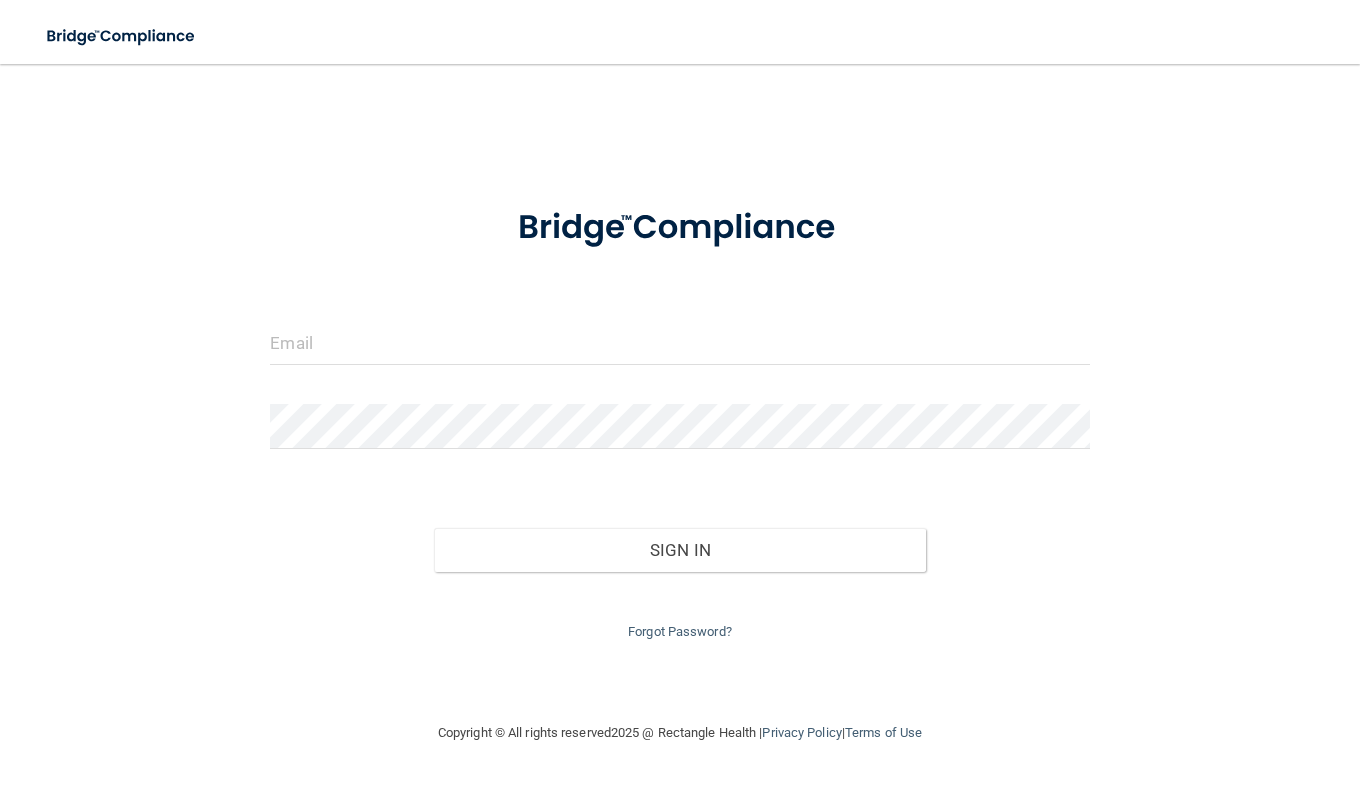 scroll, scrollTop: 0, scrollLeft: 0, axis: both 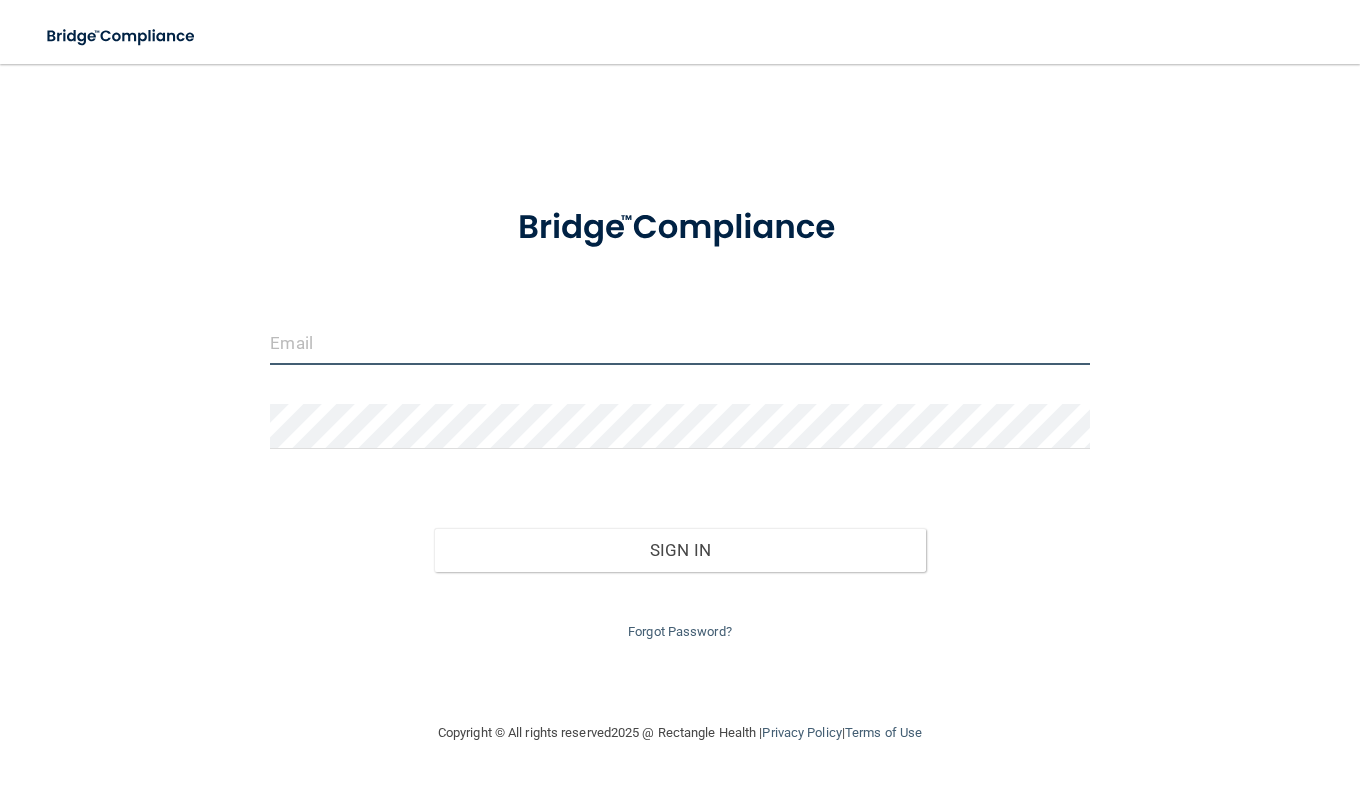 click at bounding box center [679, 342] 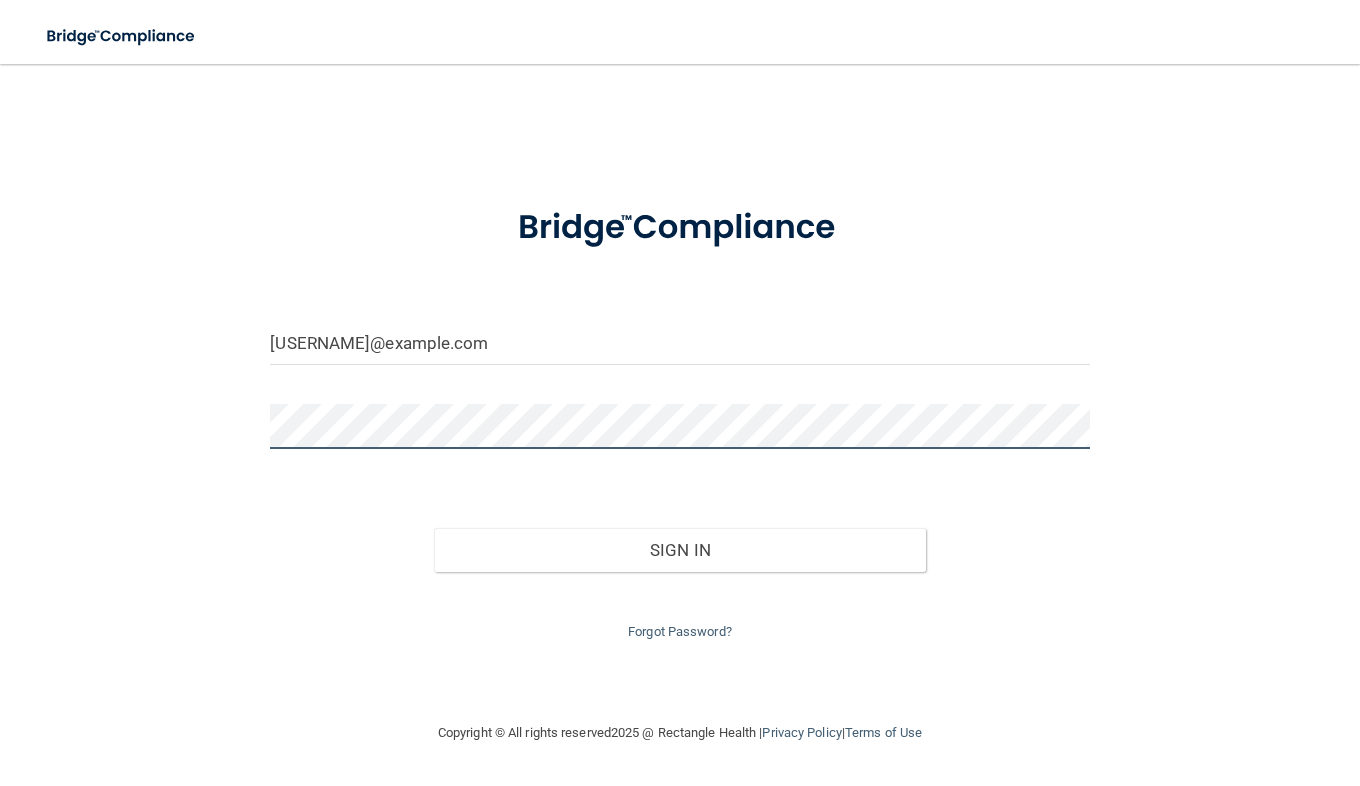 click on "Sign In" at bounding box center [680, 550] 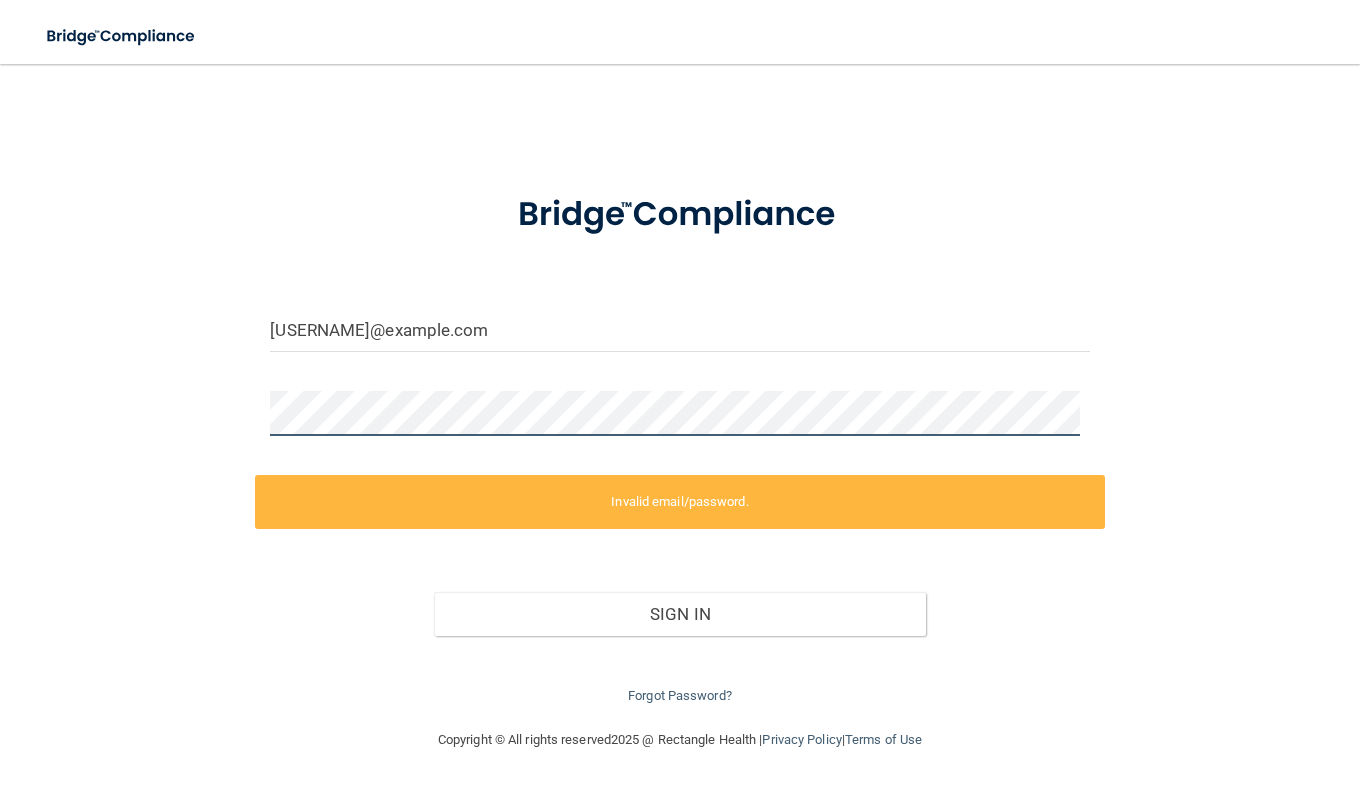 scroll, scrollTop: 0, scrollLeft: 0, axis: both 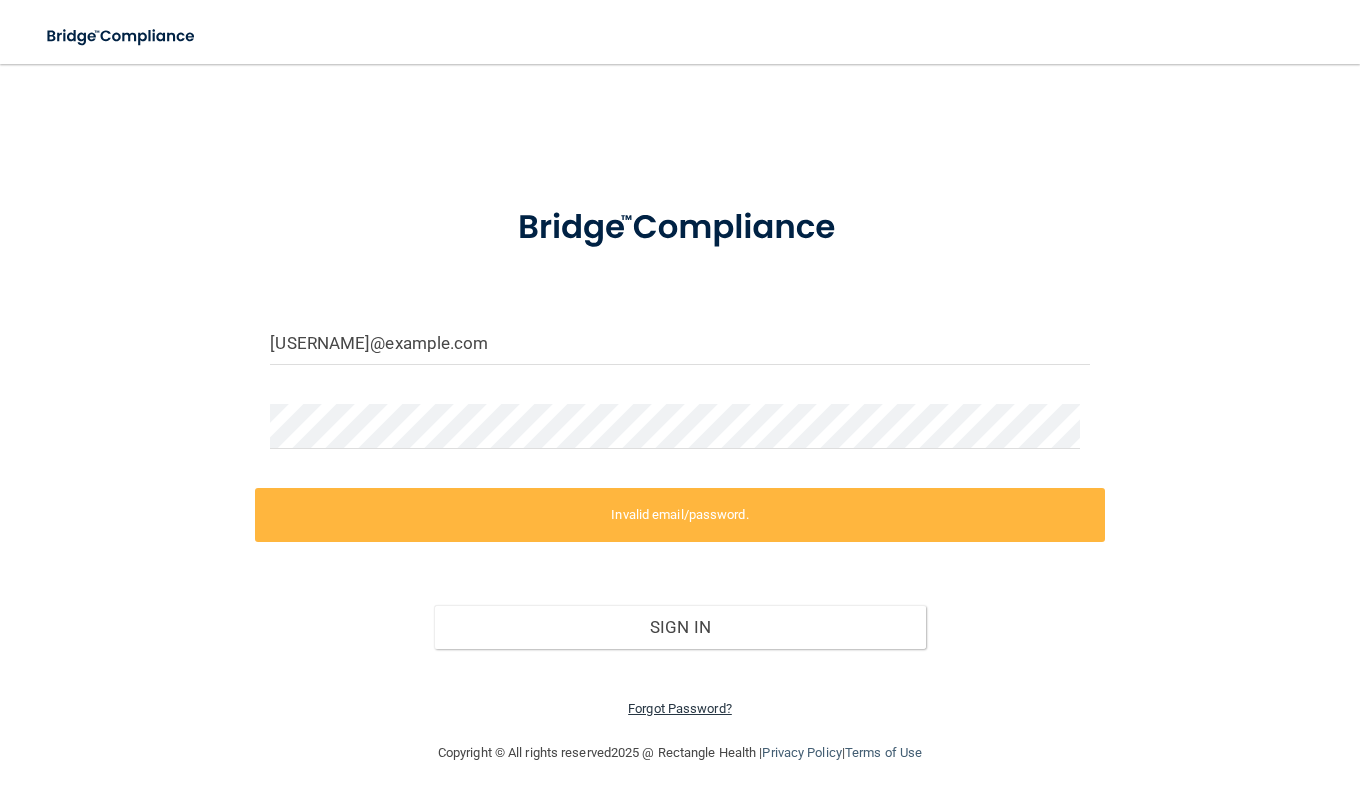 click on "Forgot Password?" at bounding box center (680, 708) 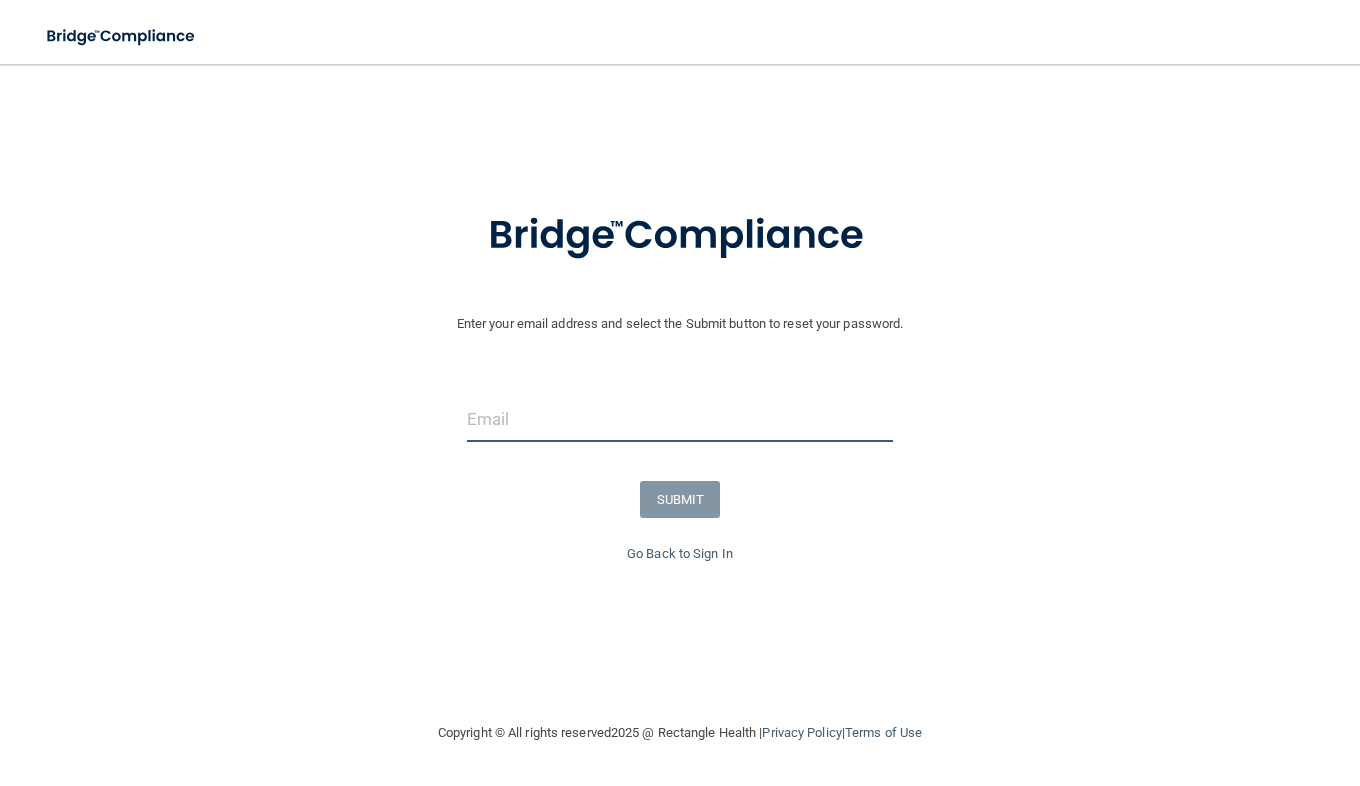 click at bounding box center (680, 419) 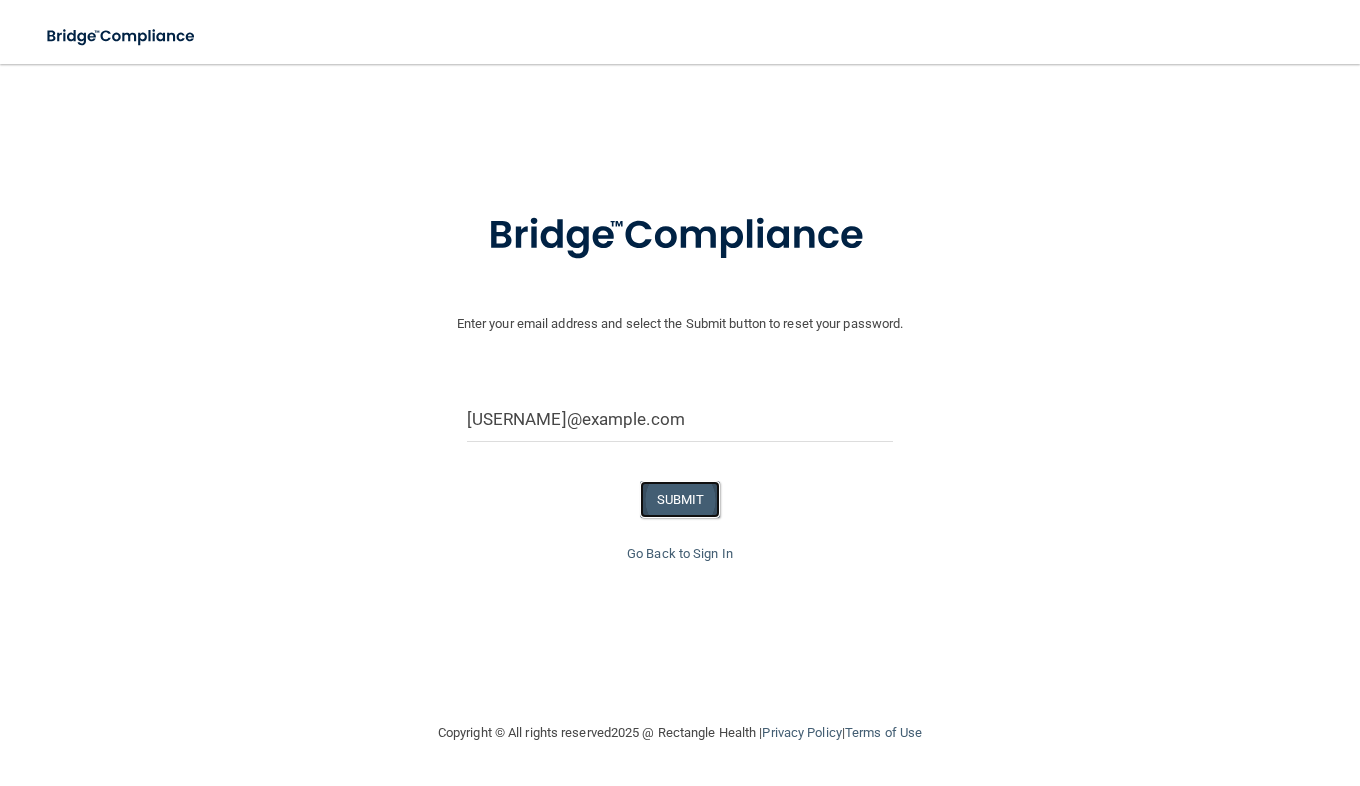 click on "SUBMIT" at bounding box center [680, 499] 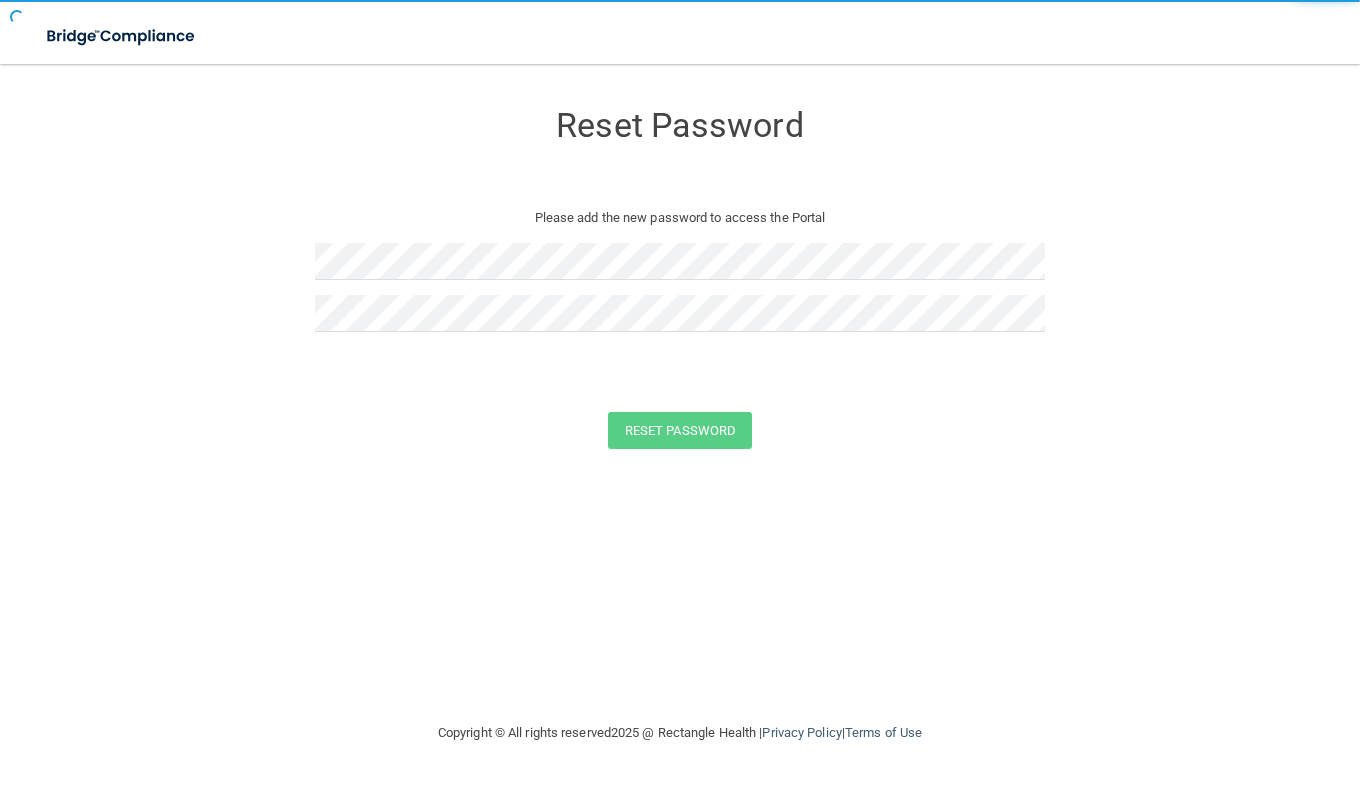 scroll, scrollTop: 0, scrollLeft: 0, axis: both 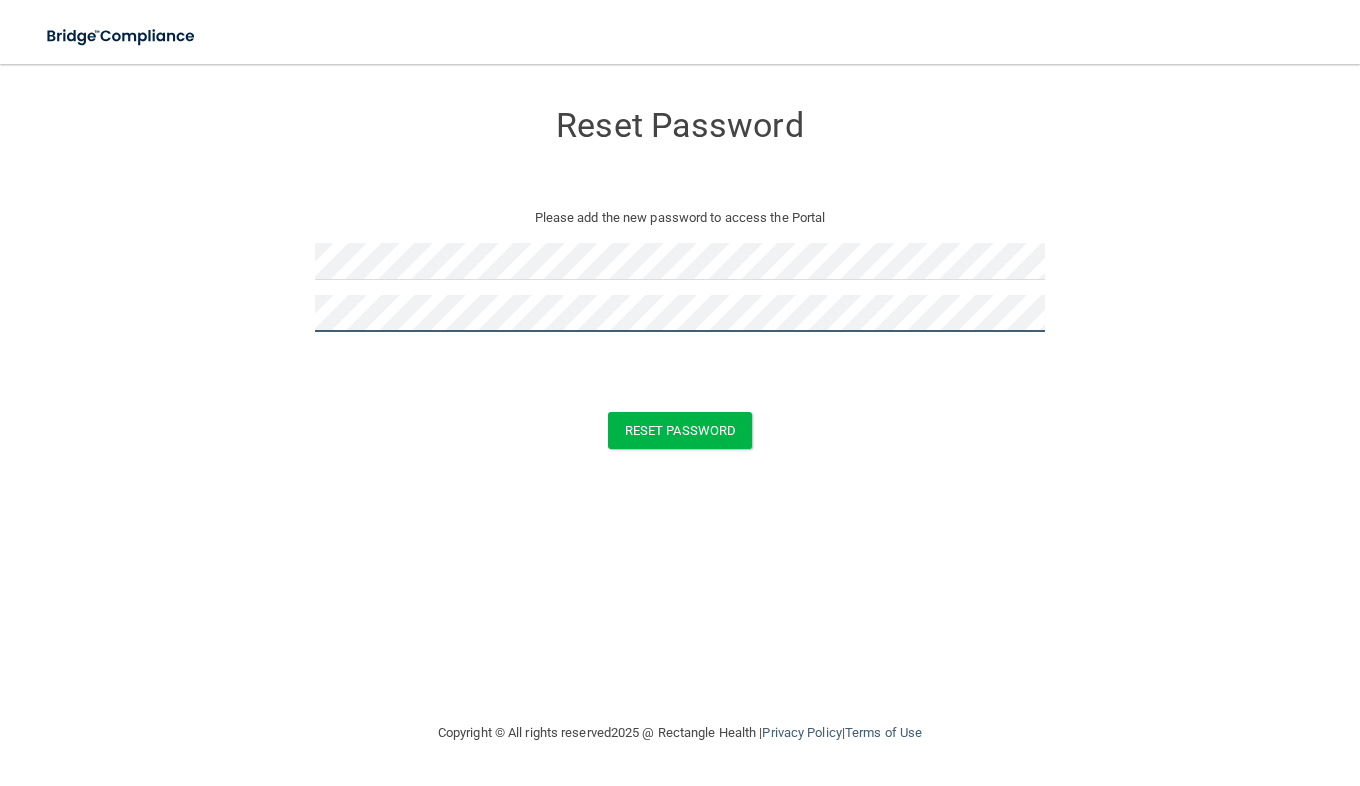 click on "Reset Password" at bounding box center (680, 430) 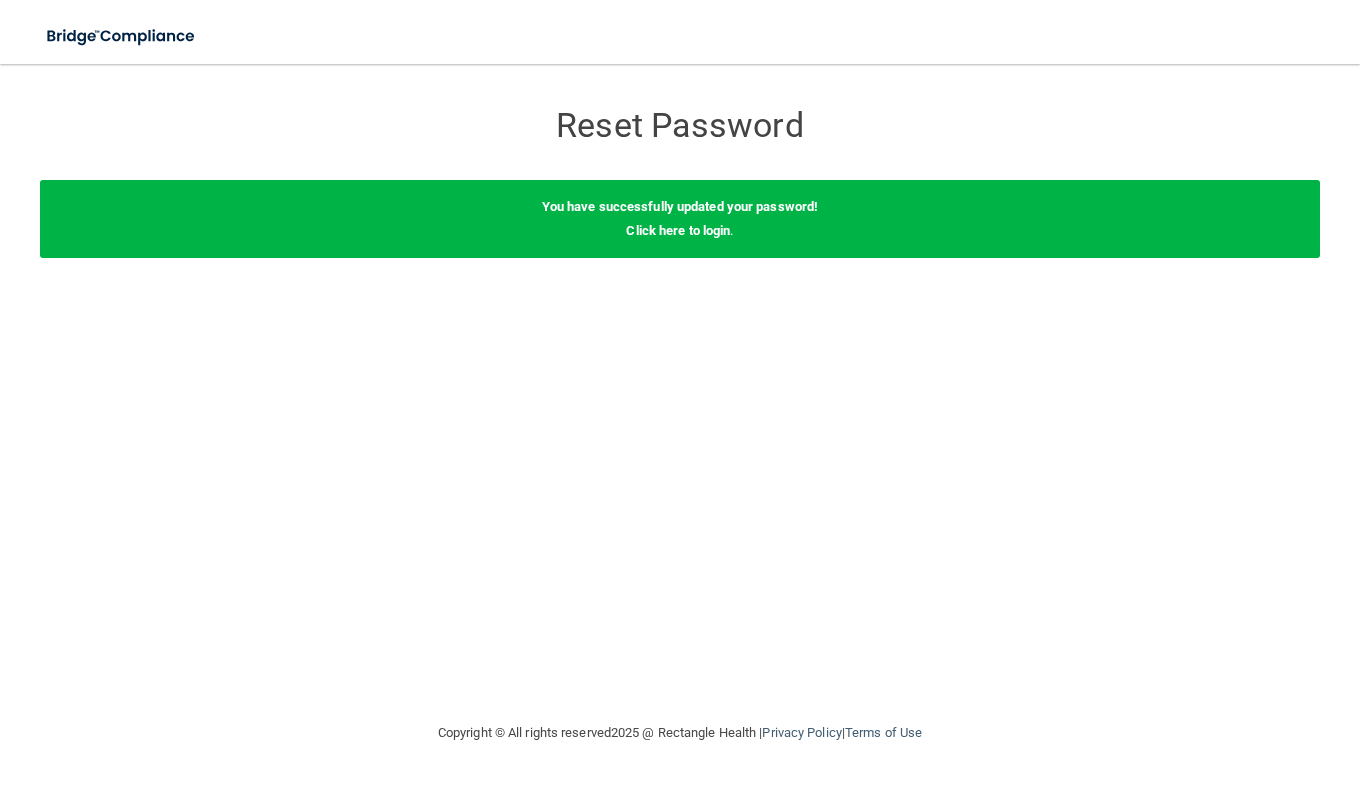 click on "You have successfully updated your password!   Click here to login ." at bounding box center (680, 219) 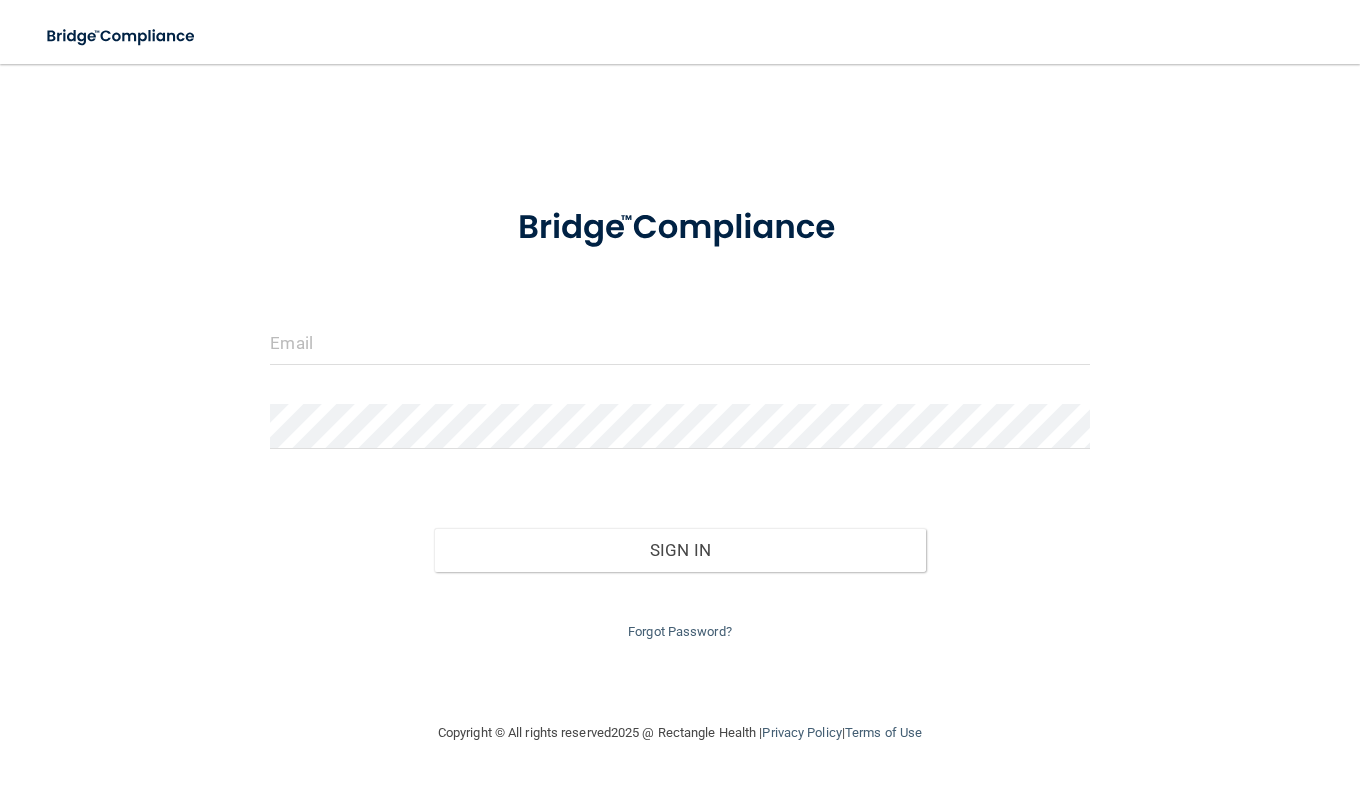 scroll, scrollTop: 0, scrollLeft: 0, axis: both 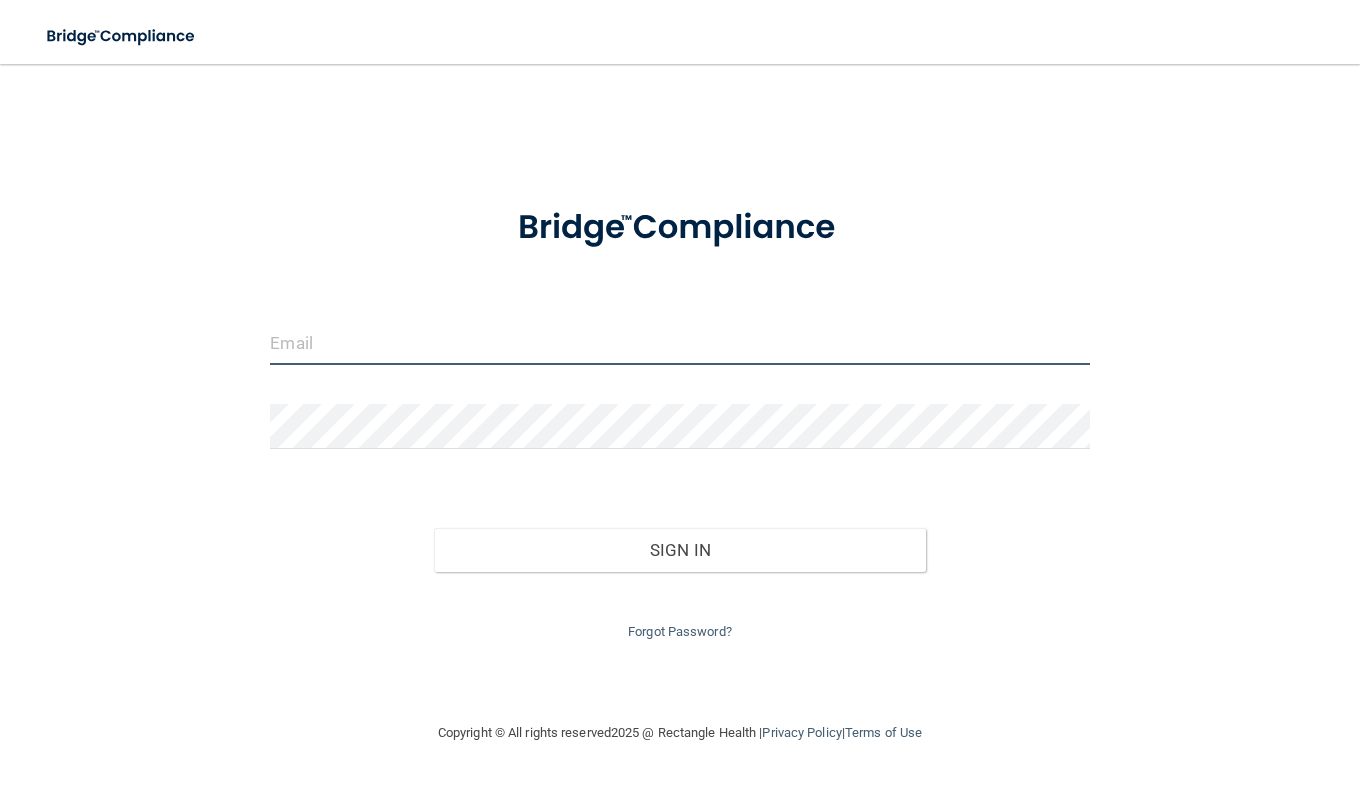 type on "[USERNAME]@example.com" 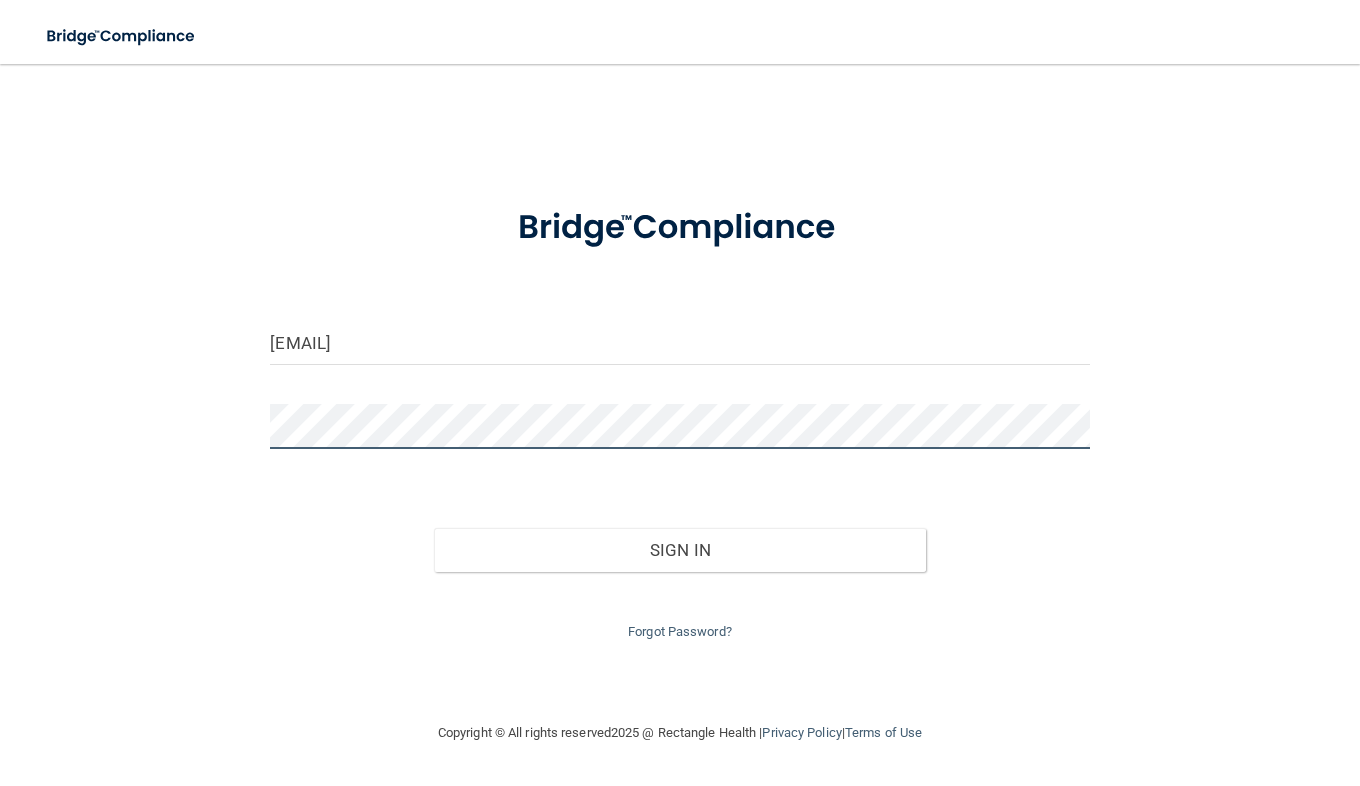 click on "danielahaase86@gmail.com                                    Invalid email/password.     You don't have permission to access that page.       Sign In            Forgot Password?" at bounding box center [680, 392] 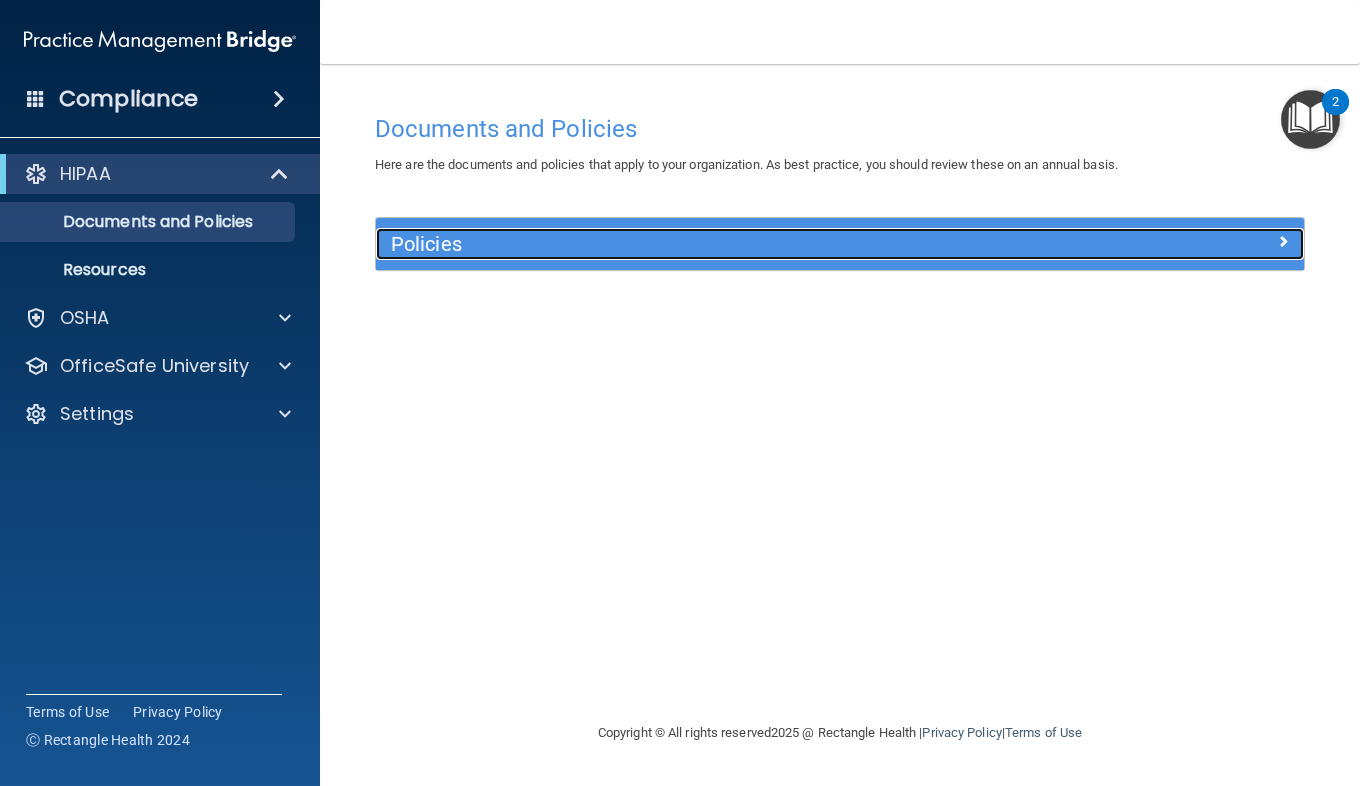 click on "Policies" at bounding box center [724, 244] 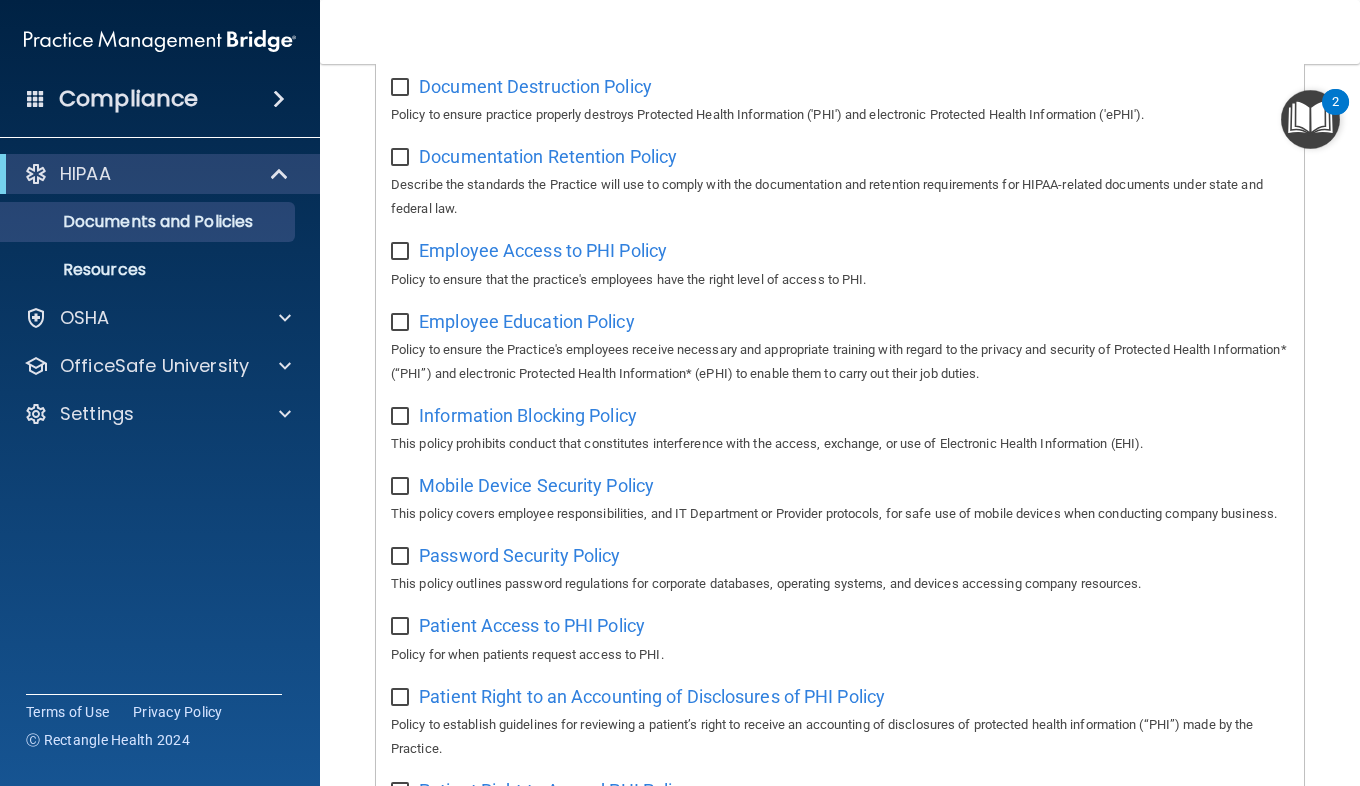 scroll, scrollTop: 510, scrollLeft: 0, axis: vertical 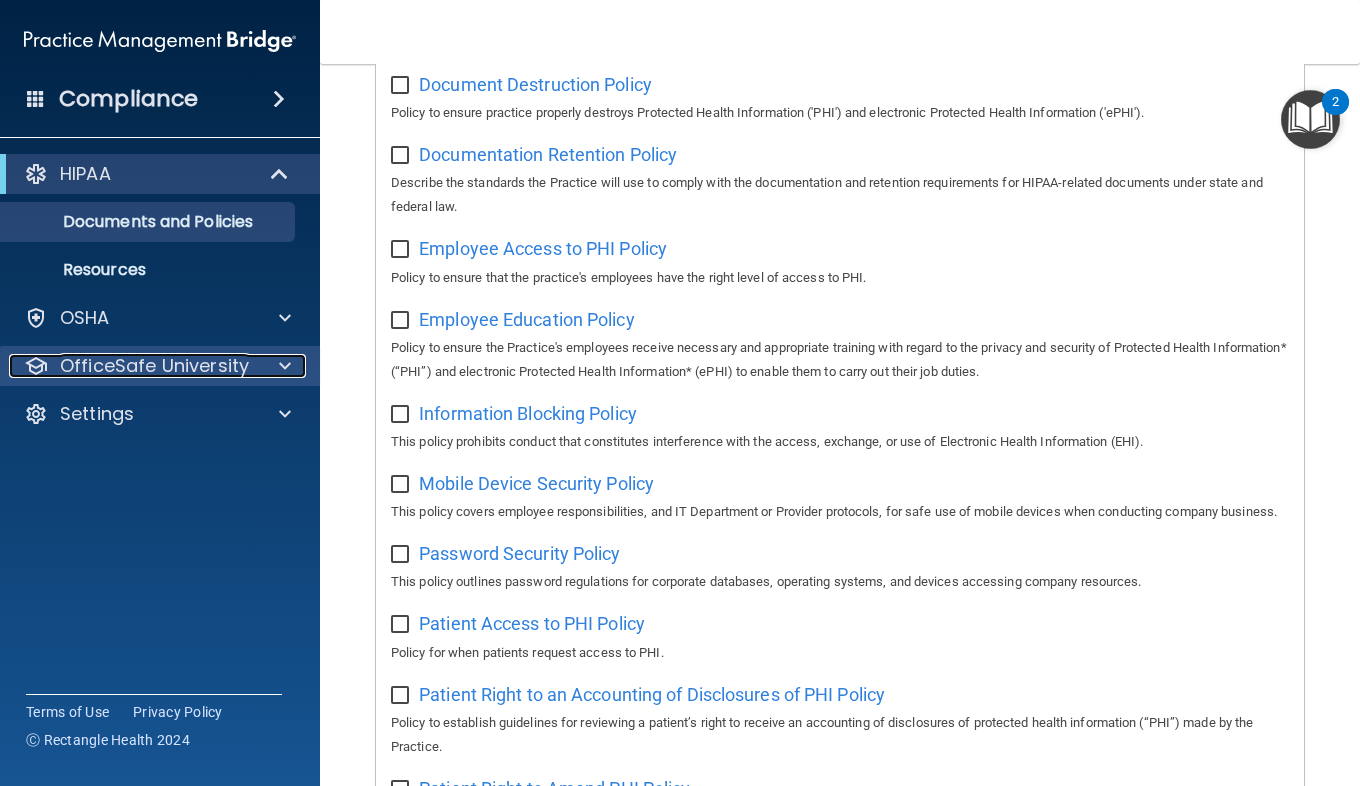 click at bounding box center [282, 366] 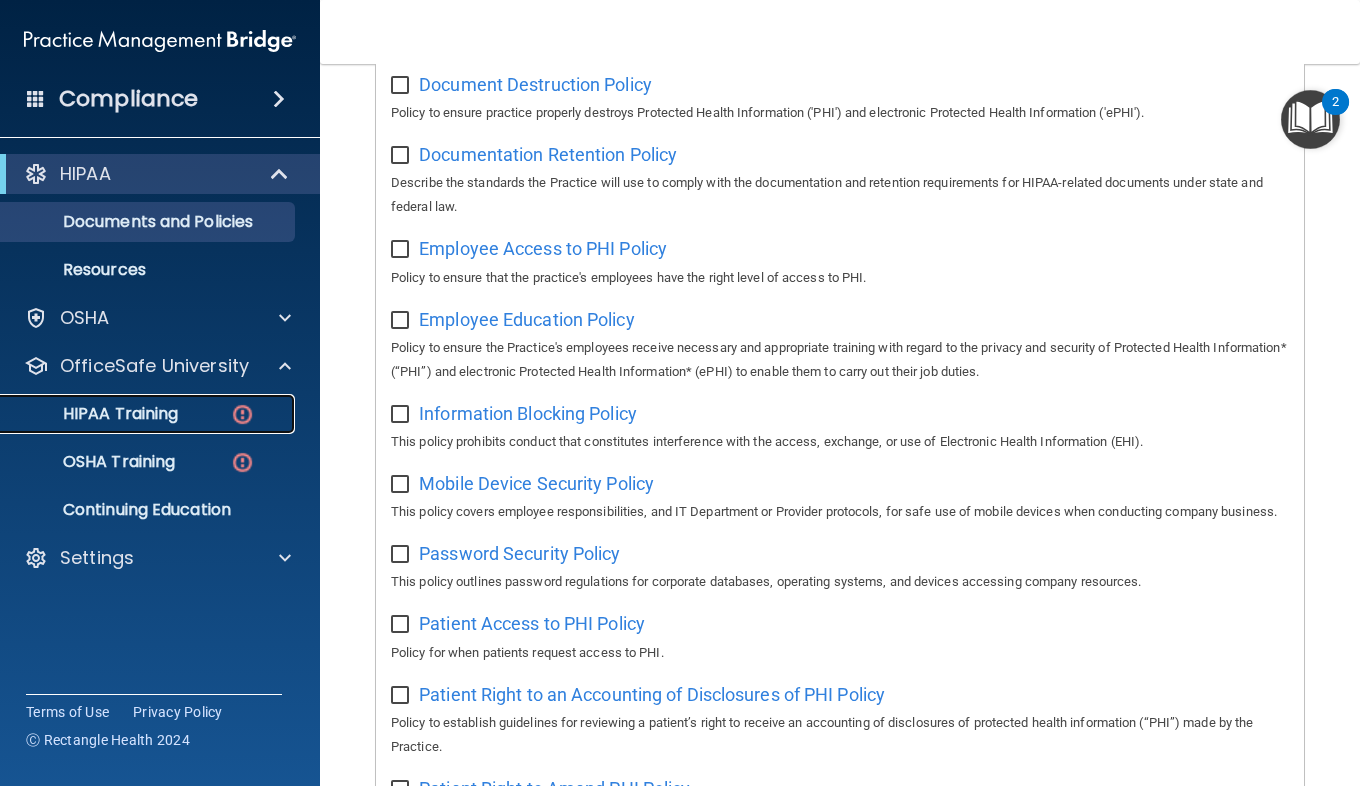 click on "HIPAA Training" at bounding box center [95, 414] 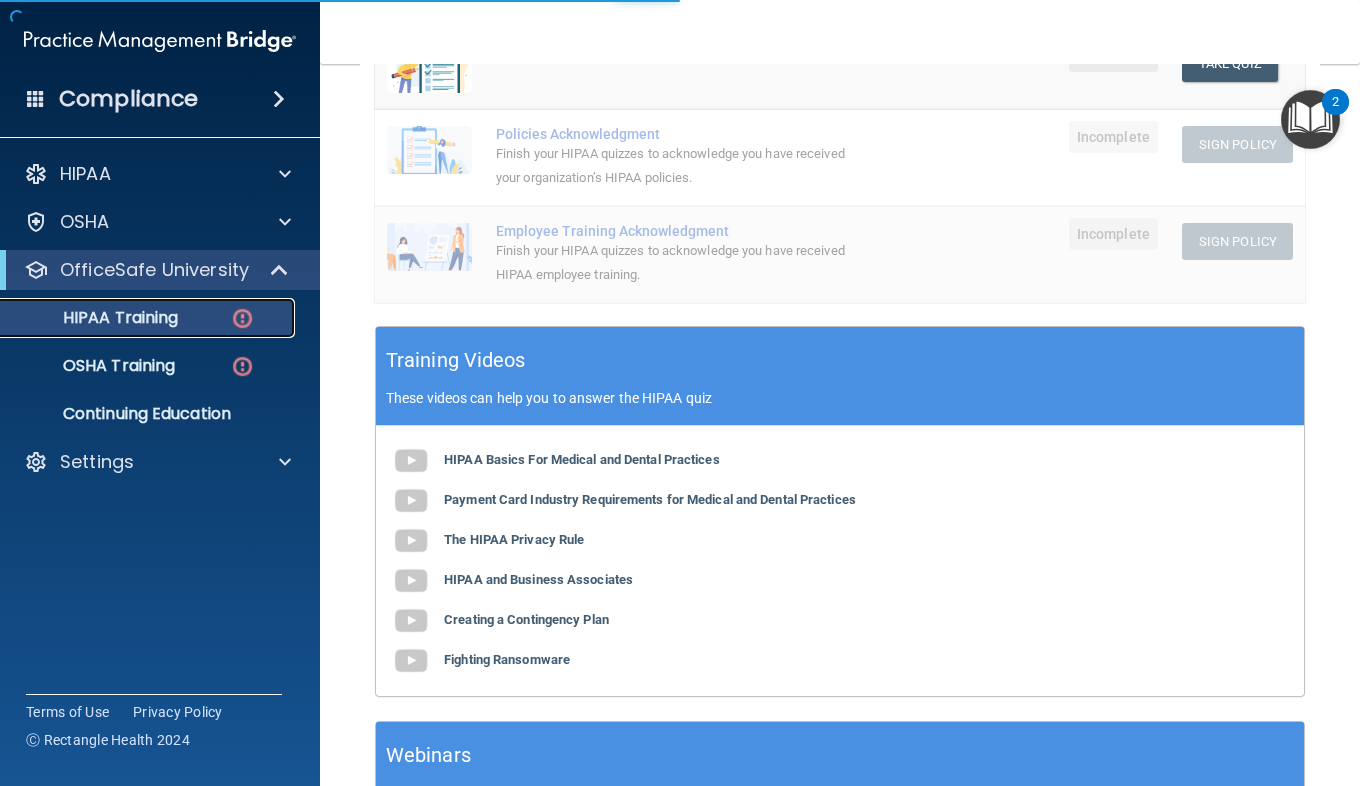 scroll, scrollTop: 534, scrollLeft: 0, axis: vertical 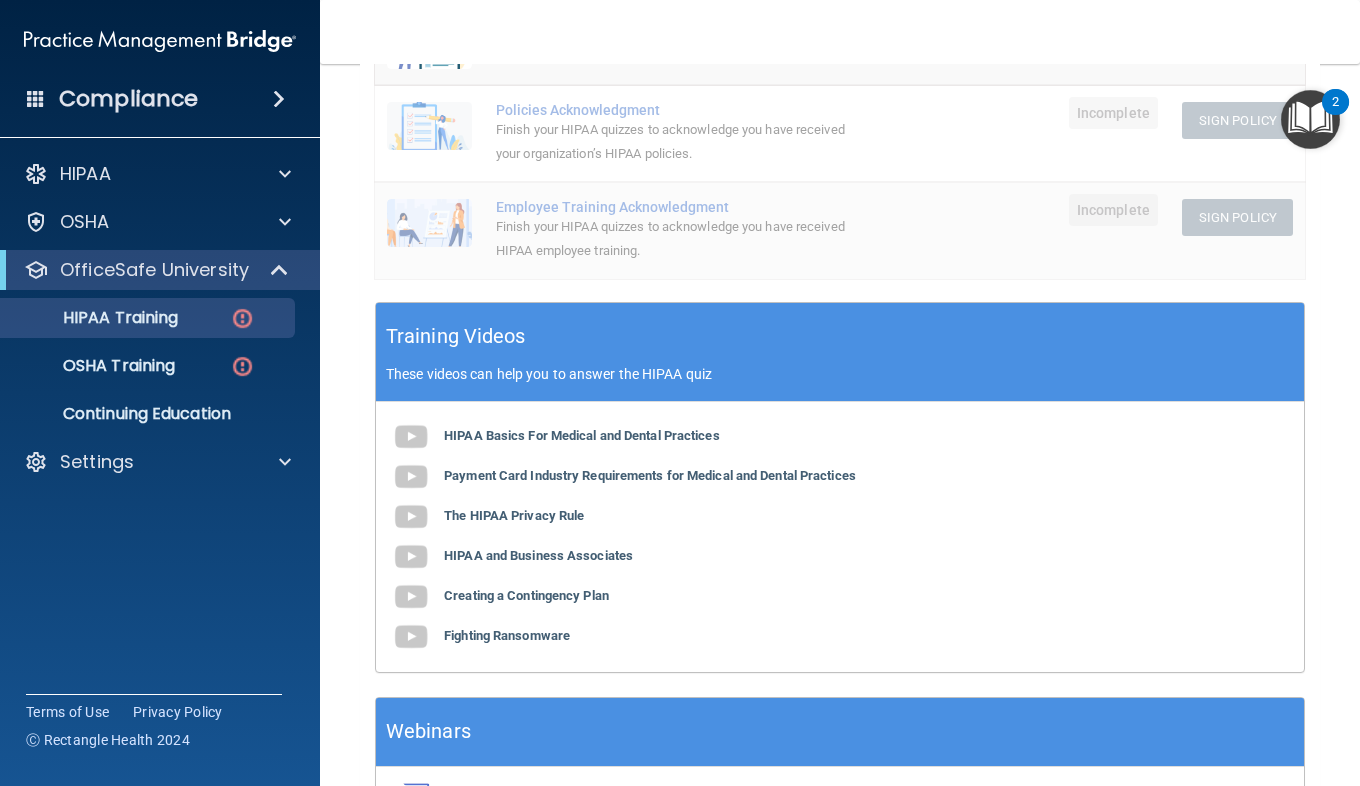click on "HIPAA Basics For Medical and Dental Practices                     Payment Card Industry Requirements for Medical and Dental Practices                     The HIPAA Privacy Rule                     HIPAA and Business Associates                     Creating a Contingency Plan                     Fighting Ransomware" at bounding box center [840, 537] 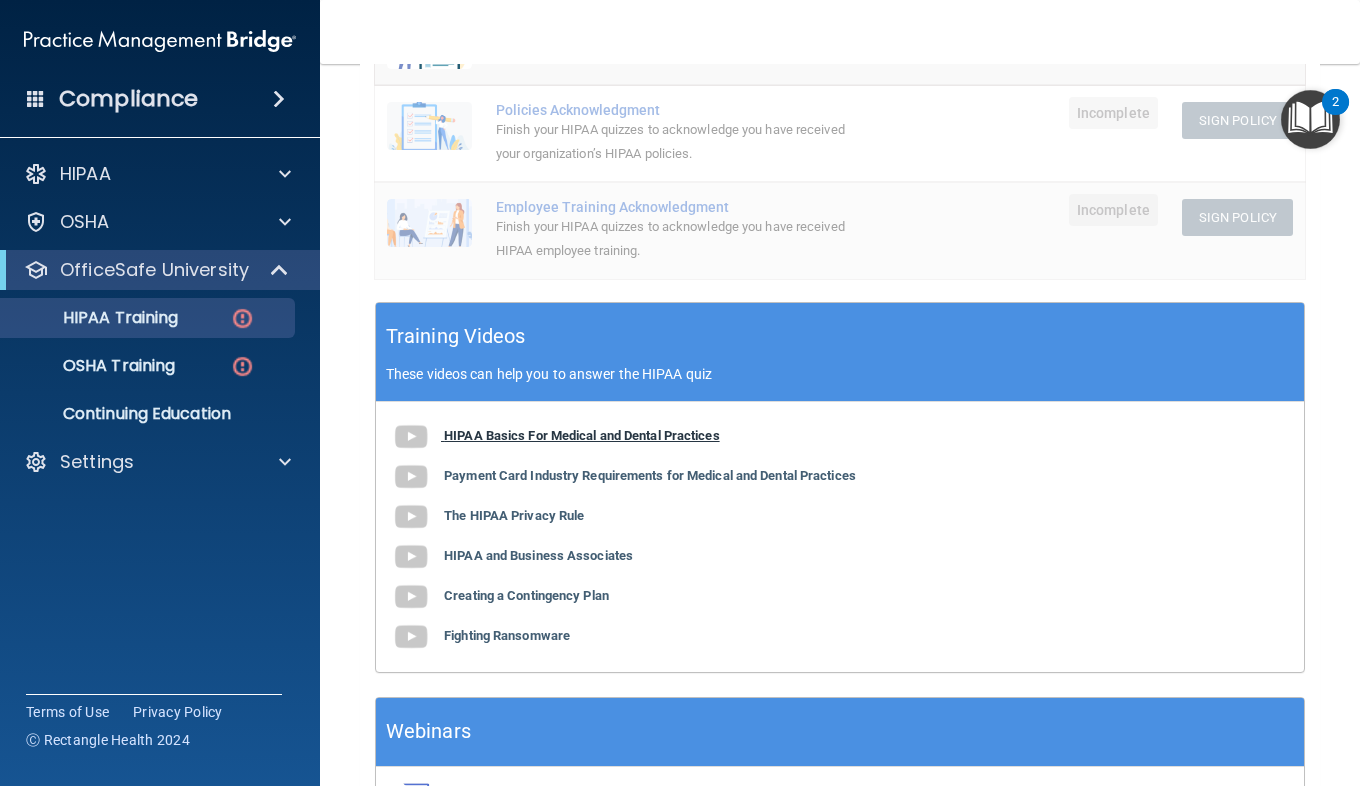 click on "HIPAA Basics For Medical and Dental Practices" at bounding box center (582, 435) 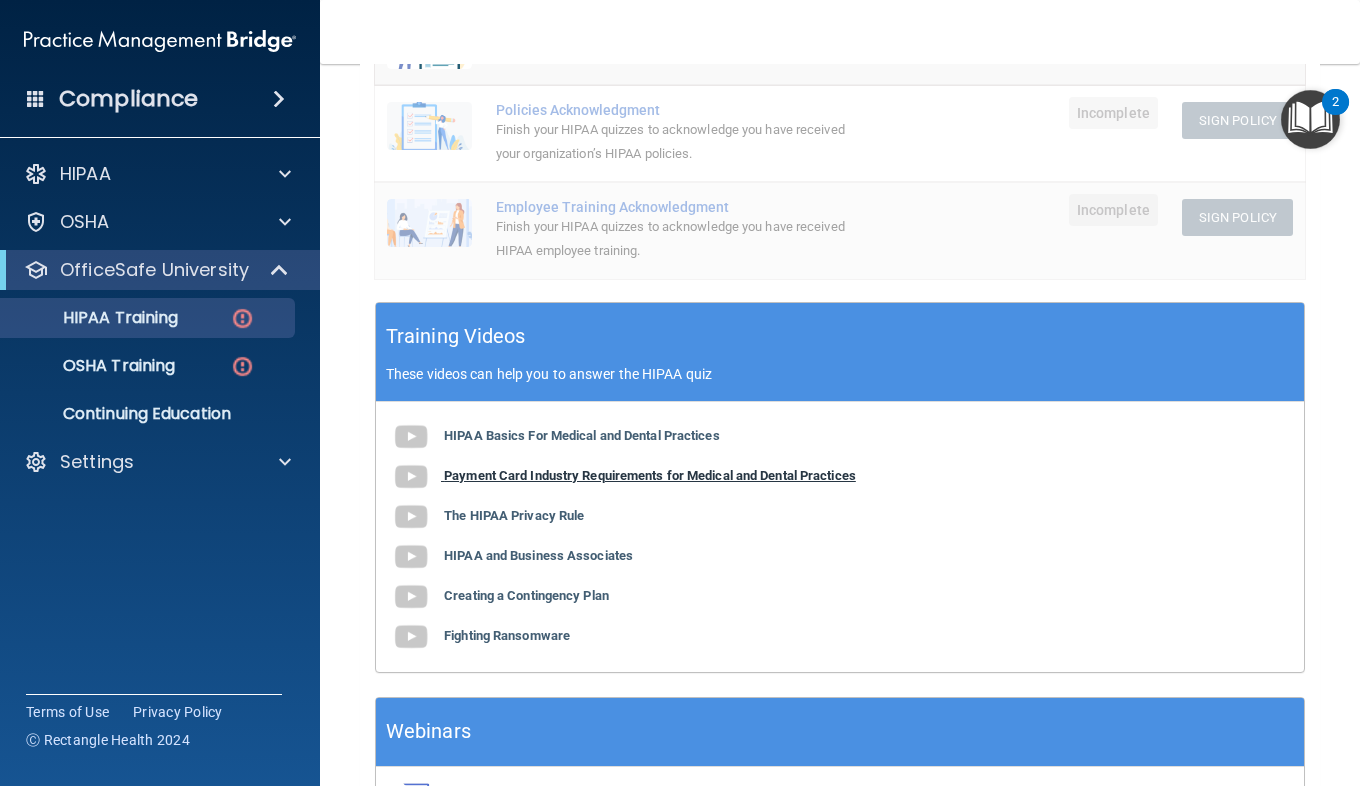 click on "Payment Card Industry Requirements for Medical and Dental Practices" at bounding box center (650, 475) 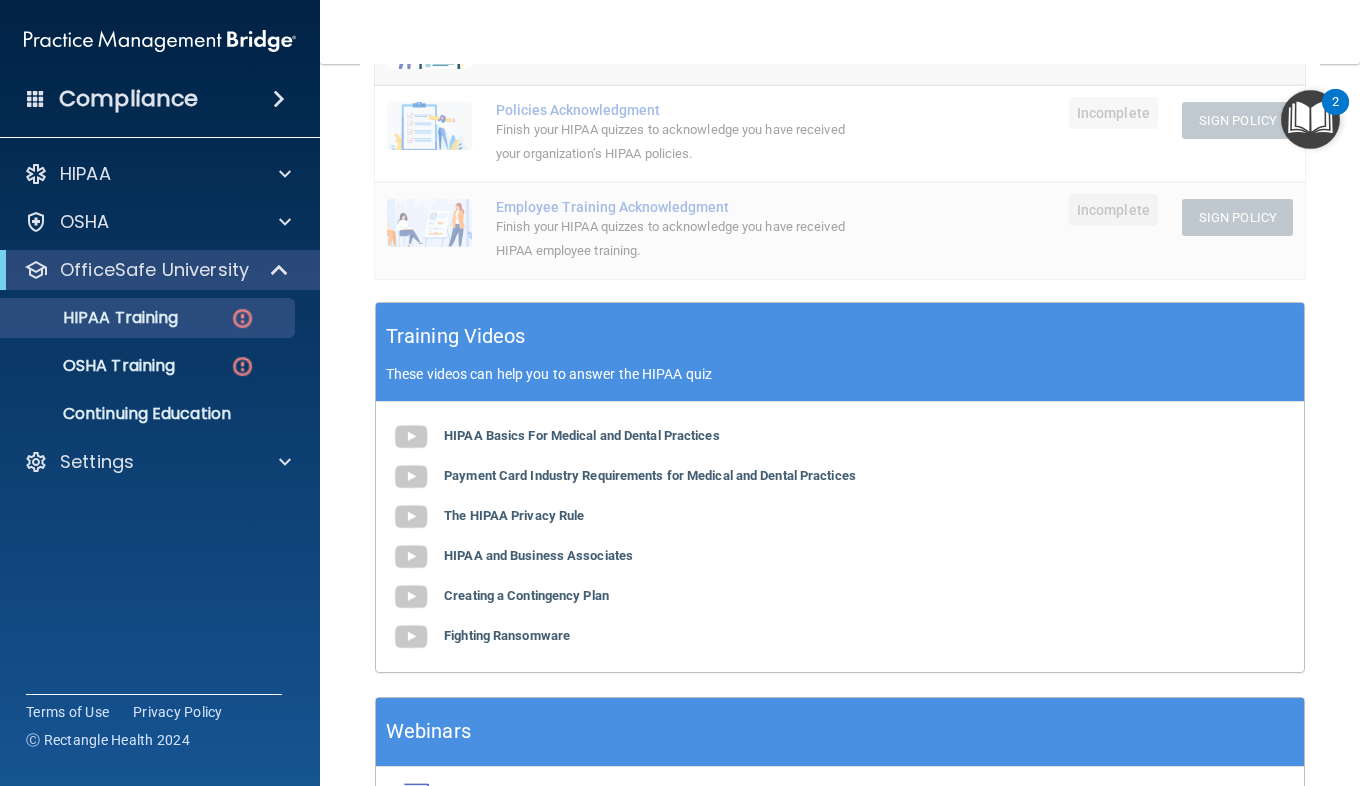 scroll, scrollTop: 672, scrollLeft: 0, axis: vertical 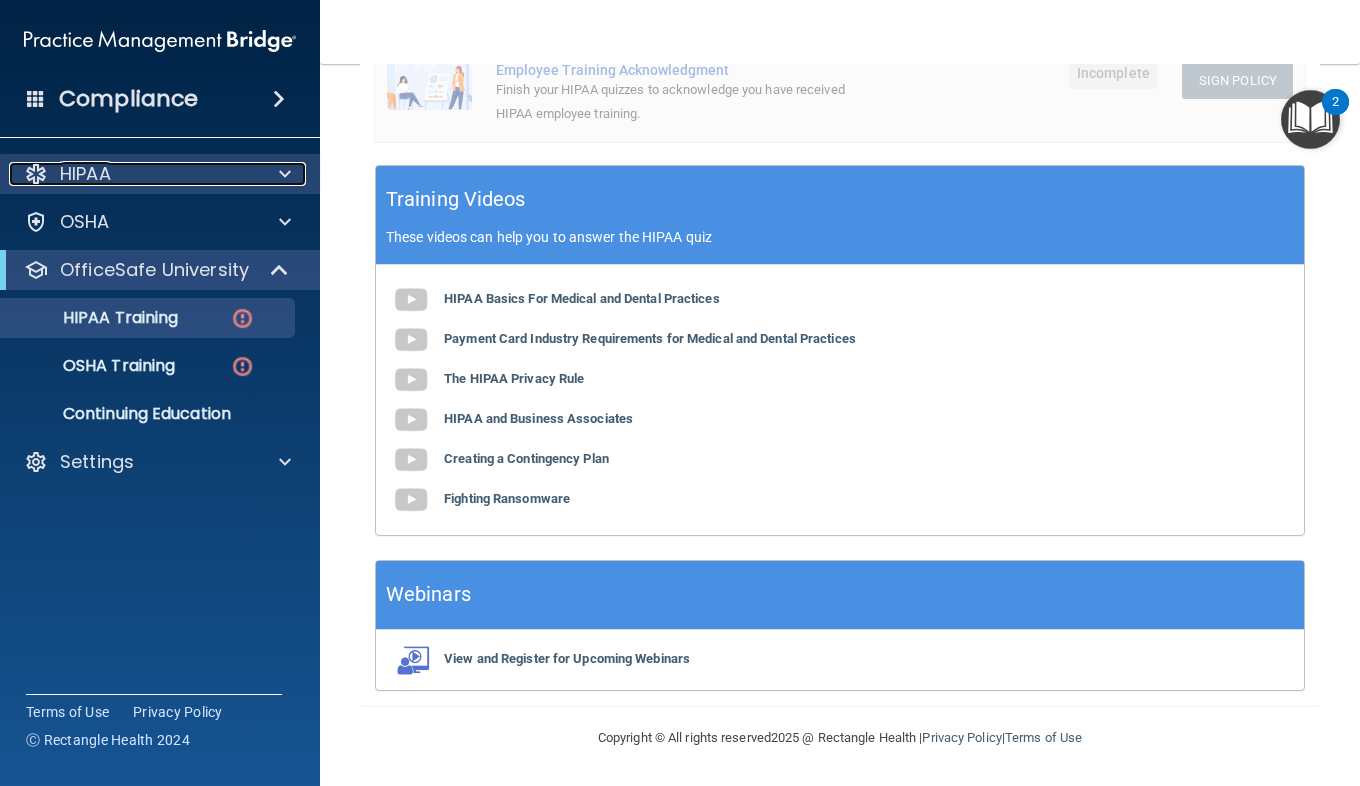 click at bounding box center (285, 174) 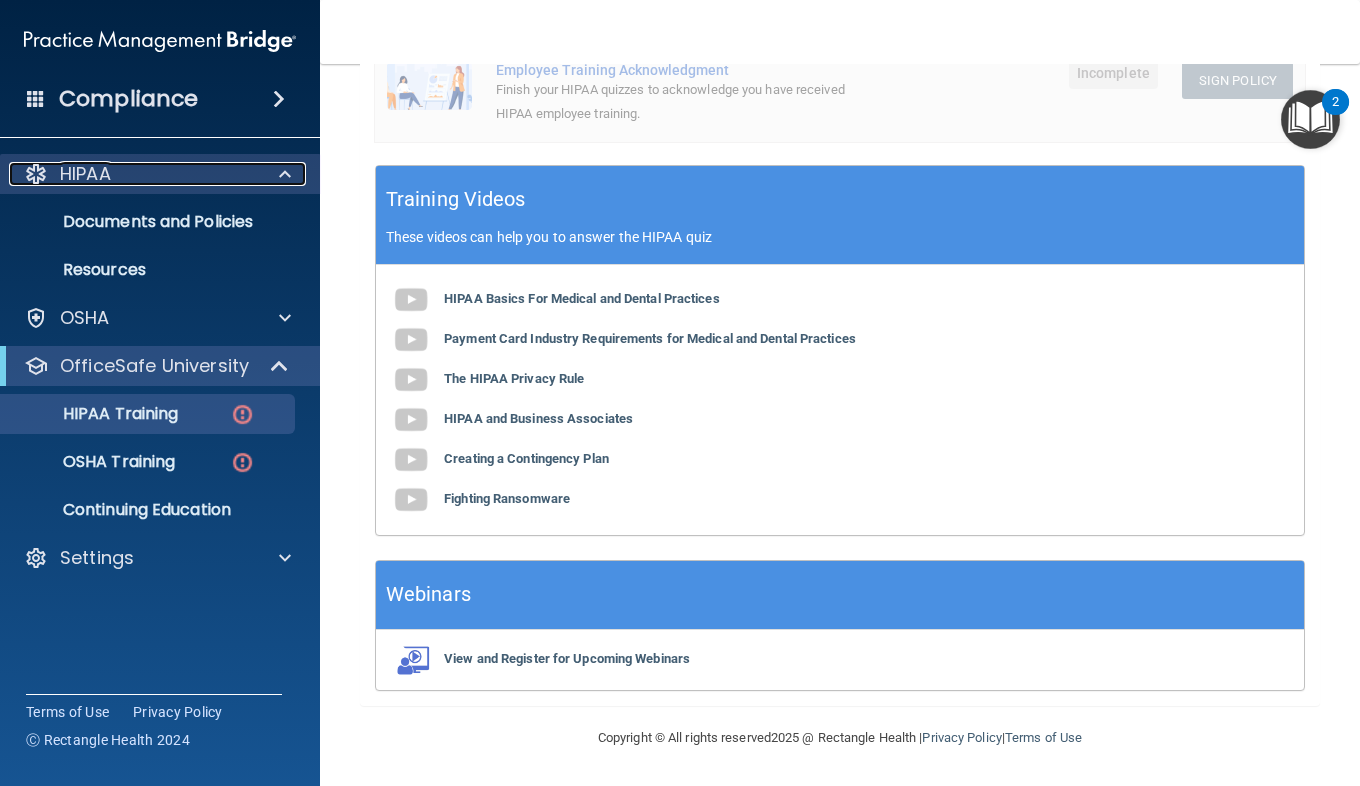 click at bounding box center (285, 174) 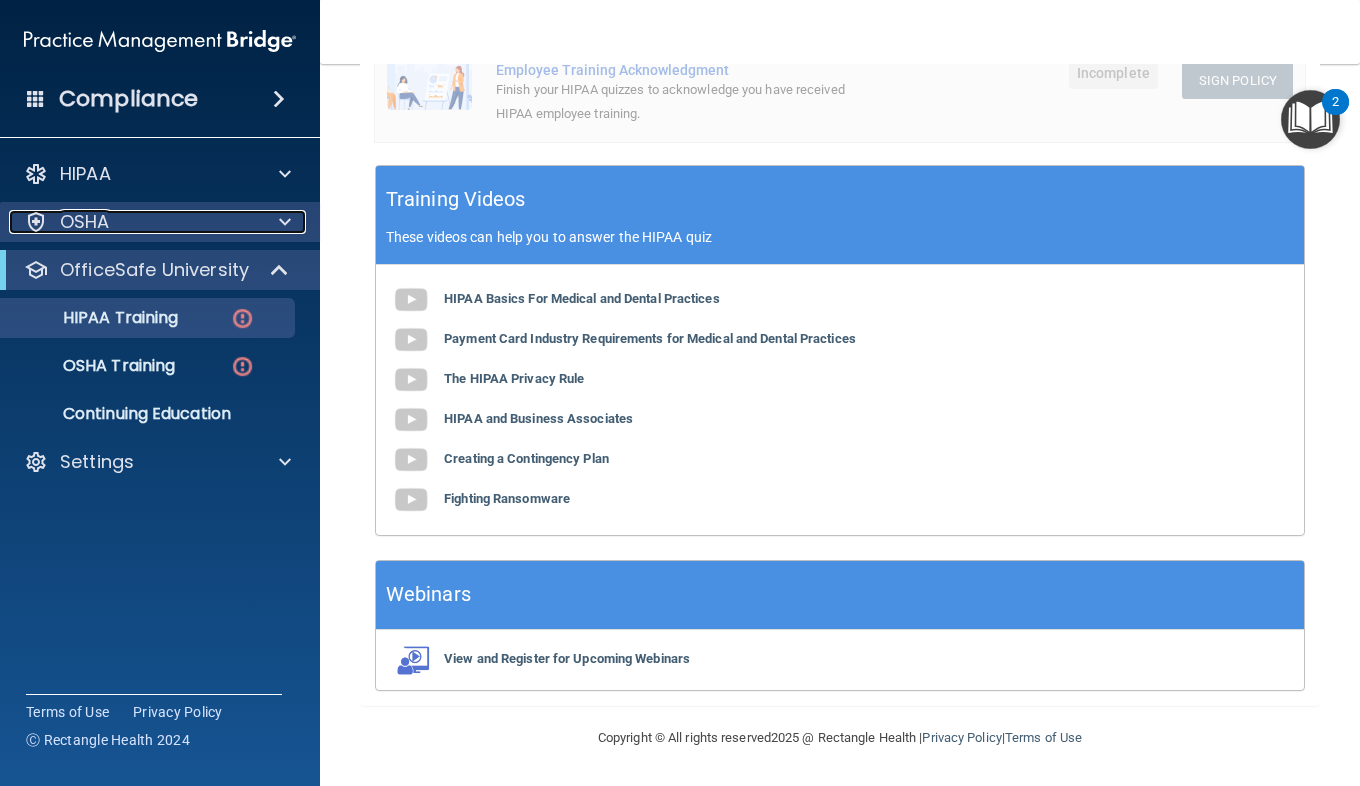 click at bounding box center [285, 222] 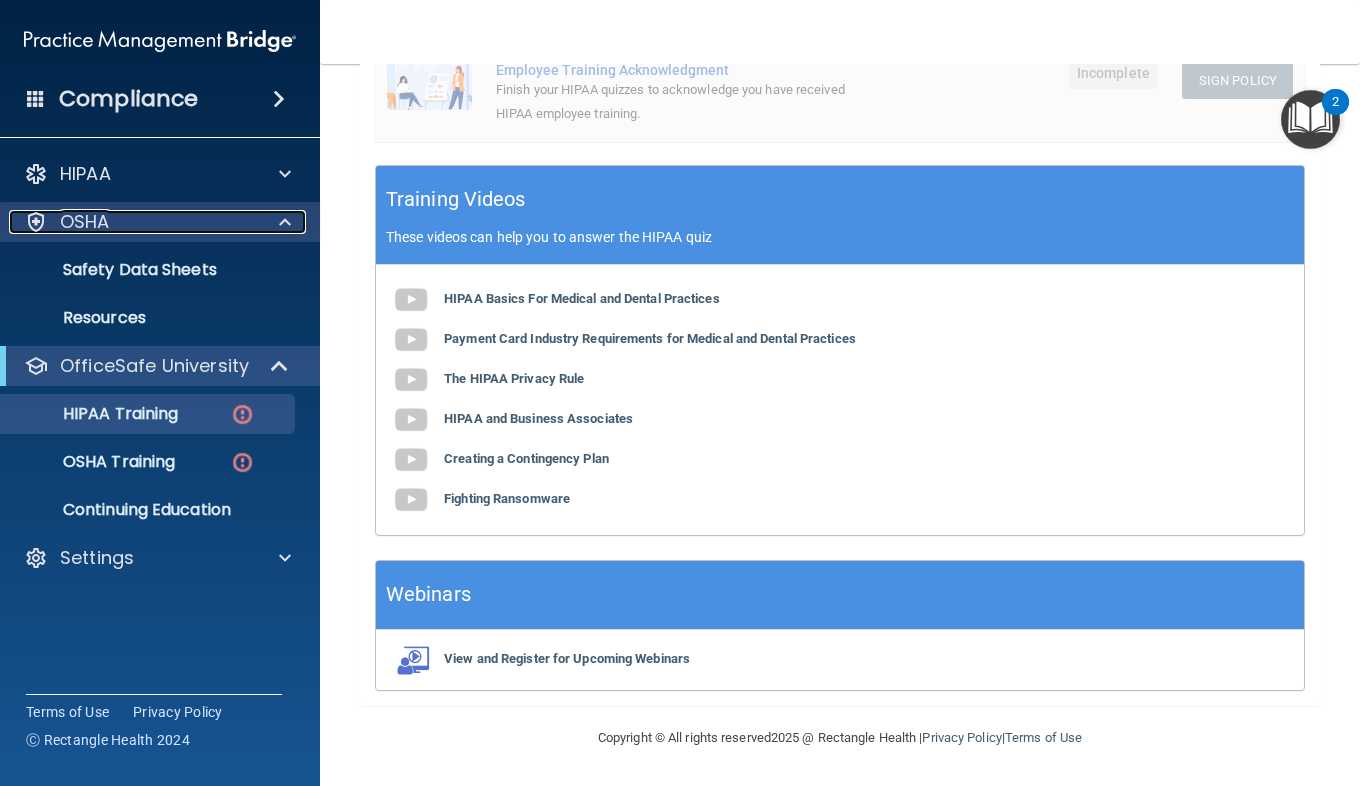 click at bounding box center [285, 222] 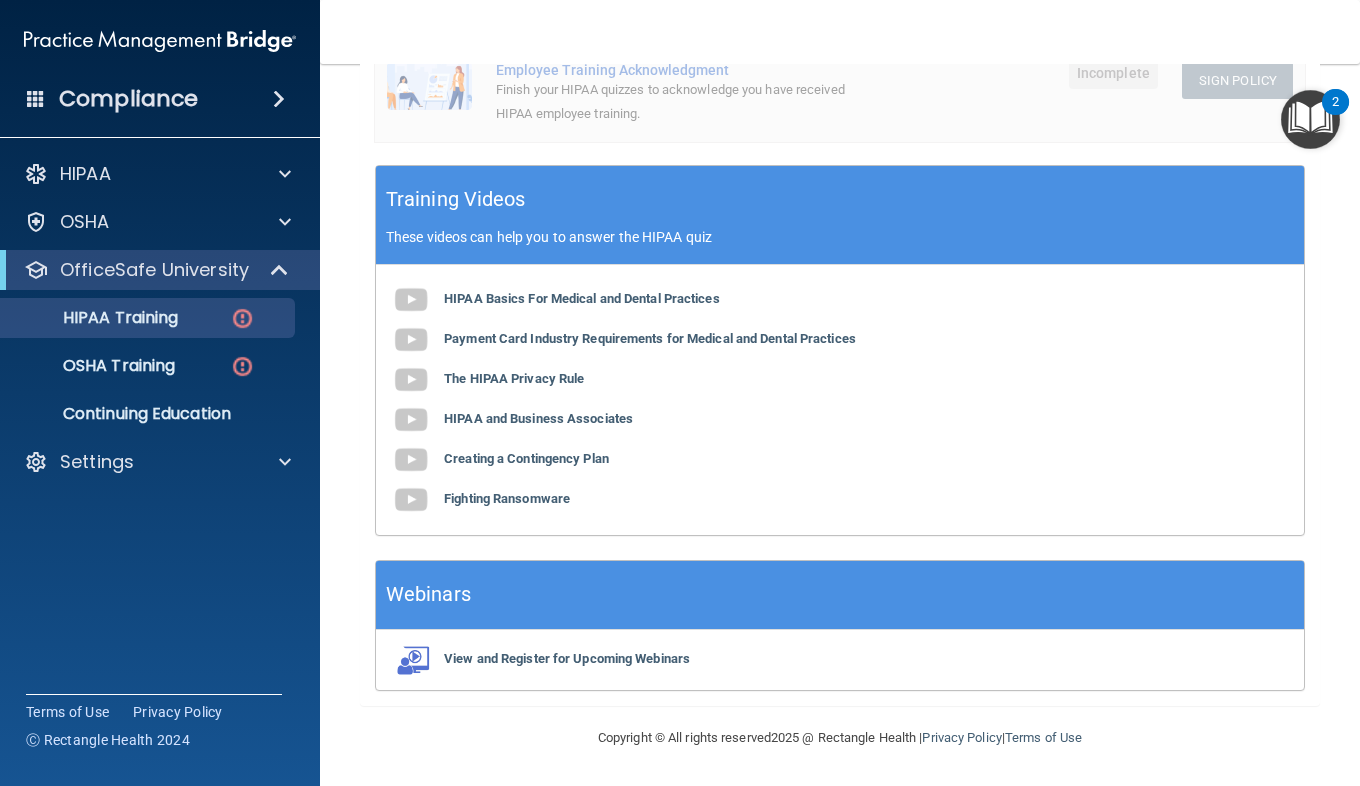 click on "HIPAA Basics For Medical and Dental Practices                     Payment Card Industry Requirements for Medical and Dental Practices                     The HIPAA Privacy Rule                     HIPAA and Business Associates                     Creating a Contingency Plan                     Fighting Ransomware" at bounding box center [840, 400] 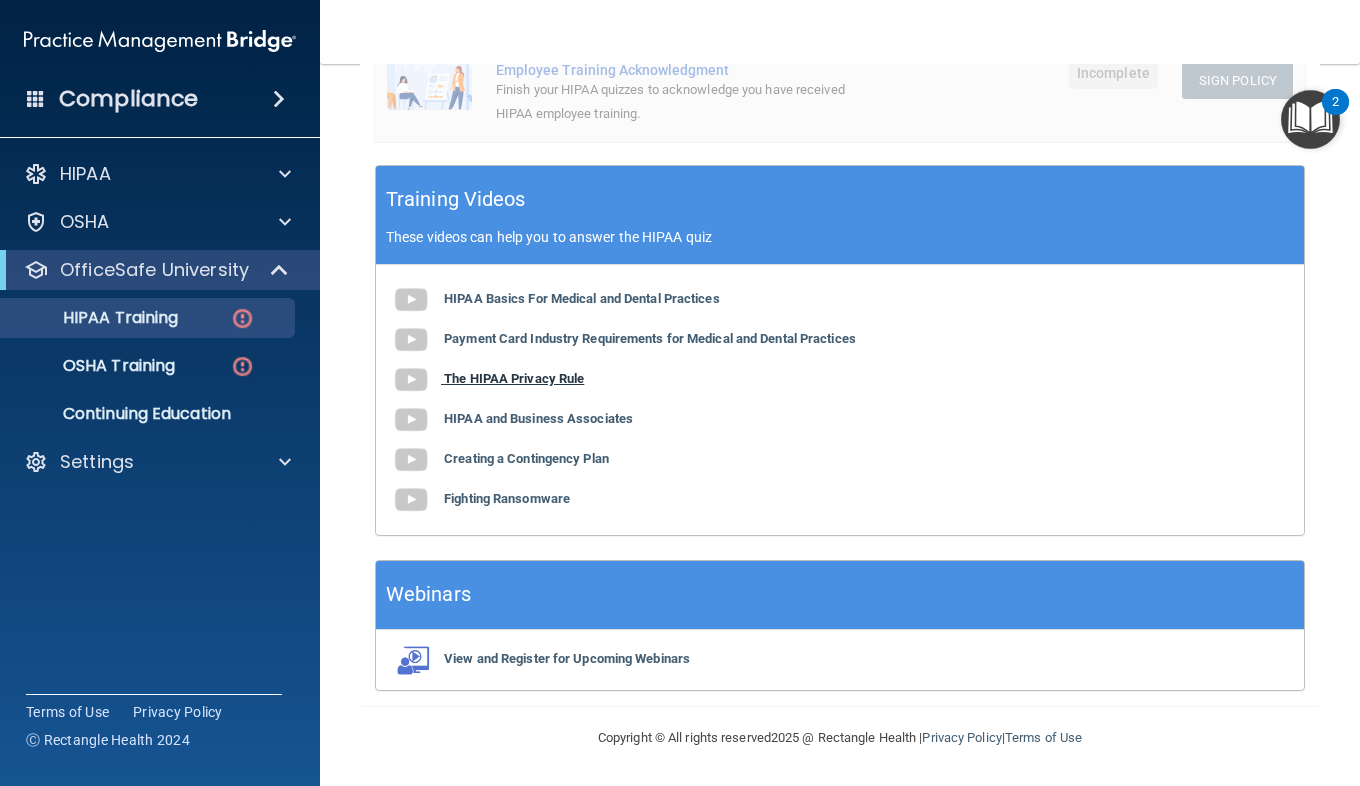 click on "The HIPAA Privacy Rule" at bounding box center [514, 378] 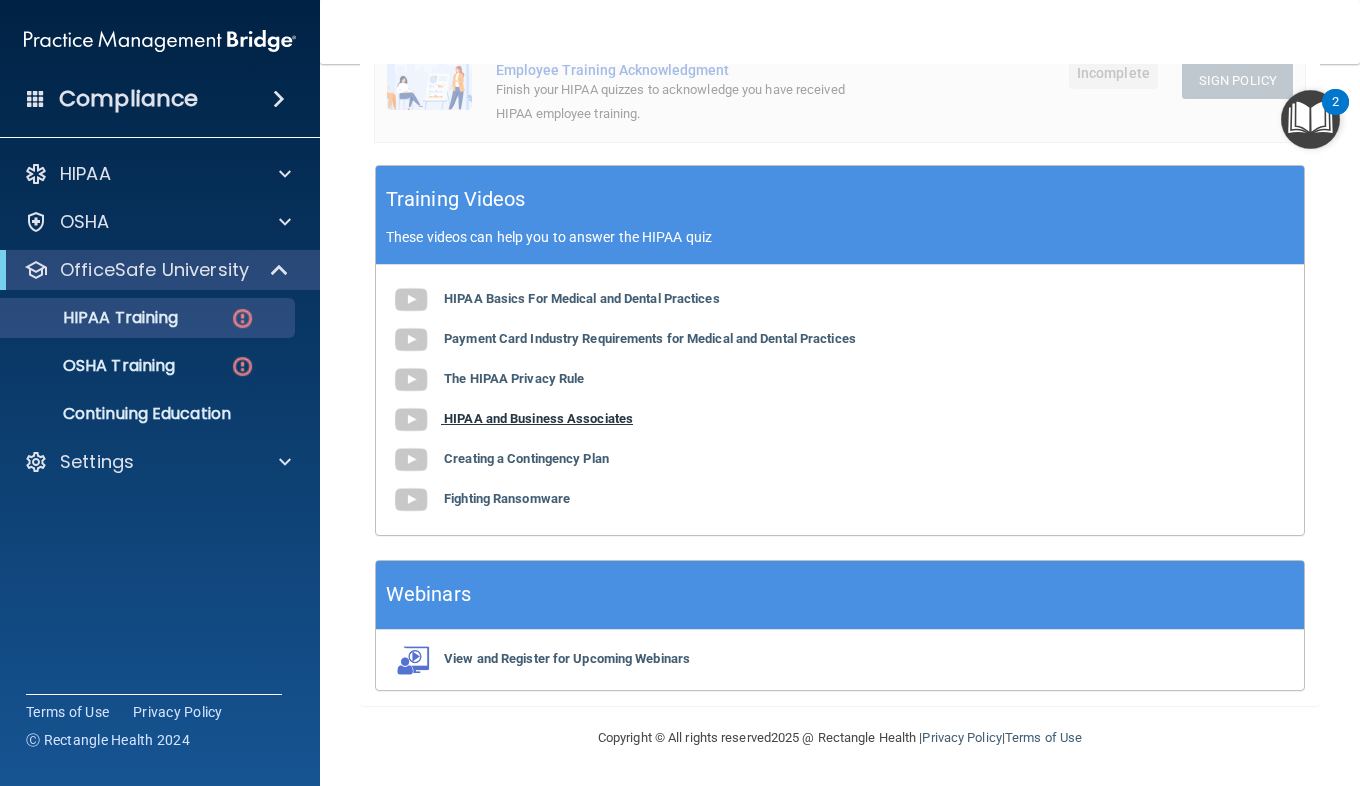 click on "HIPAA and Business Associates" at bounding box center [538, 418] 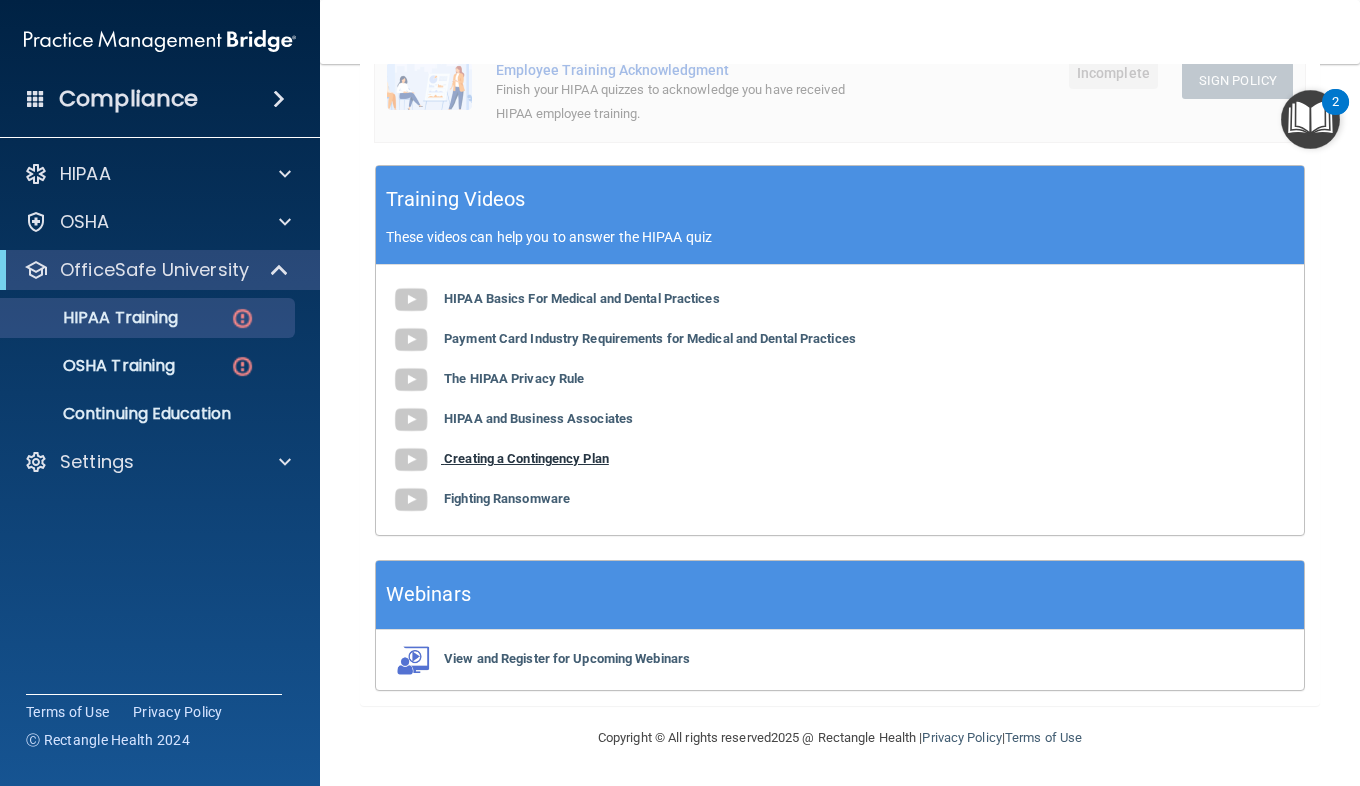 click on "Creating a Contingency Plan" at bounding box center [526, 458] 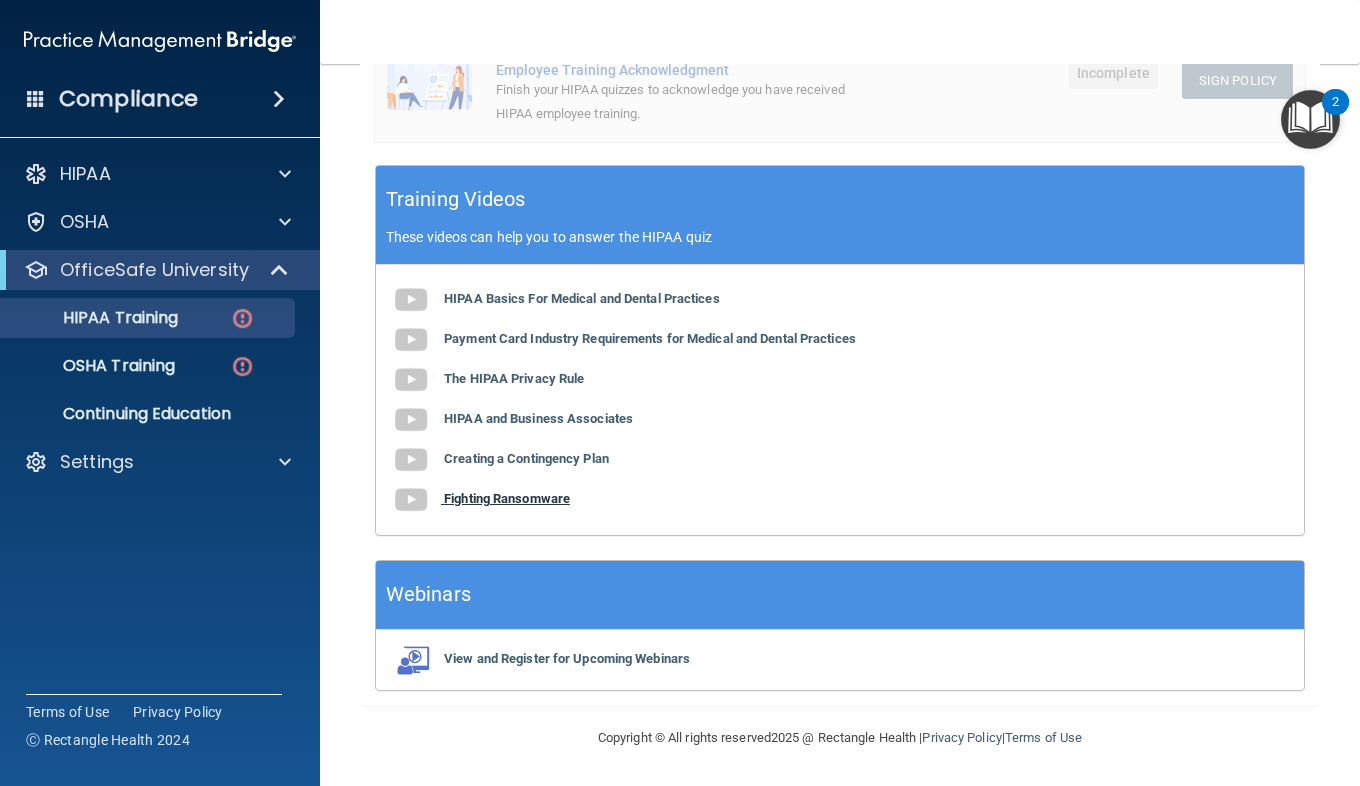 click on "Fighting Ransomware" at bounding box center (507, 498) 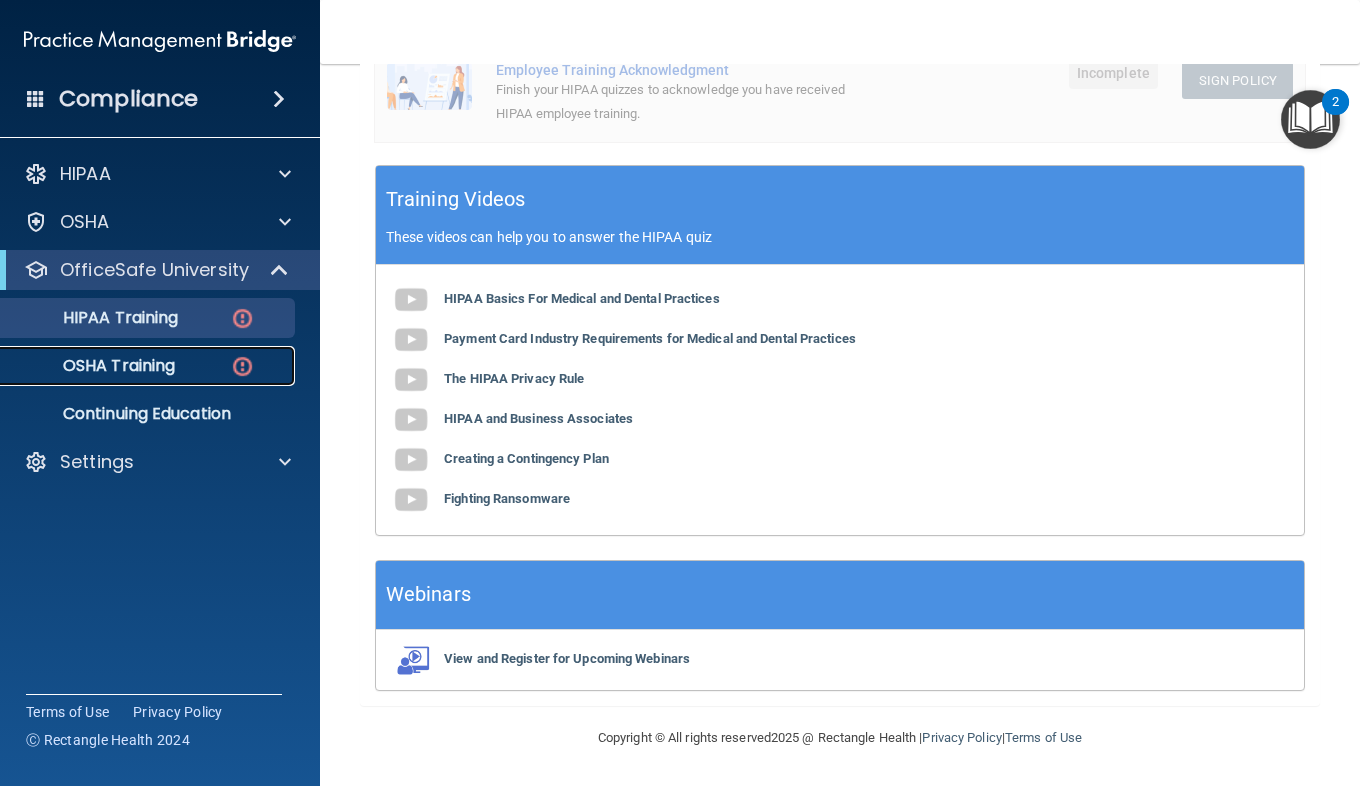 click on "OSHA Training" at bounding box center [94, 366] 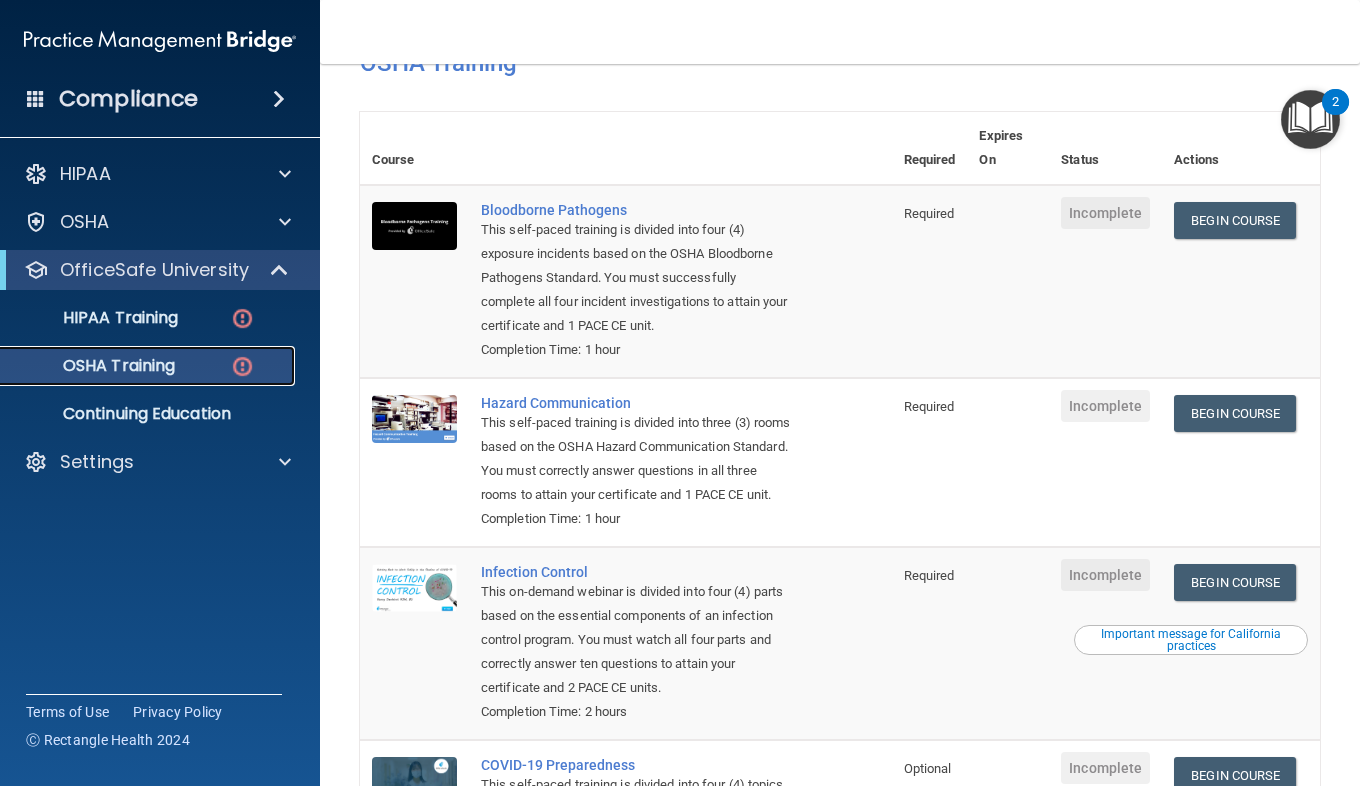 scroll, scrollTop: 117, scrollLeft: 0, axis: vertical 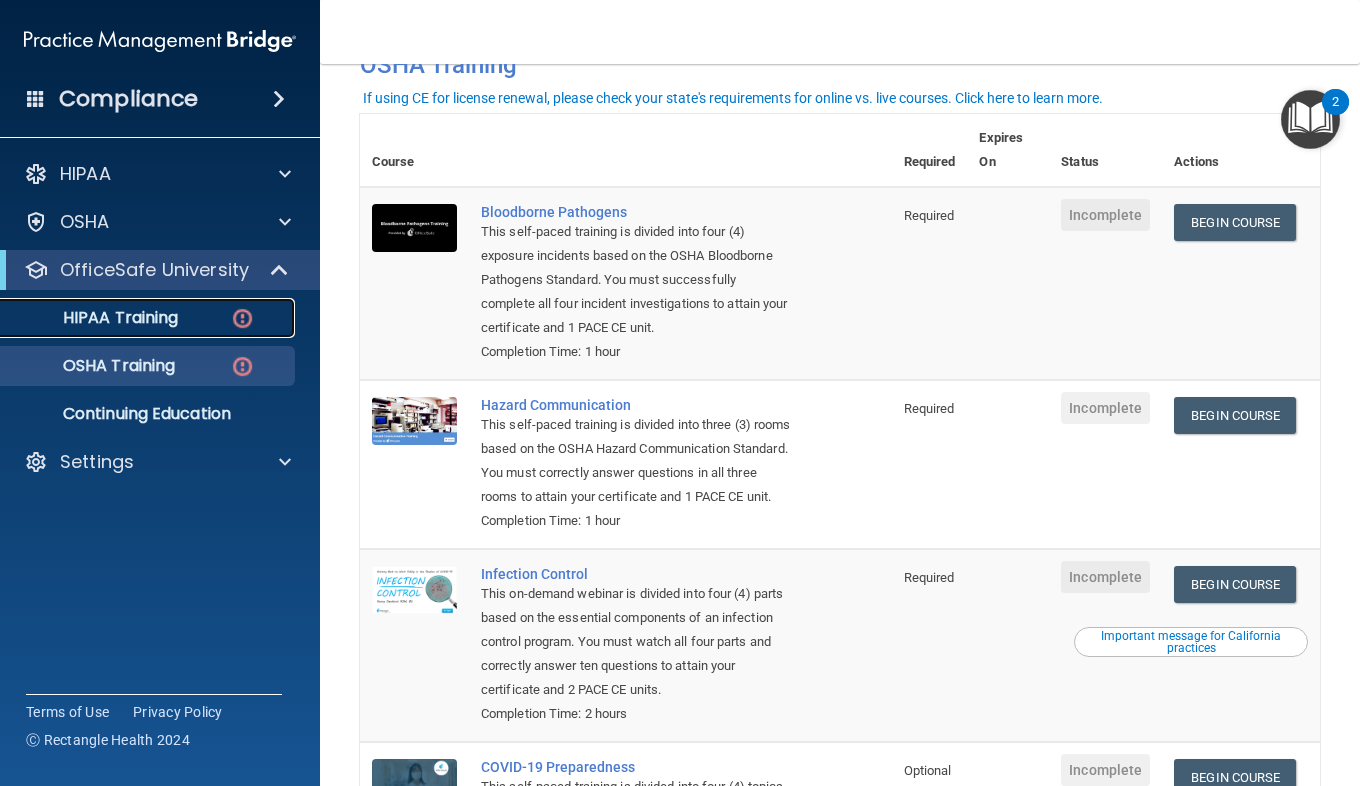 click on "HIPAA Training" at bounding box center [137, 318] 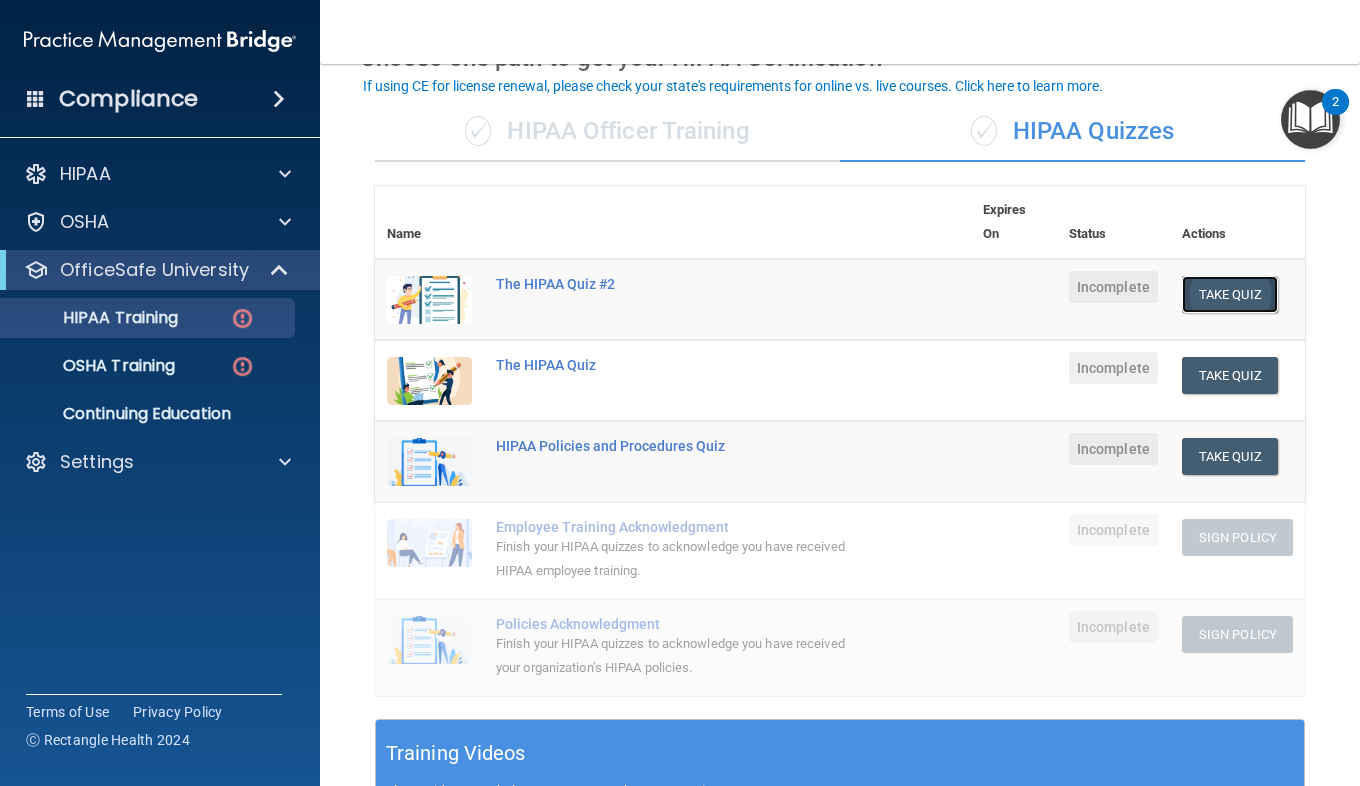 click on "Take Quiz" at bounding box center (1230, 294) 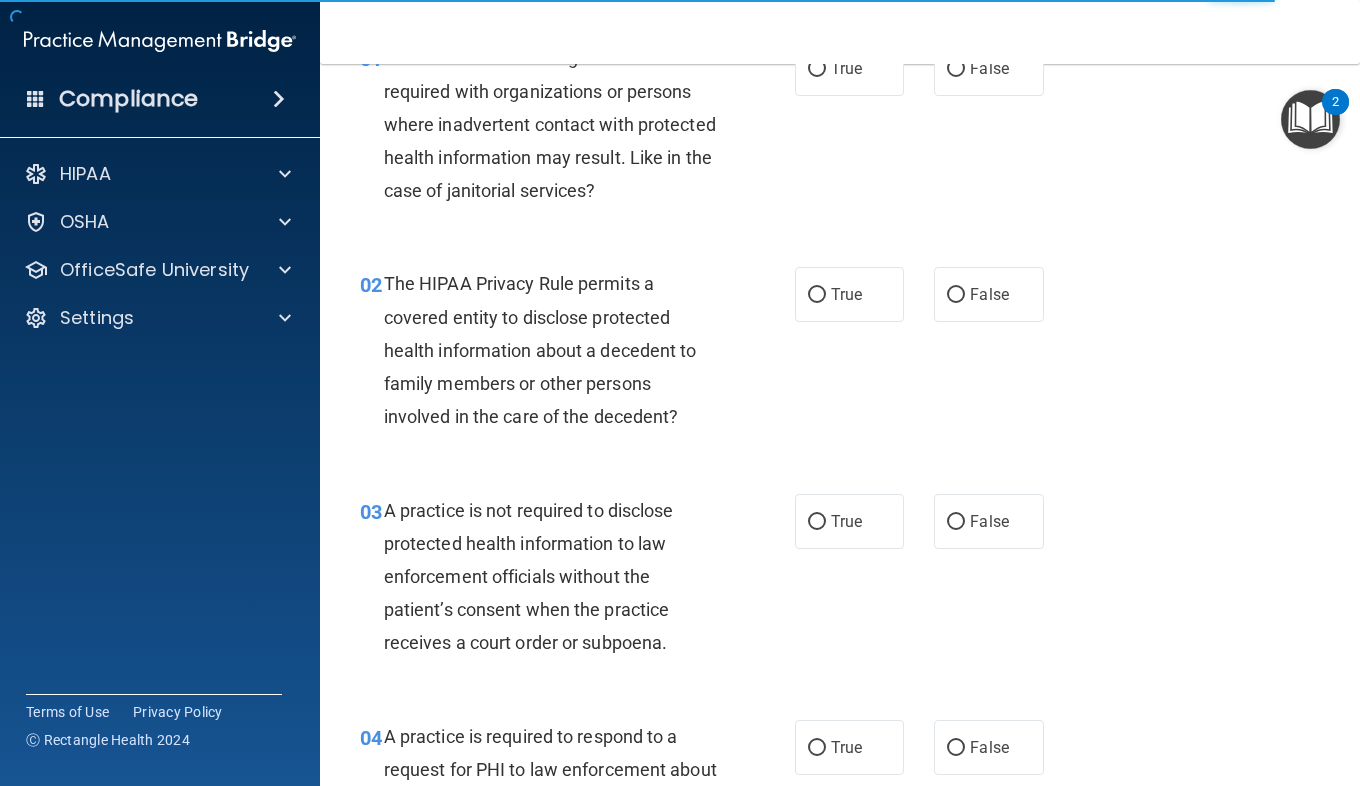 scroll, scrollTop: 0, scrollLeft: 0, axis: both 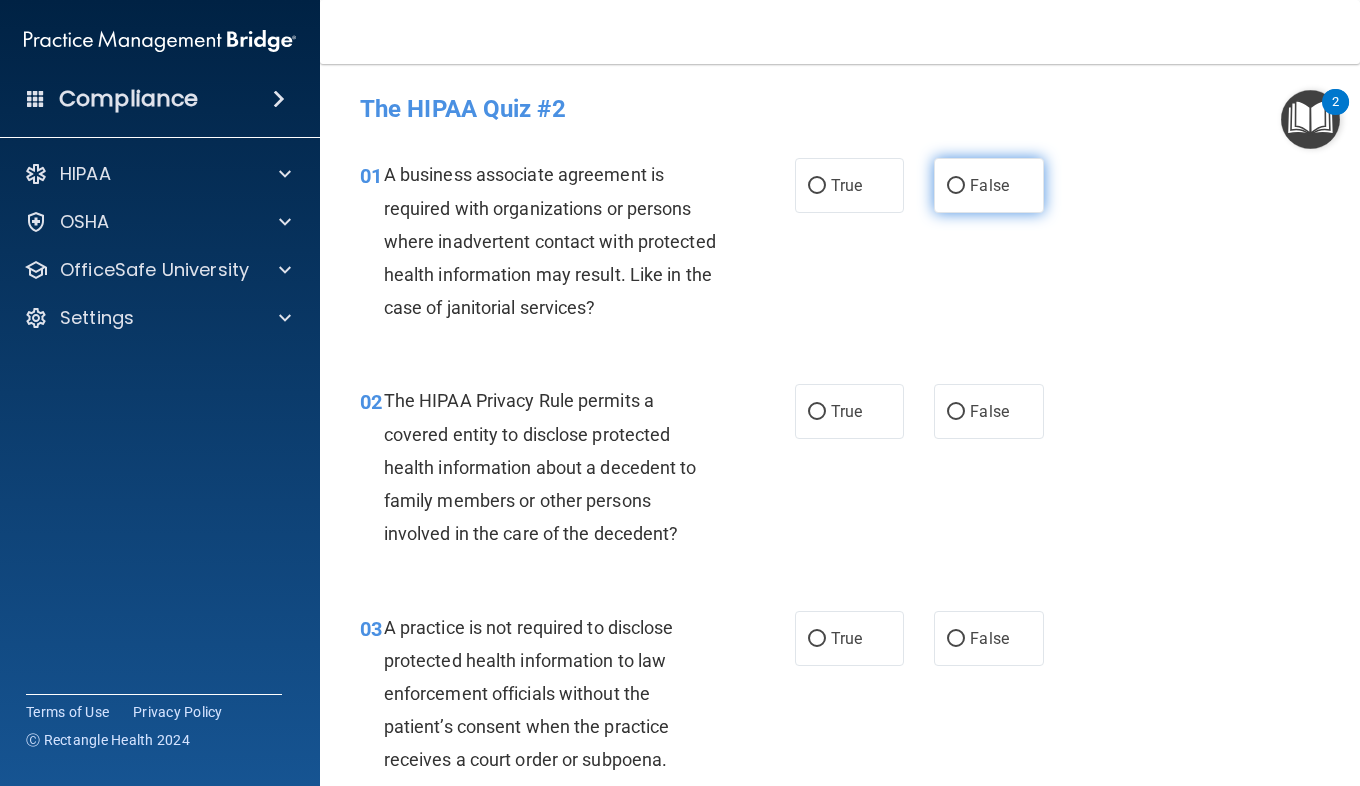 click on "False" at bounding box center [988, 185] 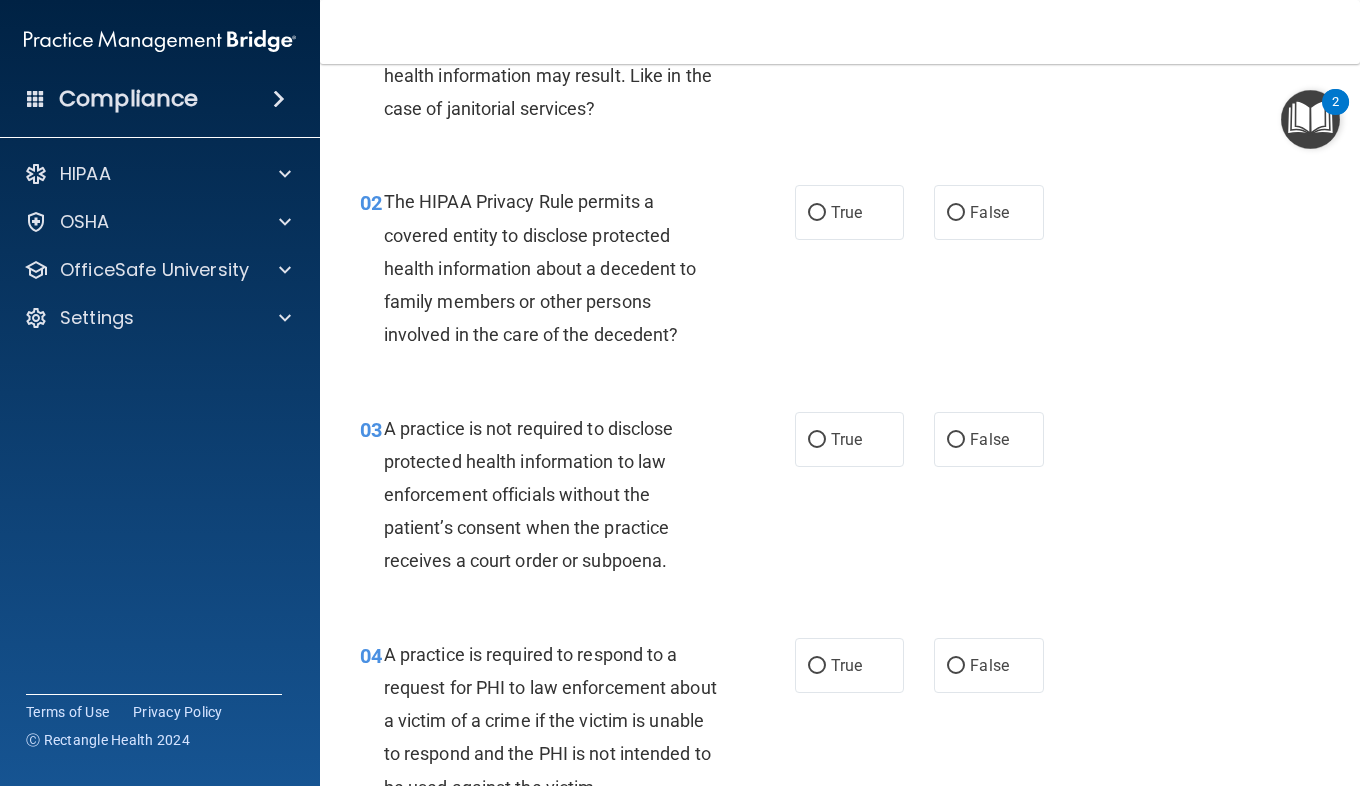 scroll, scrollTop: 200, scrollLeft: 0, axis: vertical 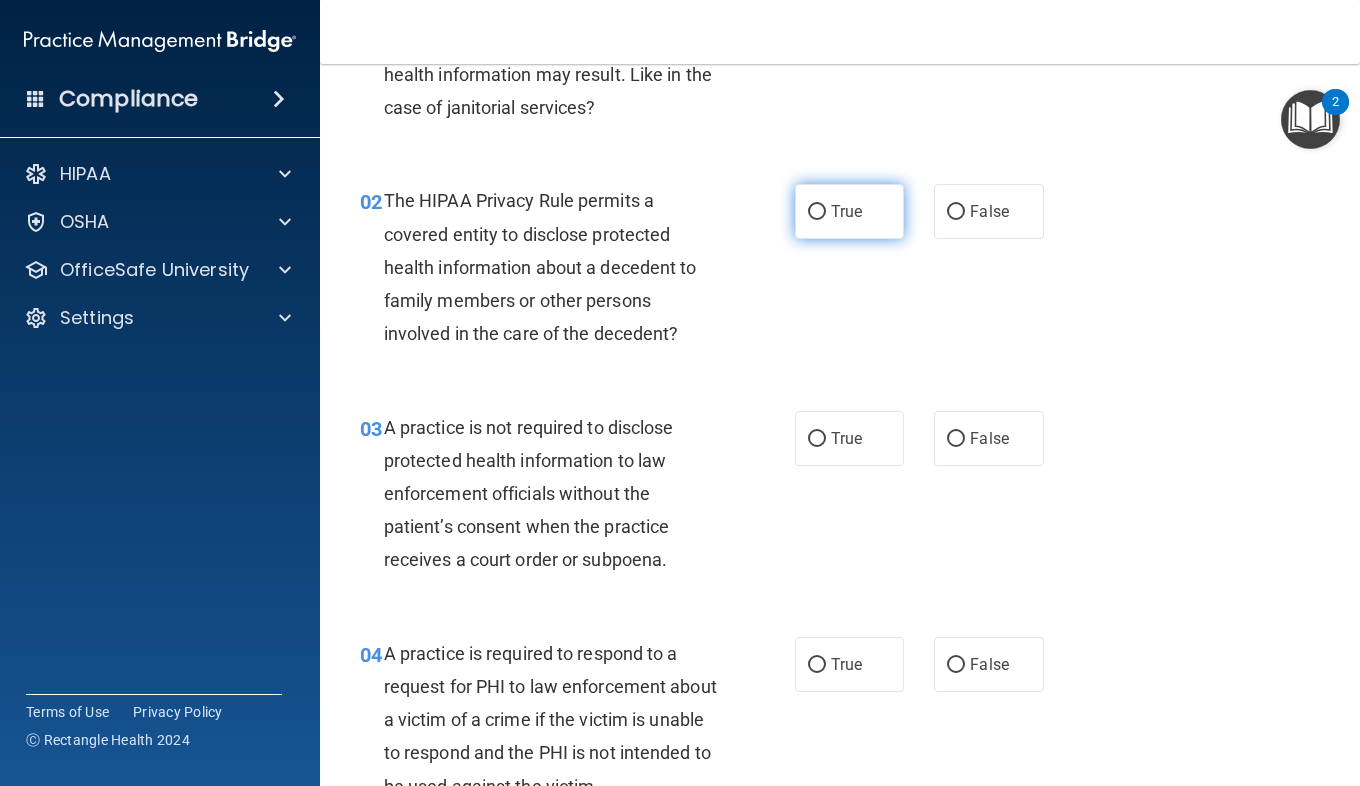 click on "True" at bounding box center (849, 211) 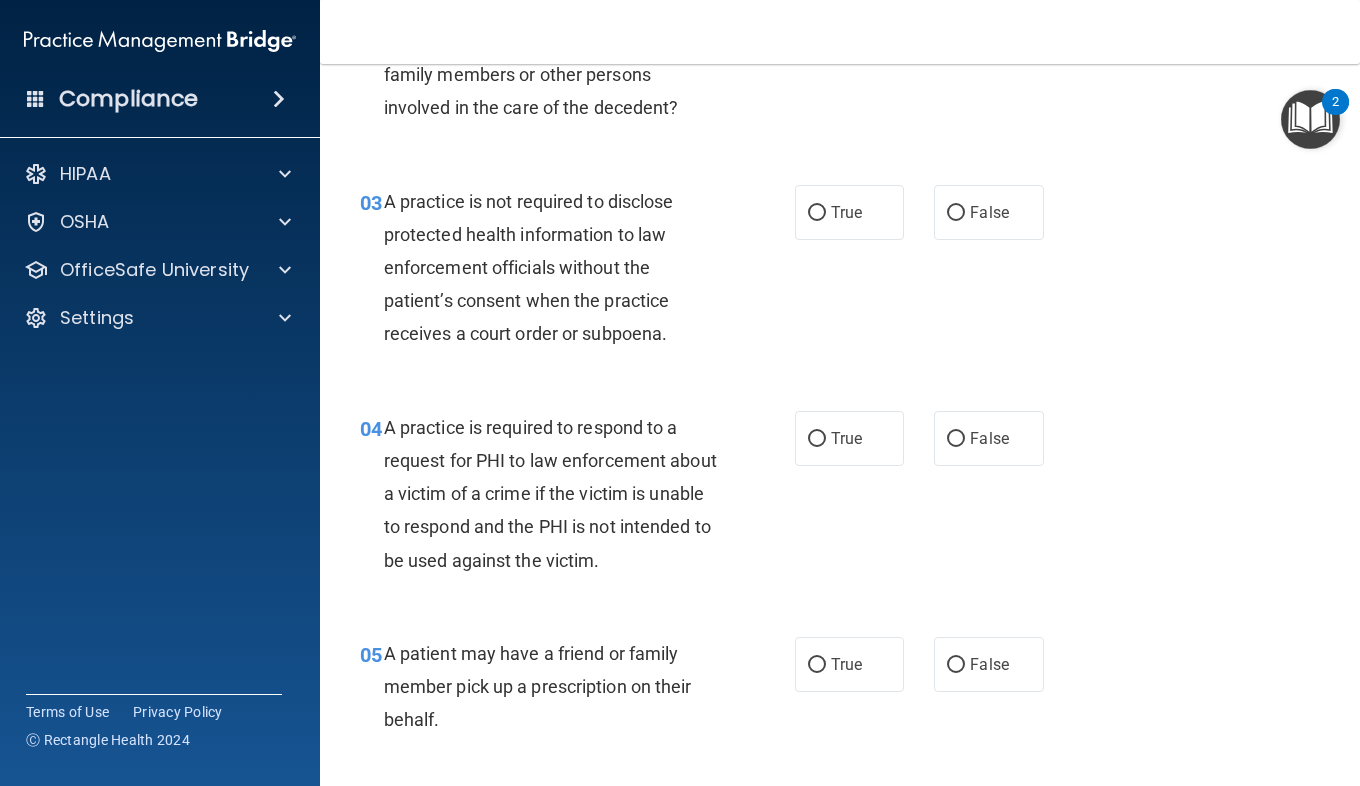 scroll, scrollTop: 427, scrollLeft: 0, axis: vertical 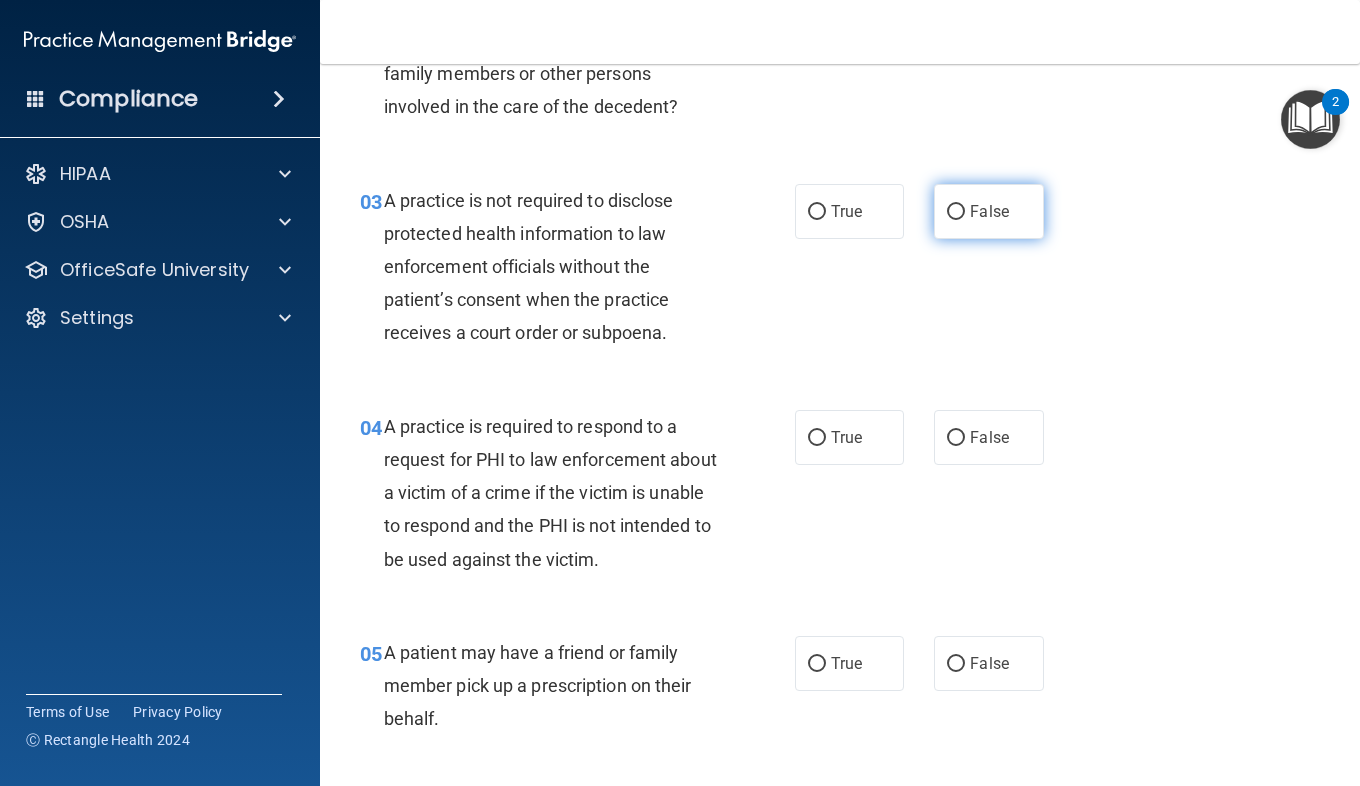 click on "False" at bounding box center [988, 211] 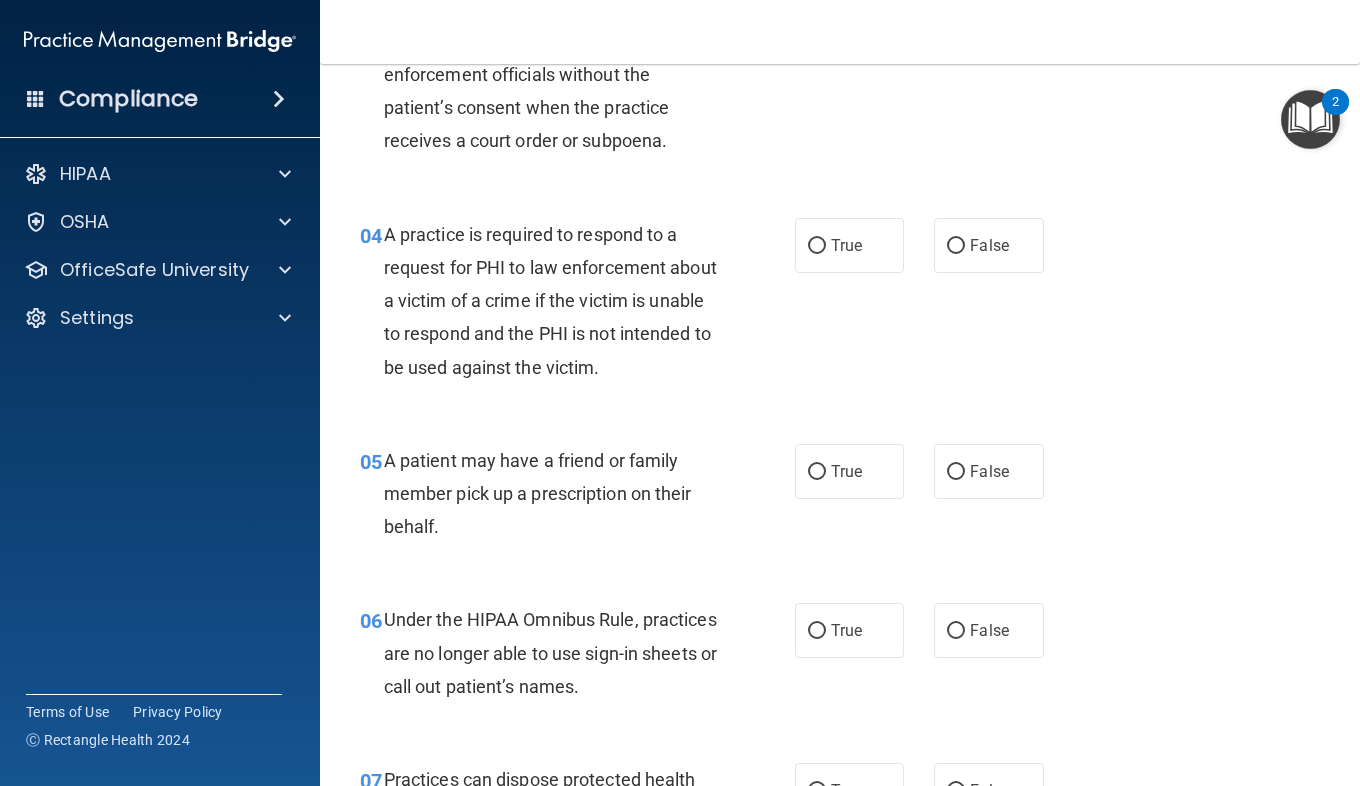 scroll, scrollTop: 646, scrollLeft: 0, axis: vertical 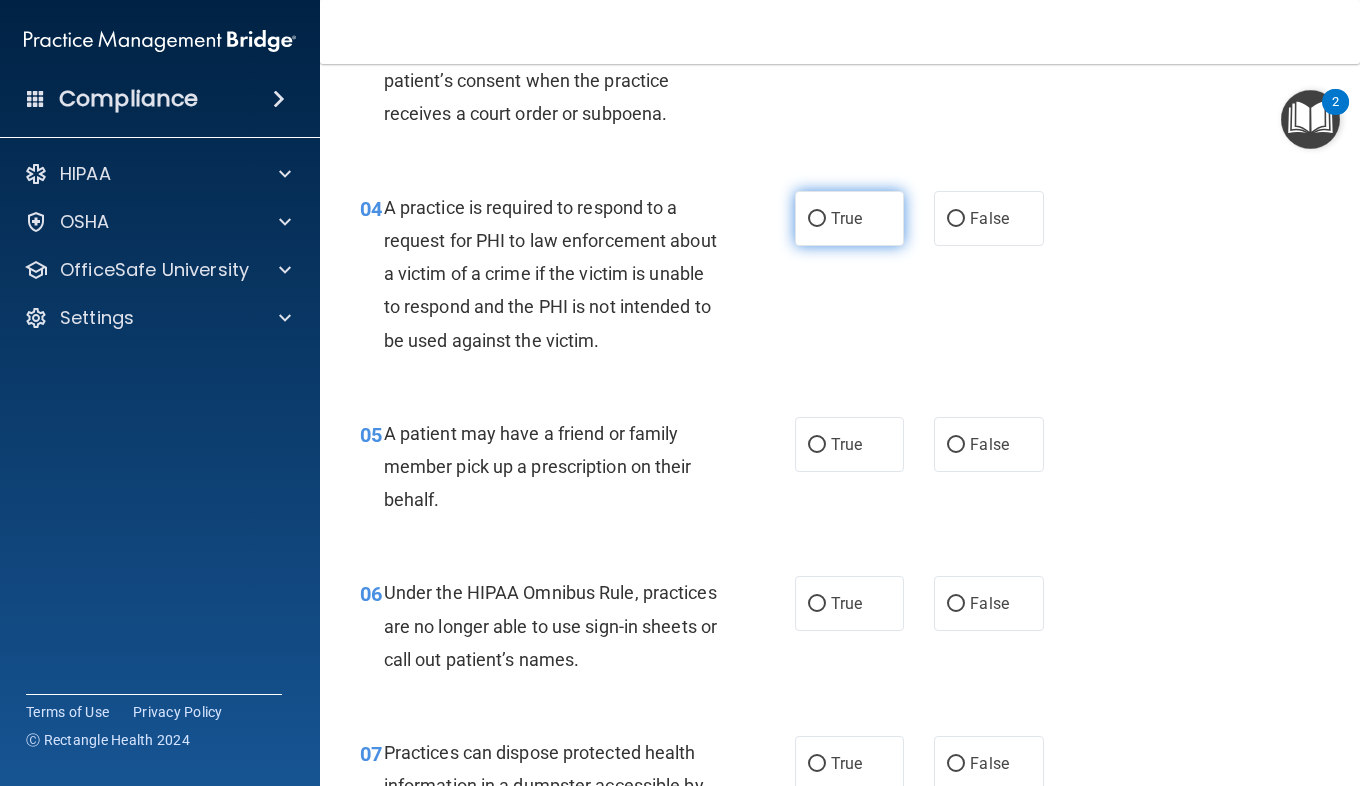 click on "True" at bounding box center (849, 218) 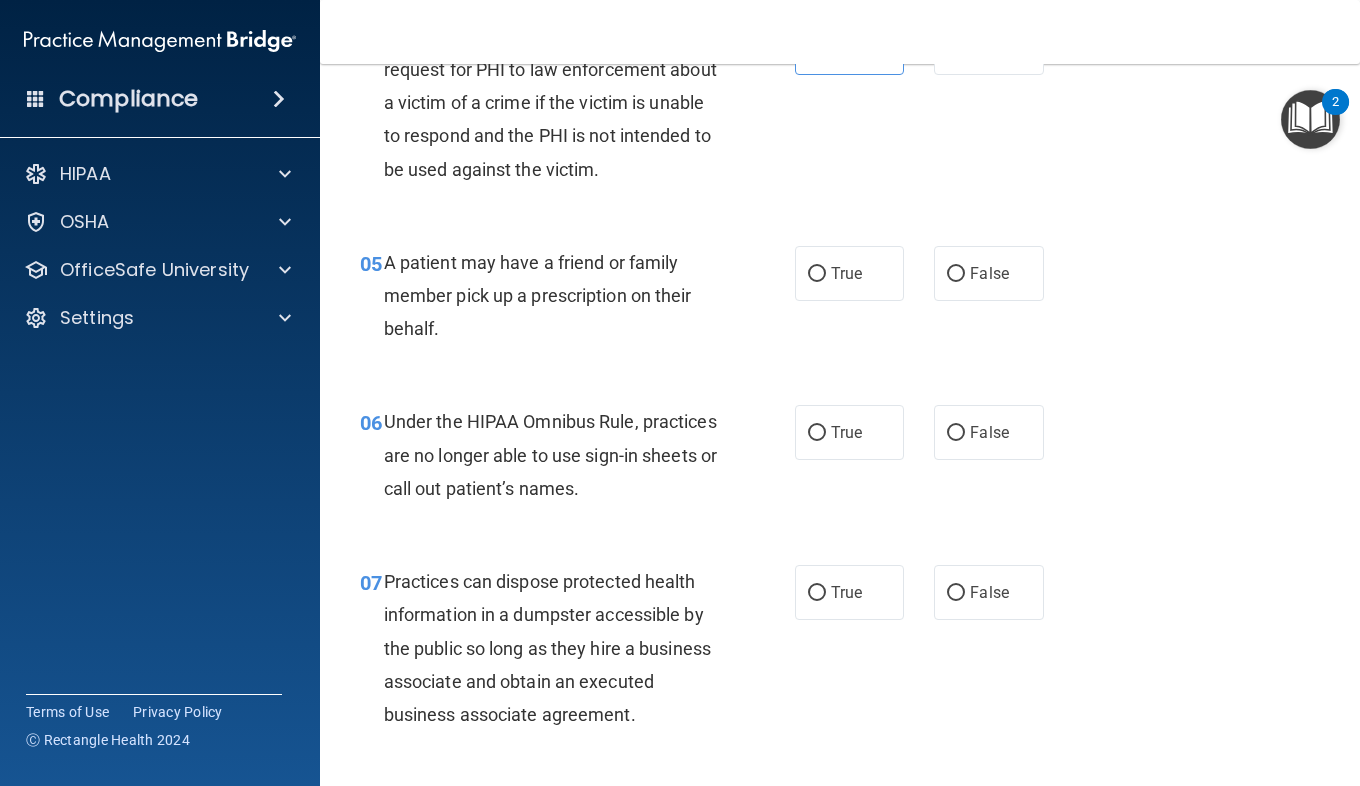 scroll, scrollTop: 836, scrollLeft: 0, axis: vertical 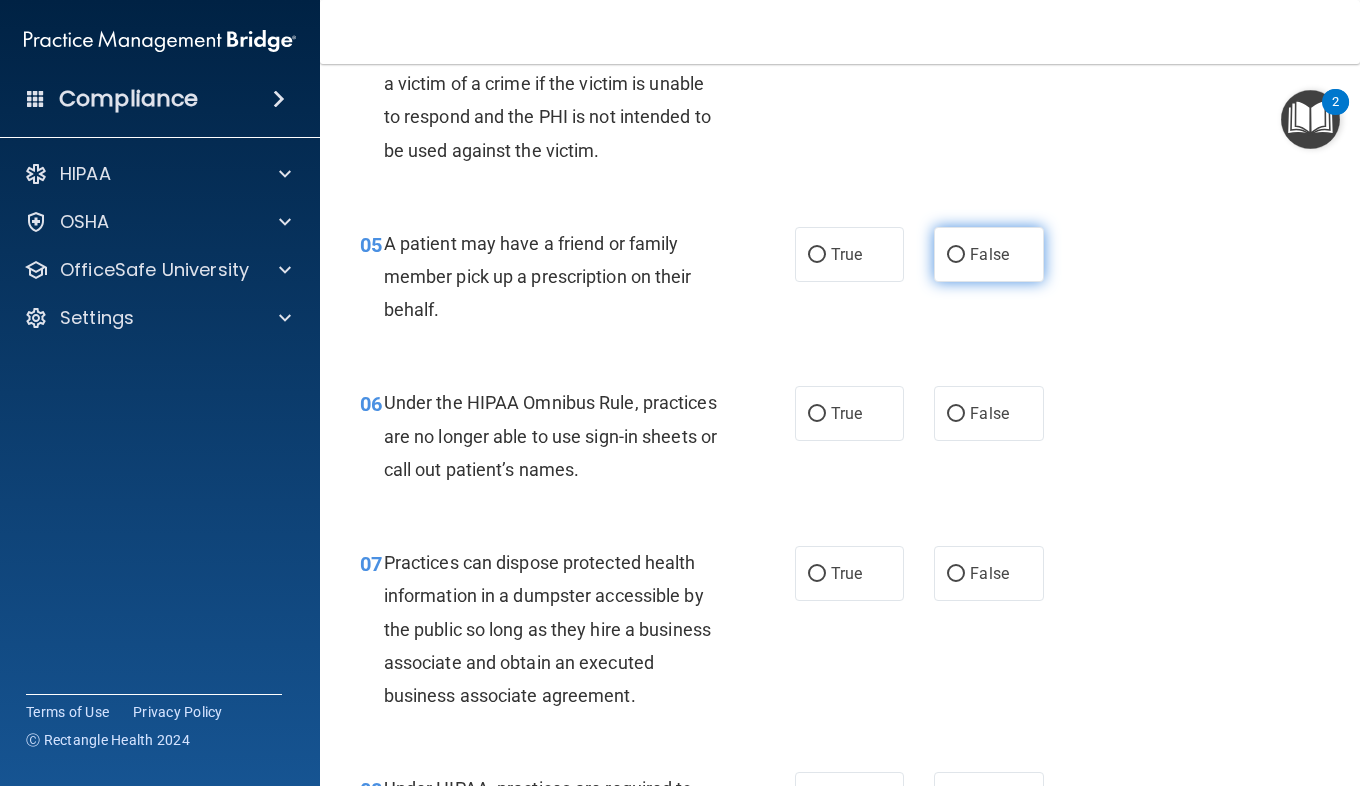 click on "False" at bounding box center (988, 254) 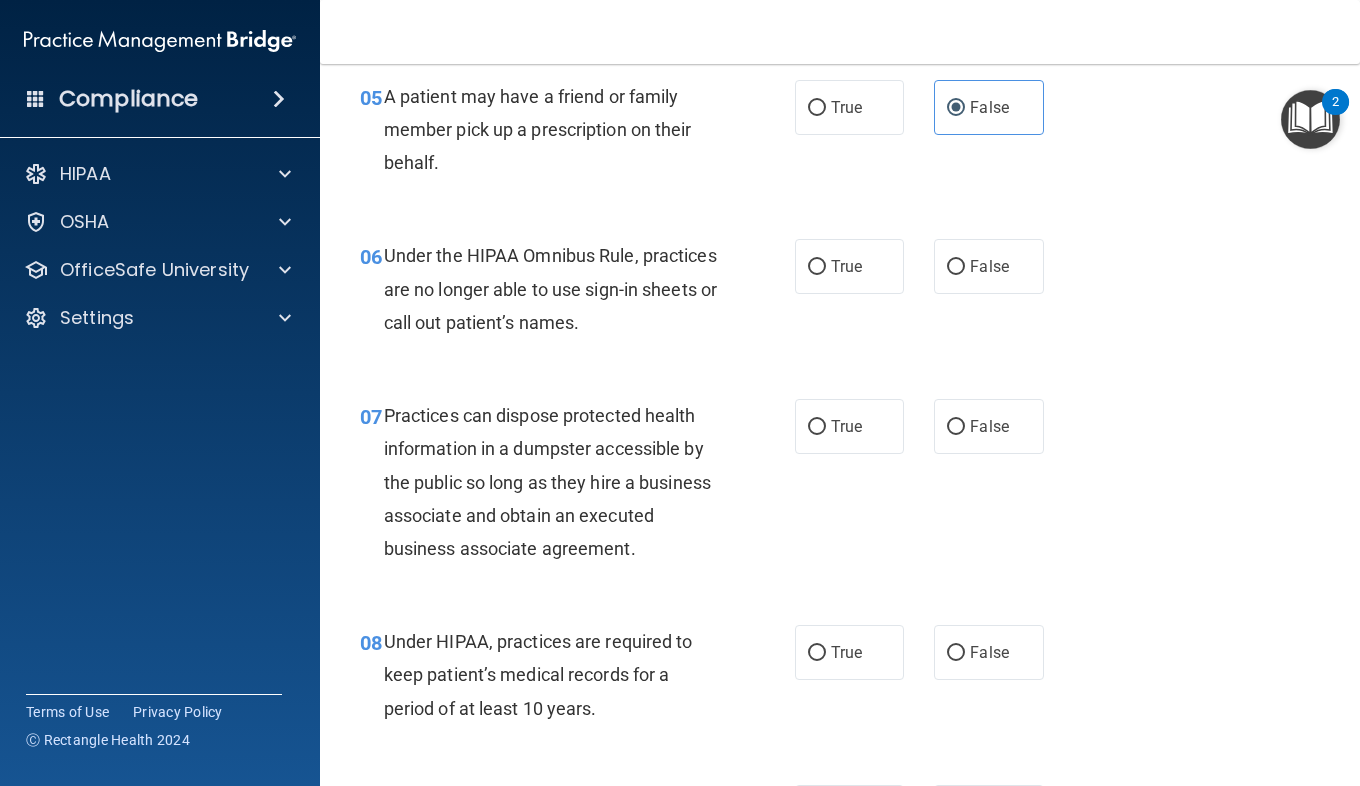 scroll, scrollTop: 984, scrollLeft: 0, axis: vertical 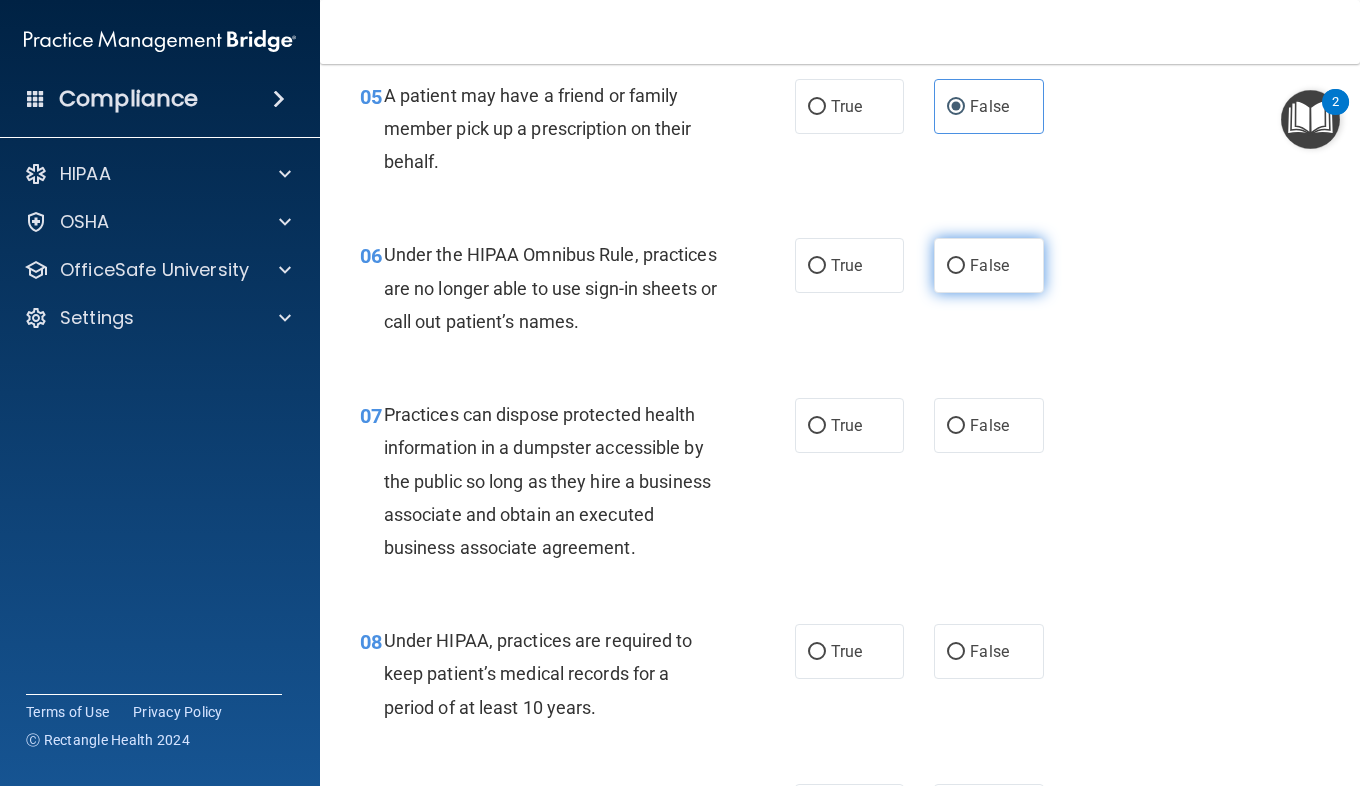 click on "False" at bounding box center (988, 265) 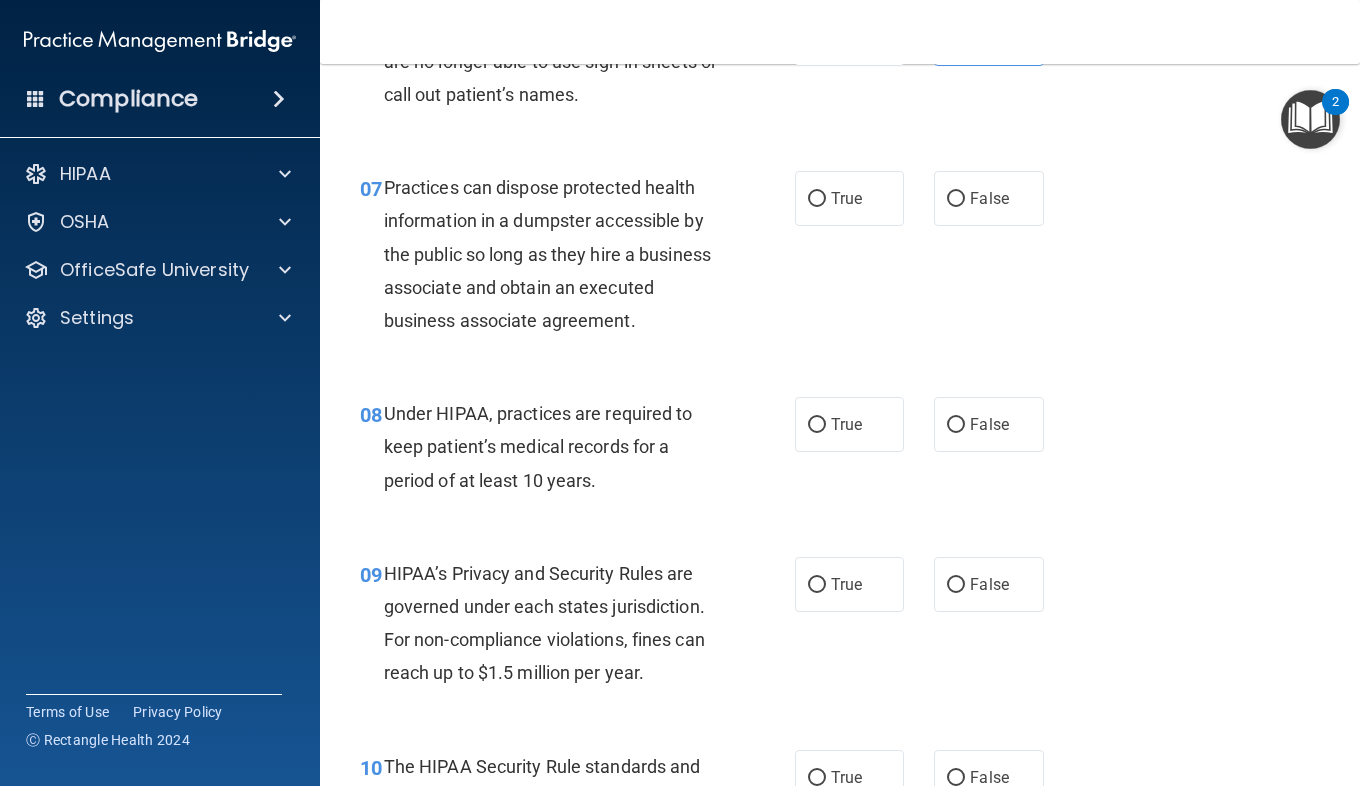 scroll, scrollTop: 1212, scrollLeft: 0, axis: vertical 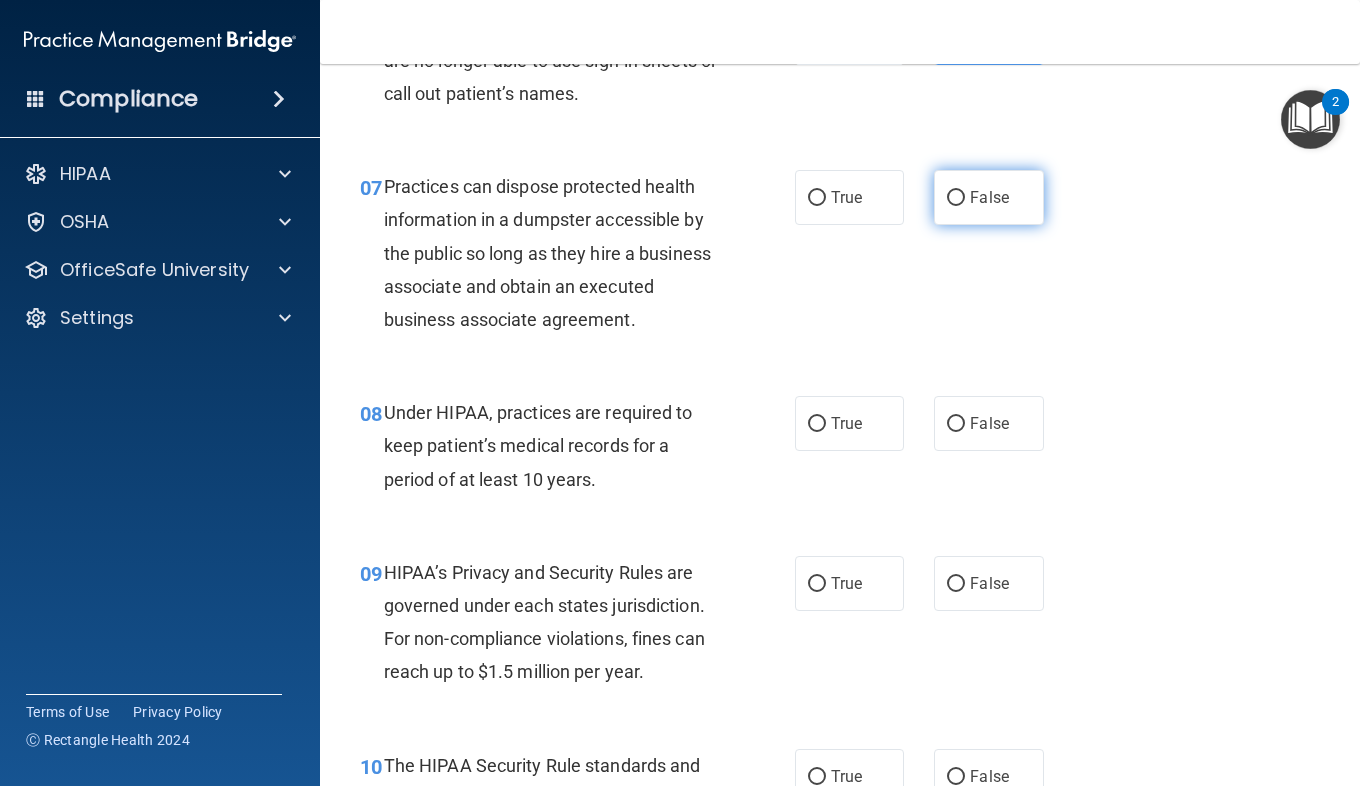 click on "False" at bounding box center (956, 198) 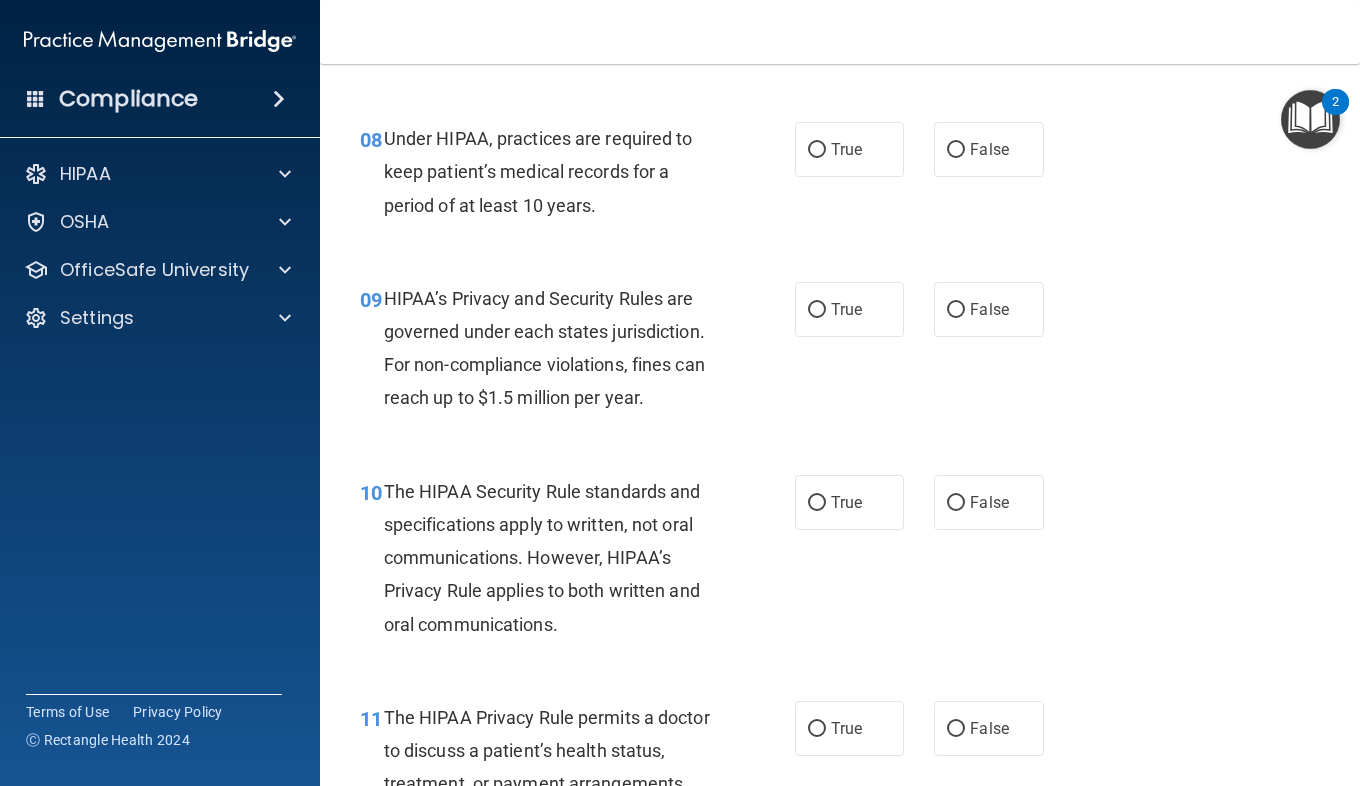 scroll, scrollTop: 1487, scrollLeft: 0, axis: vertical 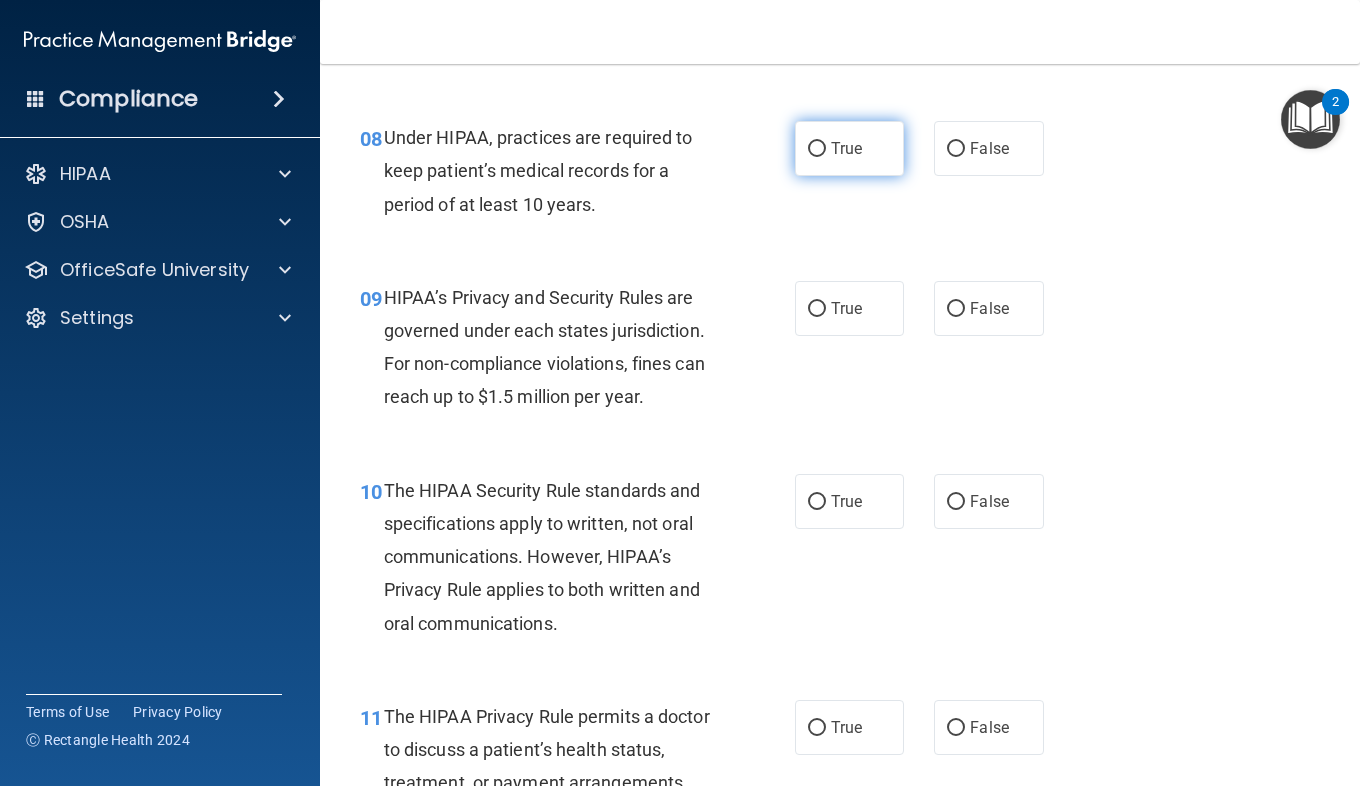 click on "True" at bounding box center [849, 148] 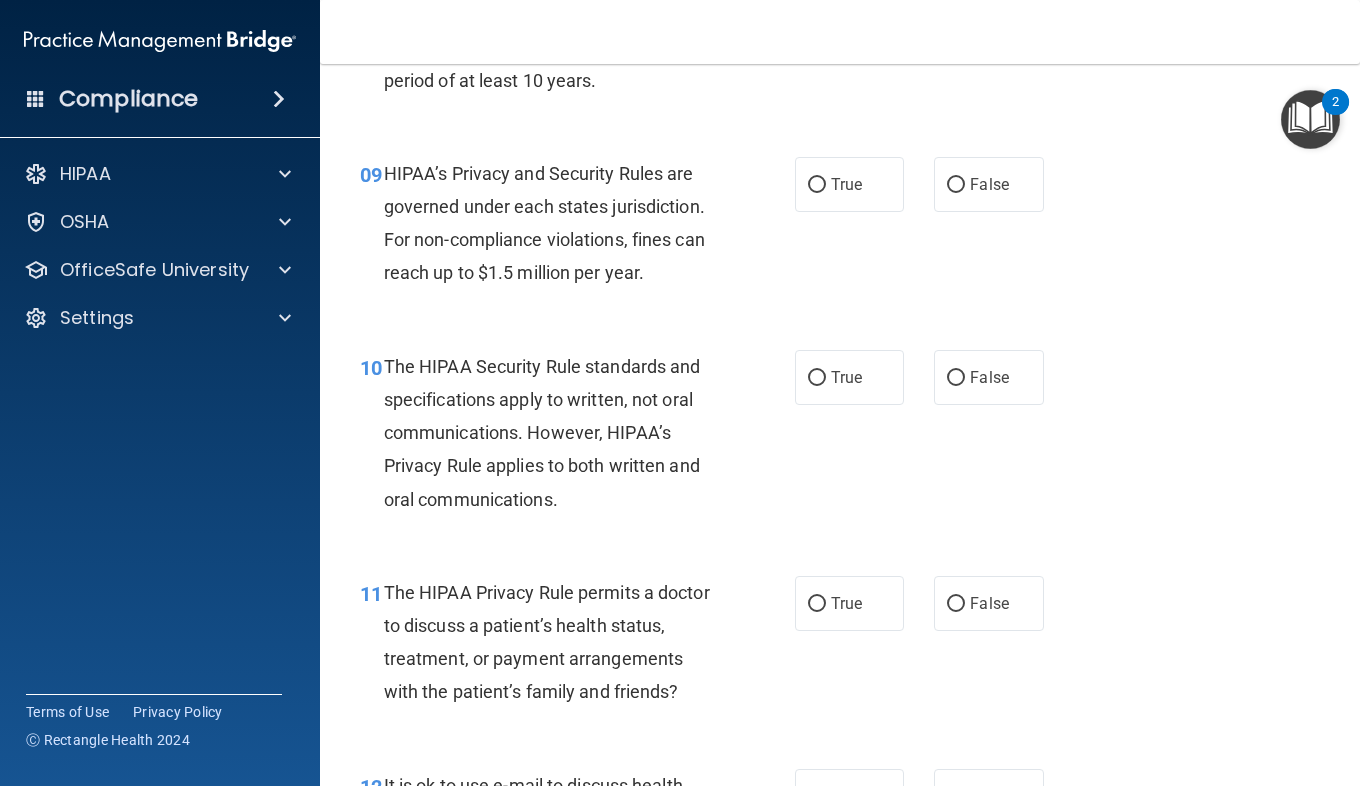 scroll, scrollTop: 1613, scrollLeft: 0, axis: vertical 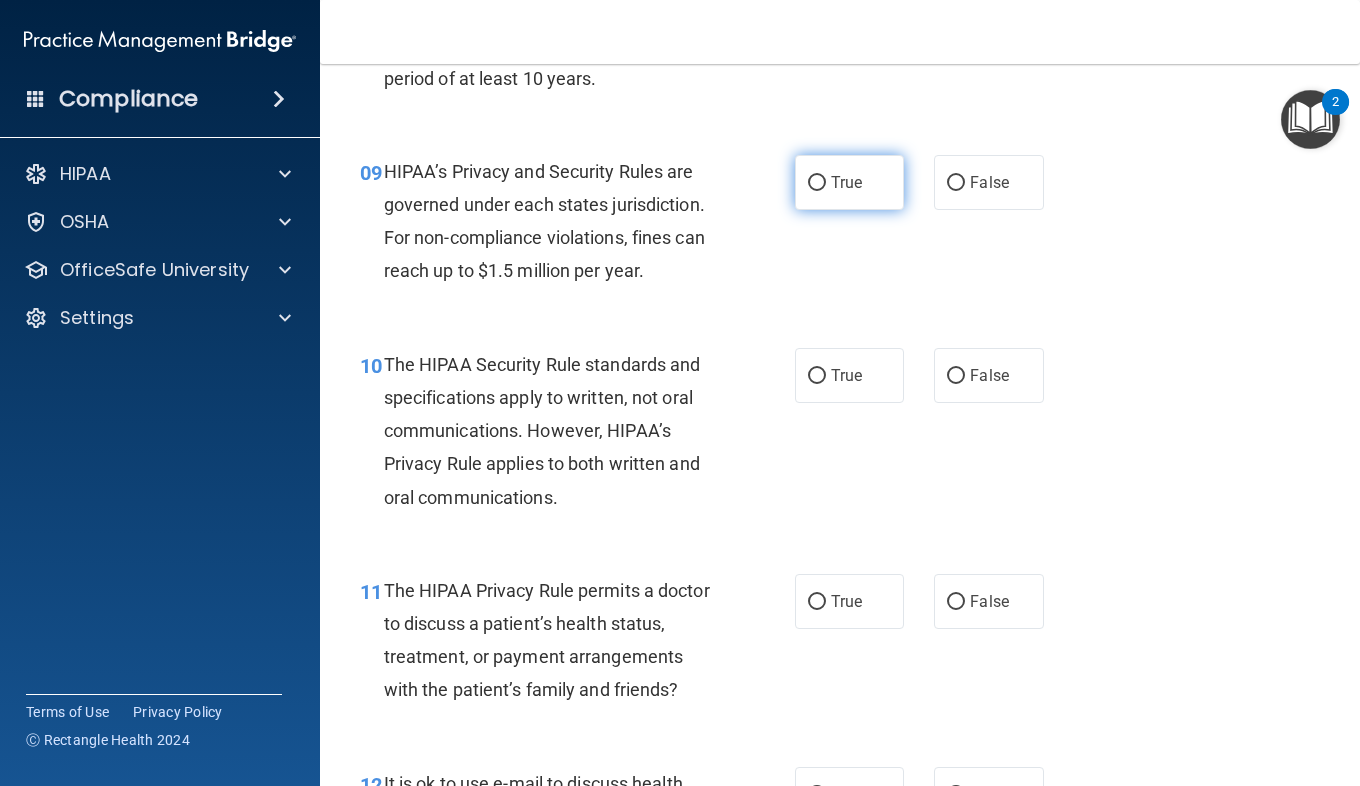 click on "True" at bounding box center [849, 182] 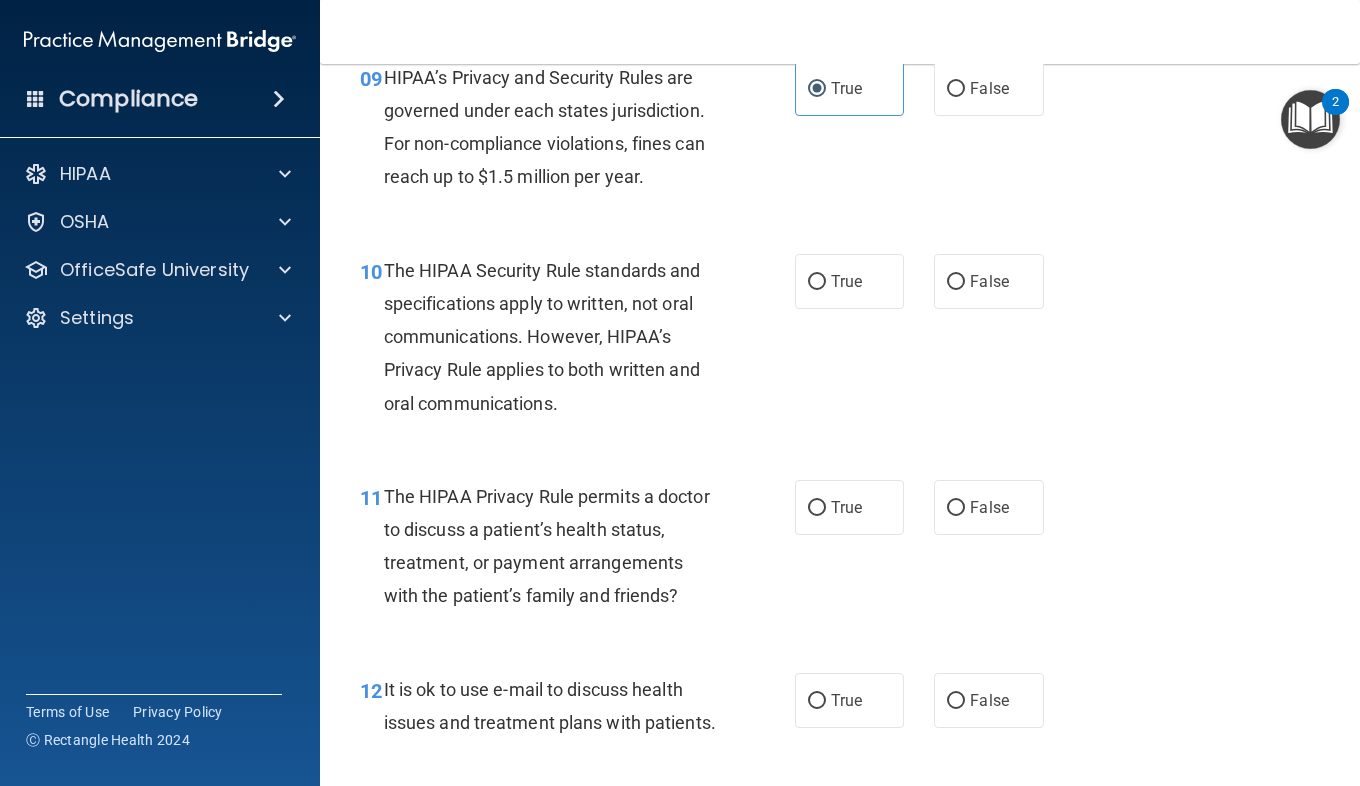 scroll, scrollTop: 1708, scrollLeft: 0, axis: vertical 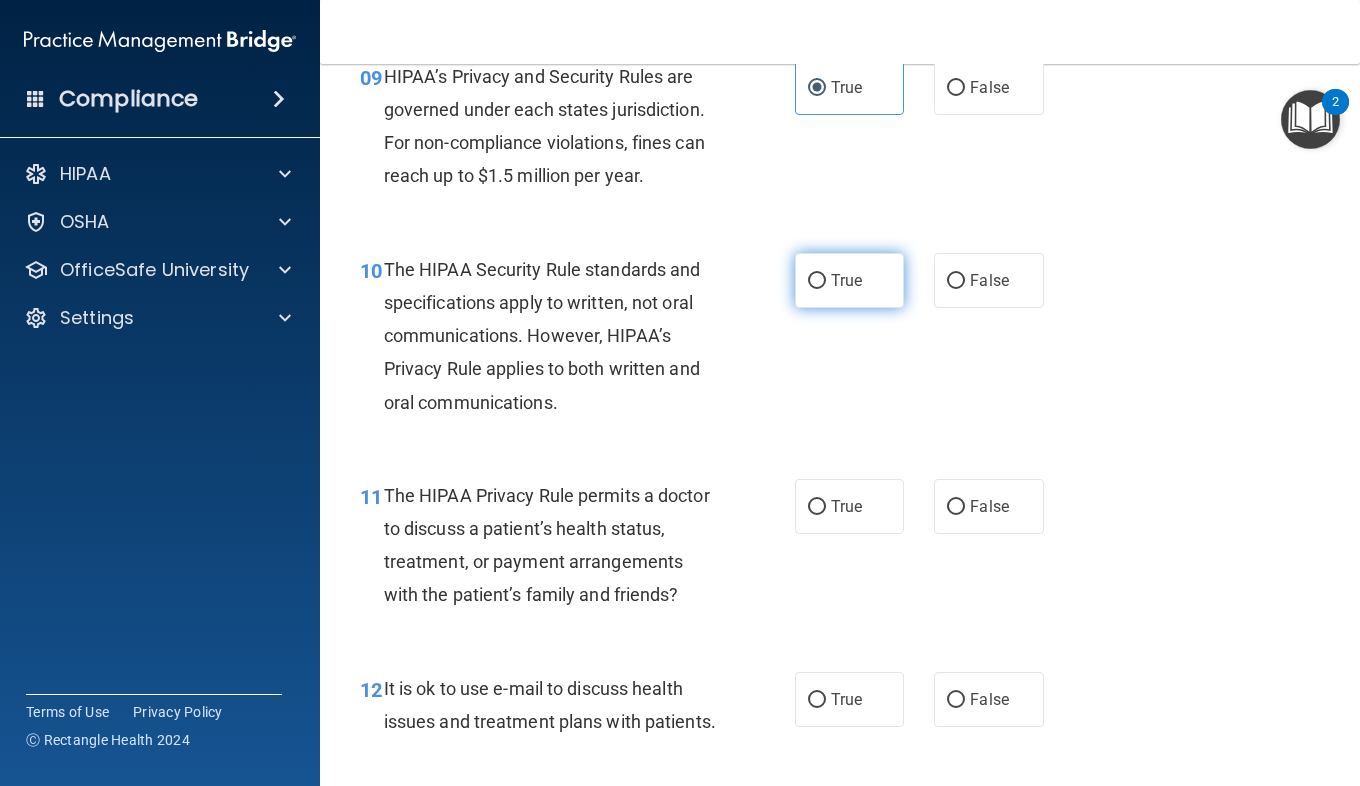 click on "True" at bounding box center (849, 280) 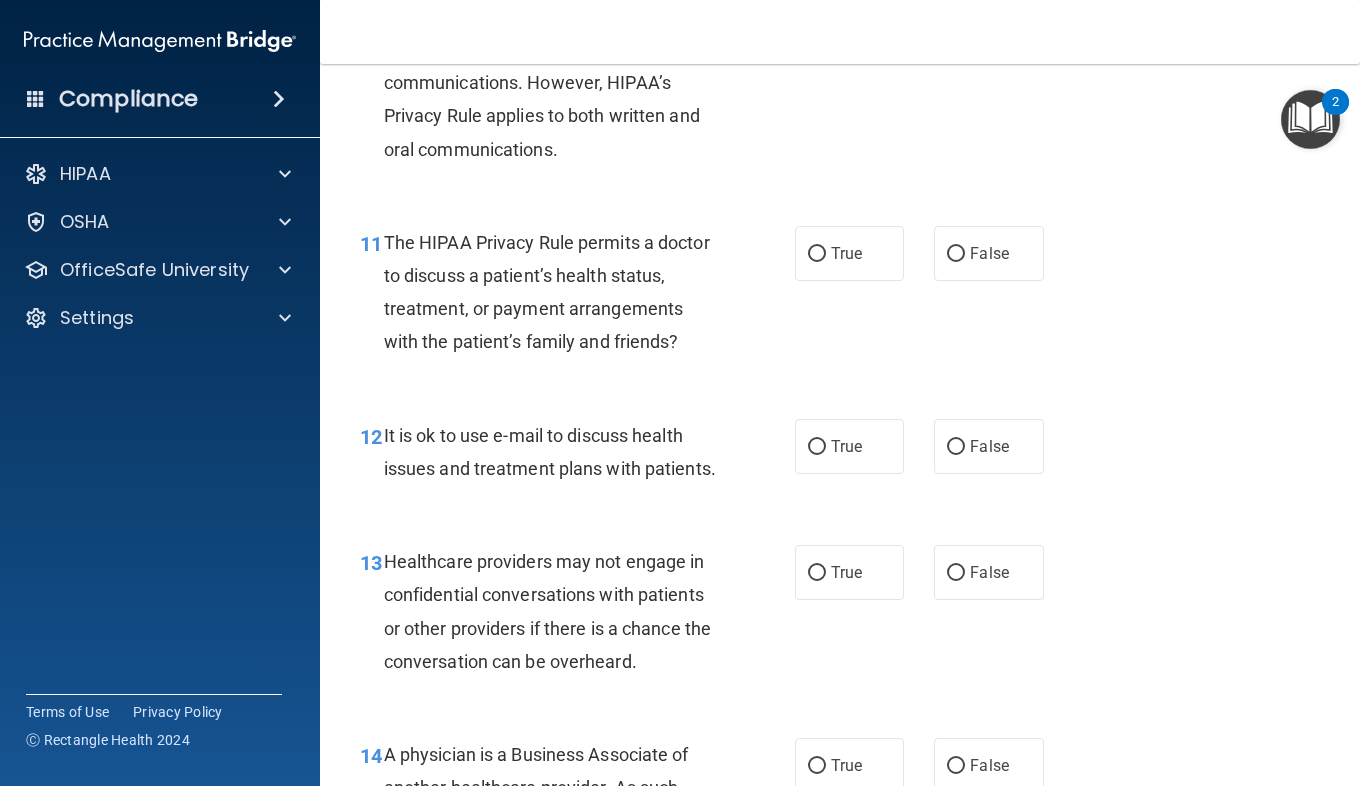 scroll, scrollTop: 2004, scrollLeft: 0, axis: vertical 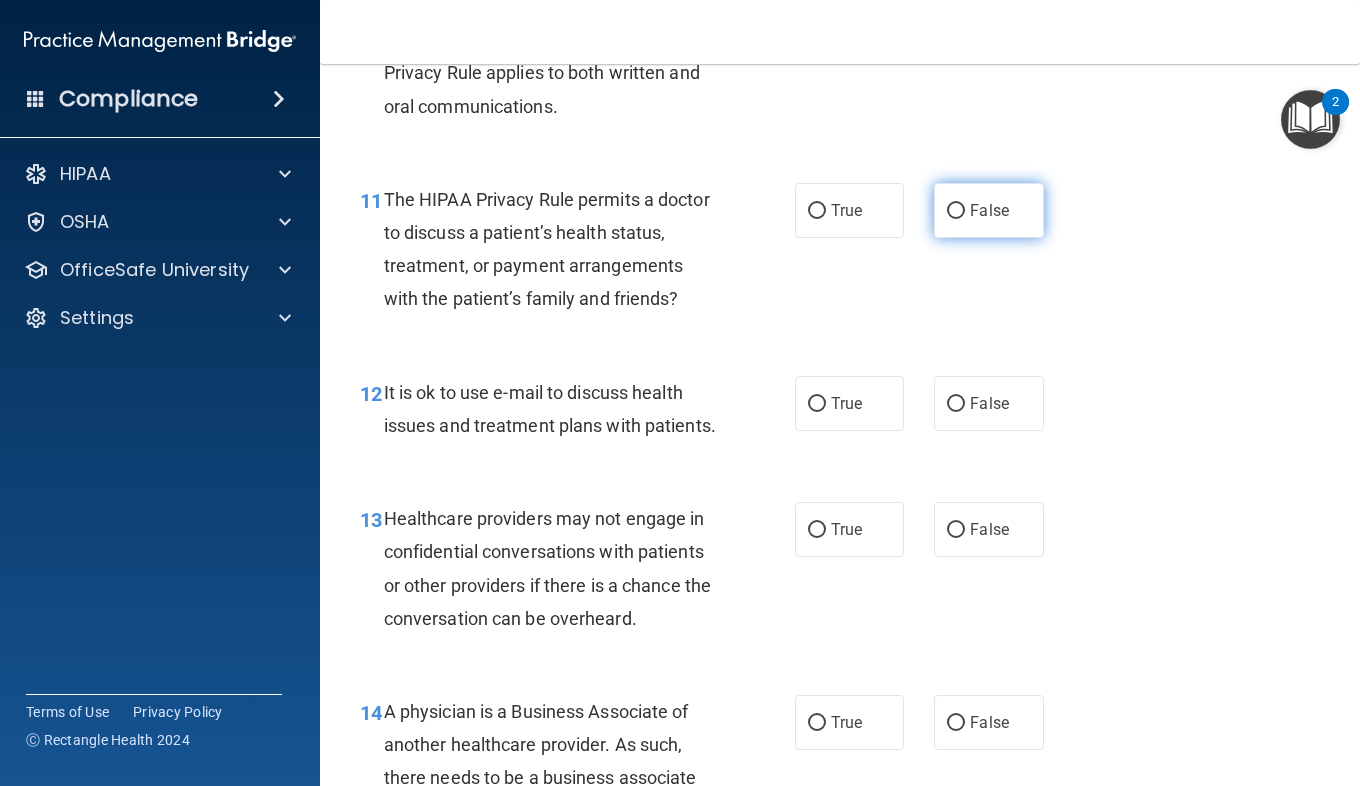 click on "False" at bounding box center (956, 211) 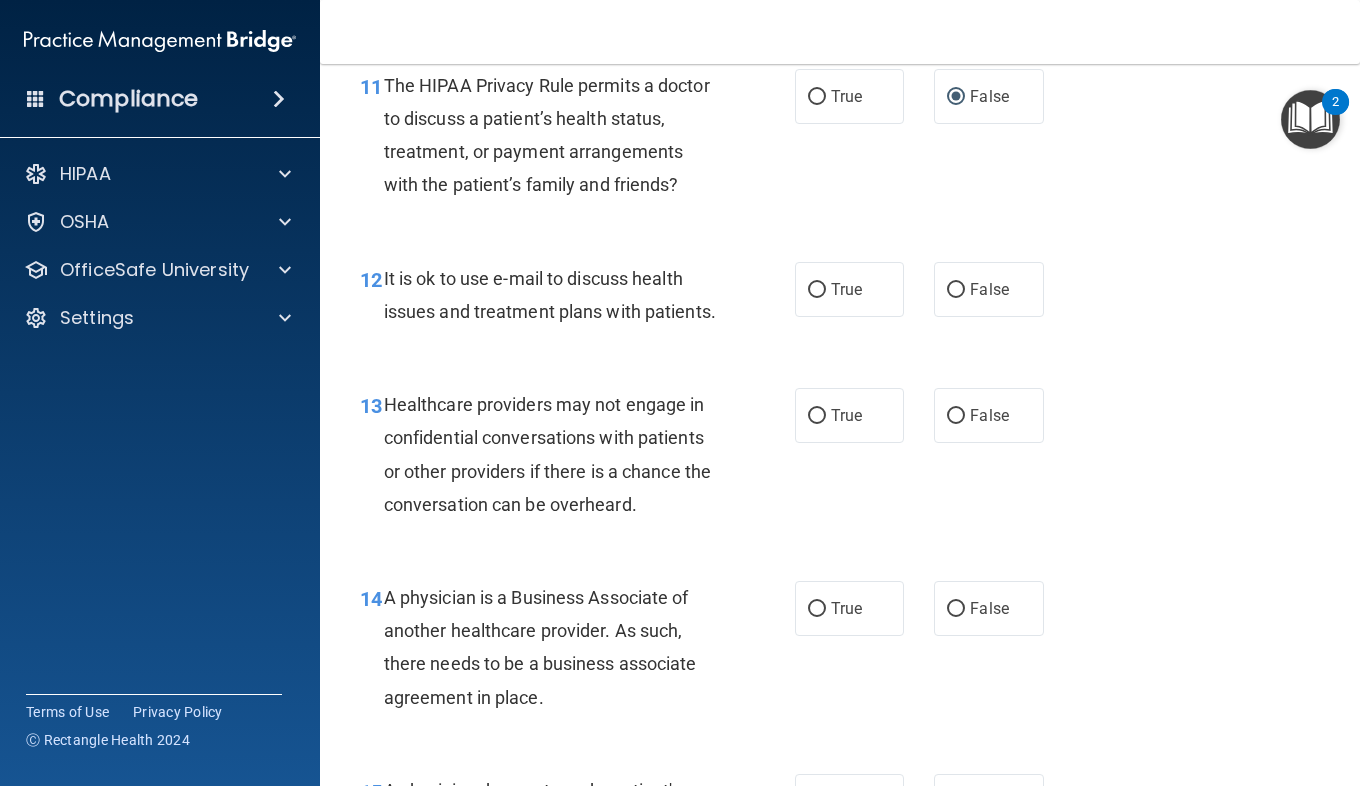 scroll, scrollTop: 2122, scrollLeft: 0, axis: vertical 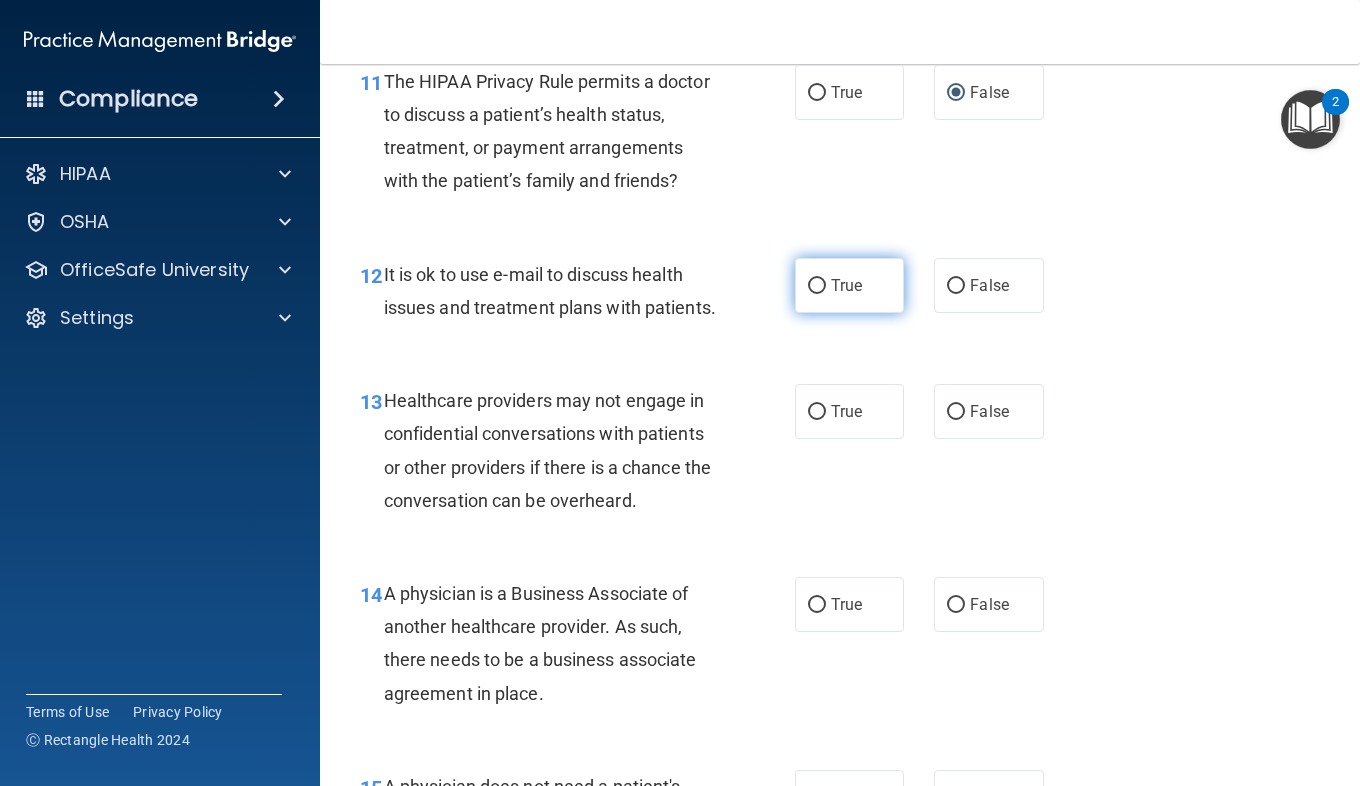 click on "True" at bounding box center [849, 285] 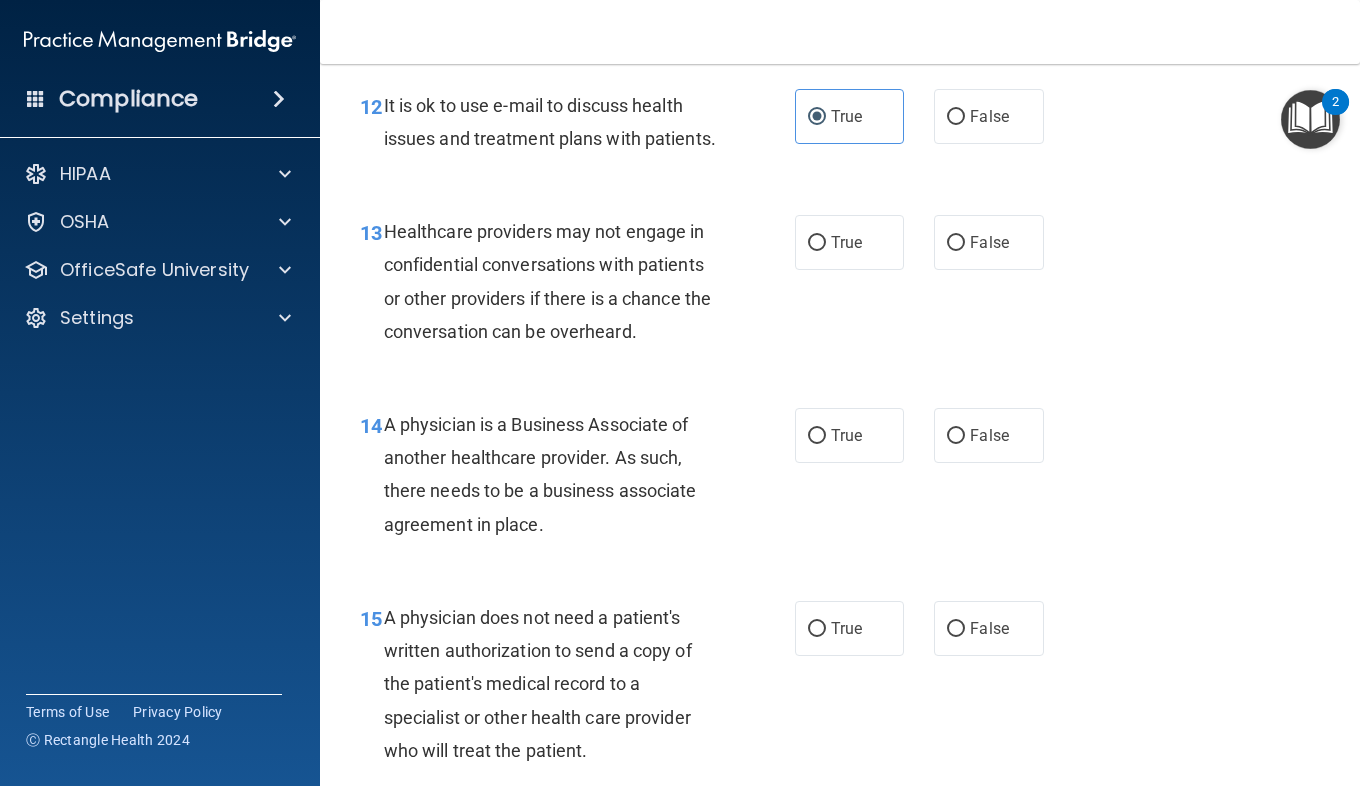 scroll, scrollTop: 2292, scrollLeft: 0, axis: vertical 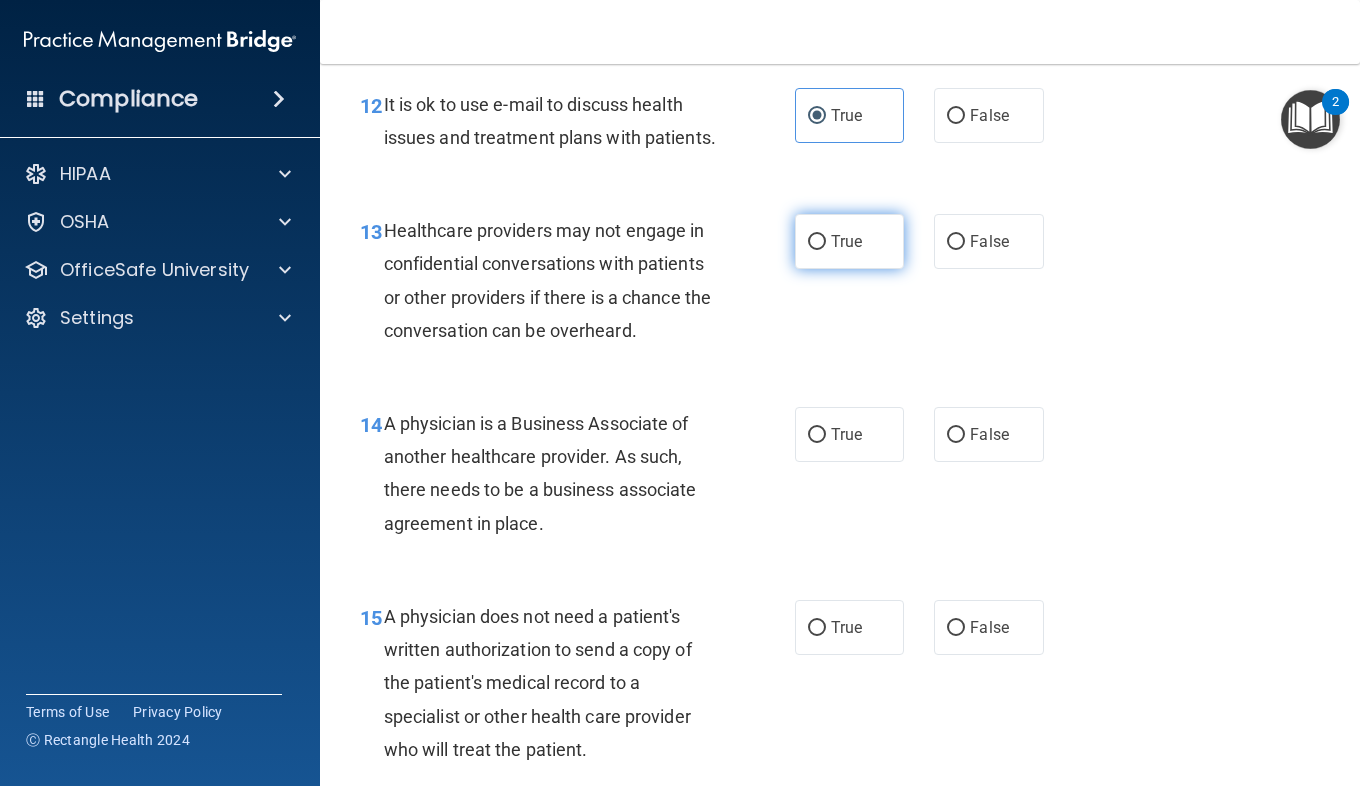 click on "True" at bounding box center (846, 241) 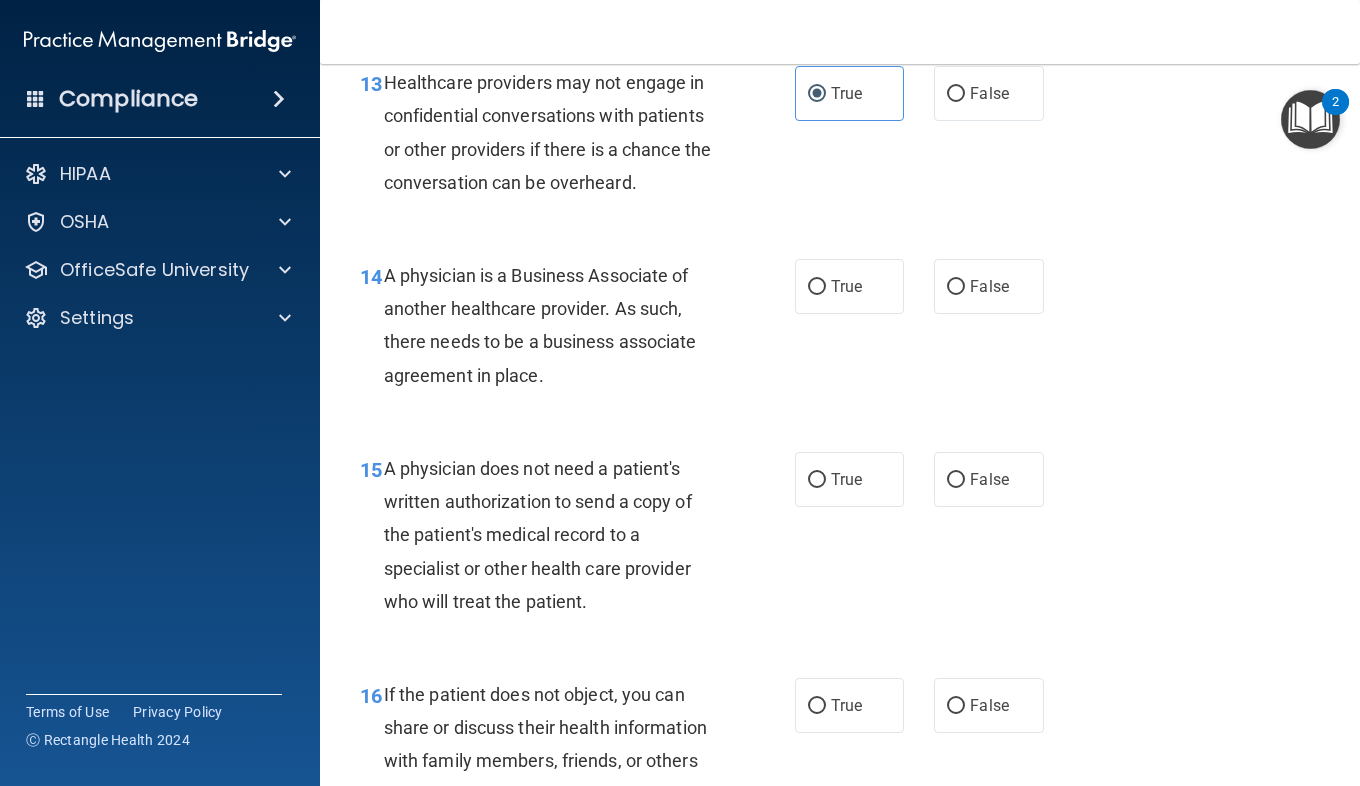 scroll, scrollTop: 2450, scrollLeft: 0, axis: vertical 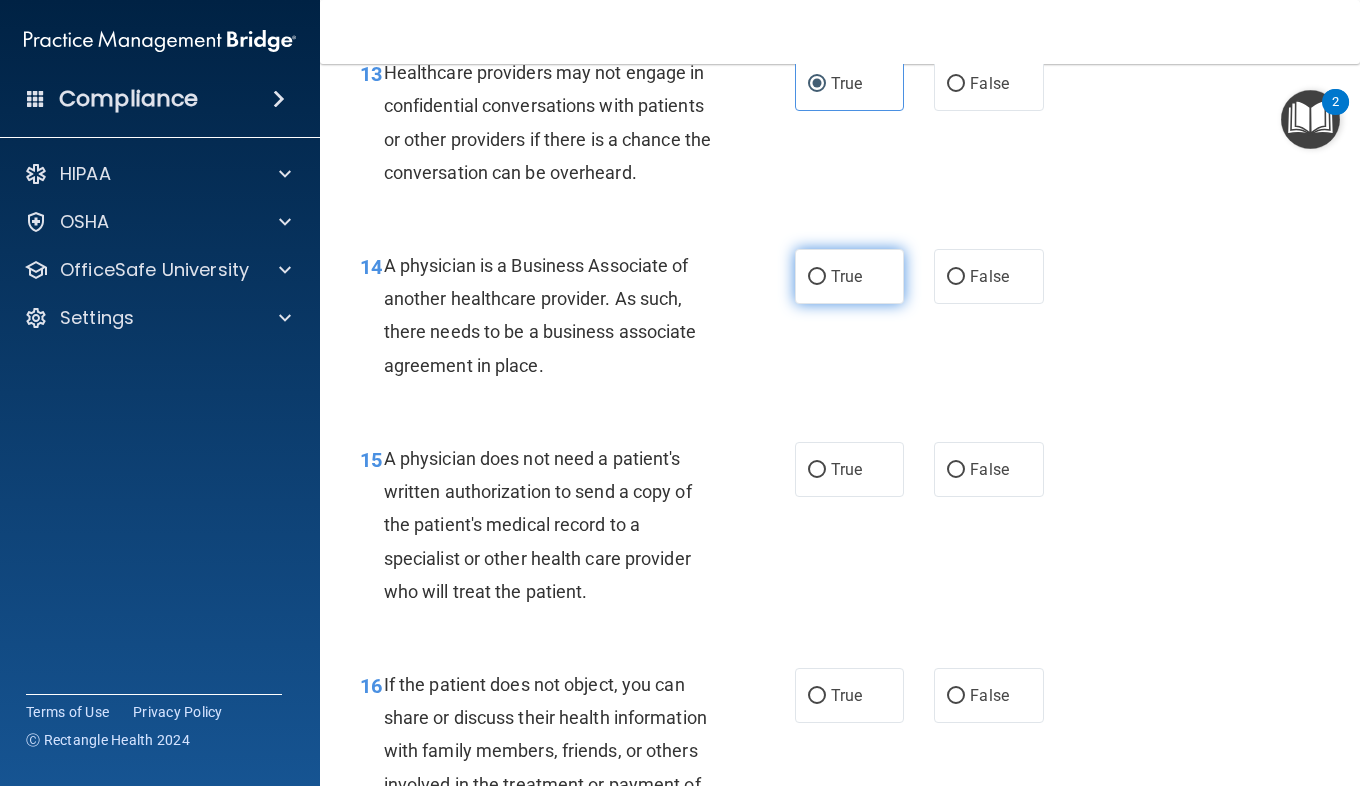click on "True" at bounding box center (849, 276) 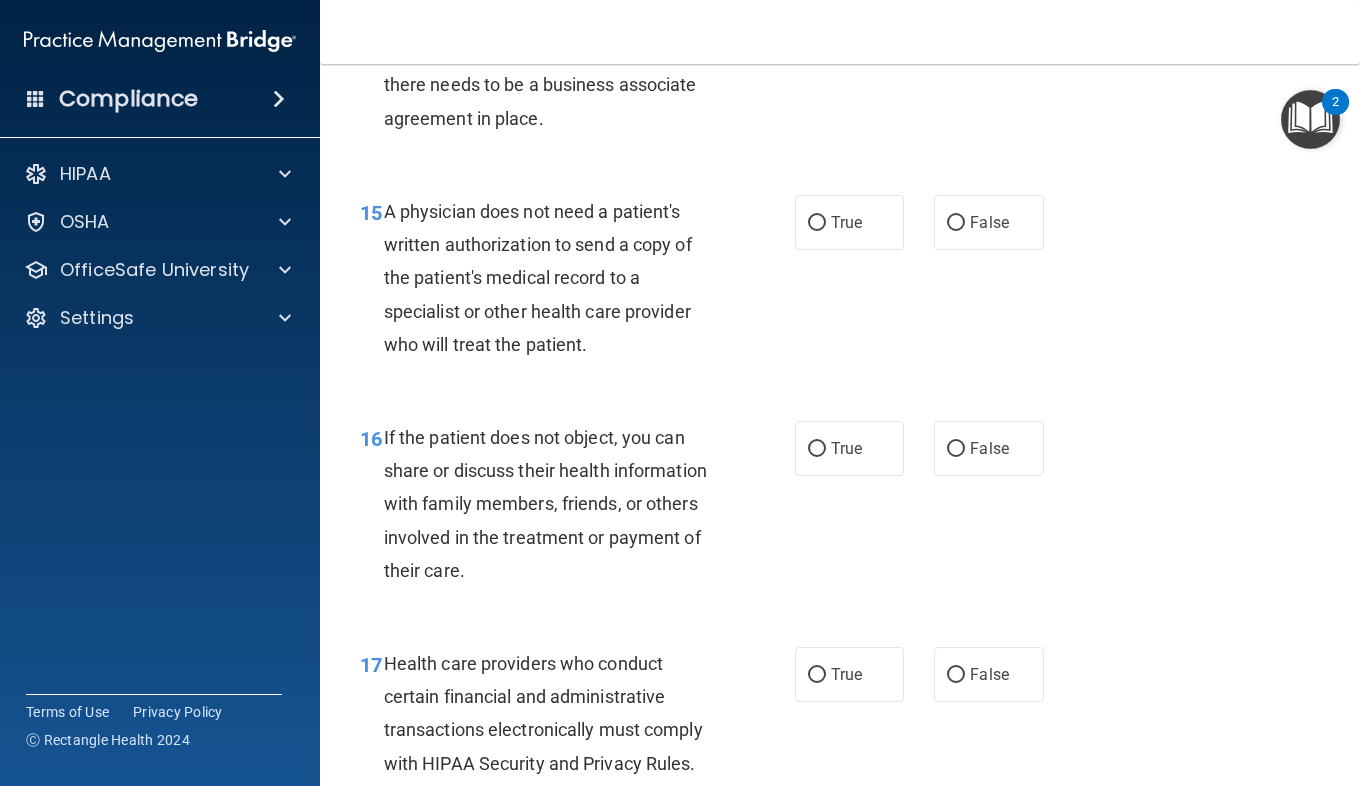 scroll, scrollTop: 2698, scrollLeft: 0, axis: vertical 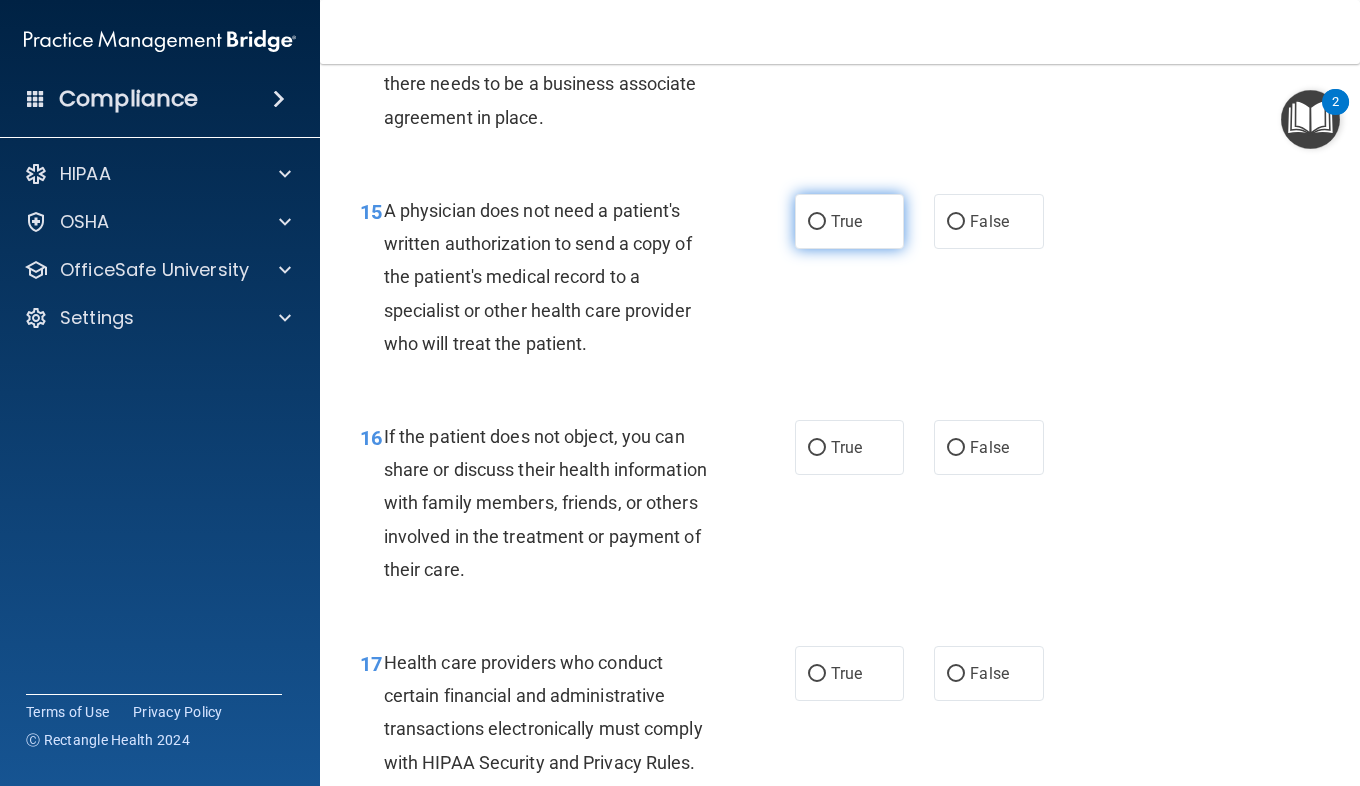 click on "True" at bounding box center [846, 221] 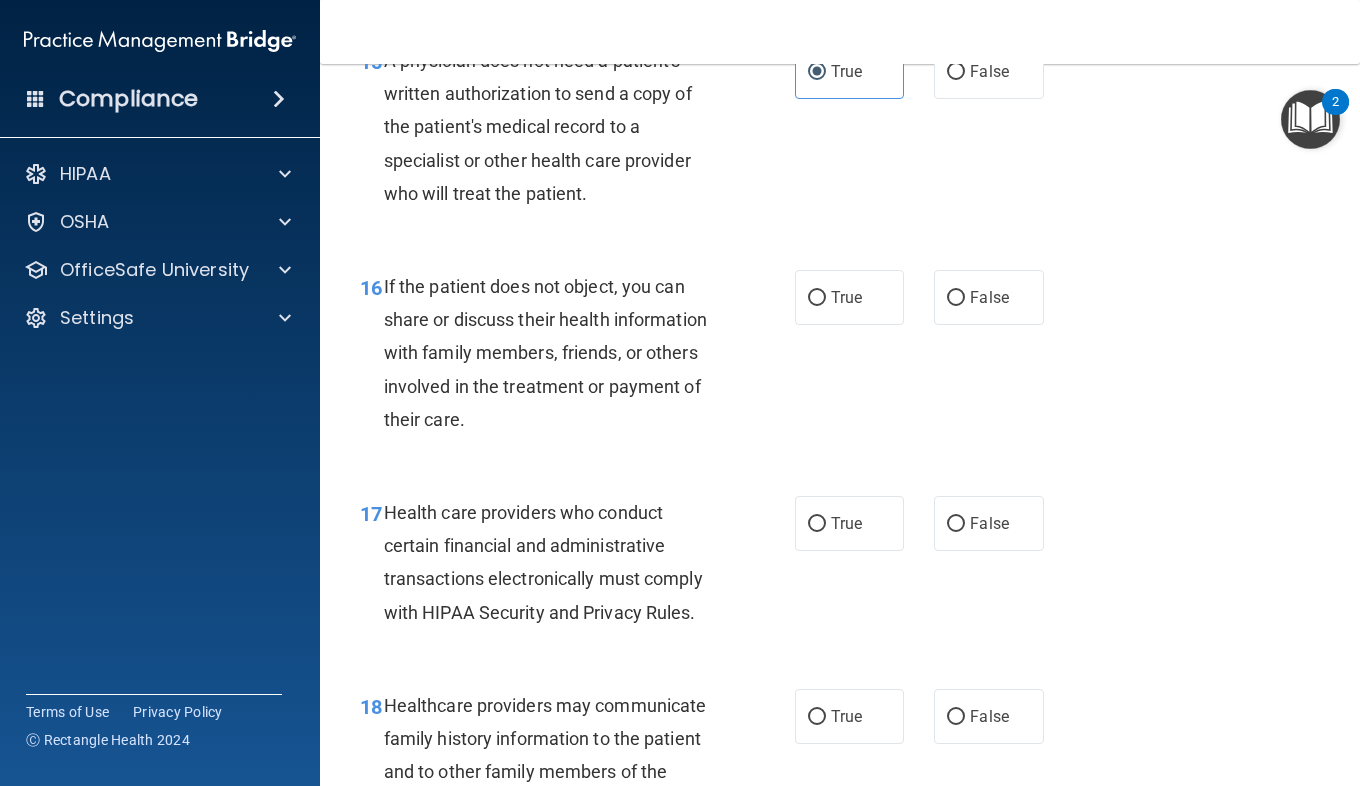 scroll, scrollTop: 2849, scrollLeft: 0, axis: vertical 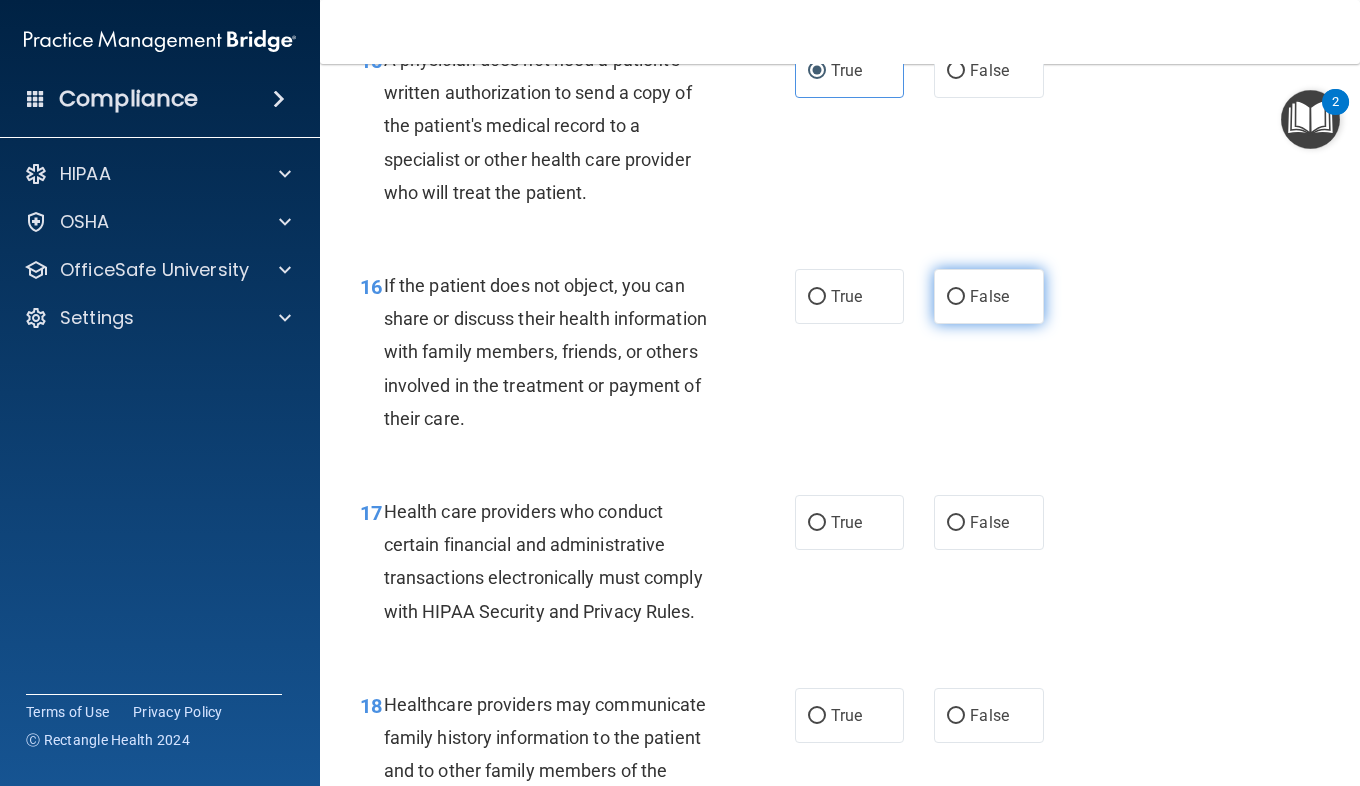 click on "False" at bounding box center (989, 296) 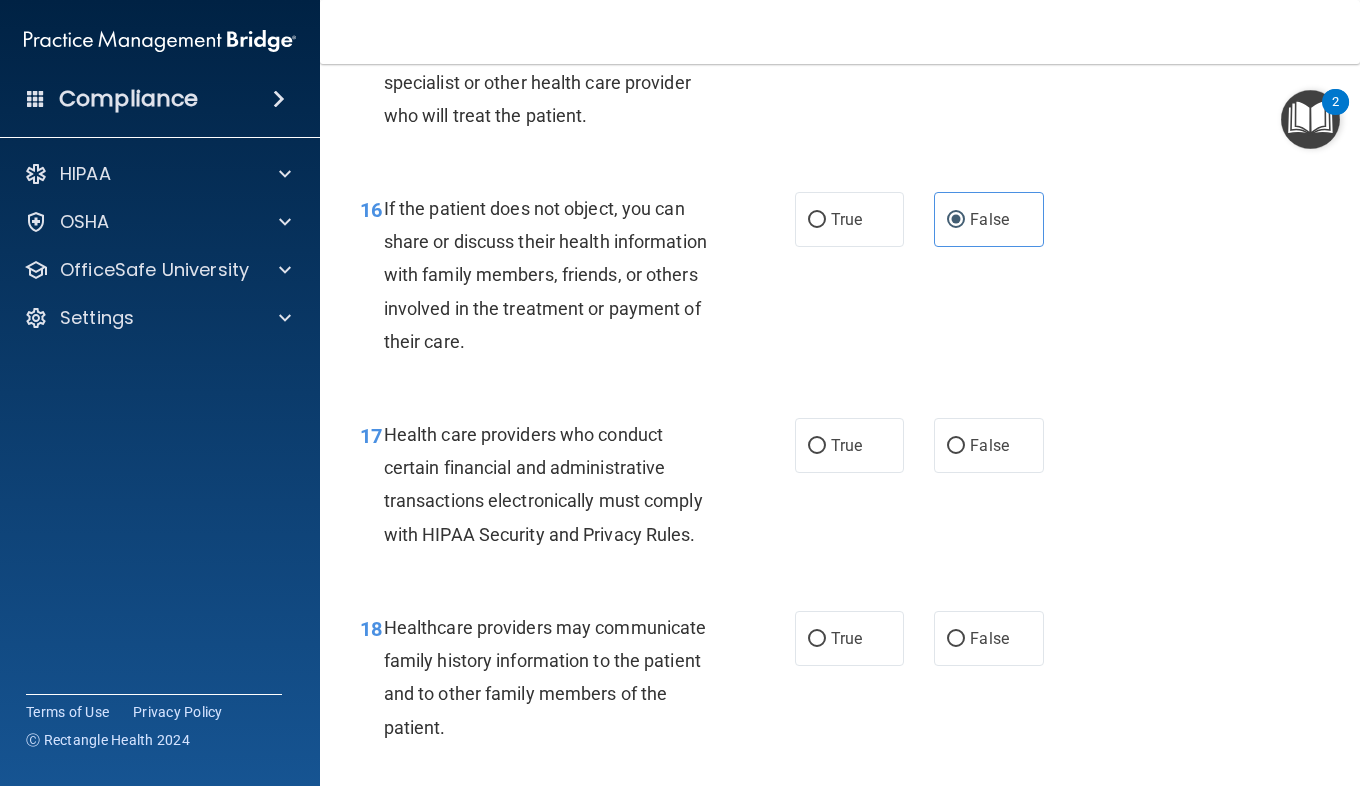 scroll, scrollTop: 3170, scrollLeft: 0, axis: vertical 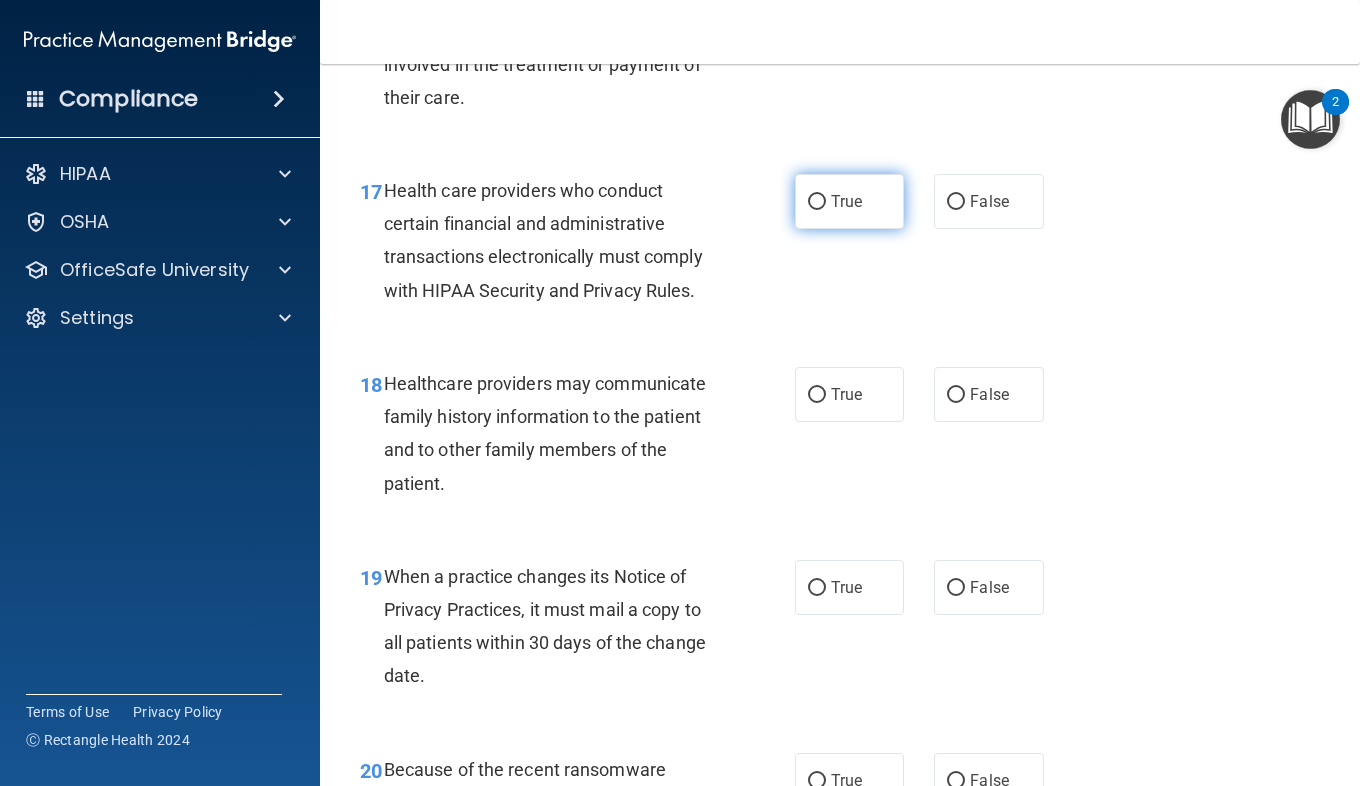 click on "True" at bounding box center (846, 201) 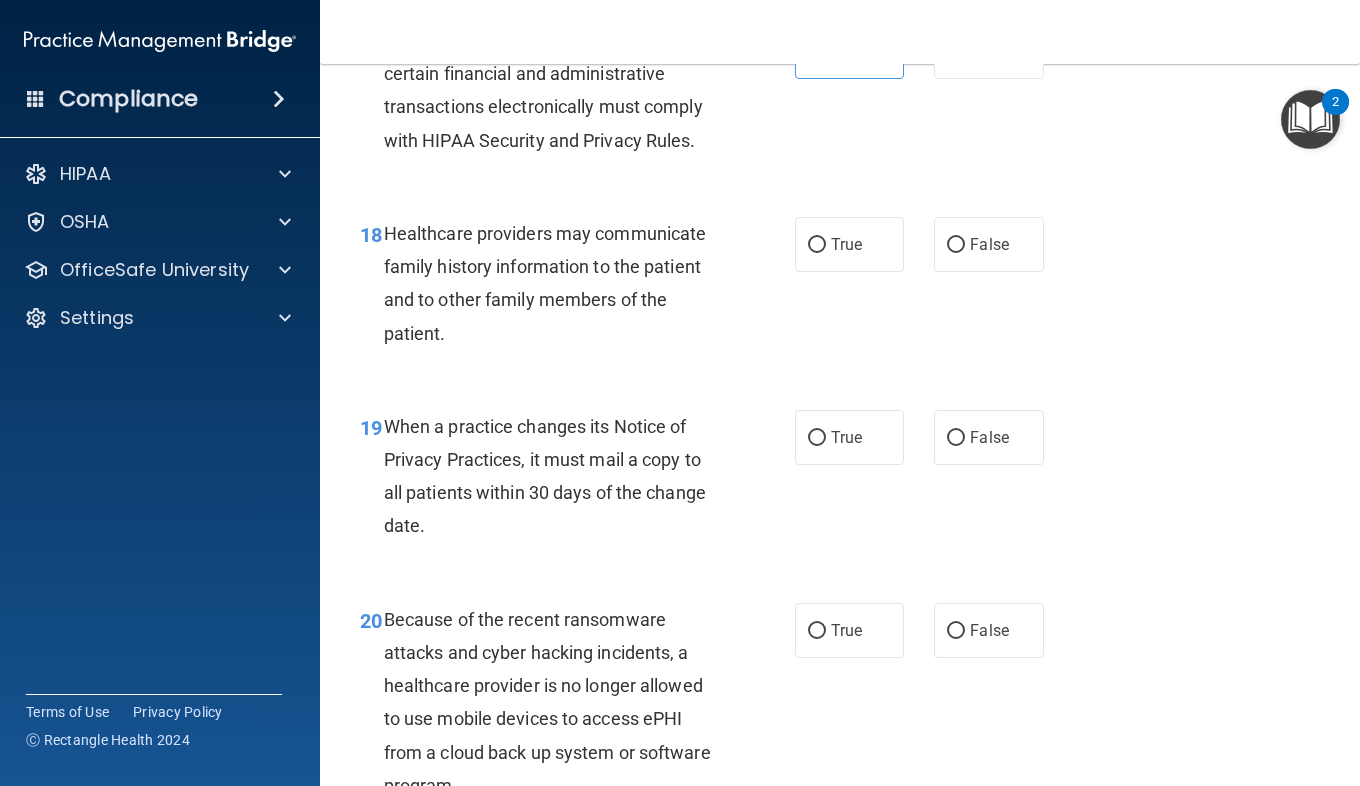 scroll, scrollTop: 3322, scrollLeft: 0, axis: vertical 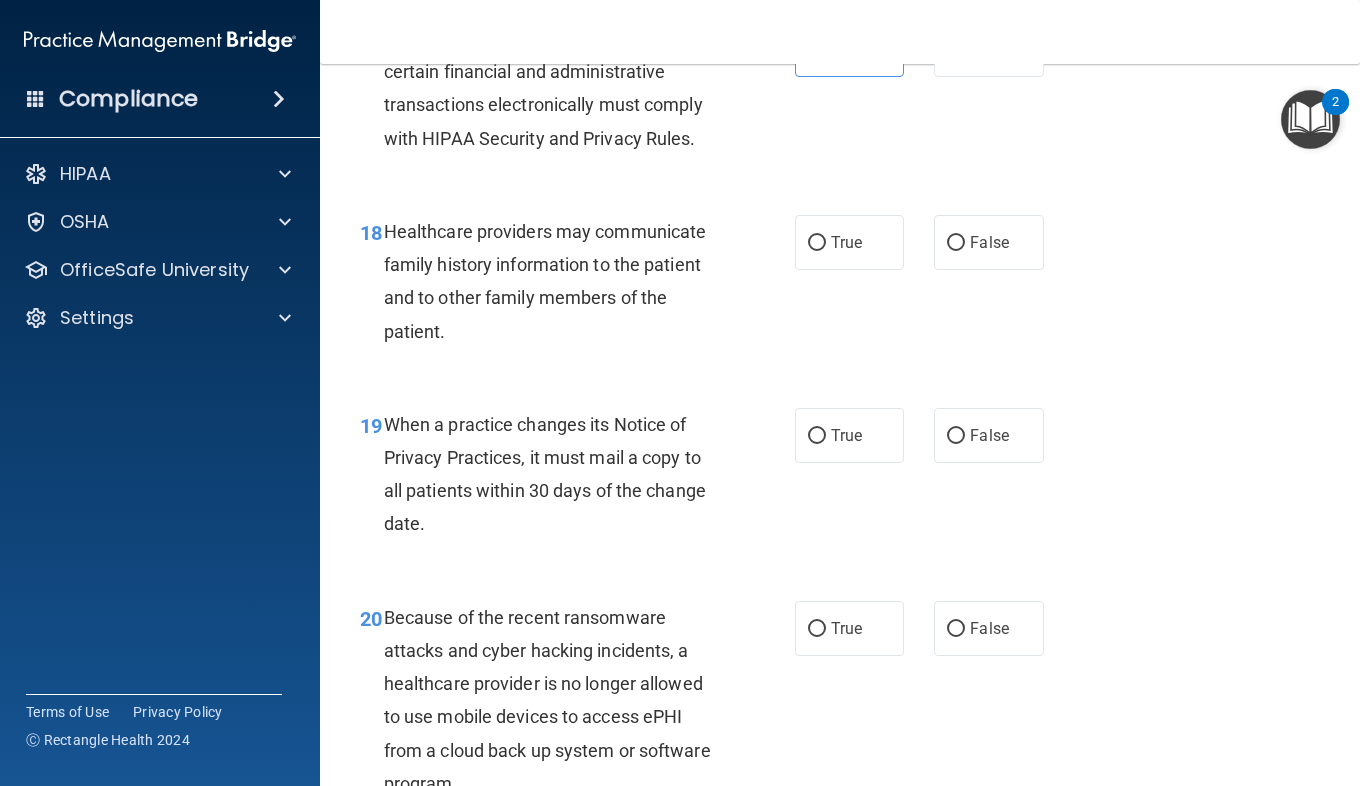 click on "19       When a practice changes its Notice of Privacy Practices, it must mail a copy to all patients within 30 days of the change date.                 True           False" at bounding box center (840, 479) 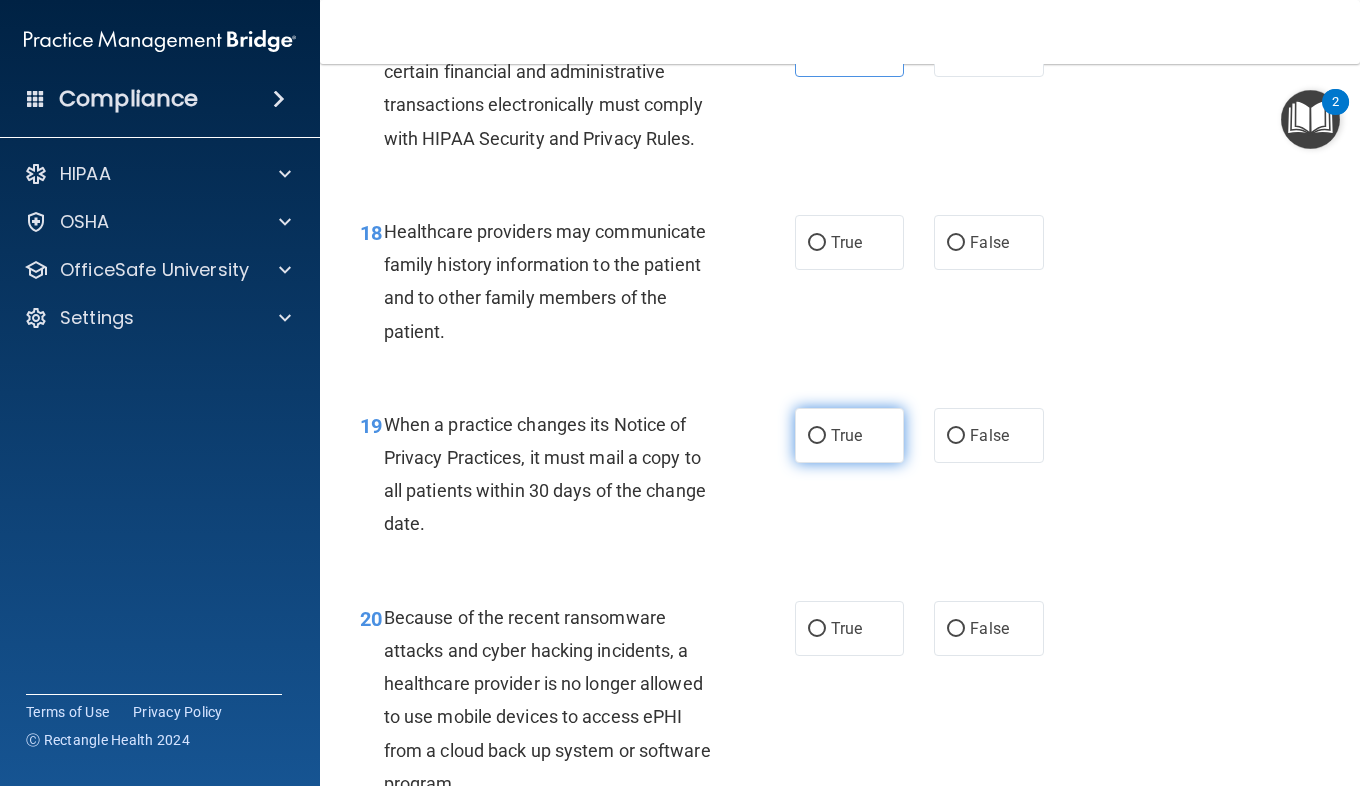 click on "True" at bounding box center (849, 435) 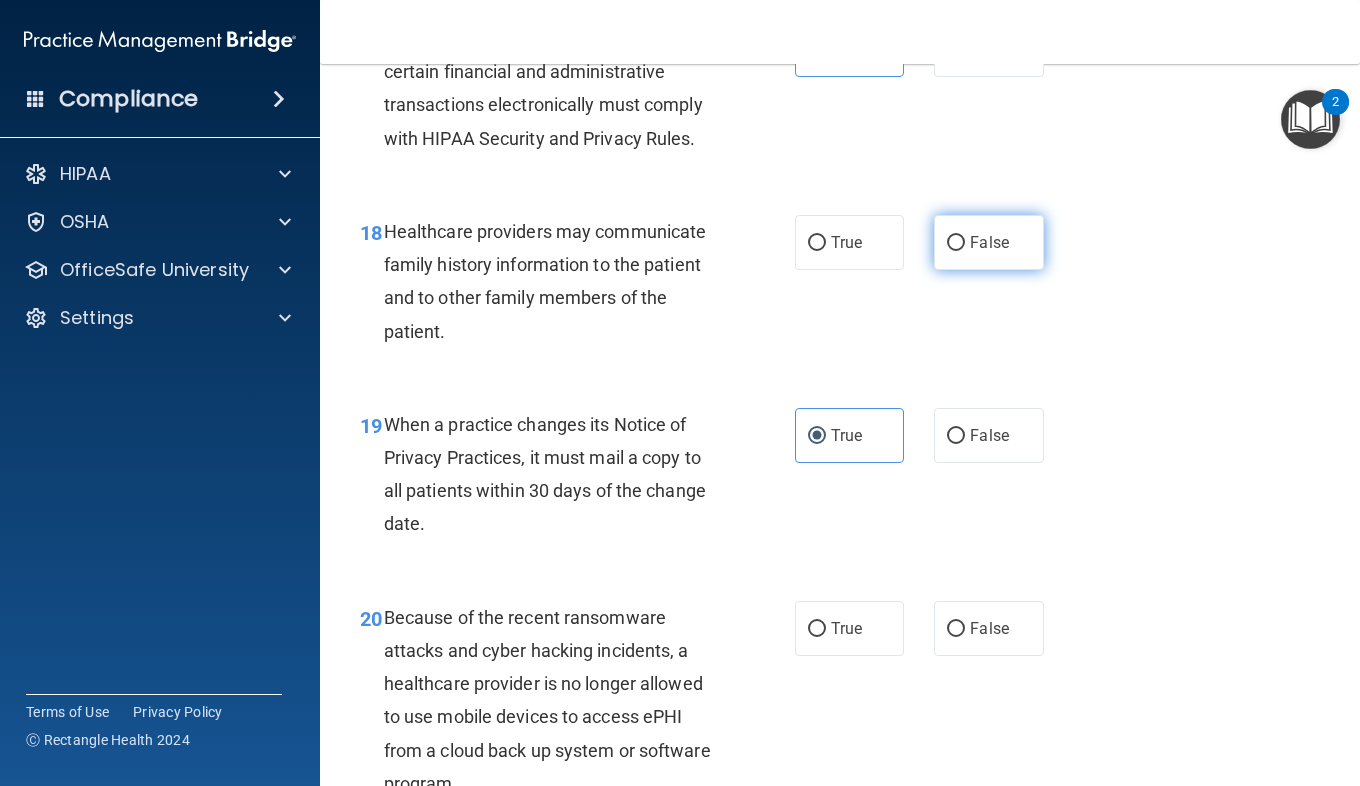 click on "False" at bounding box center [956, 243] 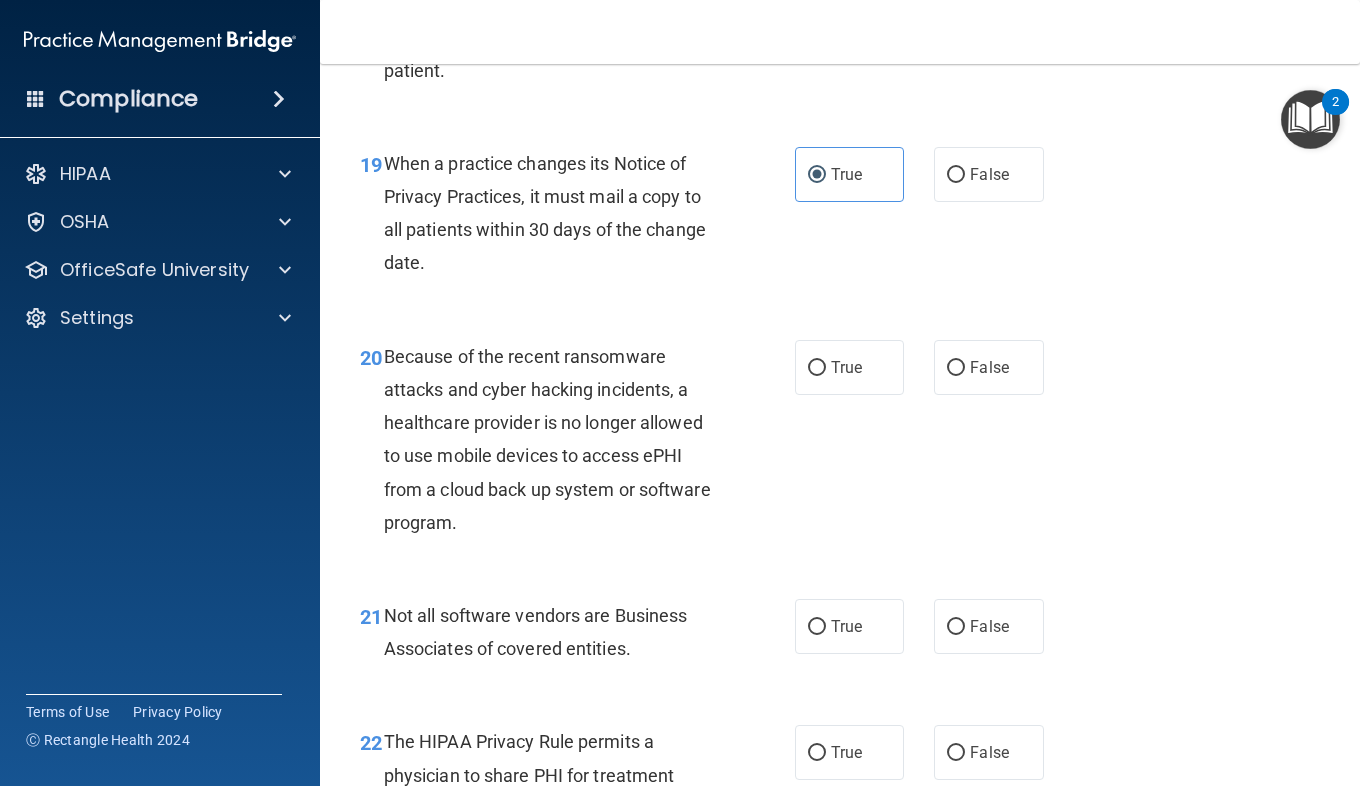 scroll, scrollTop: 3584, scrollLeft: 0, axis: vertical 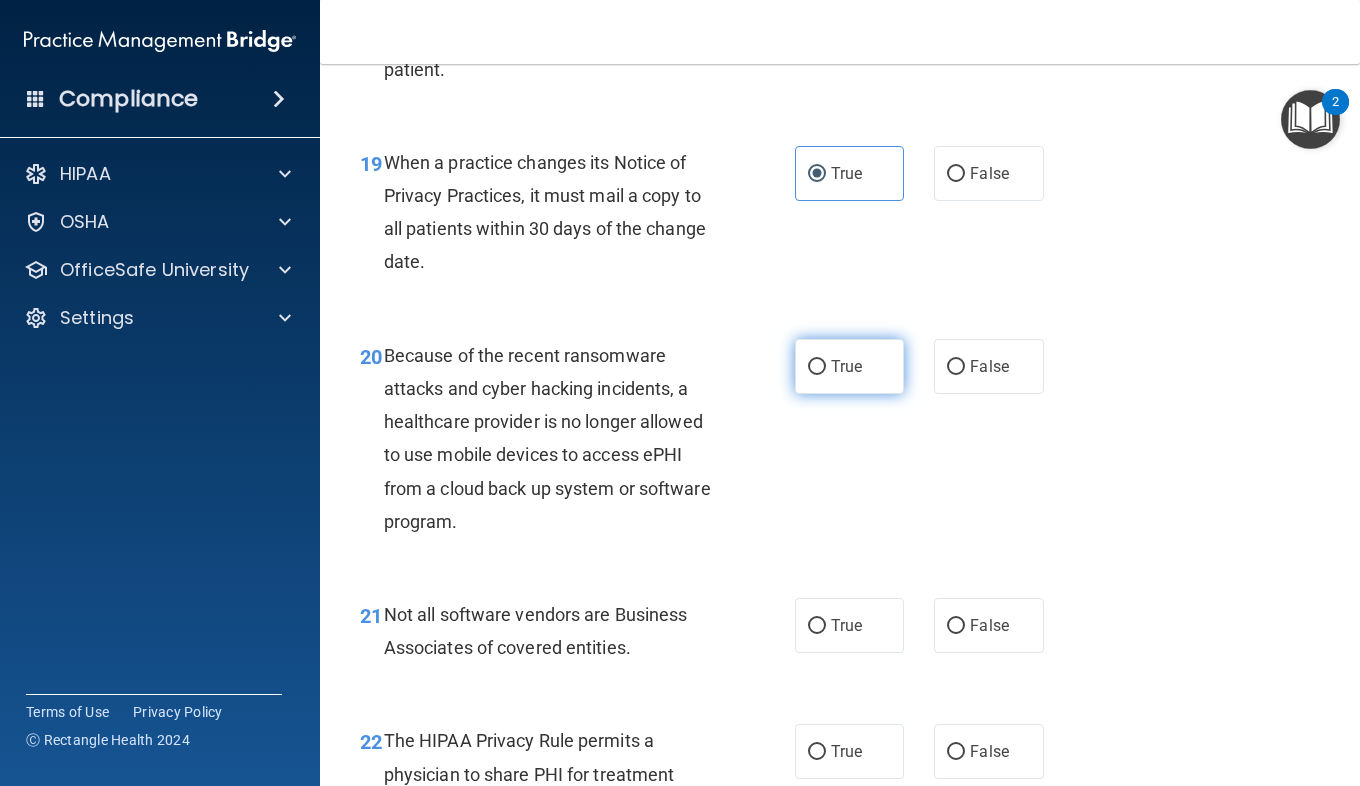 click on "True" at bounding box center [849, 366] 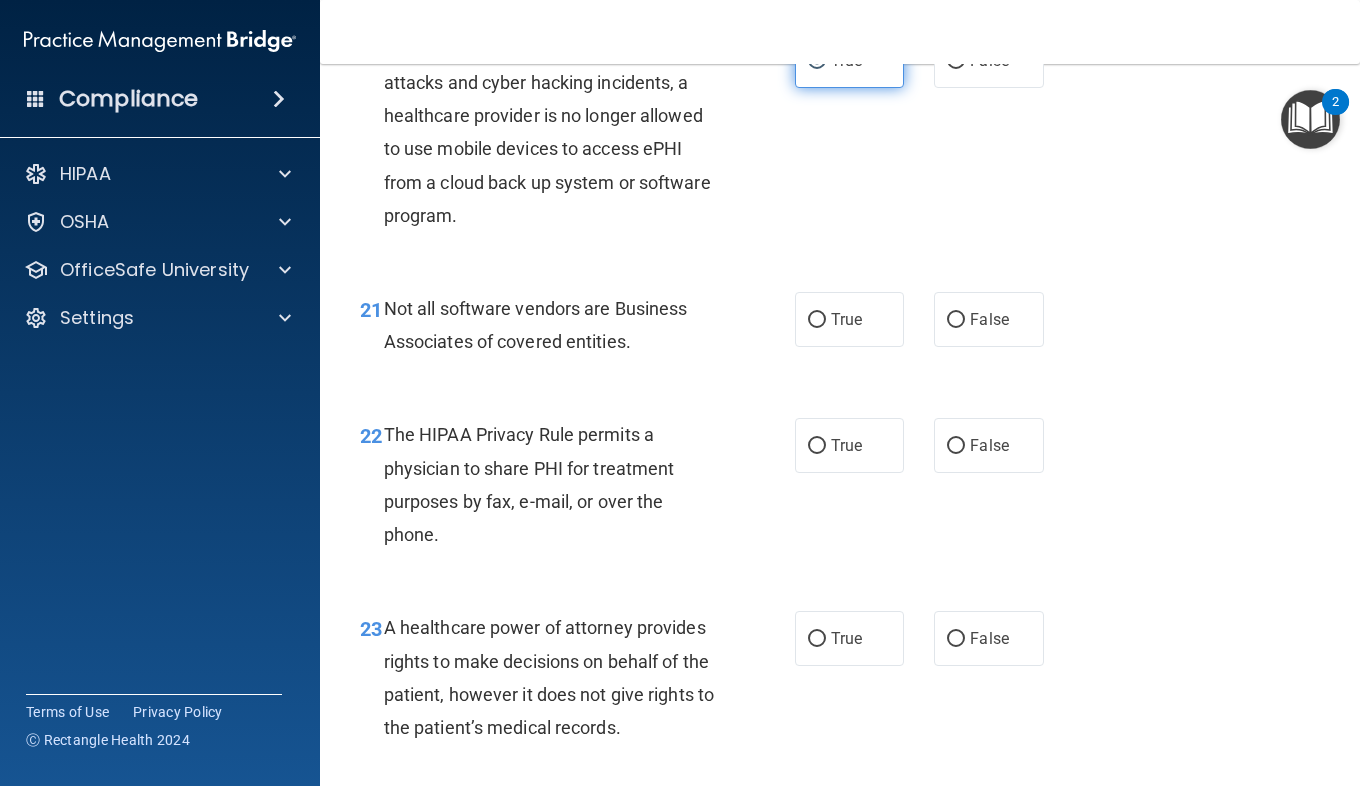 scroll, scrollTop: 3891, scrollLeft: 0, axis: vertical 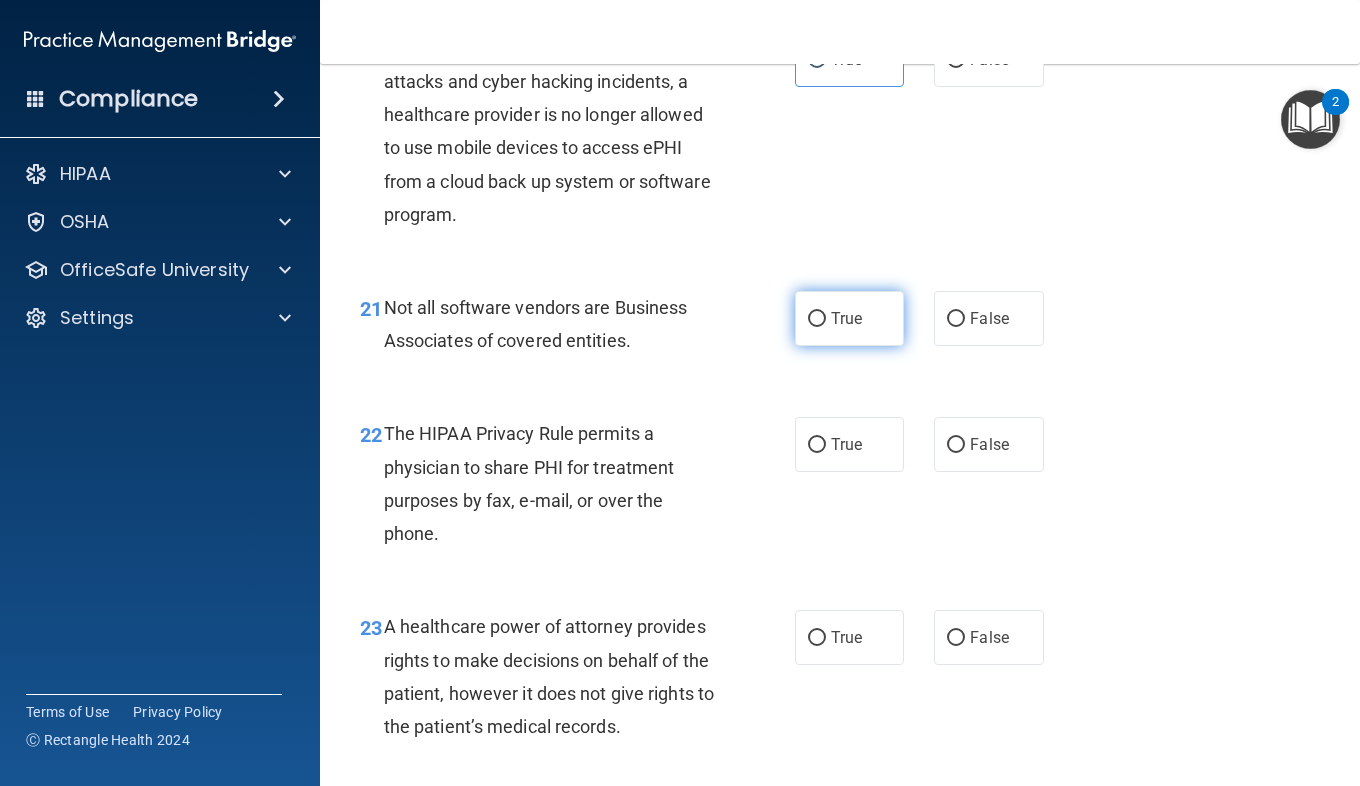 click on "True" at bounding box center (817, 319) 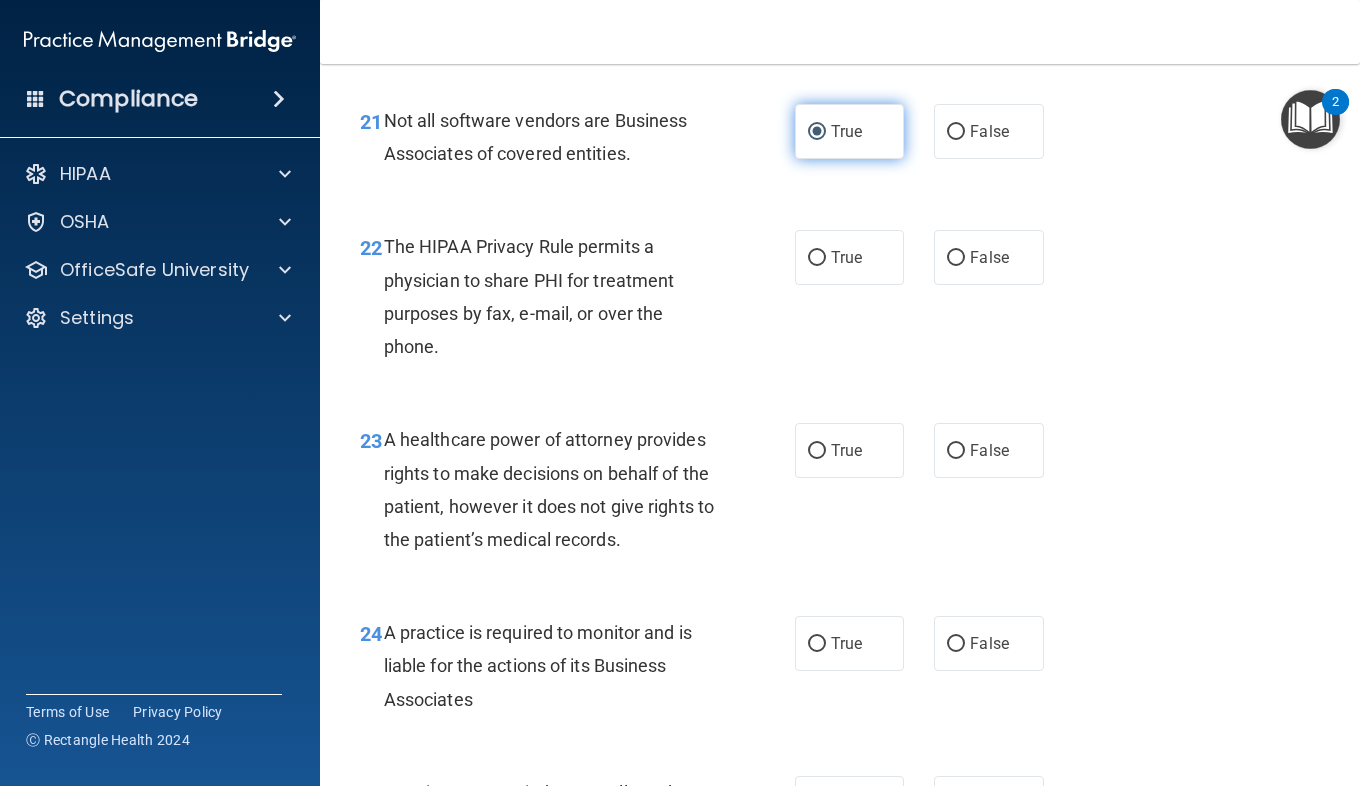 scroll, scrollTop: 4077, scrollLeft: 0, axis: vertical 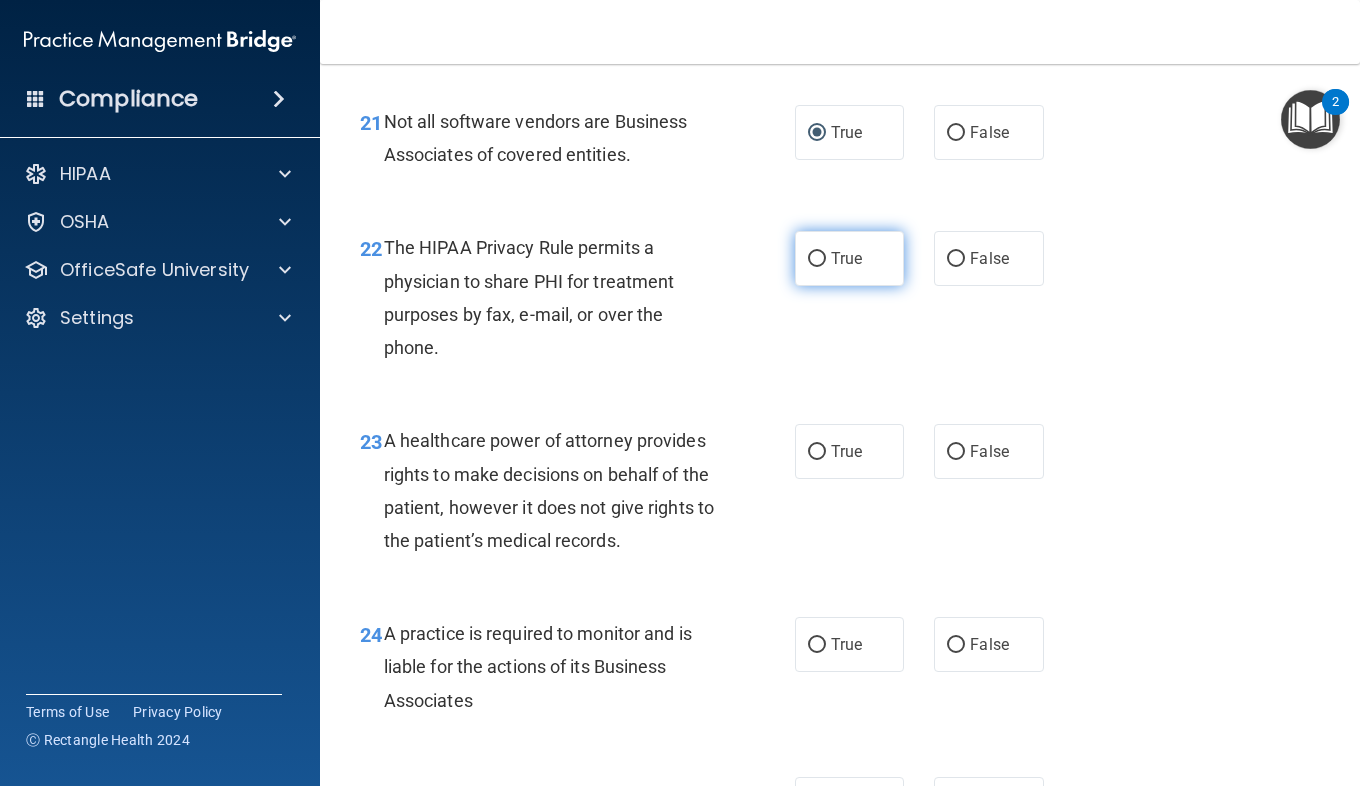 click on "True" at bounding box center [846, 258] 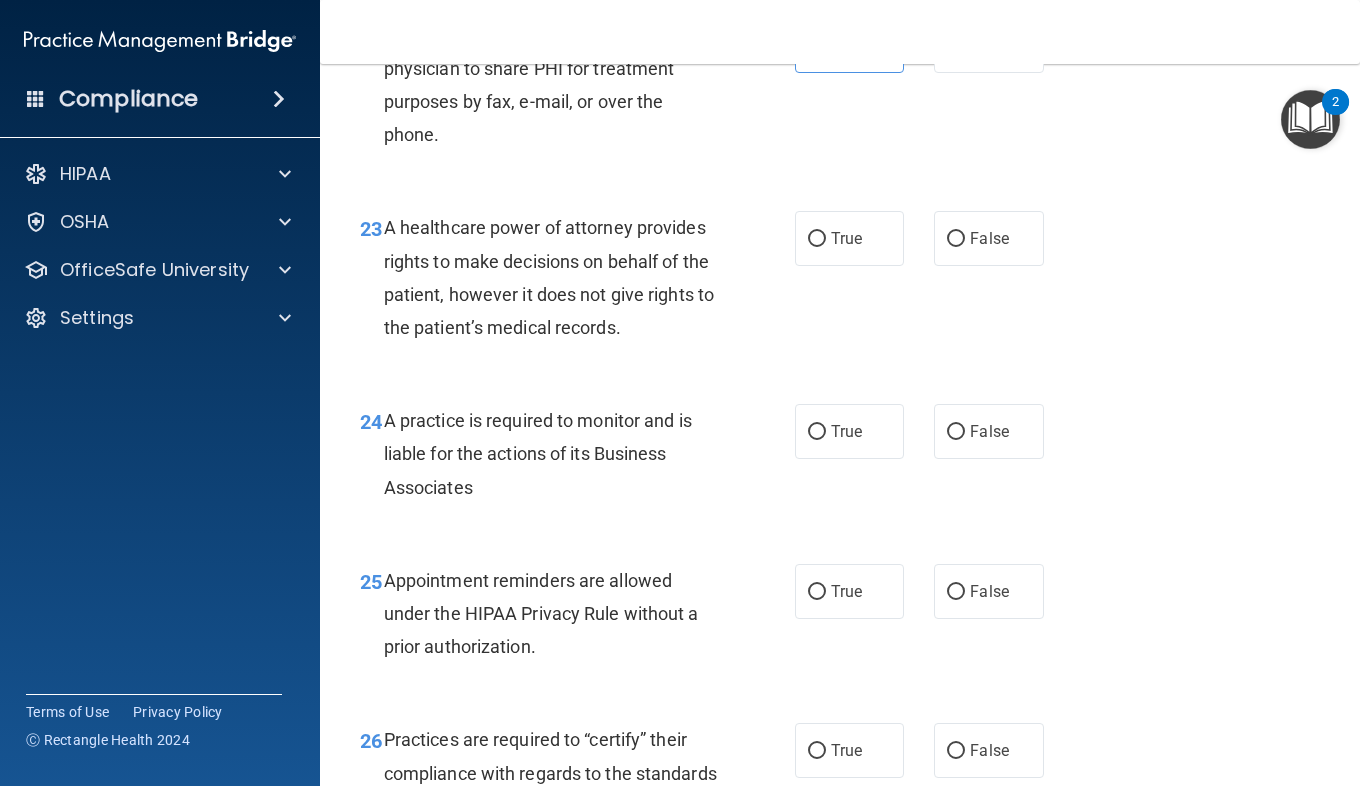 scroll, scrollTop: 4293, scrollLeft: 0, axis: vertical 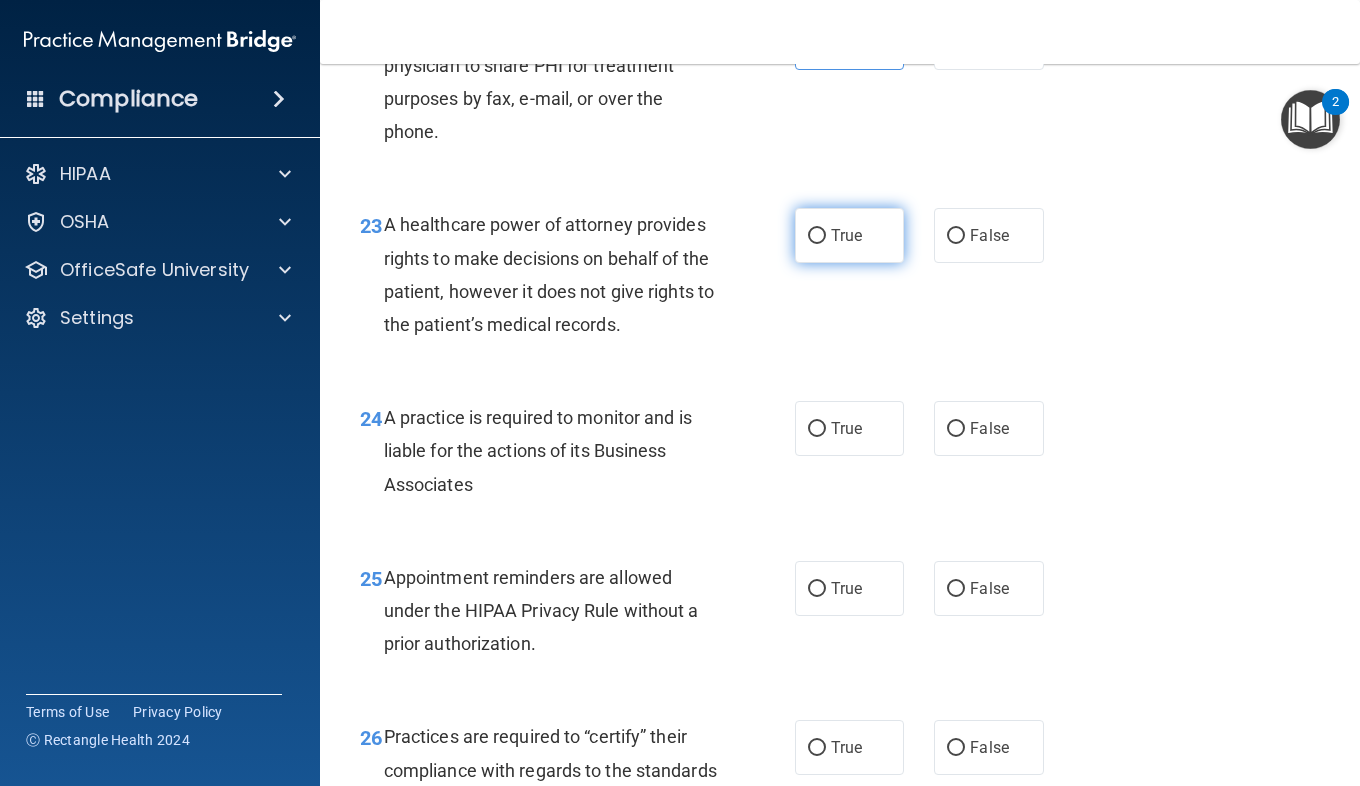 click on "True" at bounding box center (846, 235) 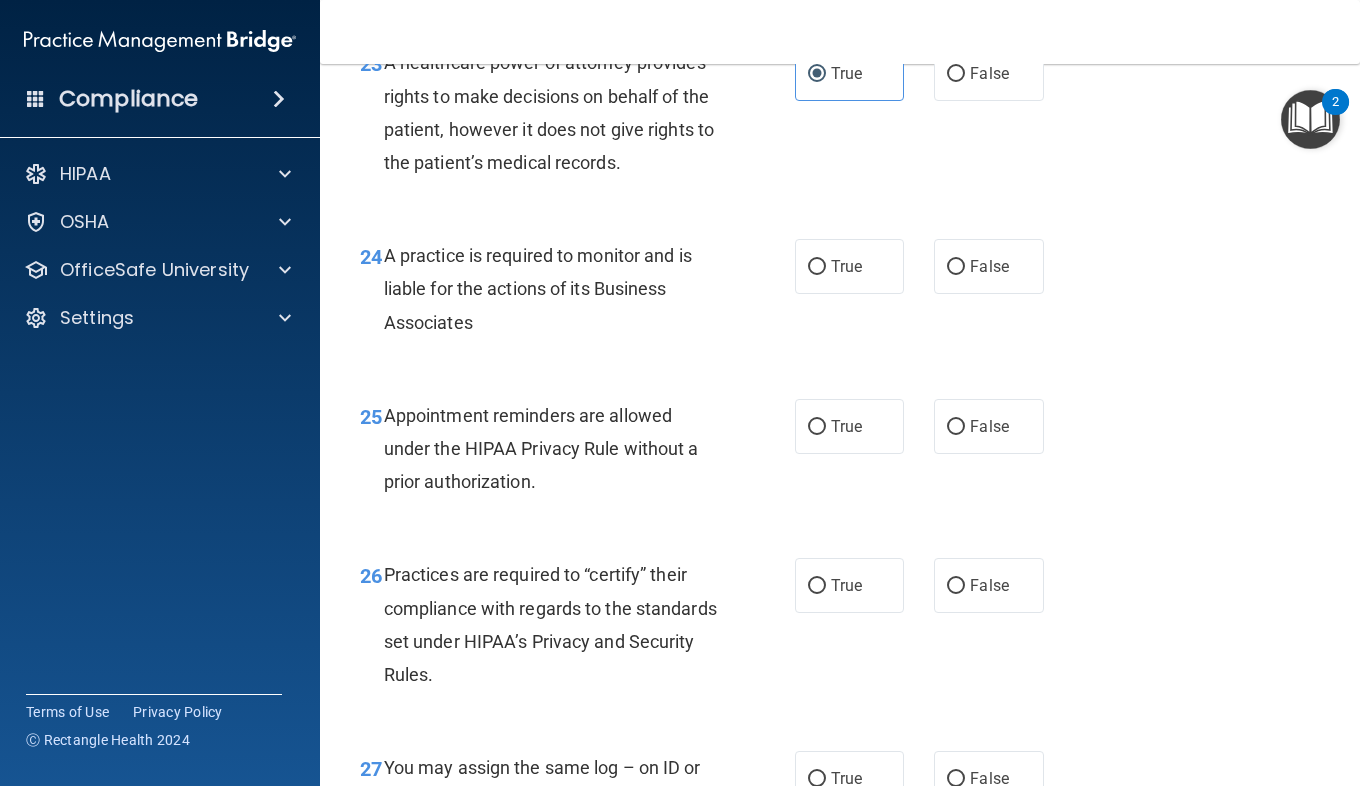 scroll, scrollTop: 4470, scrollLeft: 0, axis: vertical 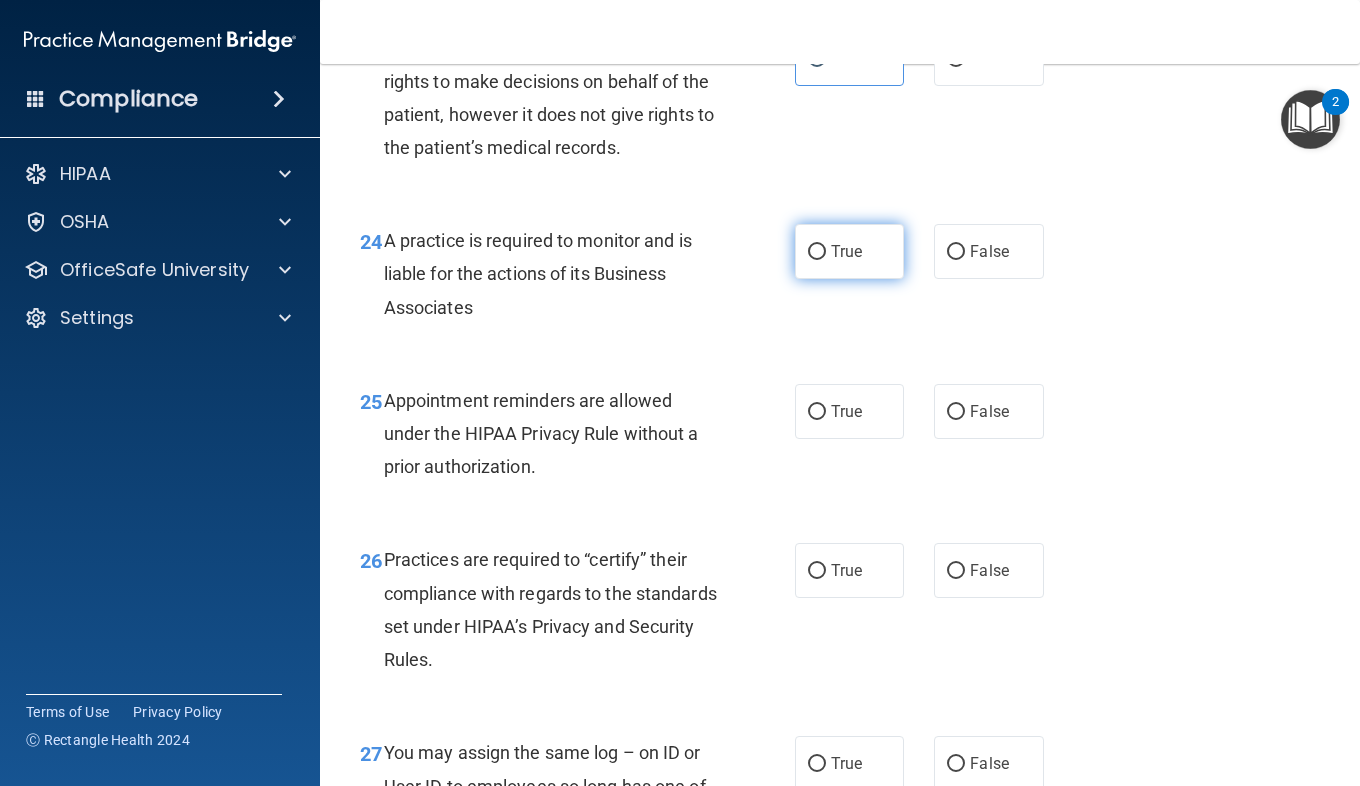 click on "True" at bounding box center (849, 251) 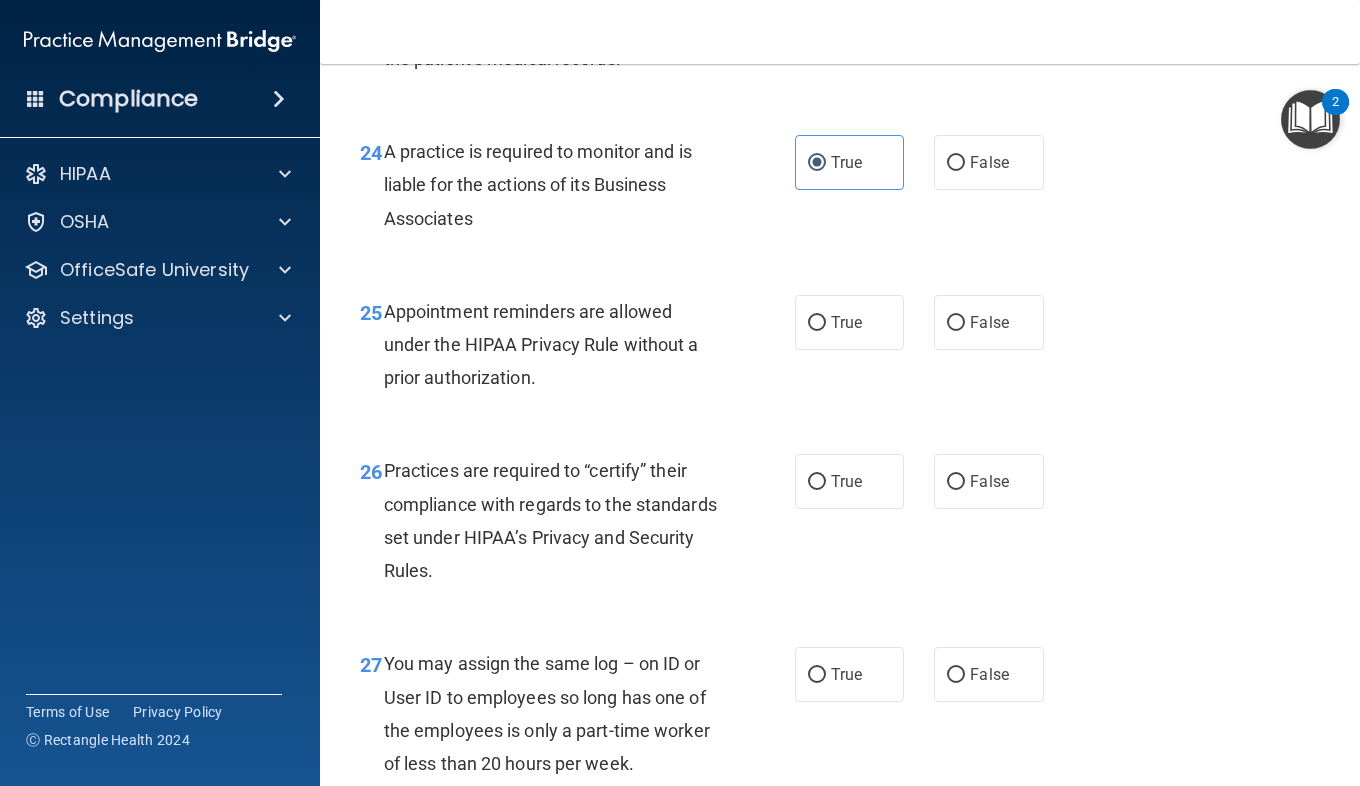 scroll, scrollTop: 4562, scrollLeft: 0, axis: vertical 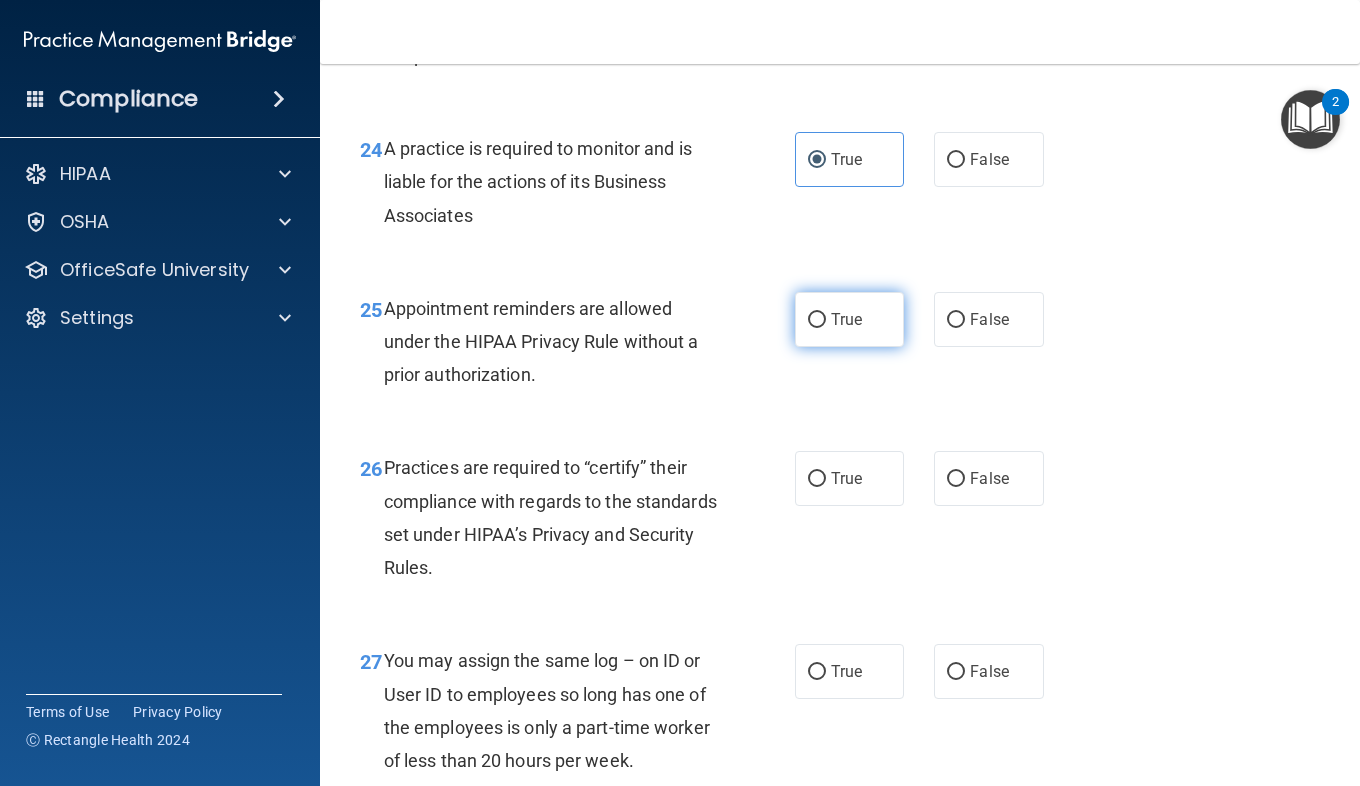 click on "True" at bounding box center (846, 319) 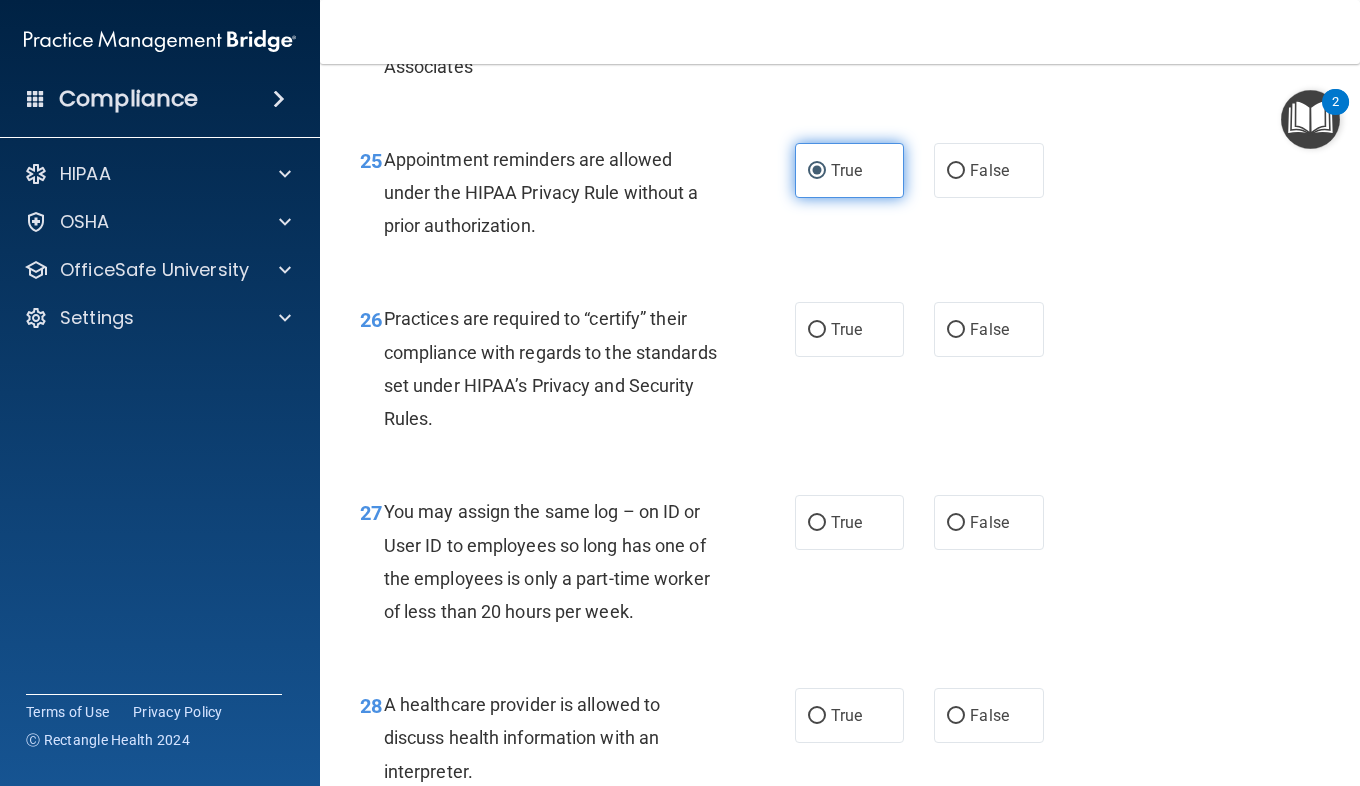 scroll, scrollTop: 4736, scrollLeft: 0, axis: vertical 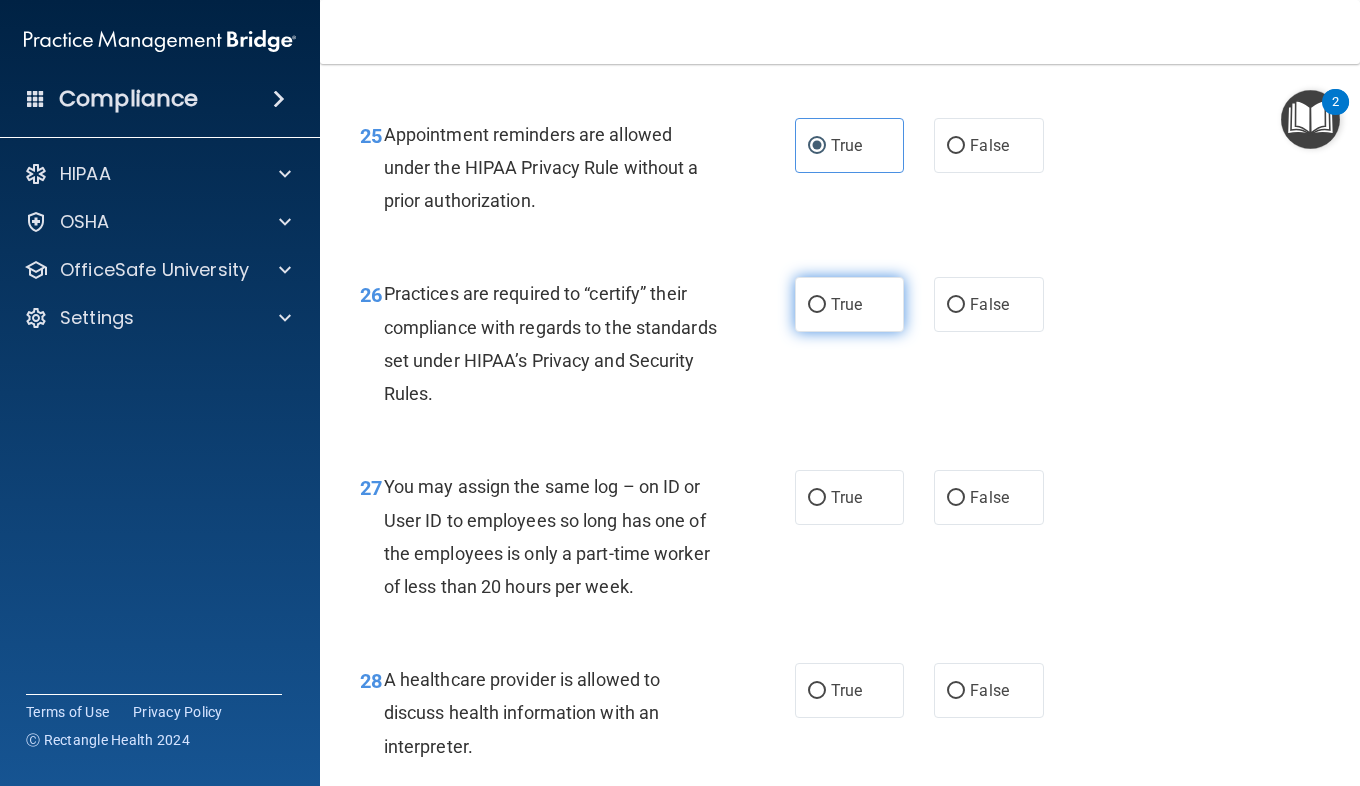 click on "True" at bounding box center (849, 304) 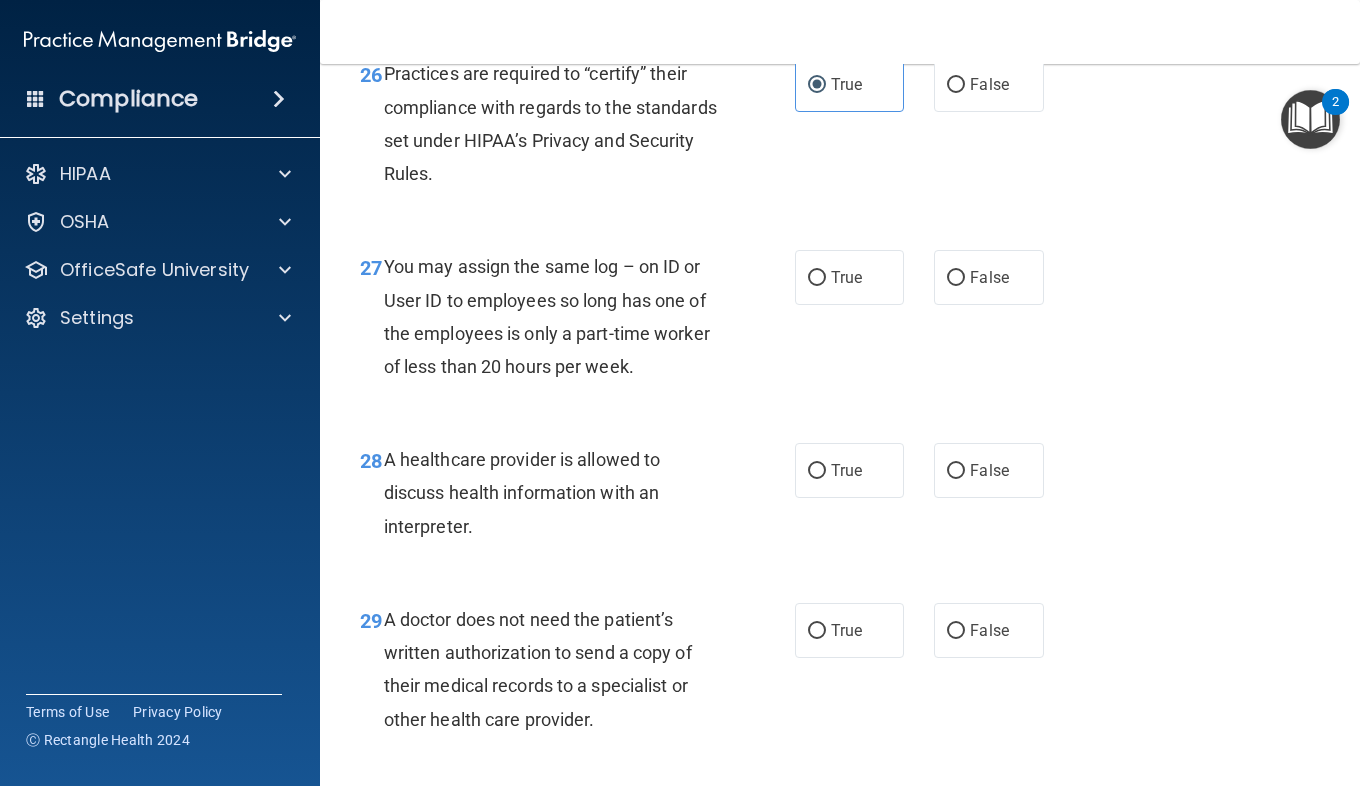 scroll, scrollTop: 4958, scrollLeft: 0, axis: vertical 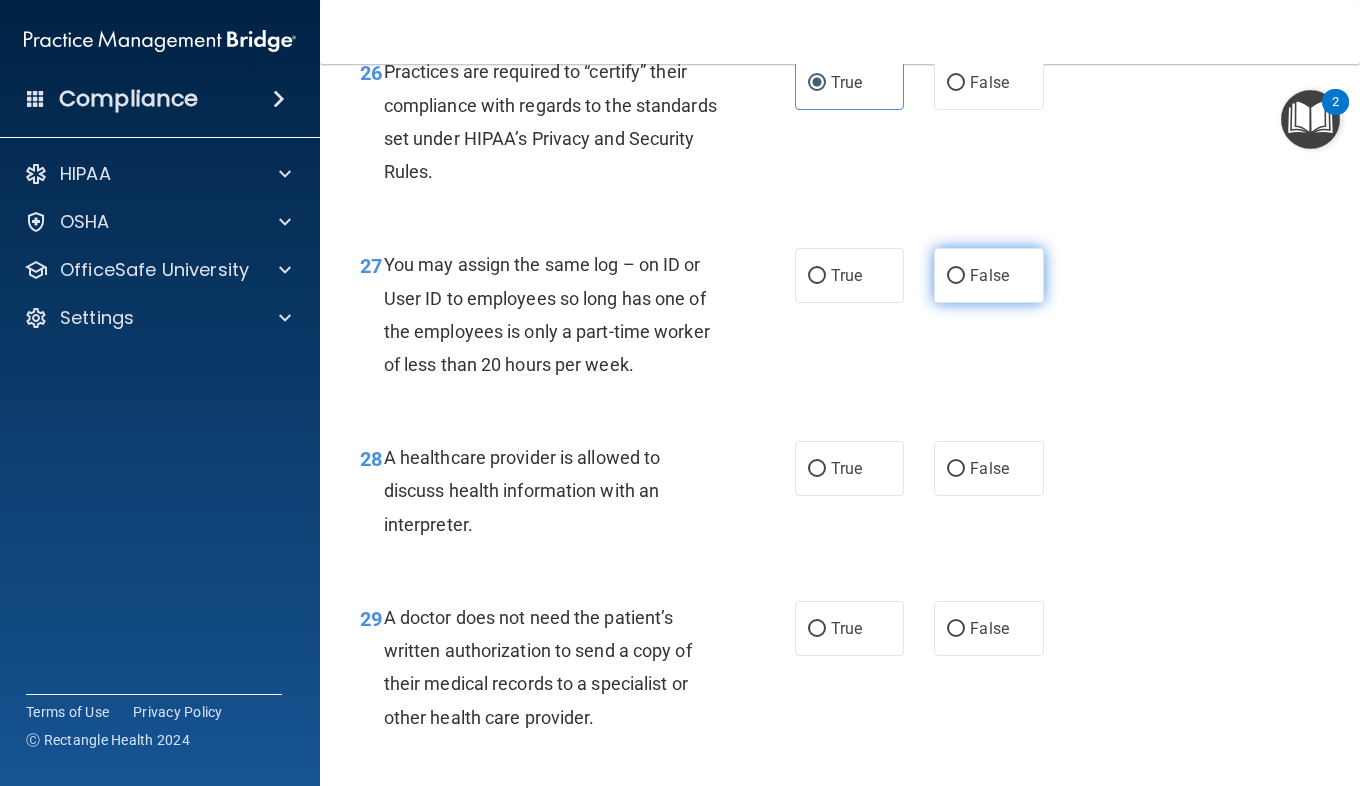 click on "False" at bounding box center [989, 275] 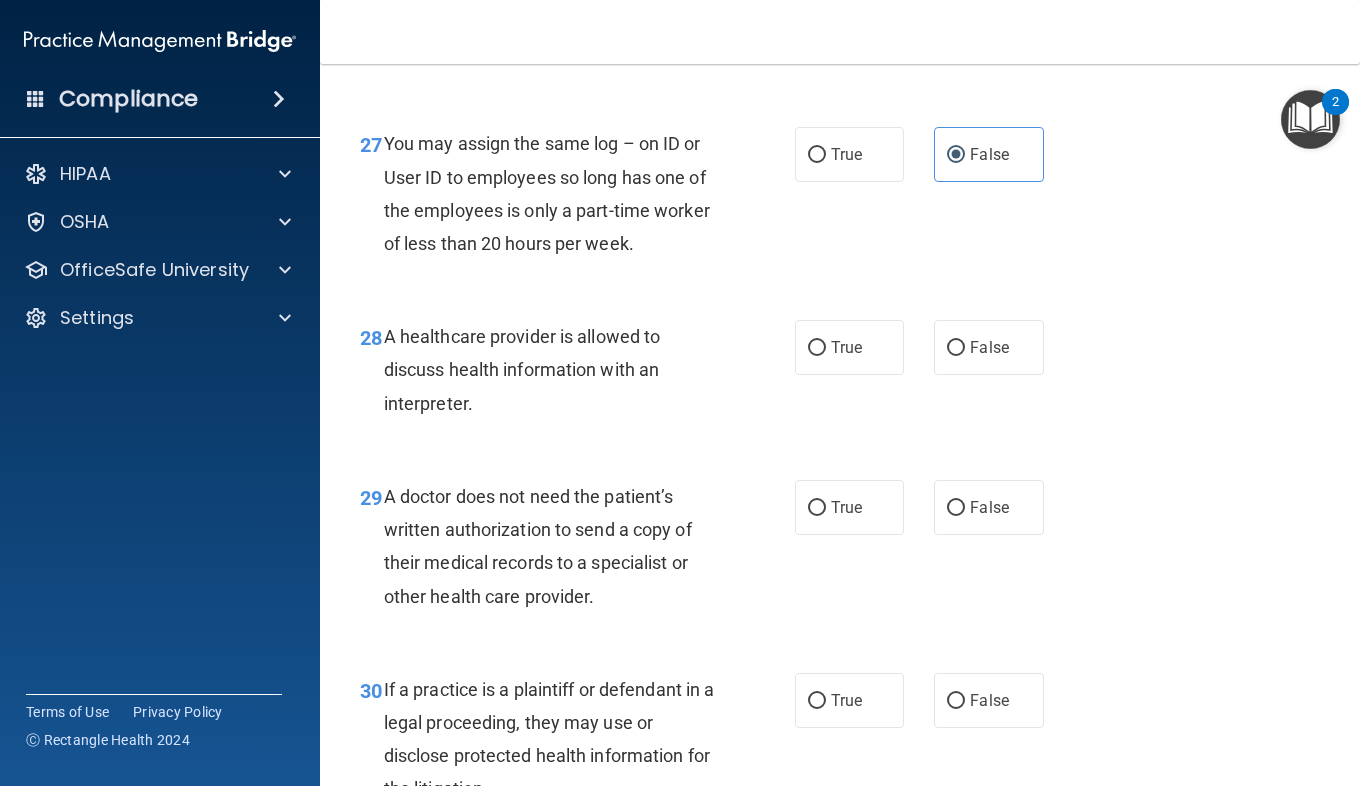 scroll, scrollTop: 5080, scrollLeft: 0, axis: vertical 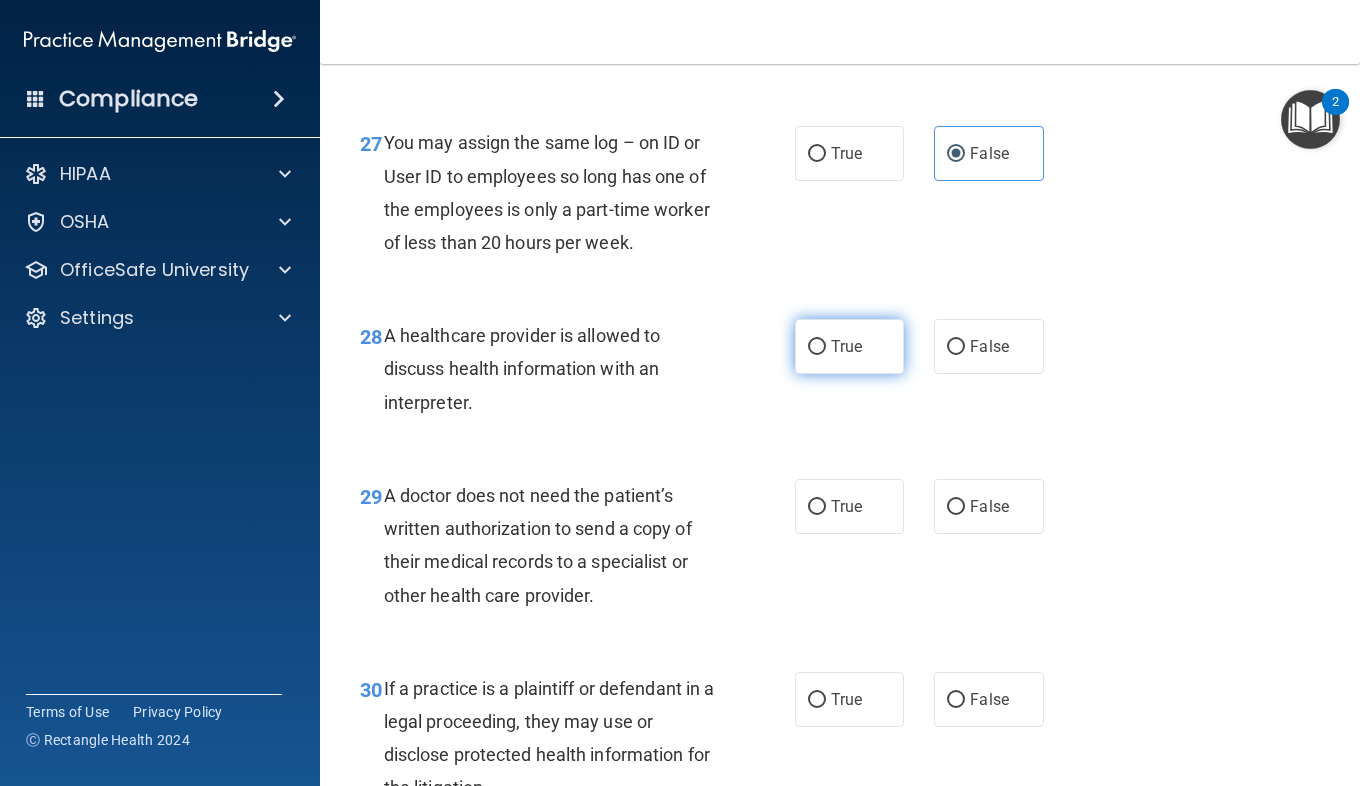 click on "True" at bounding box center (846, 346) 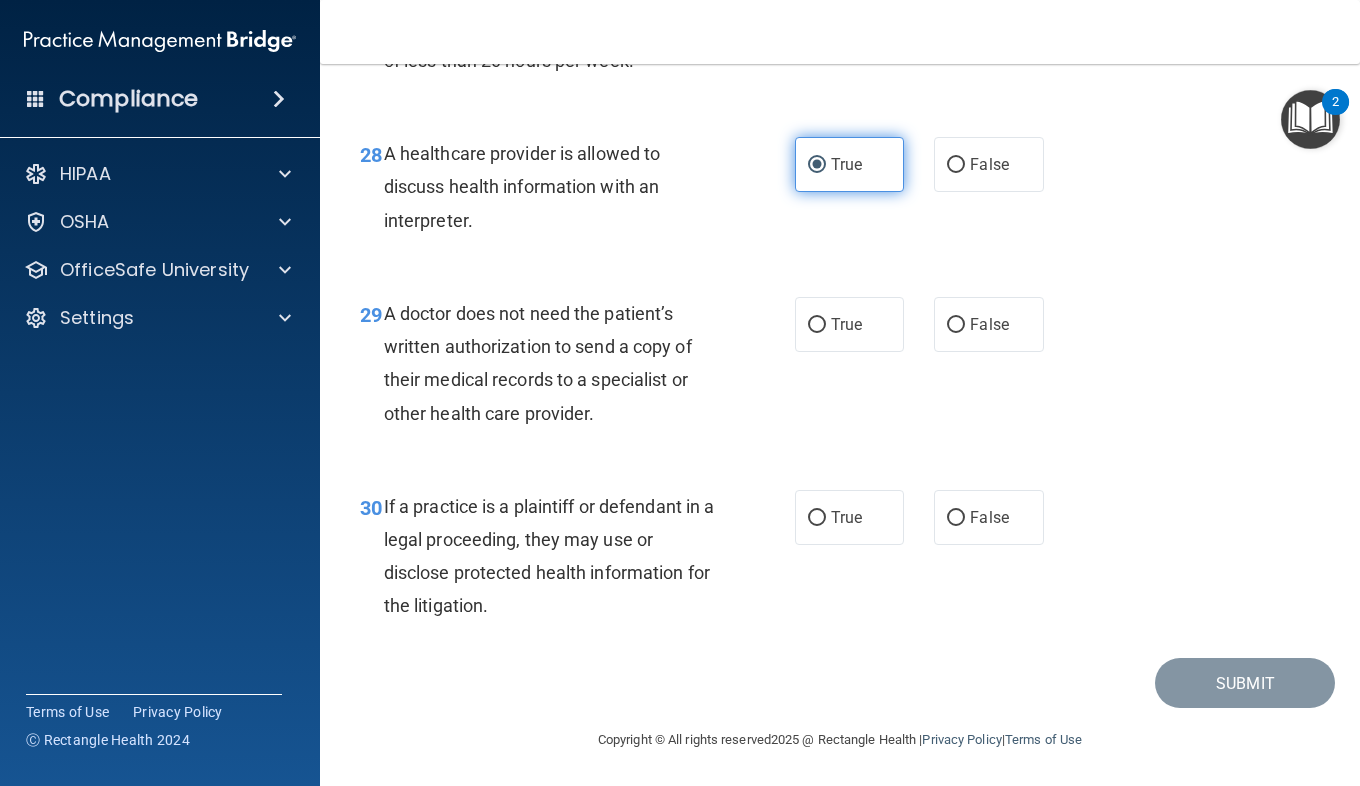scroll, scrollTop: 5264, scrollLeft: 0, axis: vertical 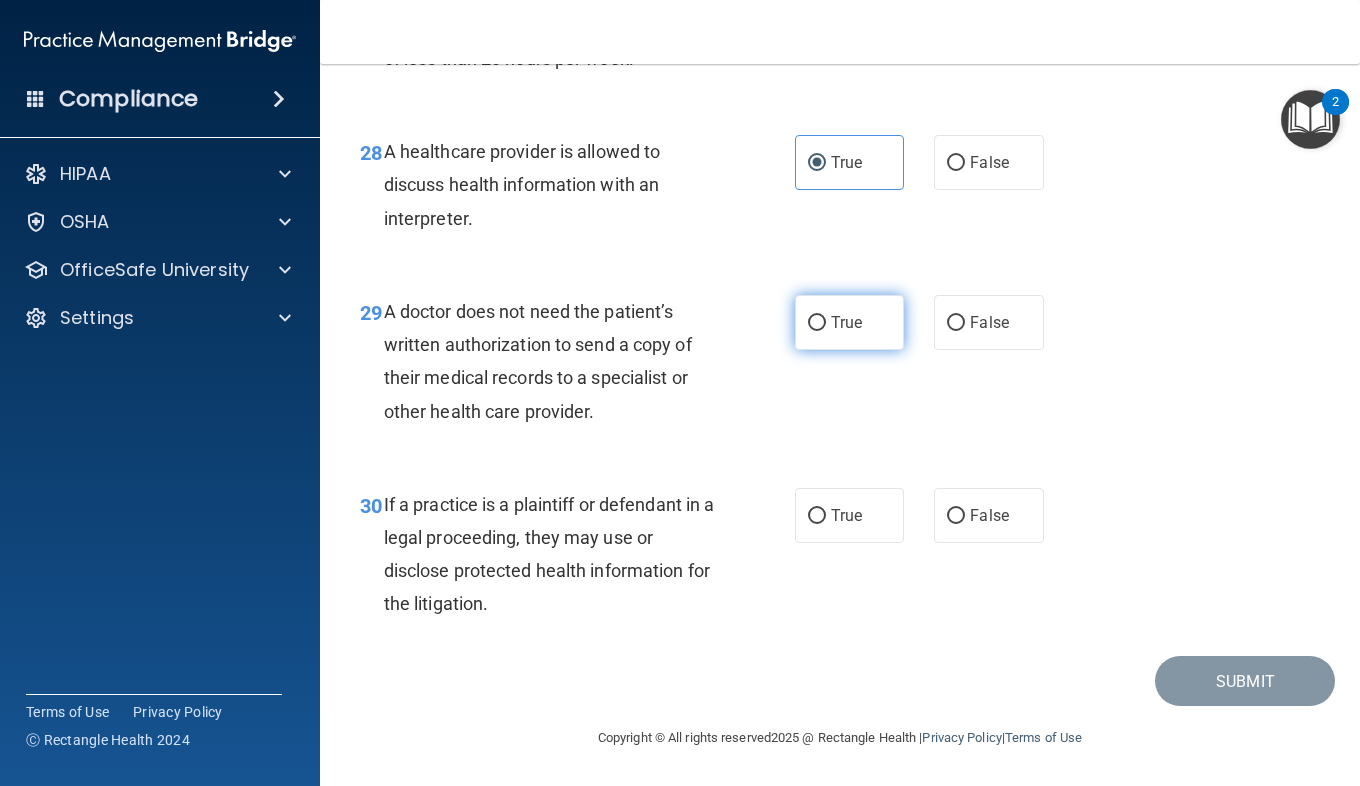click on "True" at bounding box center (849, 322) 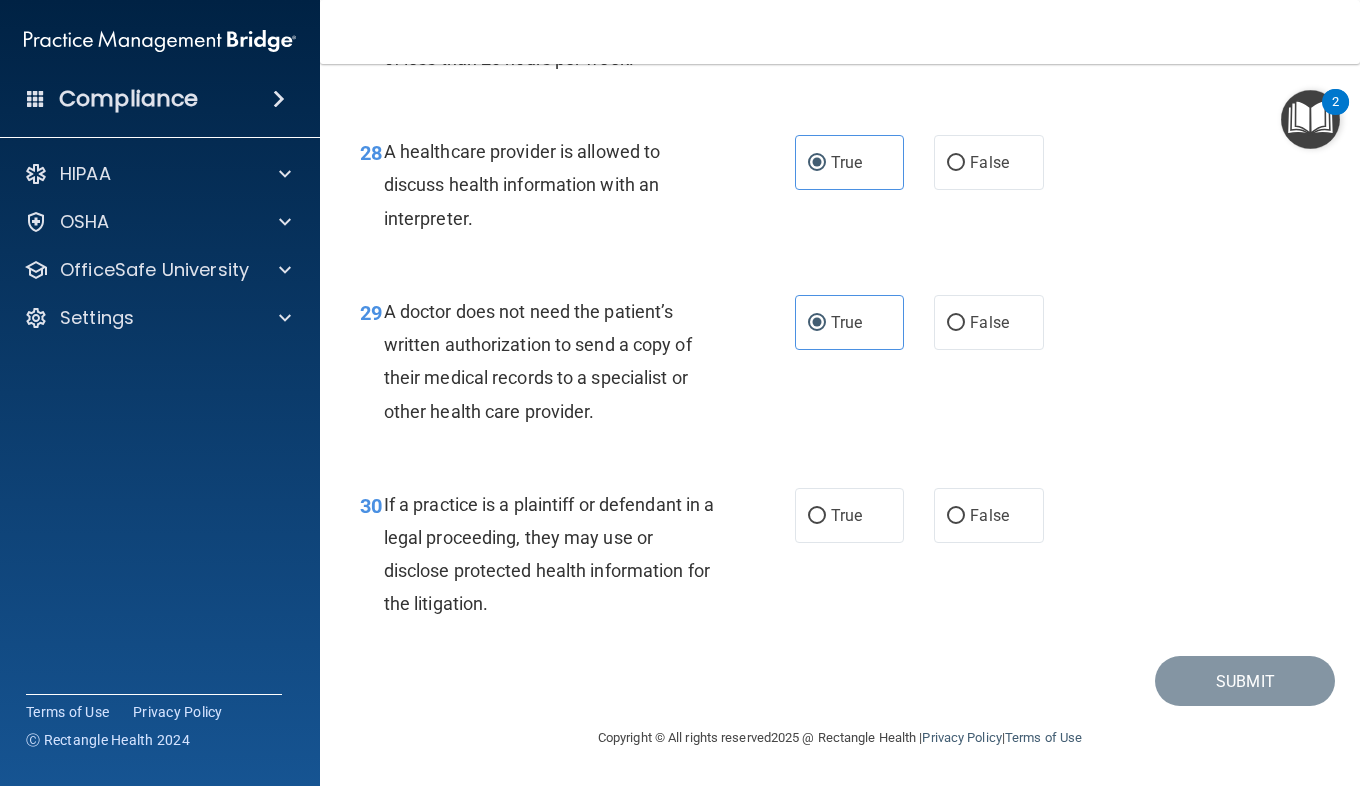 scroll, scrollTop: 5365, scrollLeft: 0, axis: vertical 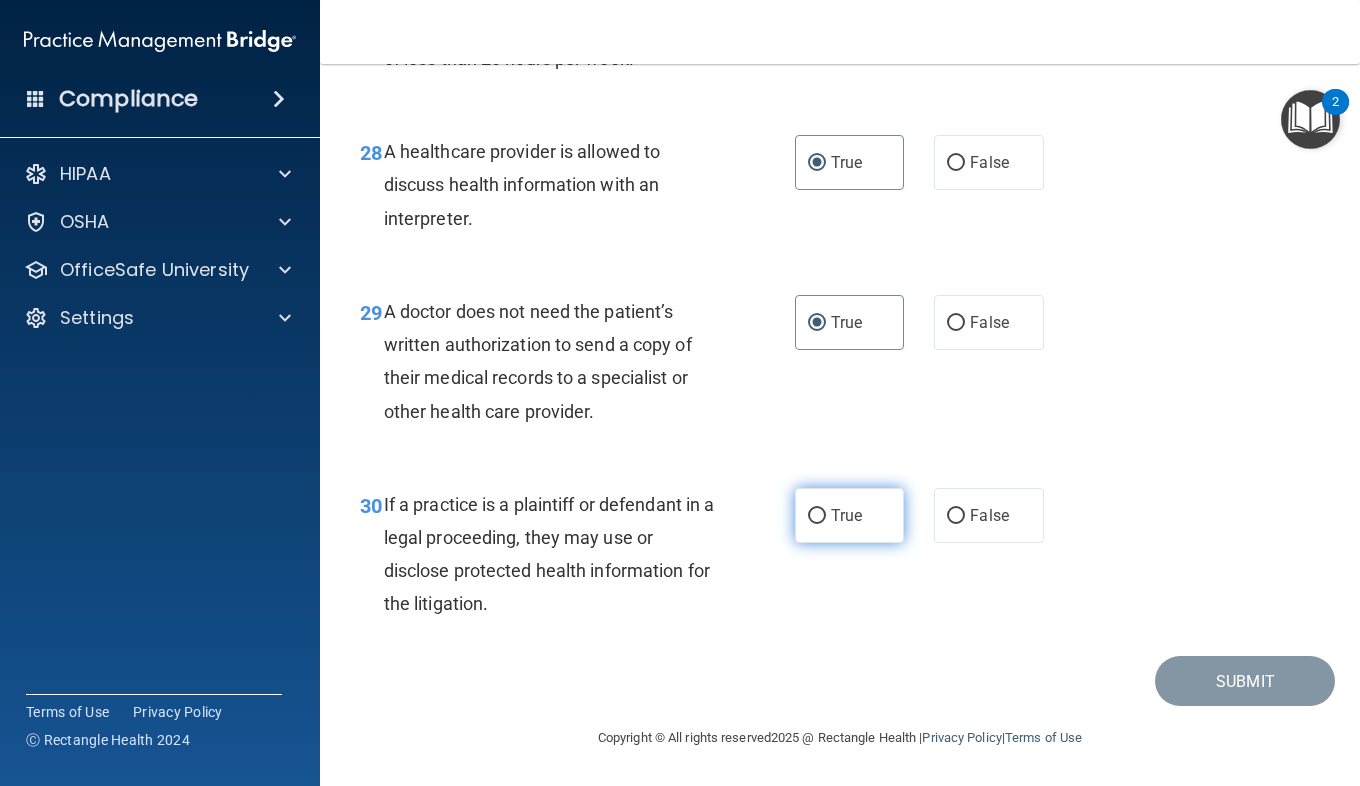 click on "True" at bounding box center (817, 516) 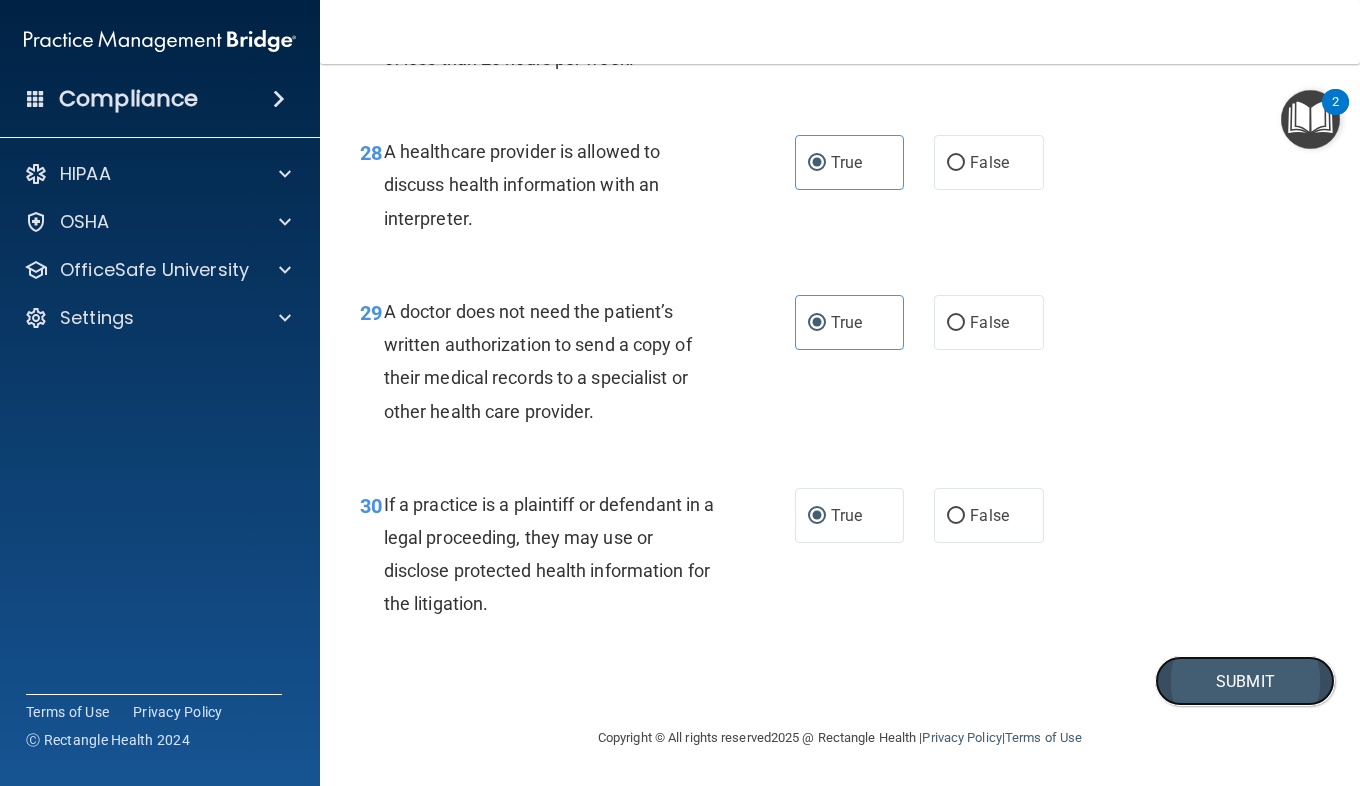 click on "Submit" at bounding box center (1245, 681) 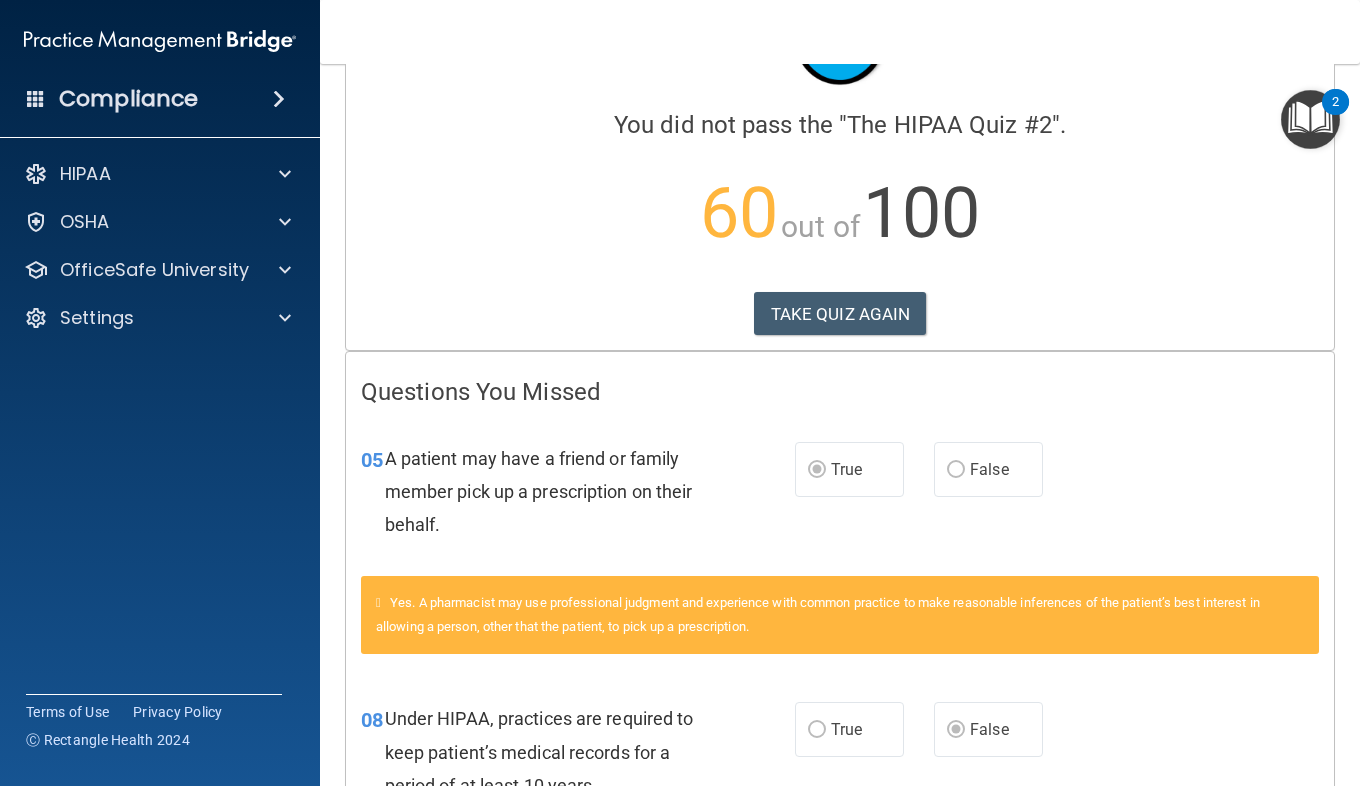 scroll, scrollTop: 0, scrollLeft: 0, axis: both 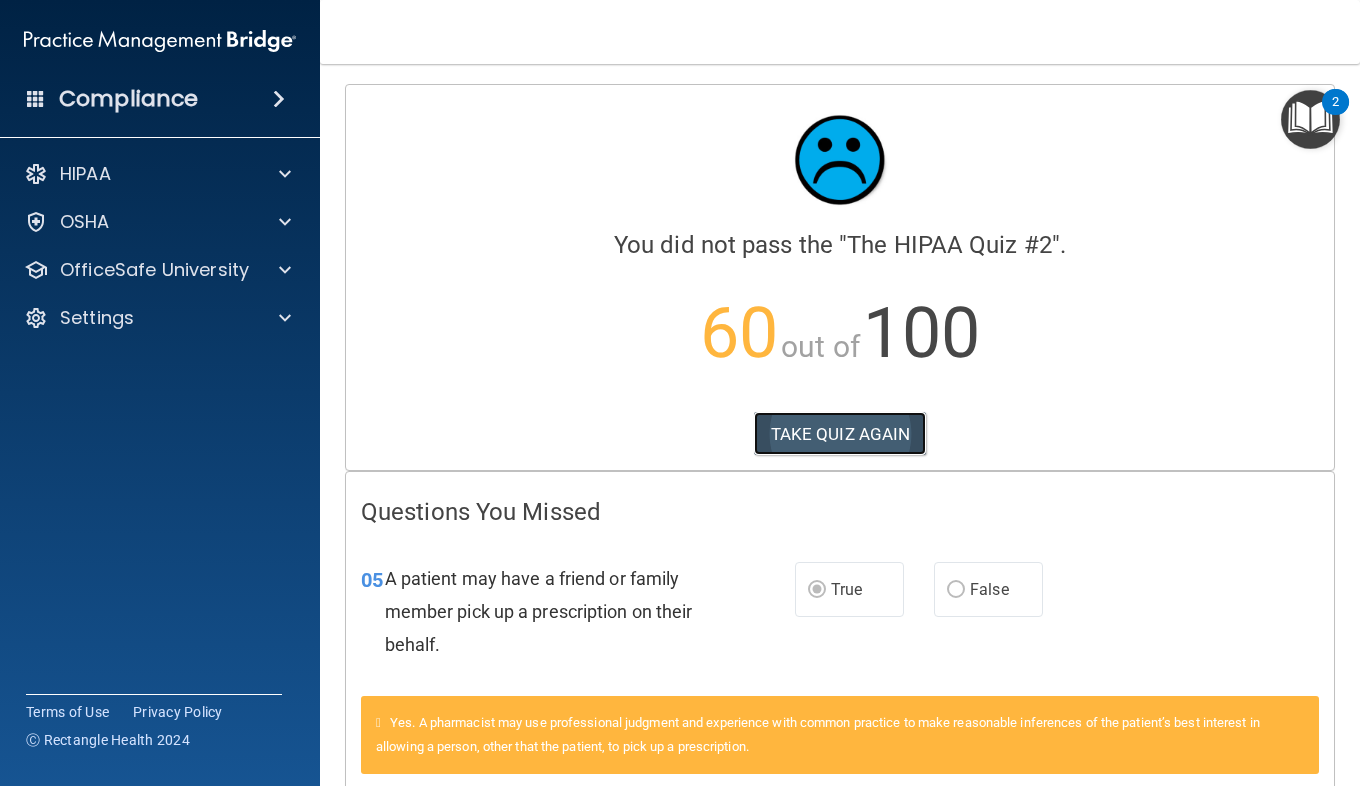 click on "TAKE QUIZ AGAIN" at bounding box center (840, 434) 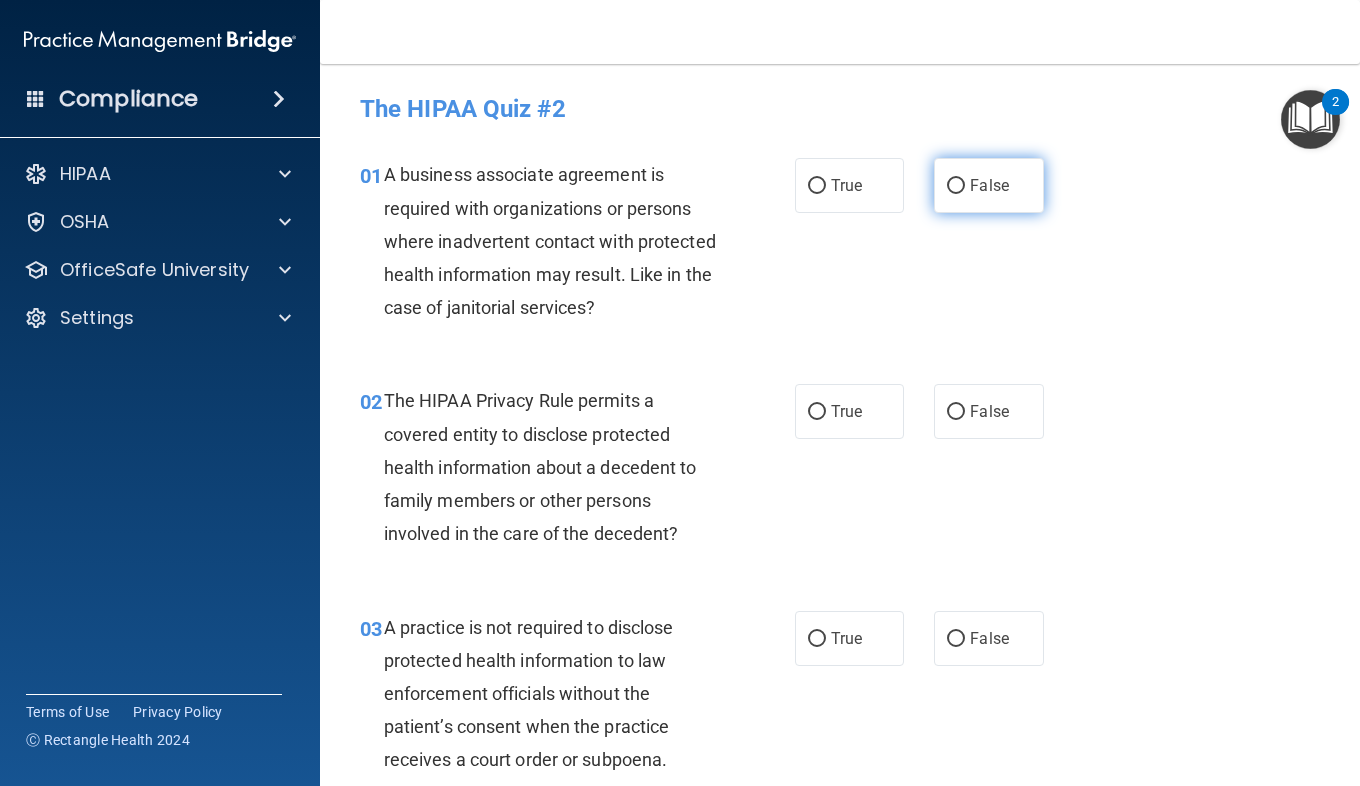 click on "False" at bounding box center (988, 185) 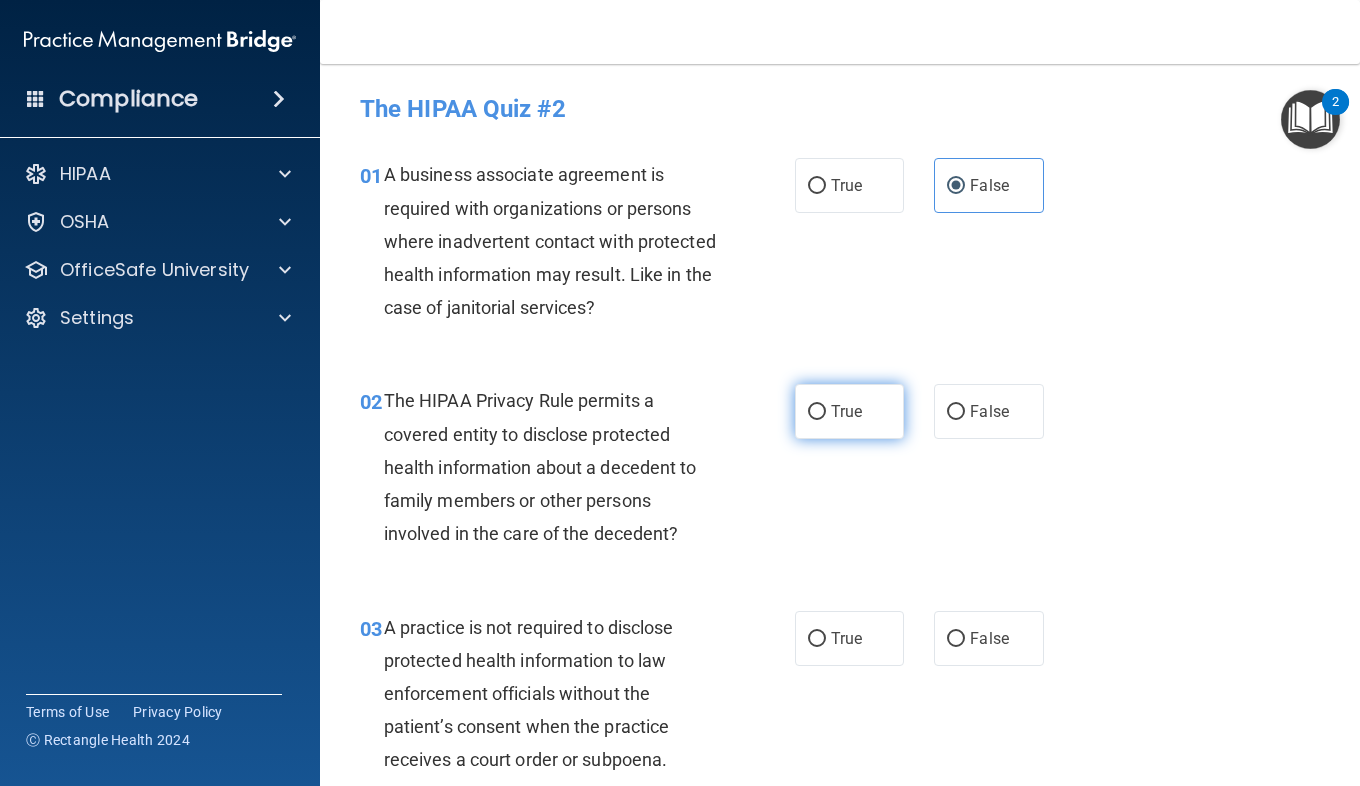 click on "True" at bounding box center [849, 411] 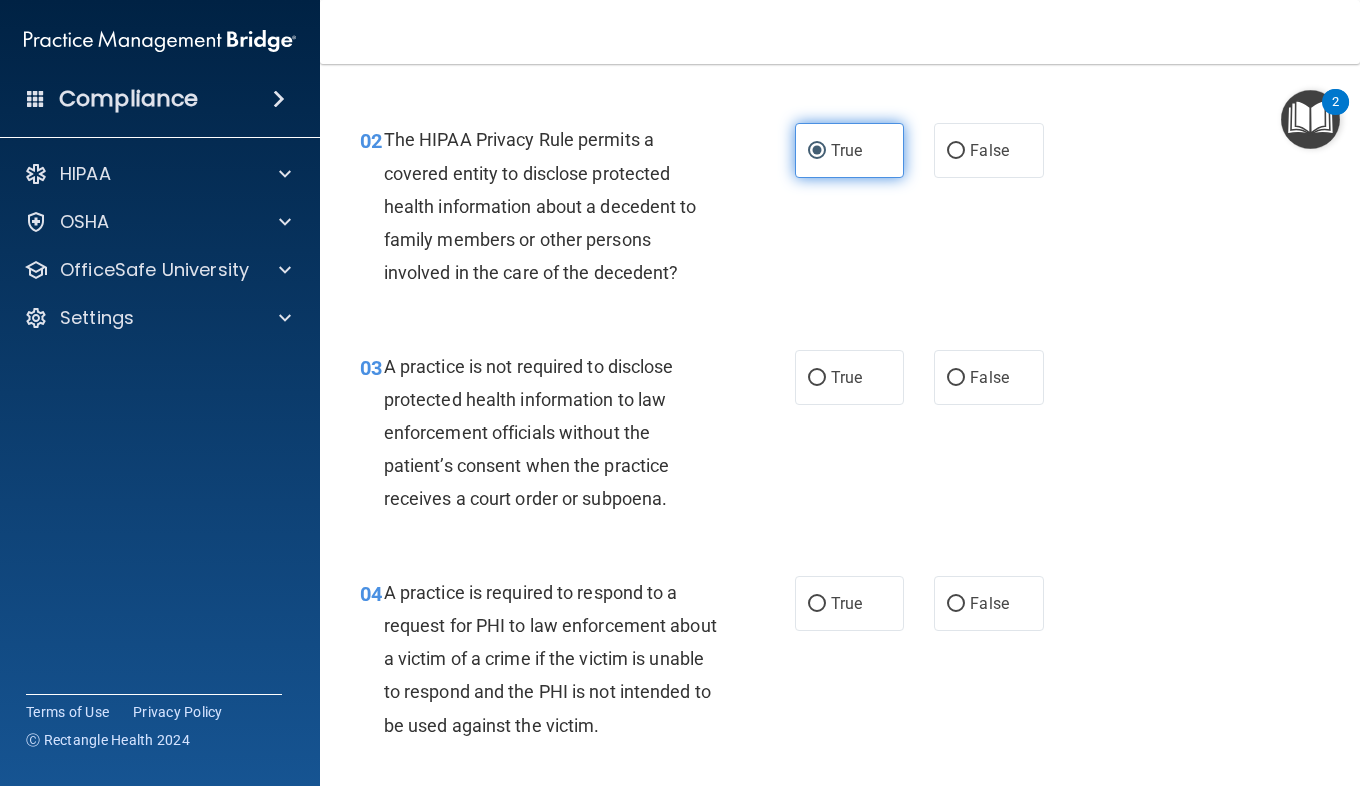 scroll, scrollTop: 272, scrollLeft: 0, axis: vertical 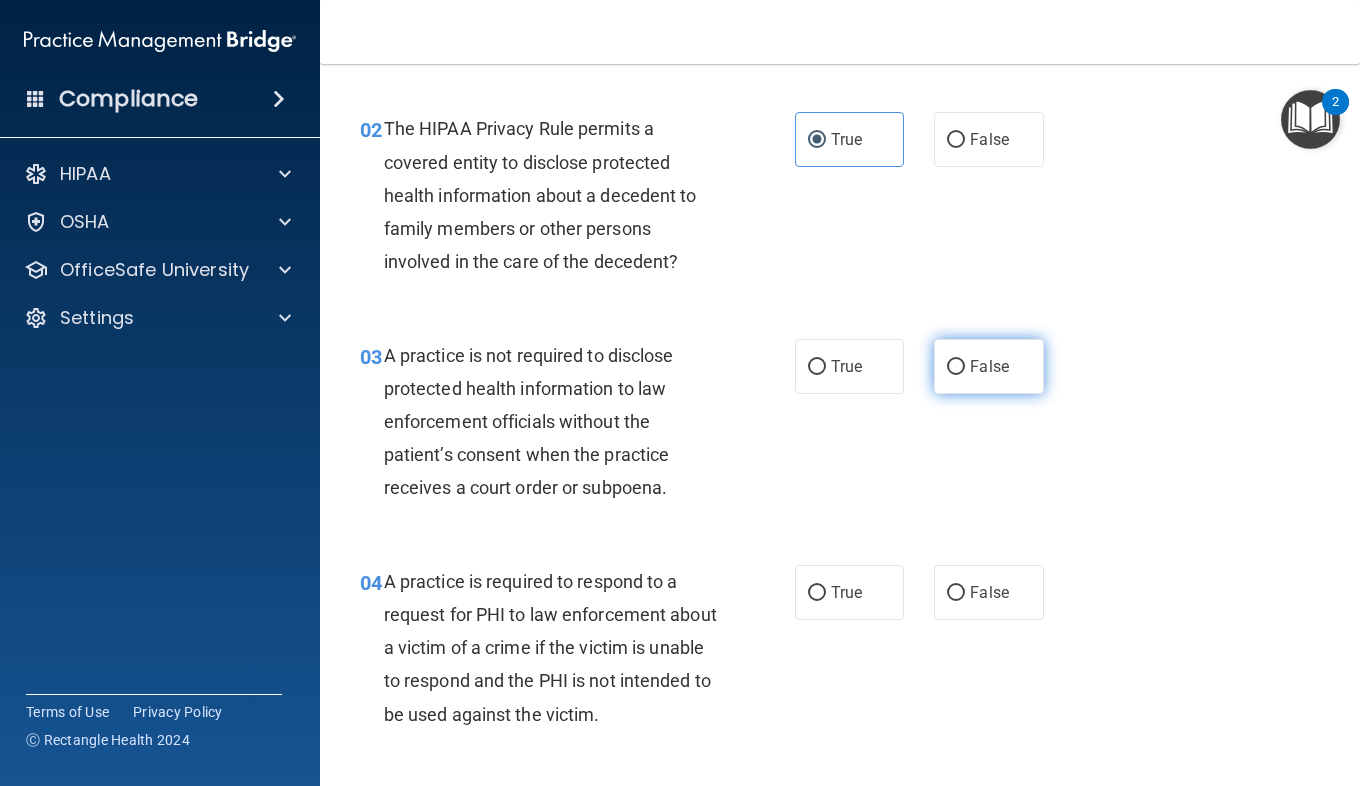 click on "False" at bounding box center [988, 366] 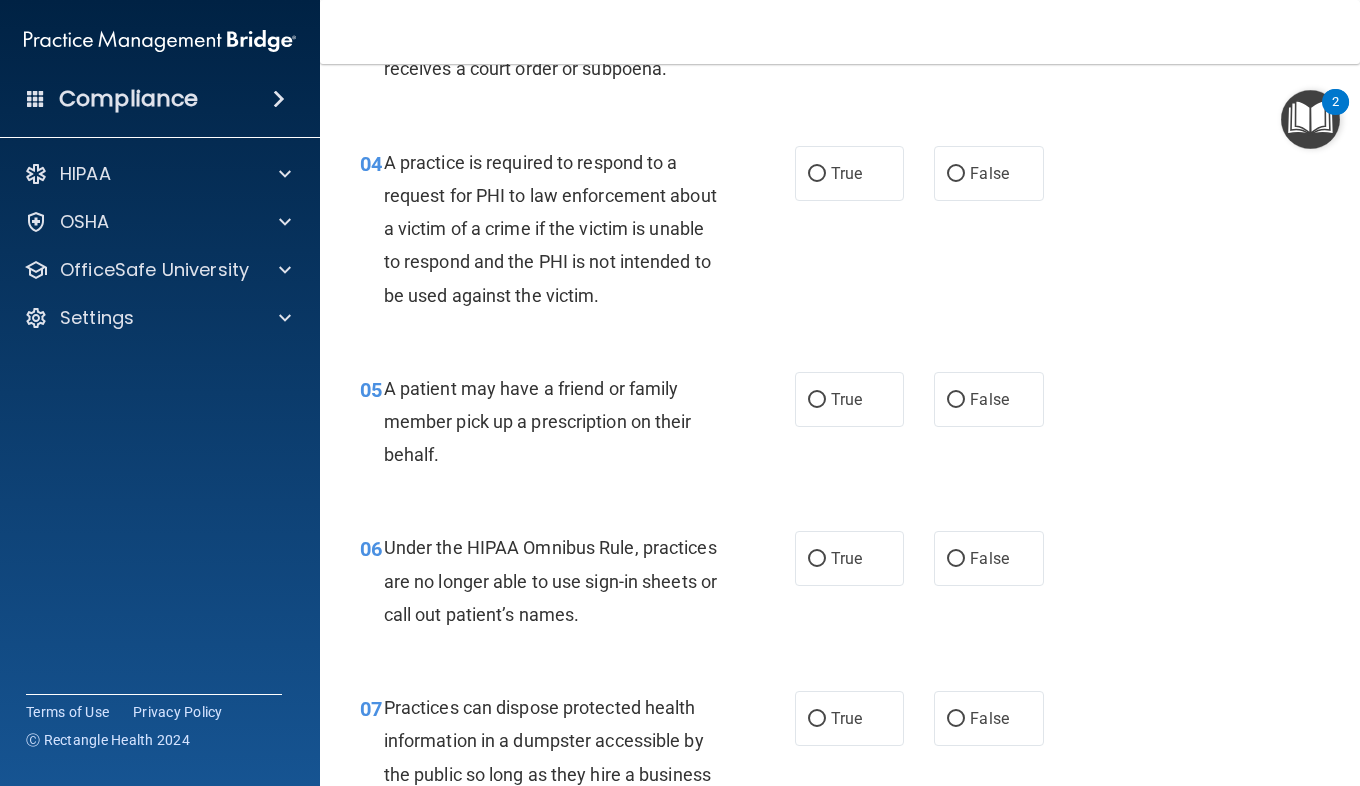 scroll, scrollTop: 725, scrollLeft: 0, axis: vertical 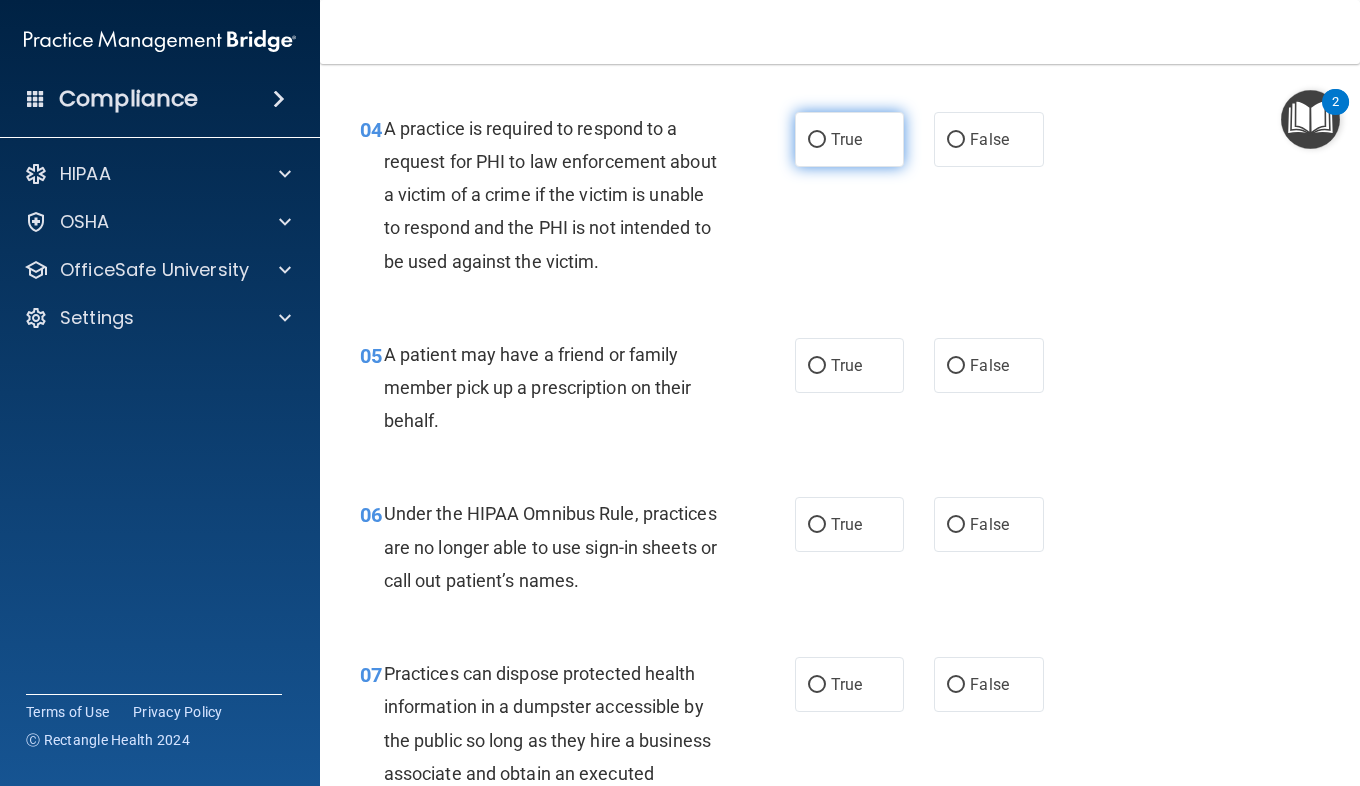 click on "True" at bounding box center [817, 140] 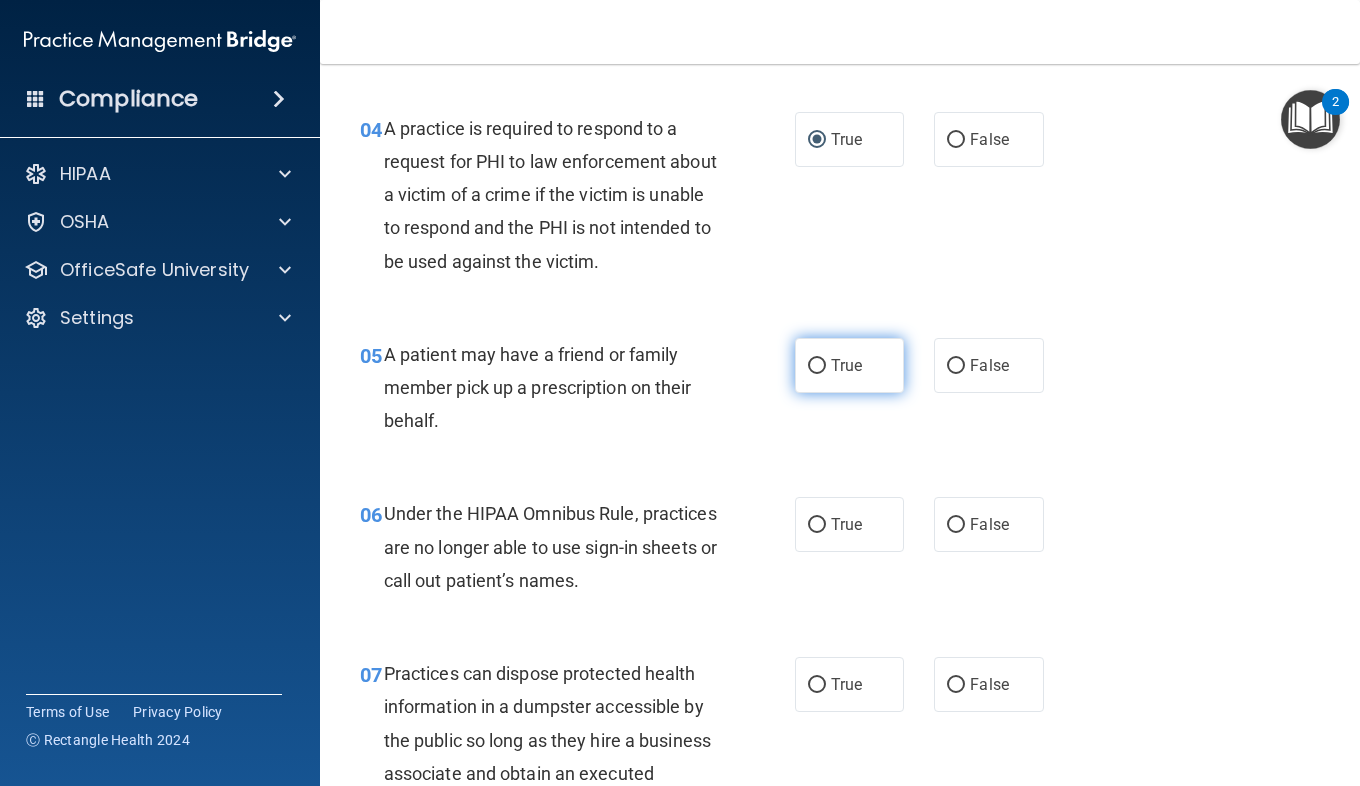 click on "True" at bounding box center (849, 365) 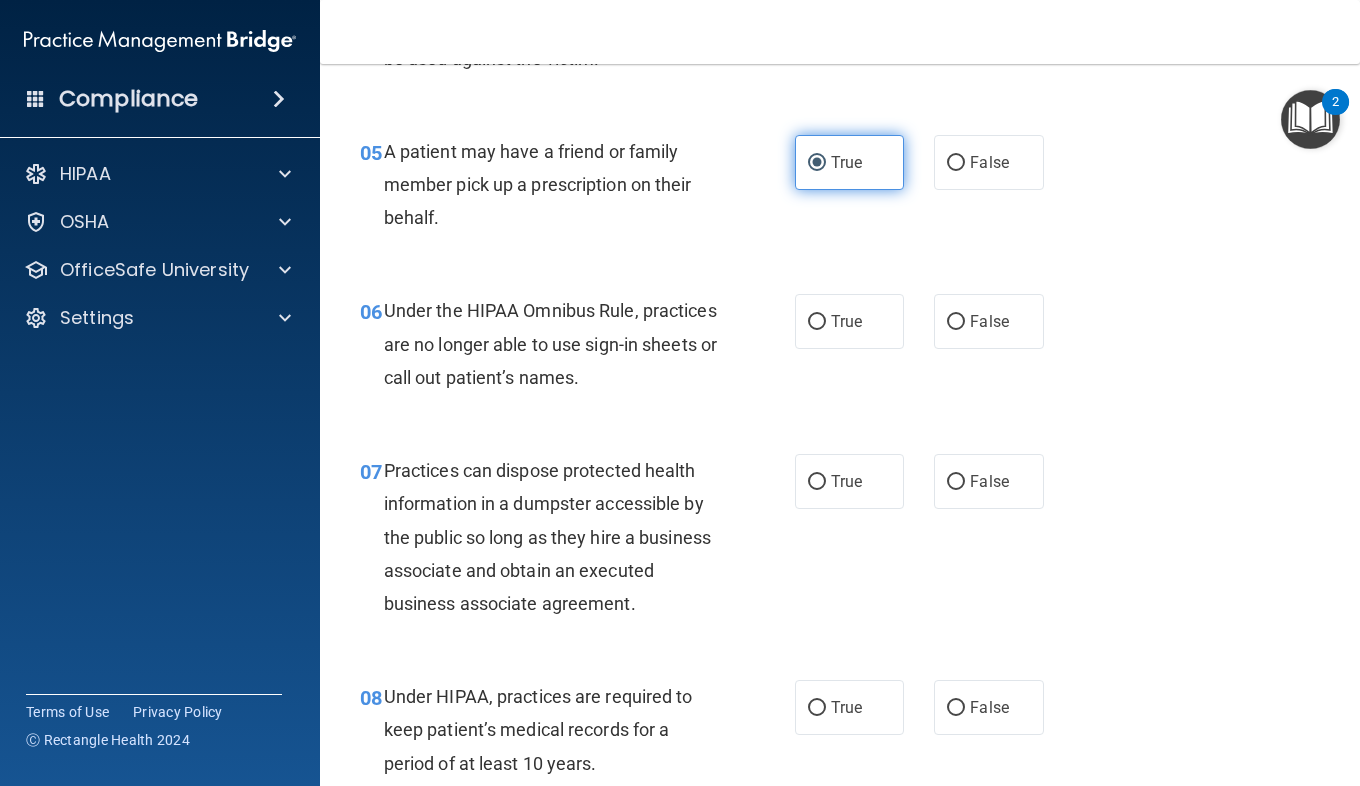 scroll, scrollTop: 932, scrollLeft: 0, axis: vertical 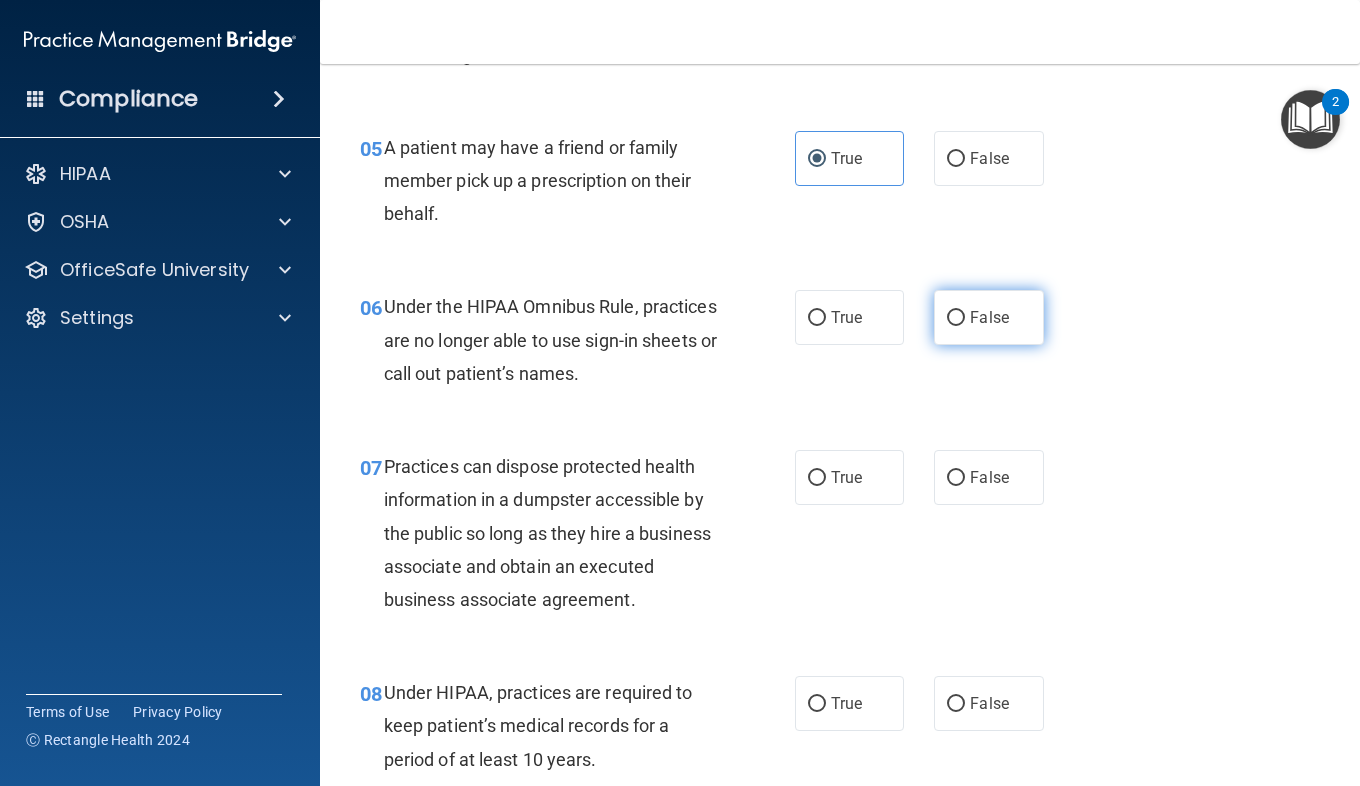 click on "False" at bounding box center [956, 318] 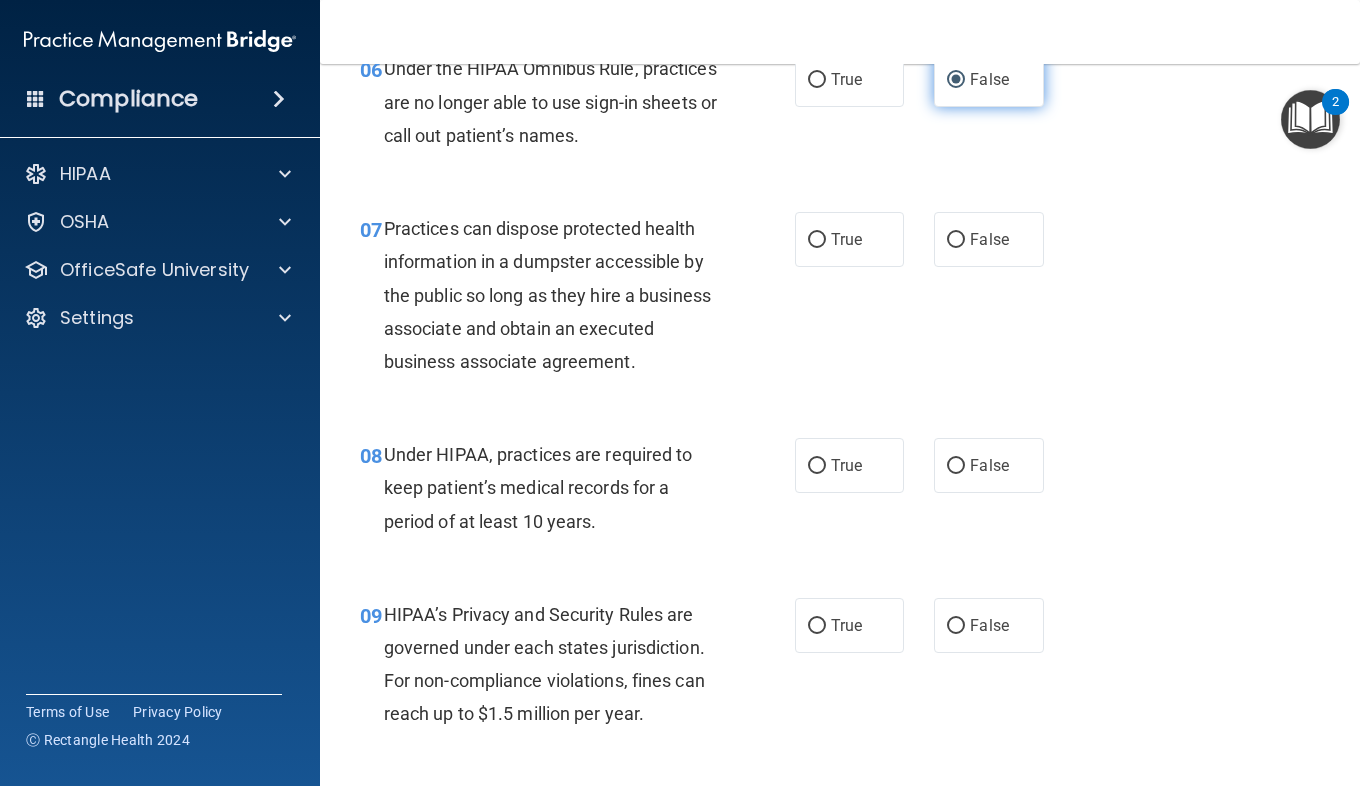 scroll, scrollTop: 1172, scrollLeft: 0, axis: vertical 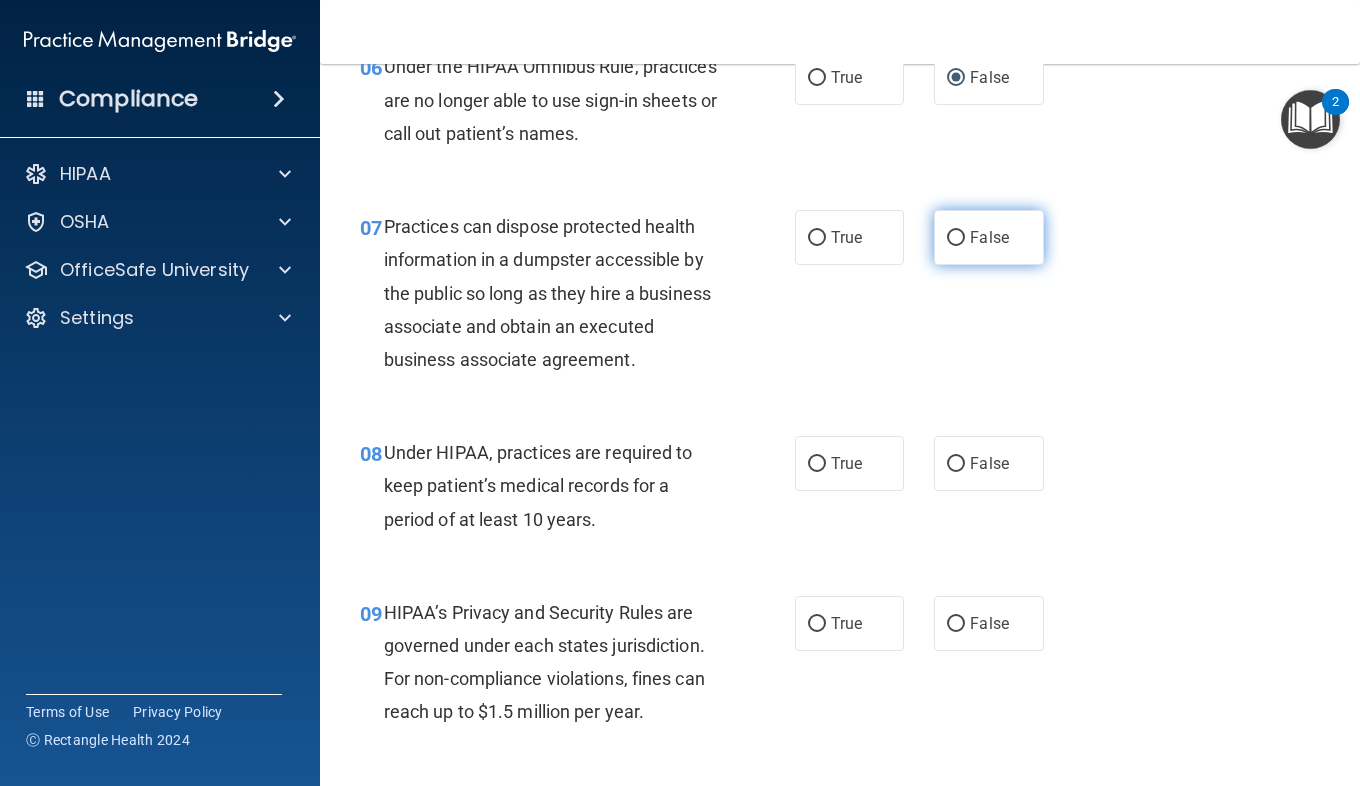 click on "False" at bounding box center (956, 238) 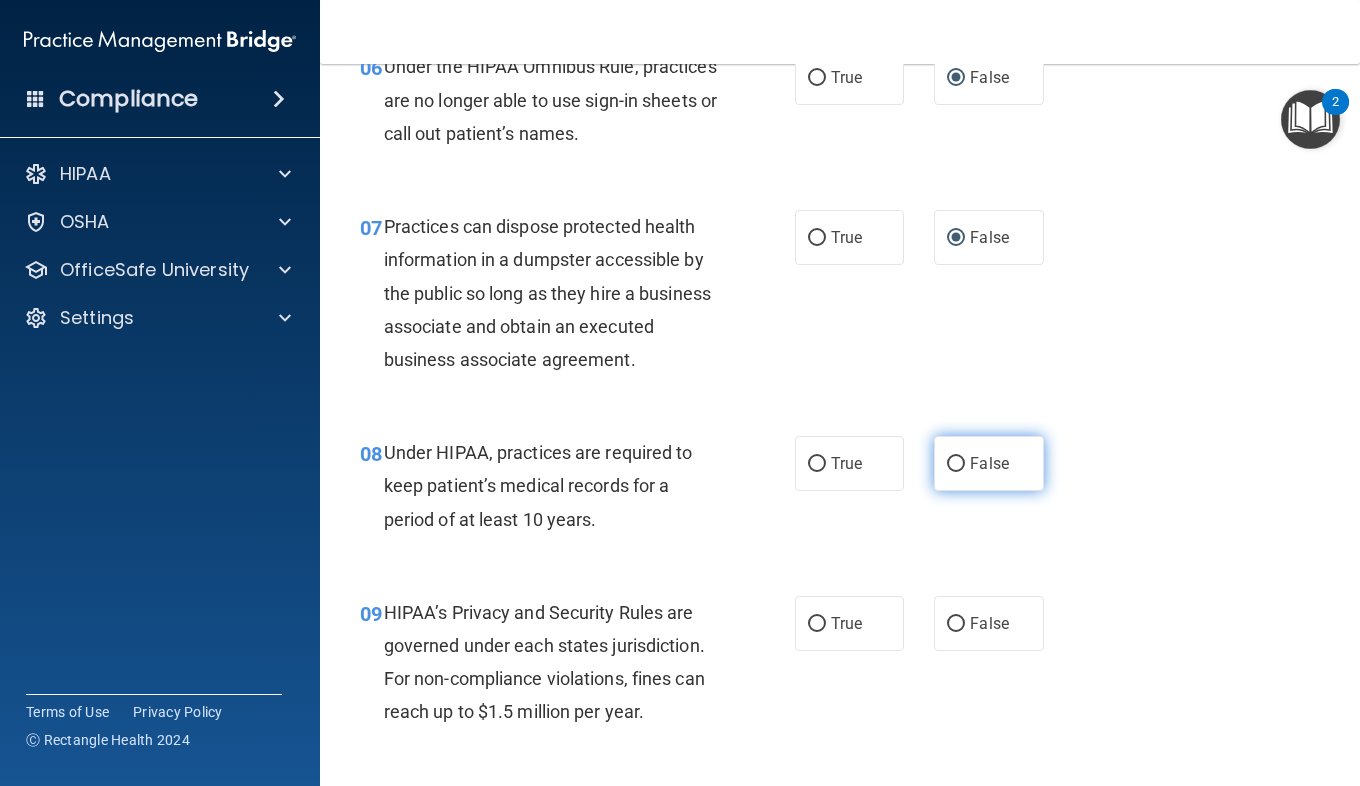 click on "False" at bounding box center (989, 463) 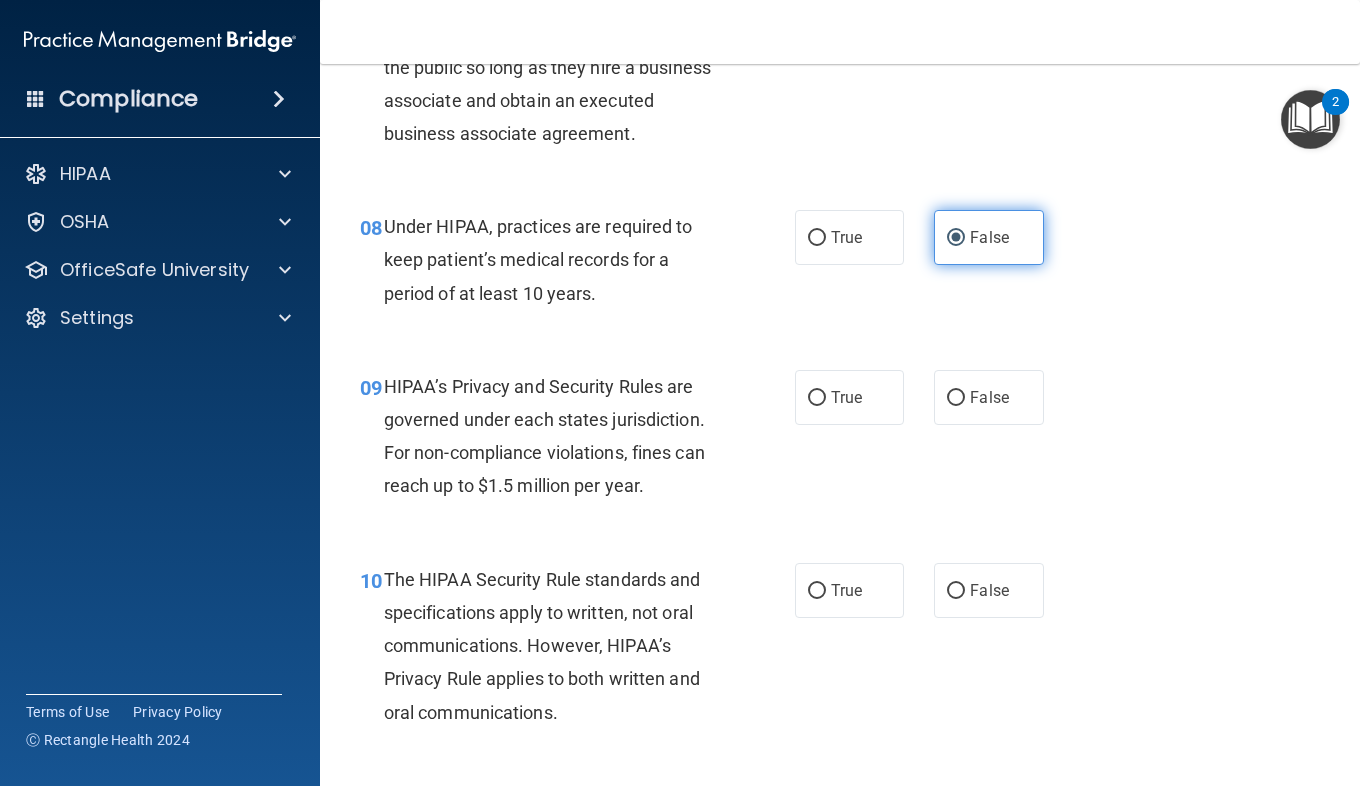 scroll, scrollTop: 1410, scrollLeft: 0, axis: vertical 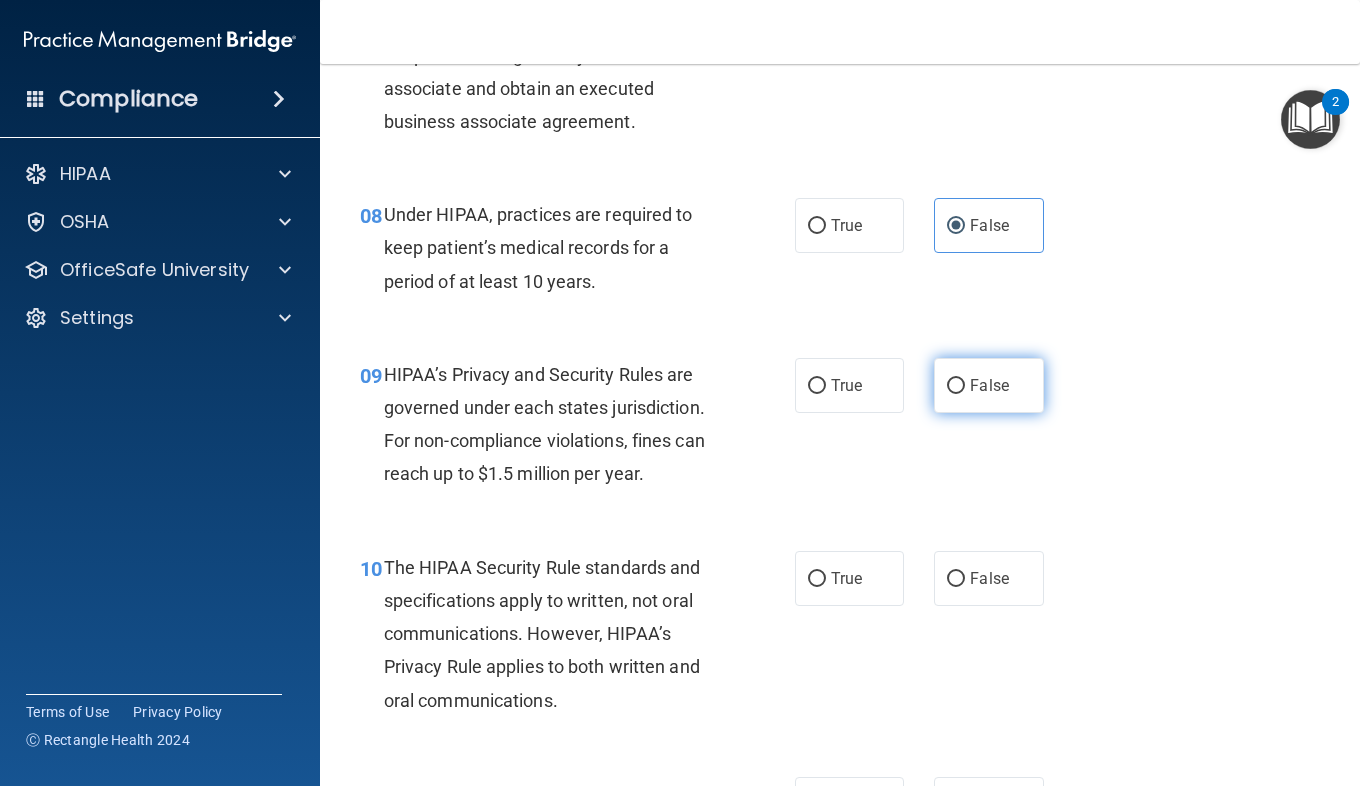 click on "False" at bounding box center [956, 386] 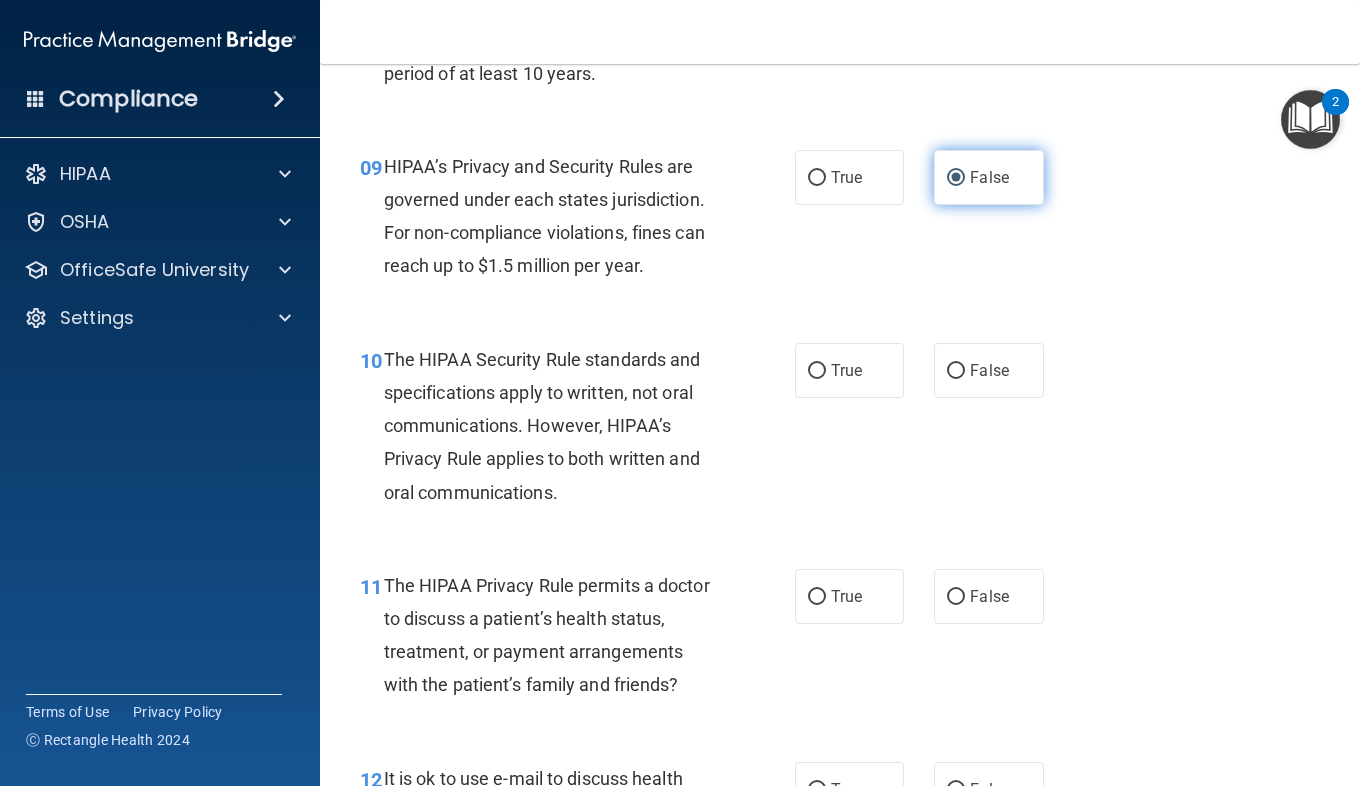 scroll, scrollTop: 1619, scrollLeft: 0, axis: vertical 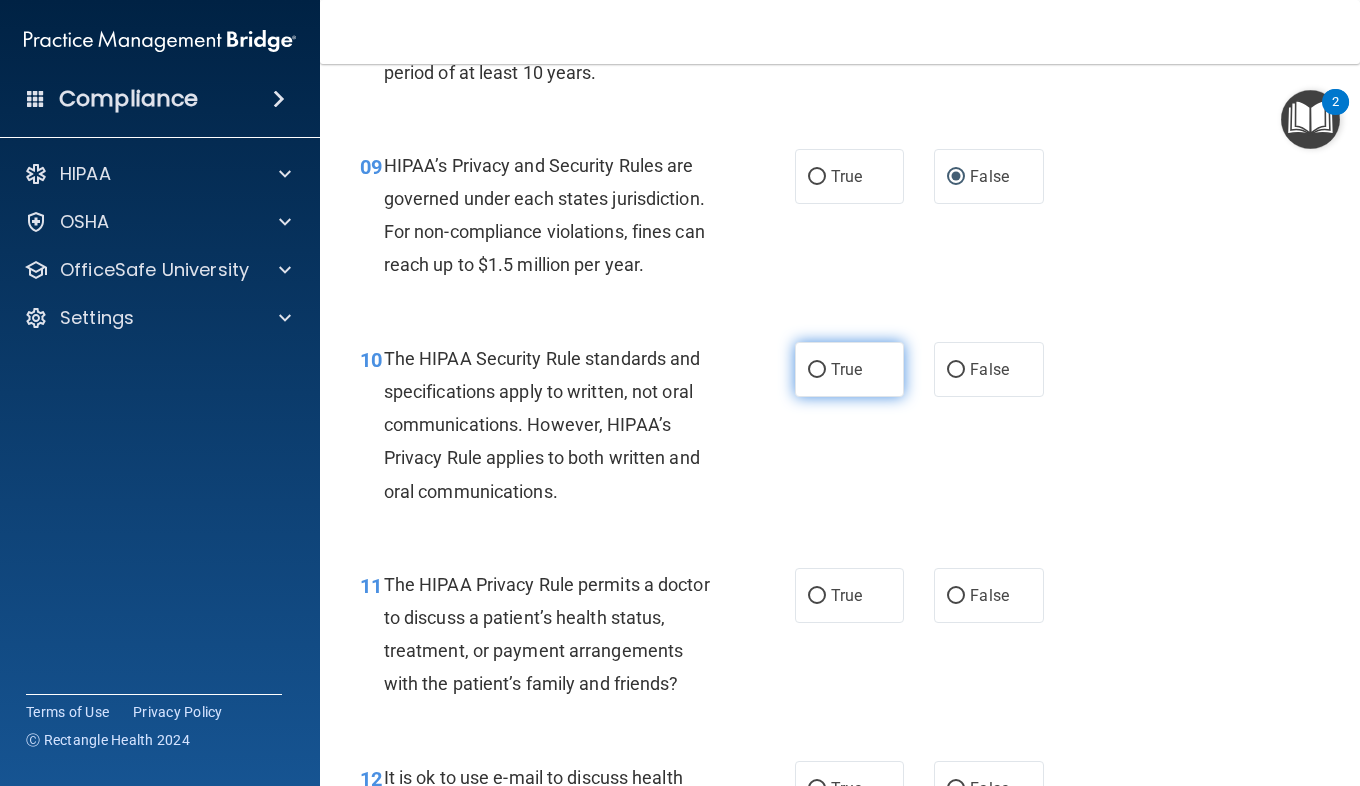 click on "True" at bounding box center [817, 370] 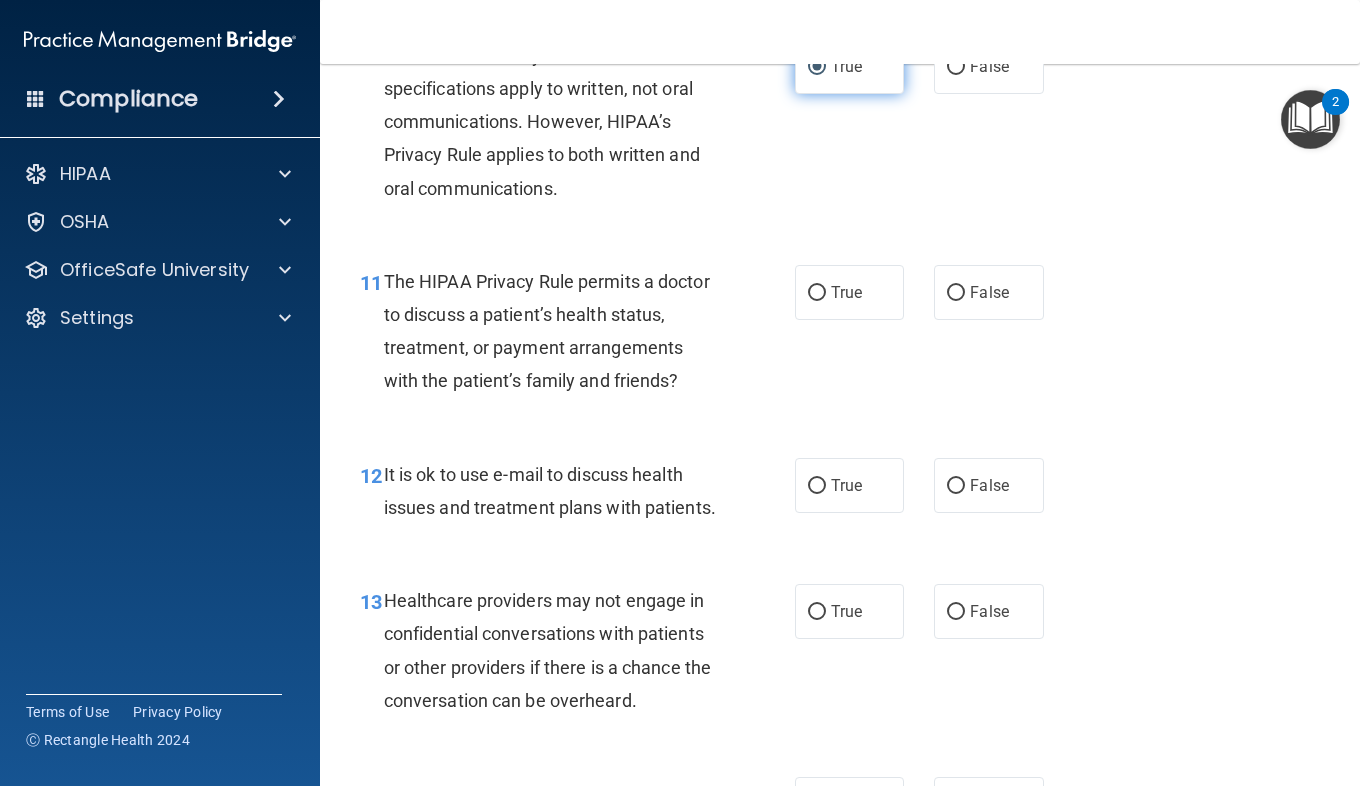 scroll, scrollTop: 1925, scrollLeft: 0, axis: vertical 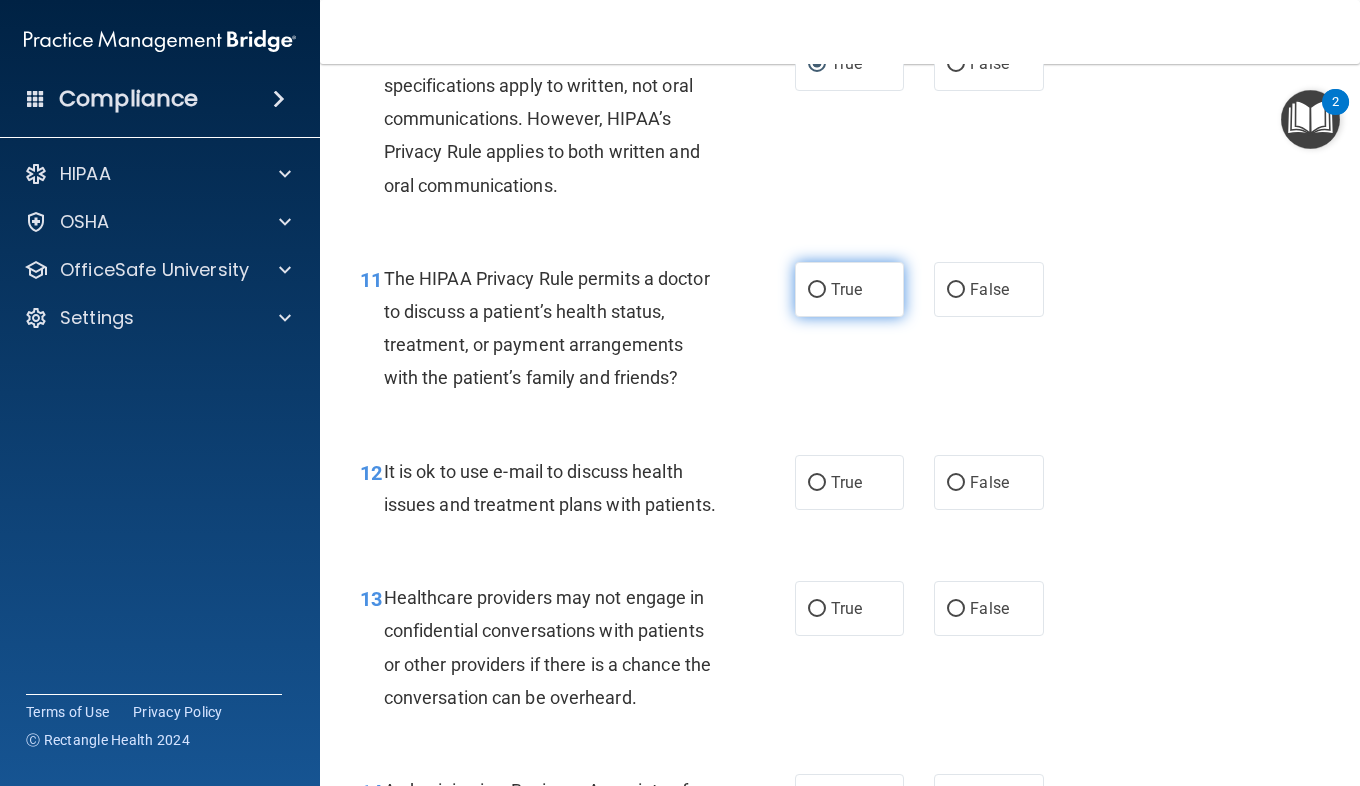 click on "True" at bounding box center [846, 289] 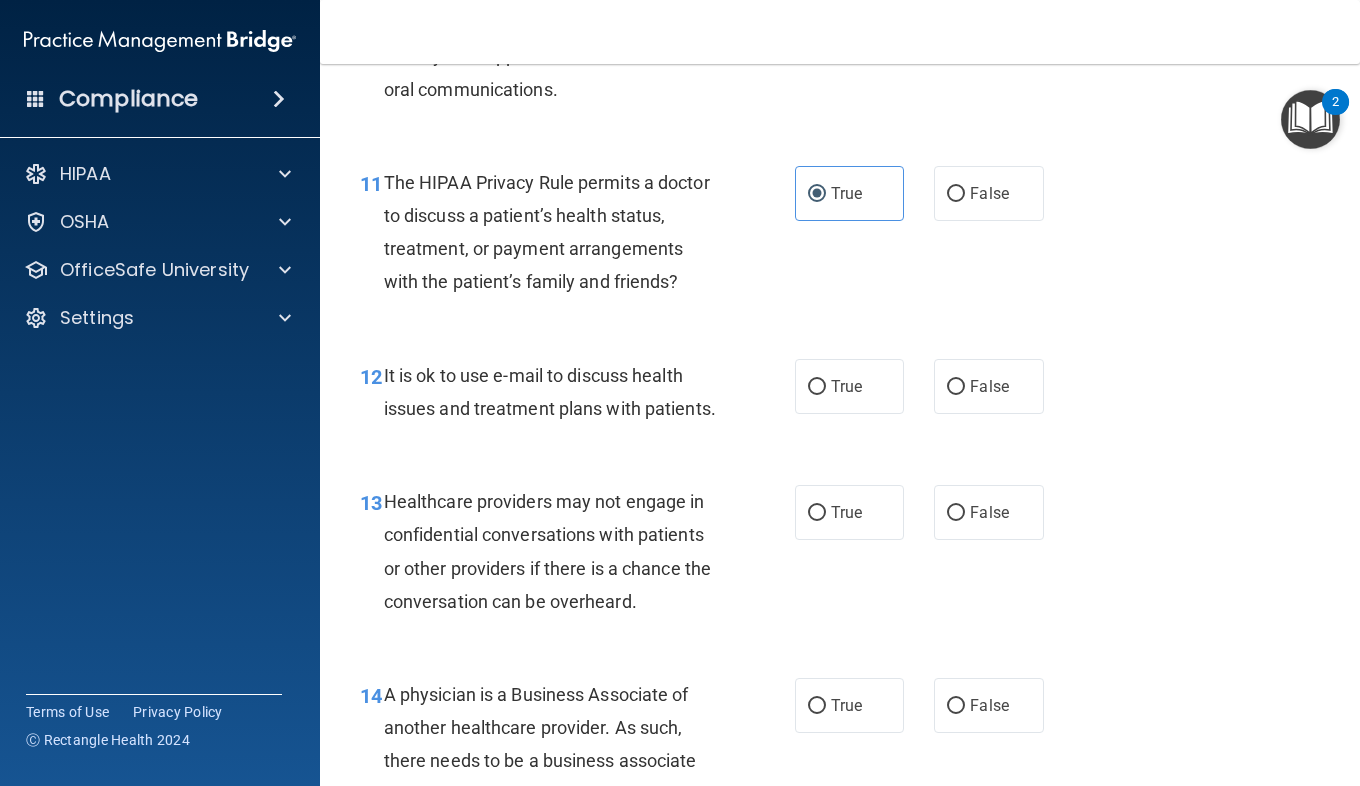 scroll, scrollTop: 2035, scrollLeft: 0, axis: vertical 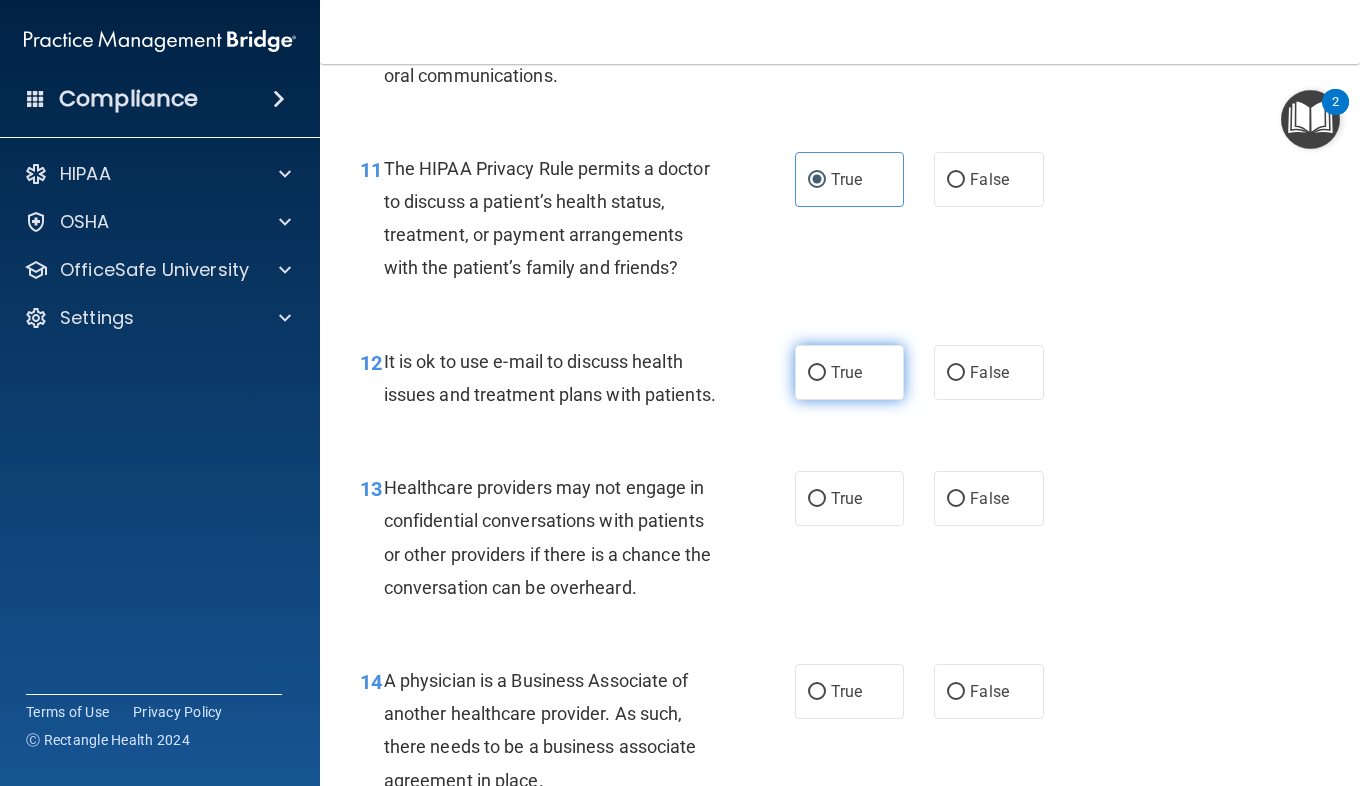 click on "True" at bounding box center (846, 372) 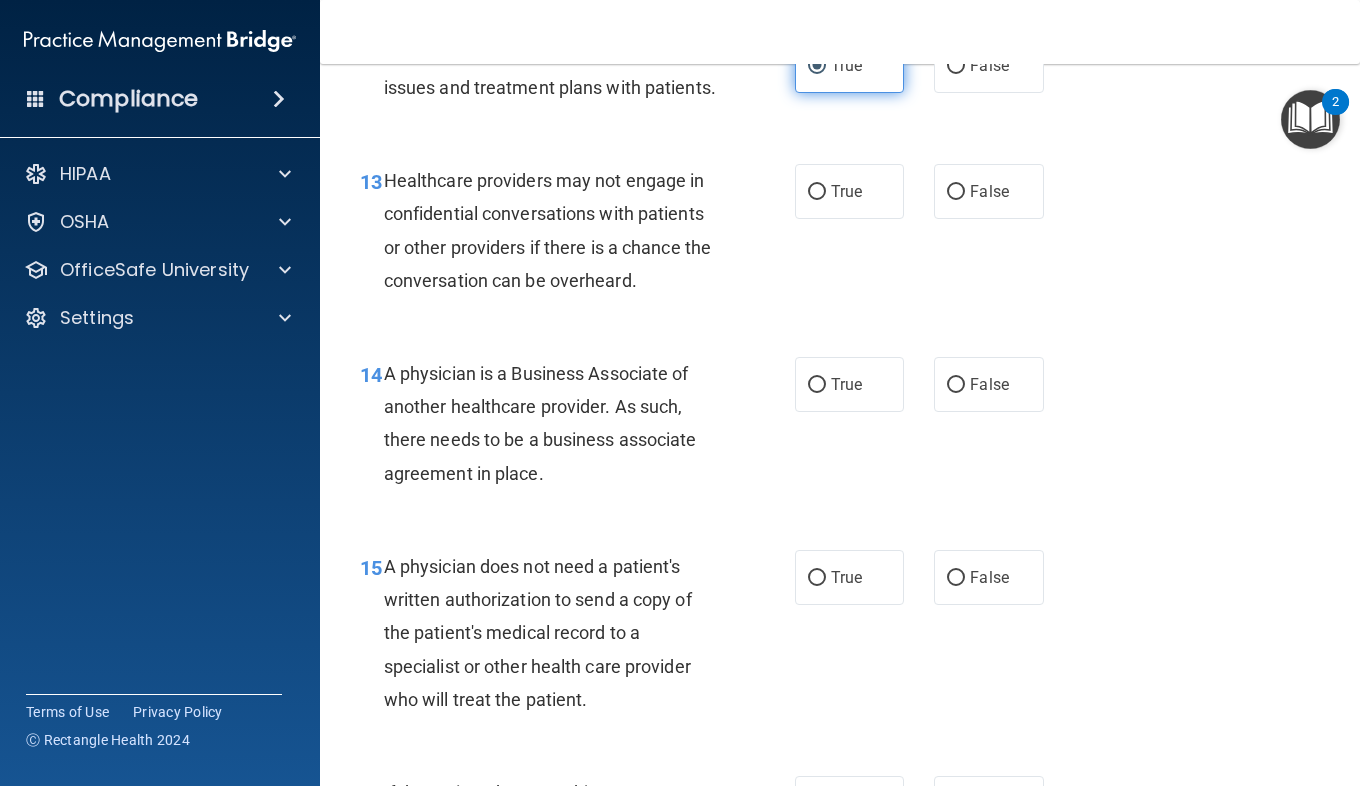 scroll, scrollTop: 2361, scrollLeft: 0, axis: vertical 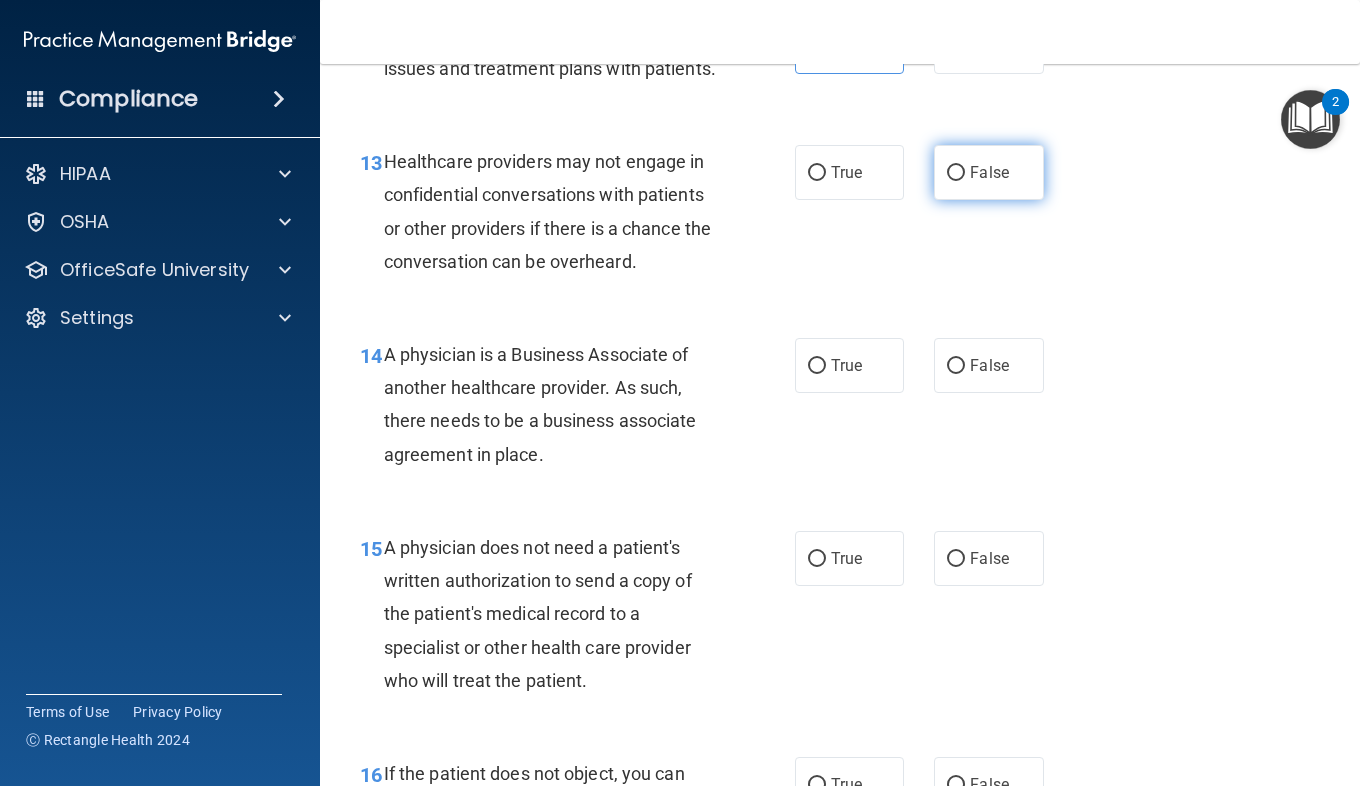 click on "False" at bounding box center (988, 172) 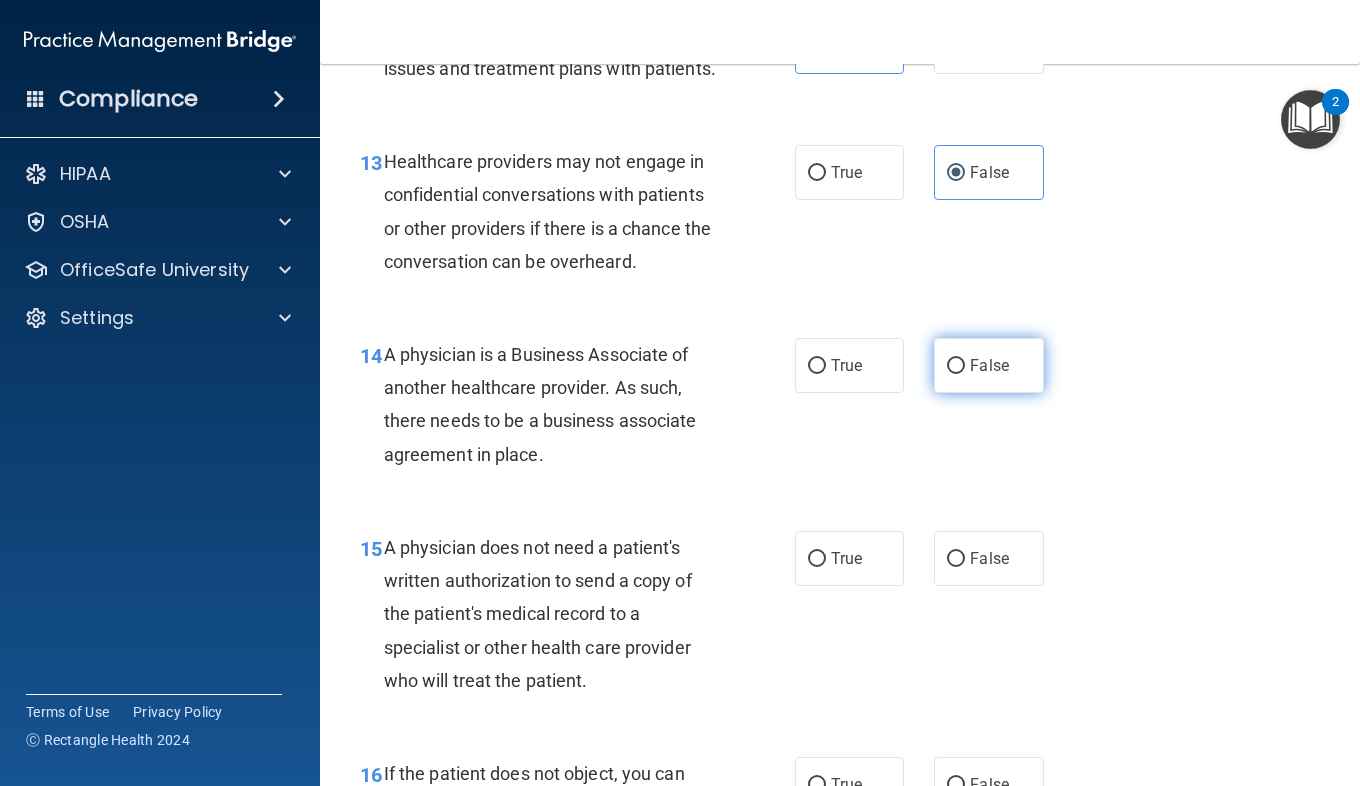 drag, startPoint x: 950, startPoint y: 458, endPoint x: 941, endPoint y: 480, distance: 23.769728 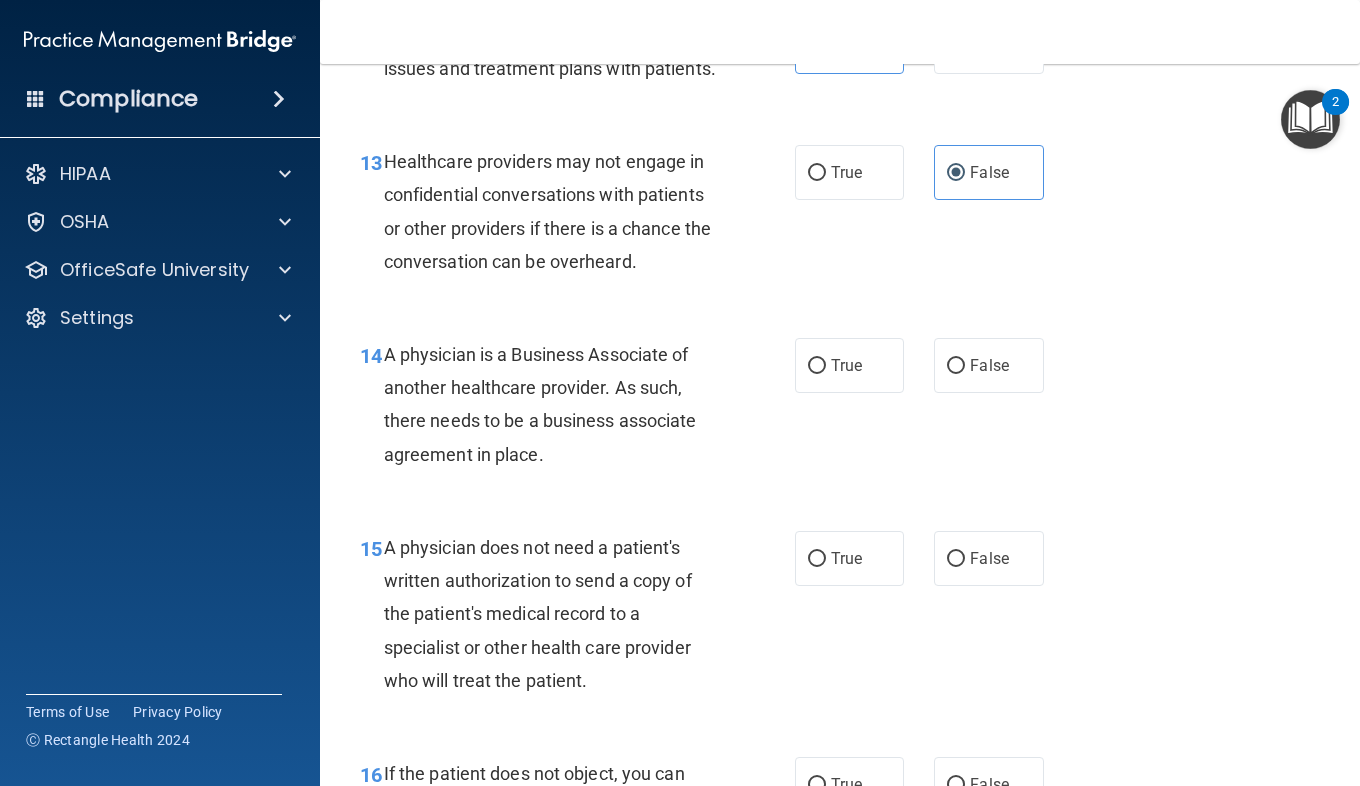 drag, startPoint x: 941, startPoint y: 480, endPoint x: 903, endPoint y: 549, distance: 78.77182 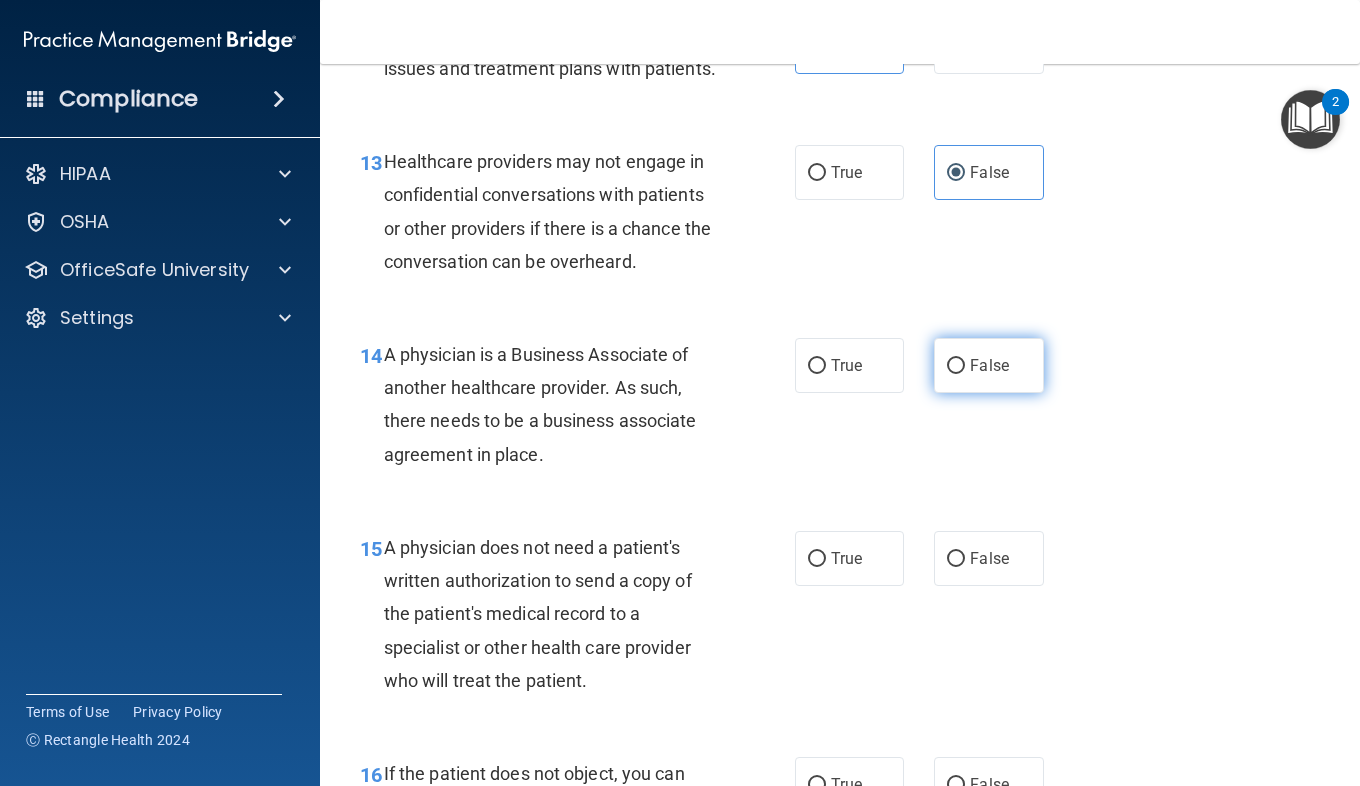 click on "False" at bounding box center [988, 365] 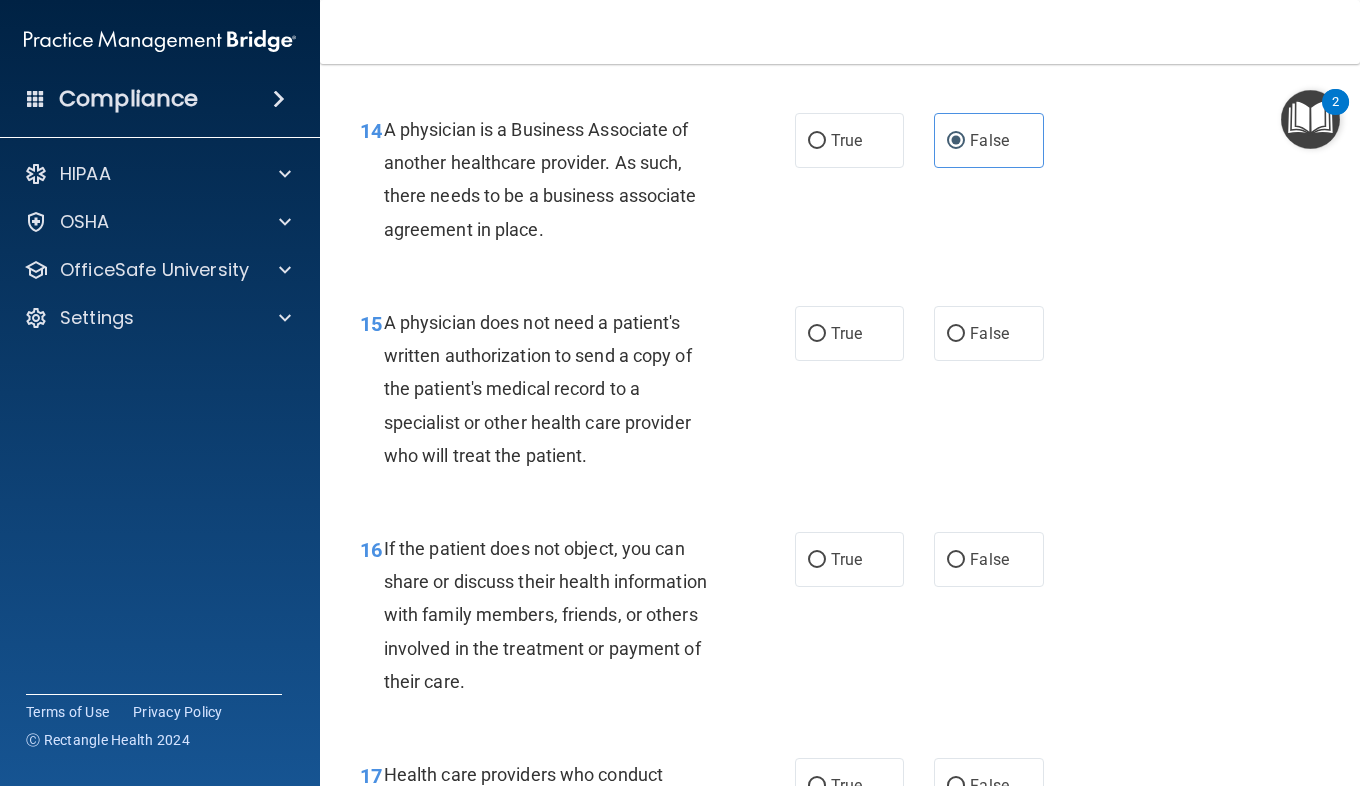 scroll, scrollTop: 2601, scrollLeft: 0, axis: vertical 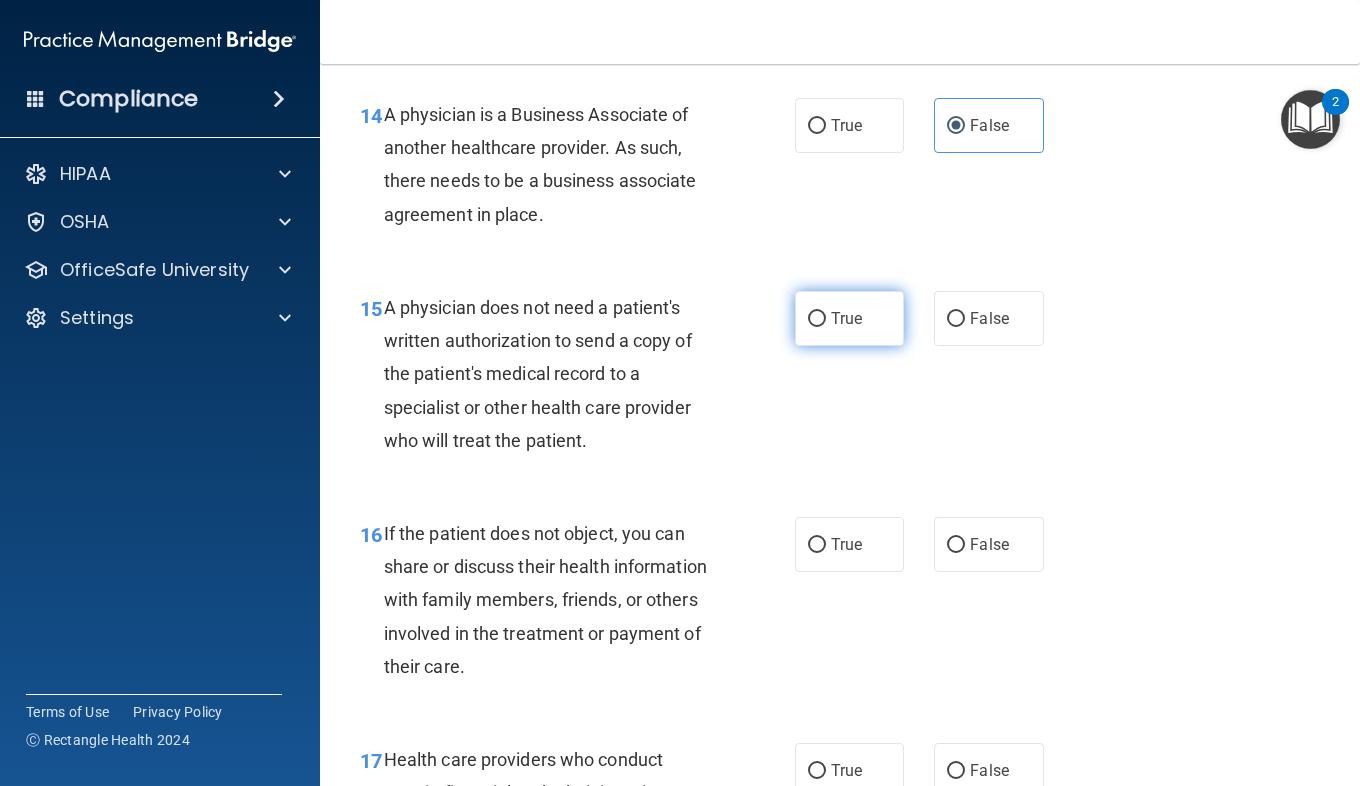click on "True" at bounding box center (849, 318) 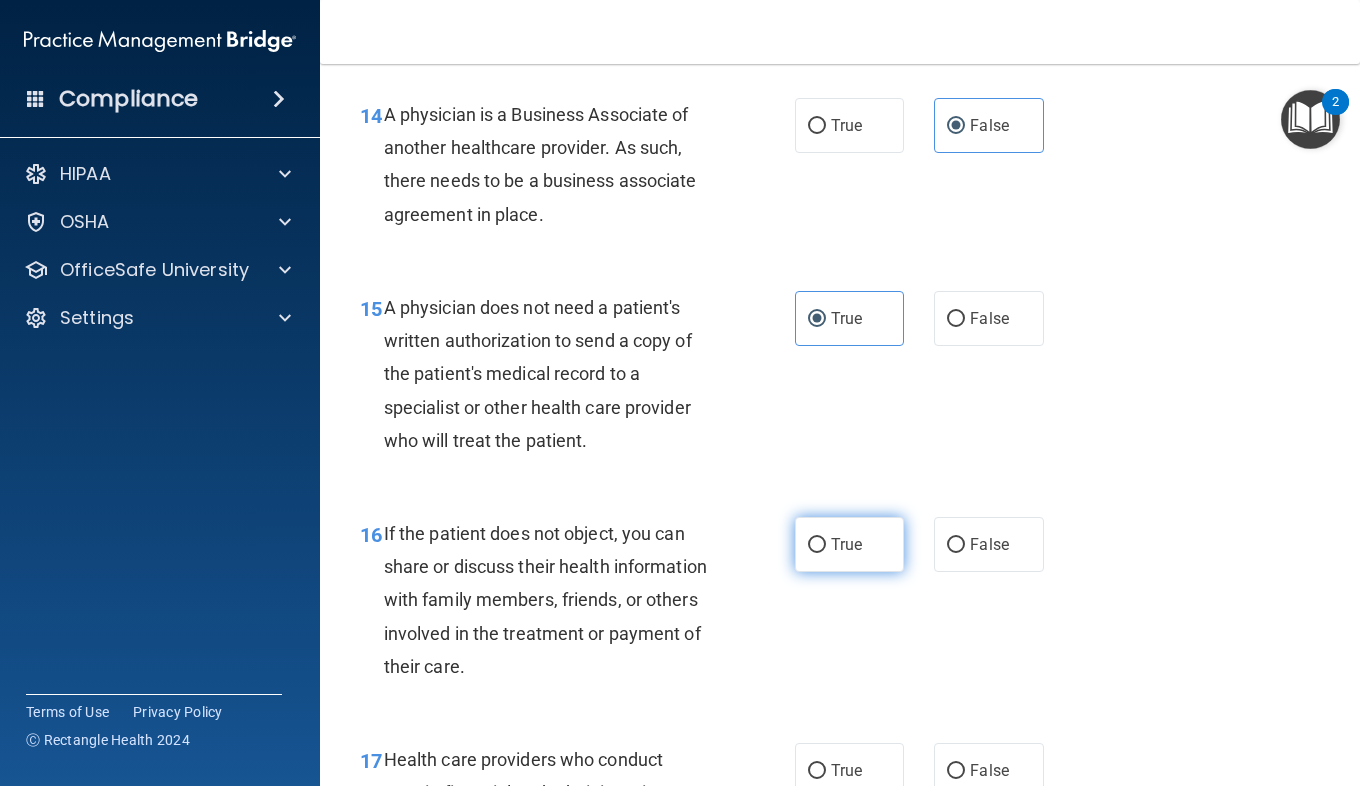 click on "True" at bounding box center [846, 544] 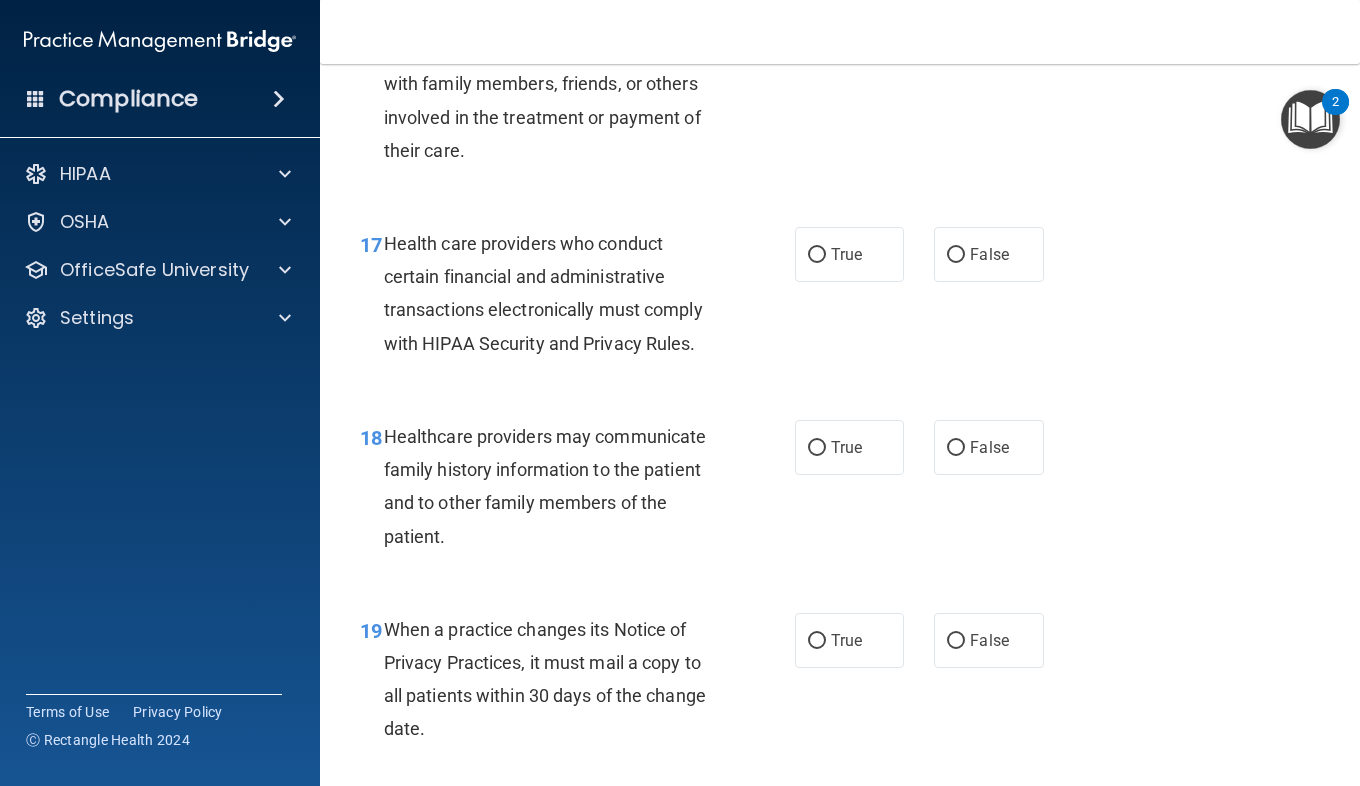 scroll, scrollTop: 3118, scrollLeft: 0, axis: vertical 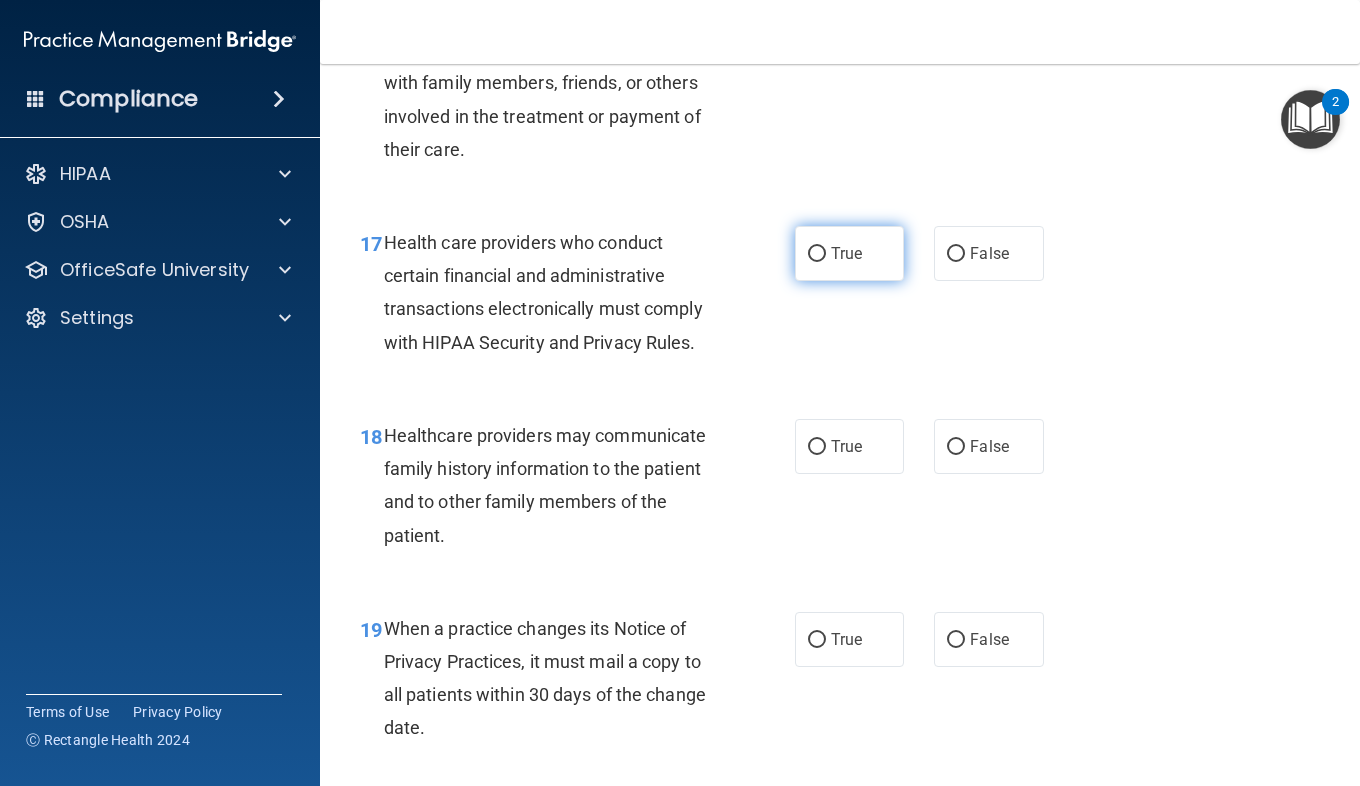 click on "True" at bounding box center (817, 254) 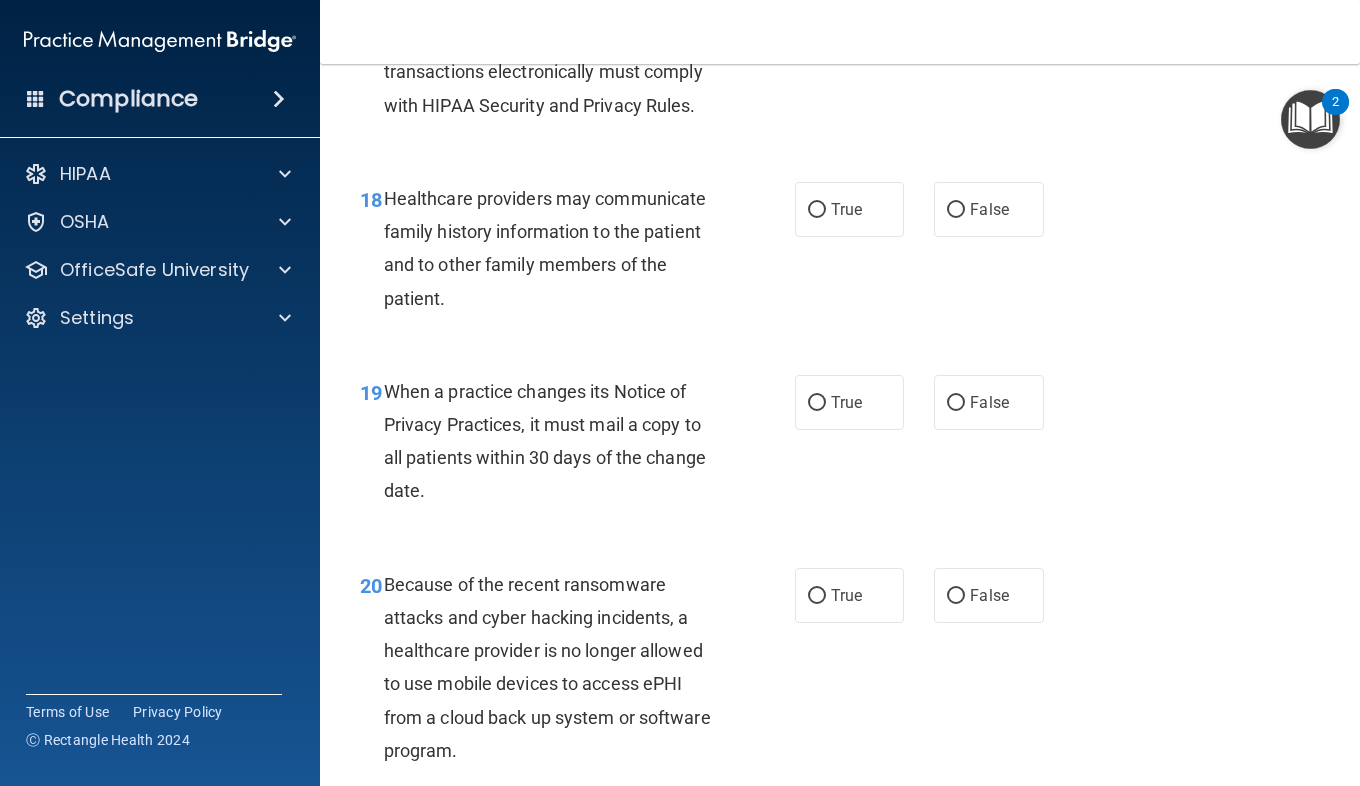 scroll, scrollTop: 3357, scrollLeft: 0, axis: vertical 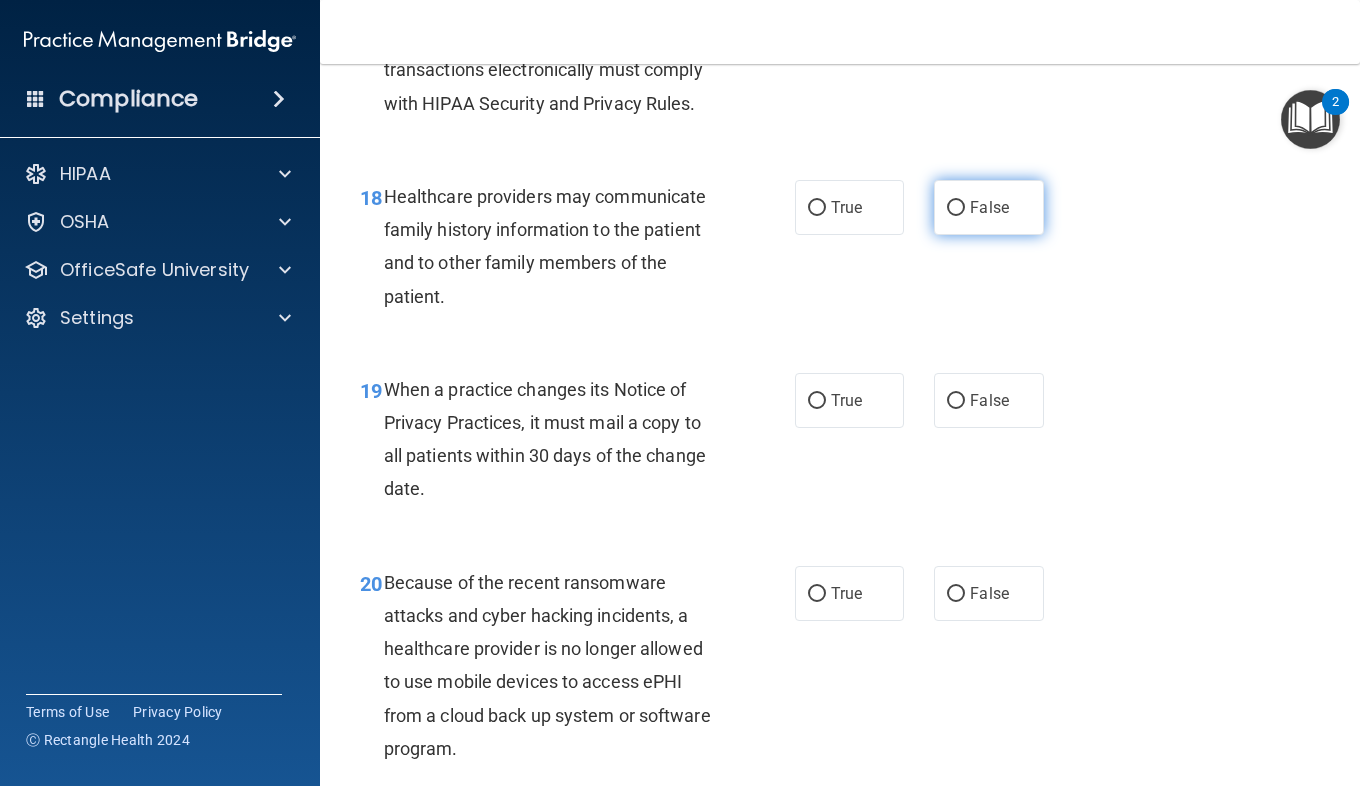 click on "False" at bounding box center [988, 207] 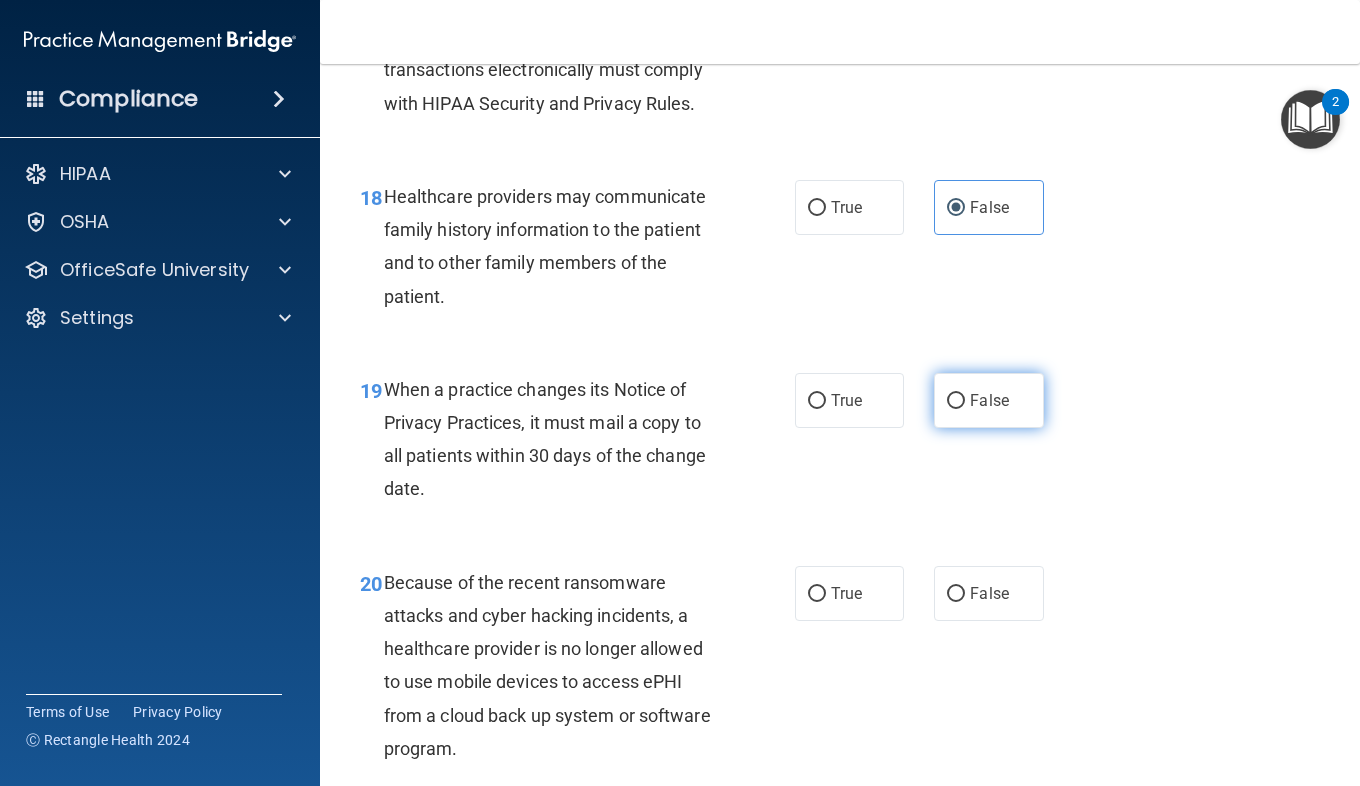 click on "False" at bounding box center (989, 400) 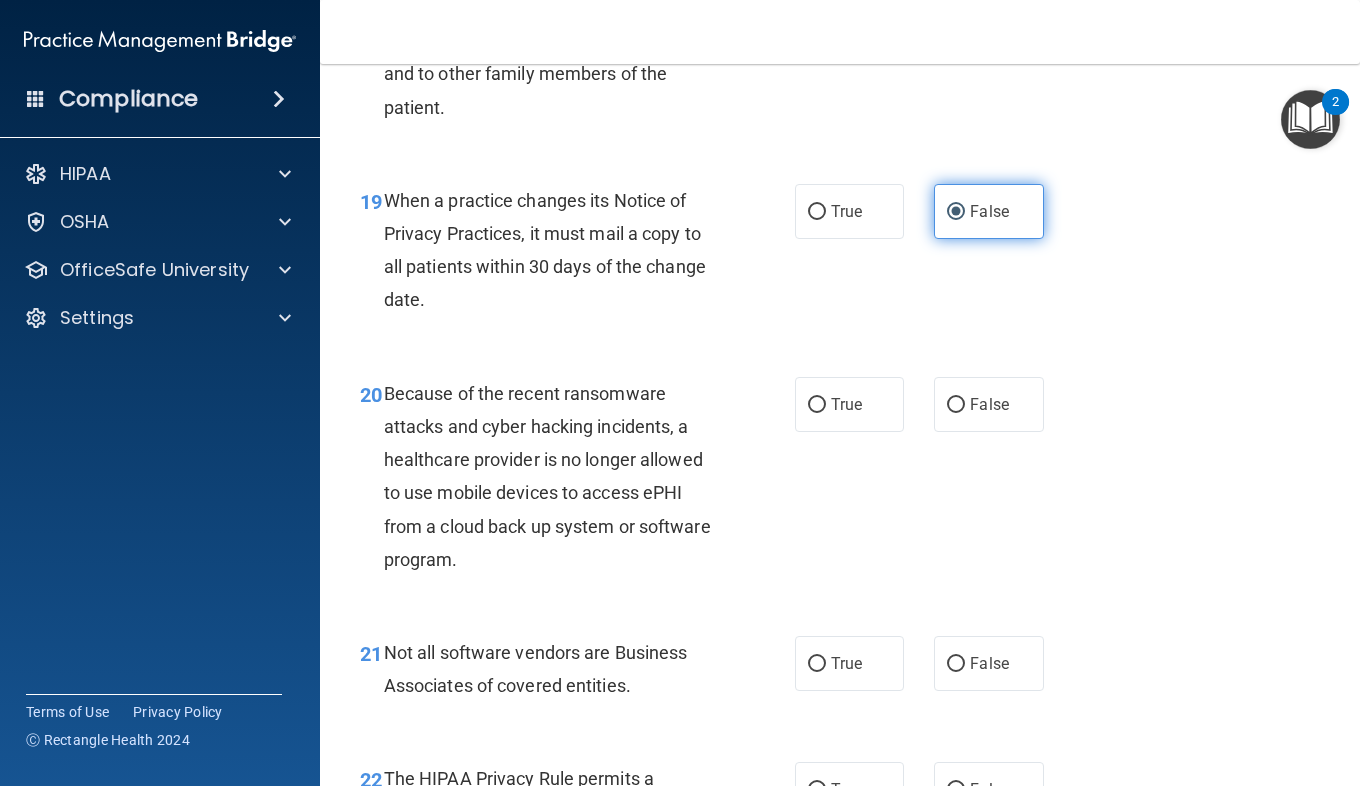 scroll, scrollTop: 3553, scrollLeft: 0, axis: vertical 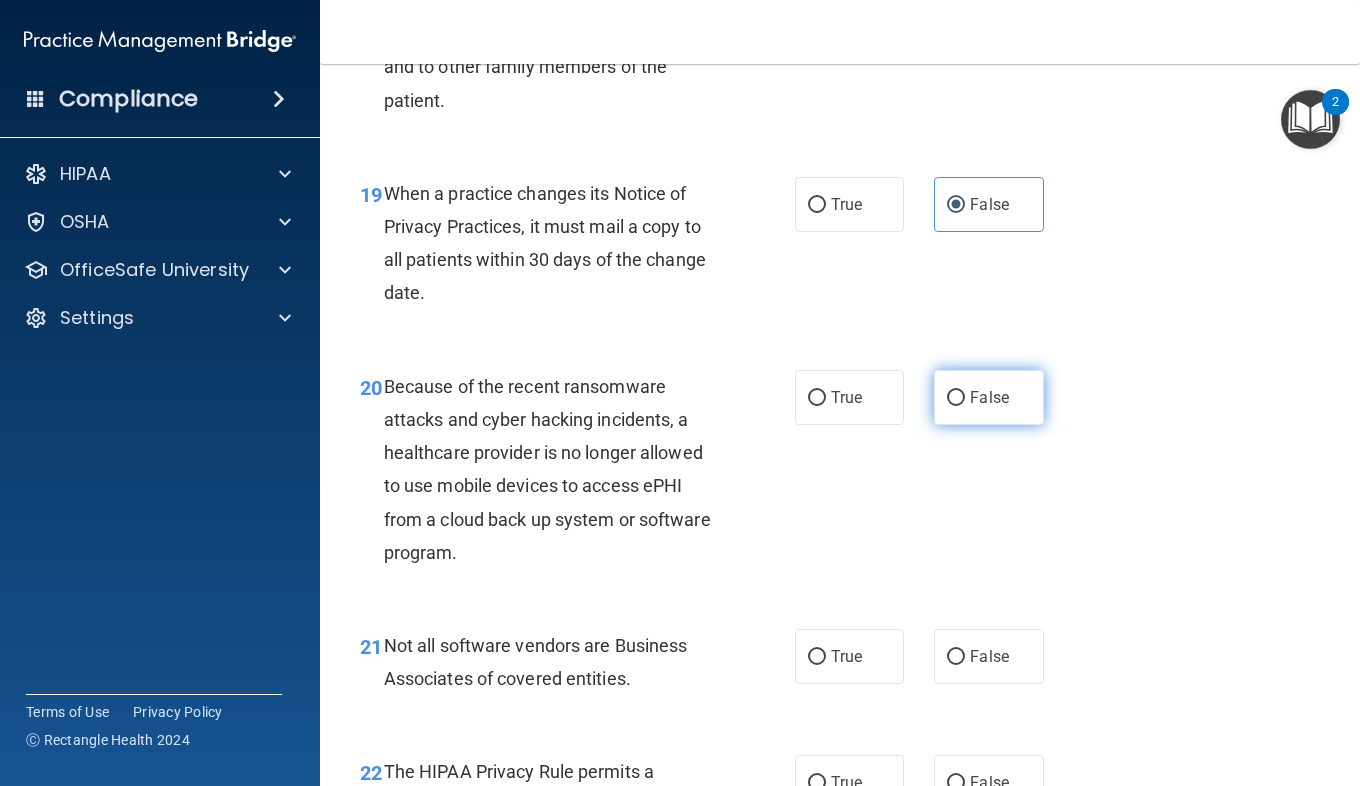 click on "False" at bounding box center (988, 397) 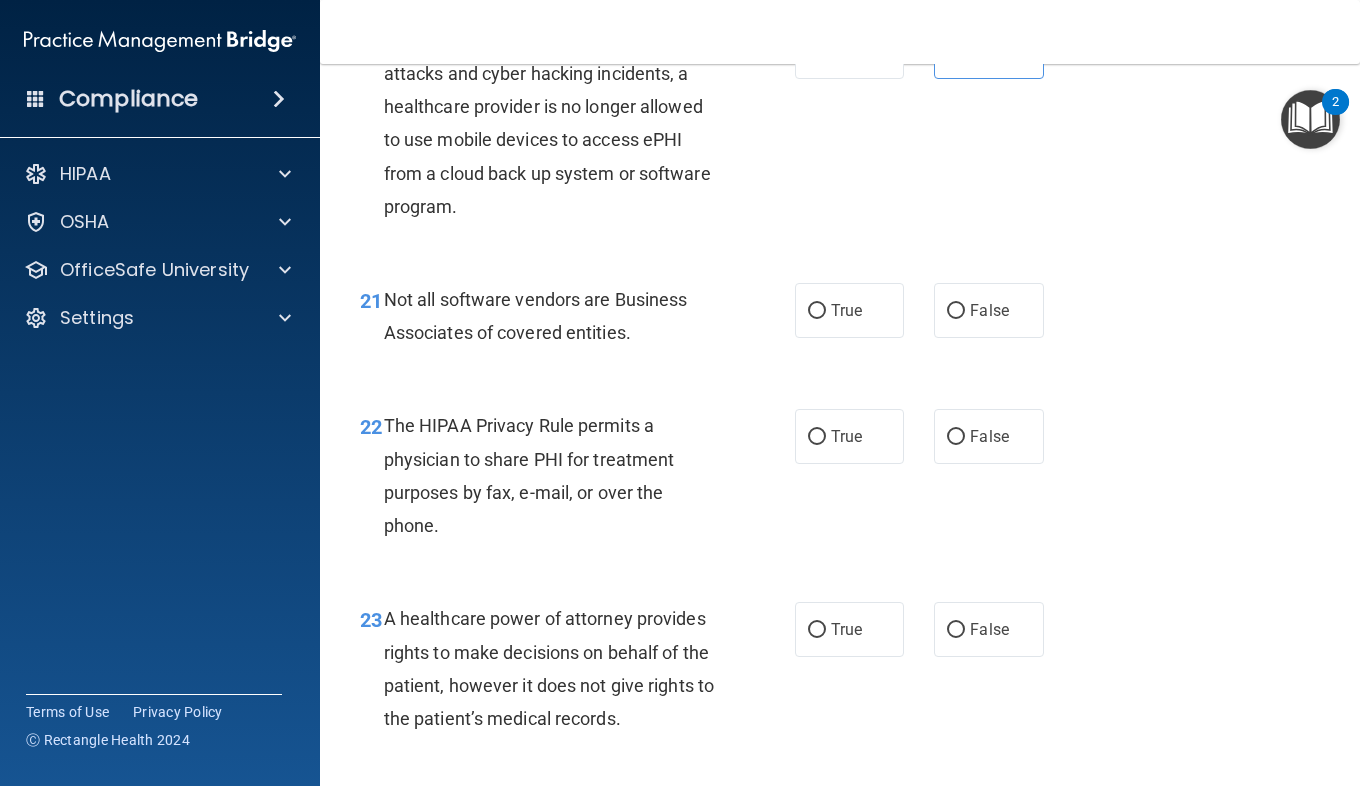 scroll, scrollTop: 3966, scrollLeft: 0, axis: vertical 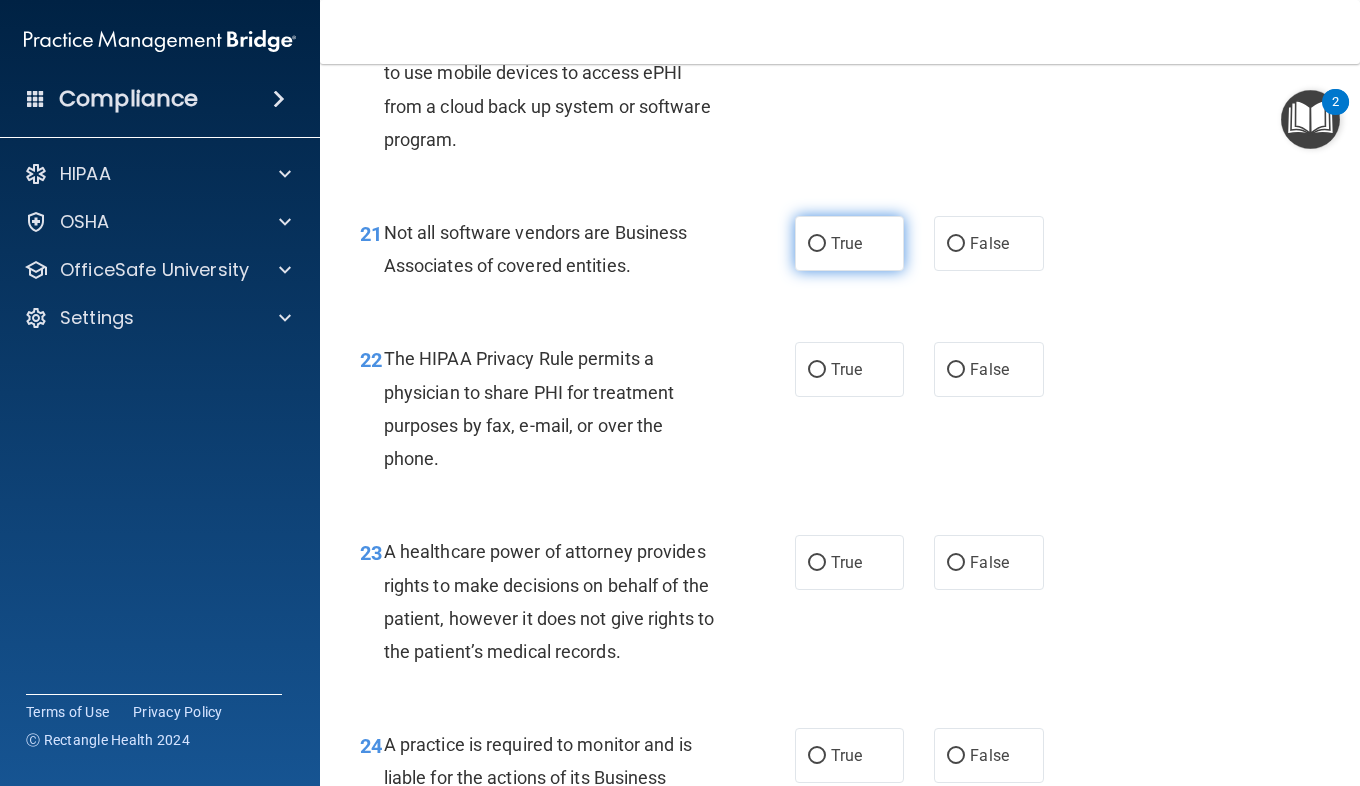click on "True" at bounding box center (817, 244) 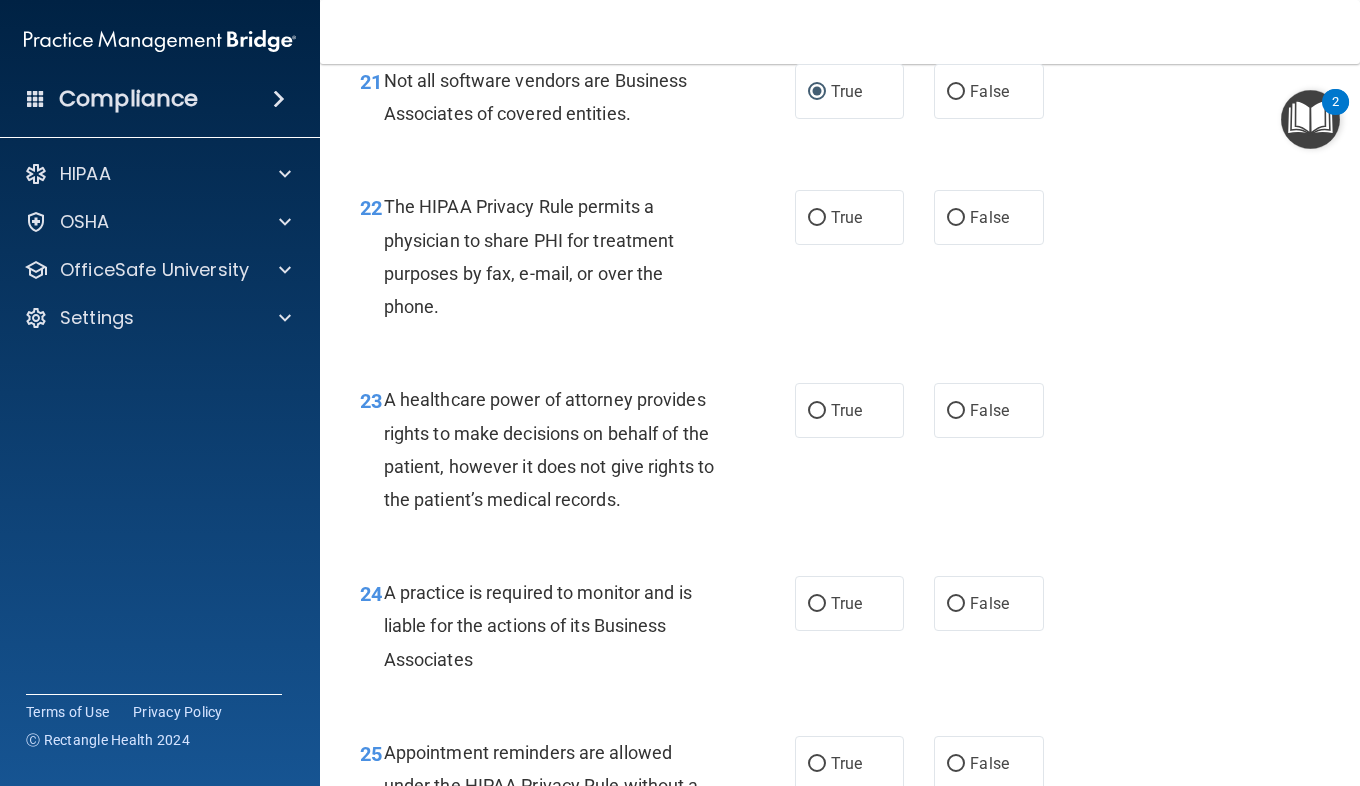 scroll, scrollTop: 4134, scrollLeft: 0, axis: vertical 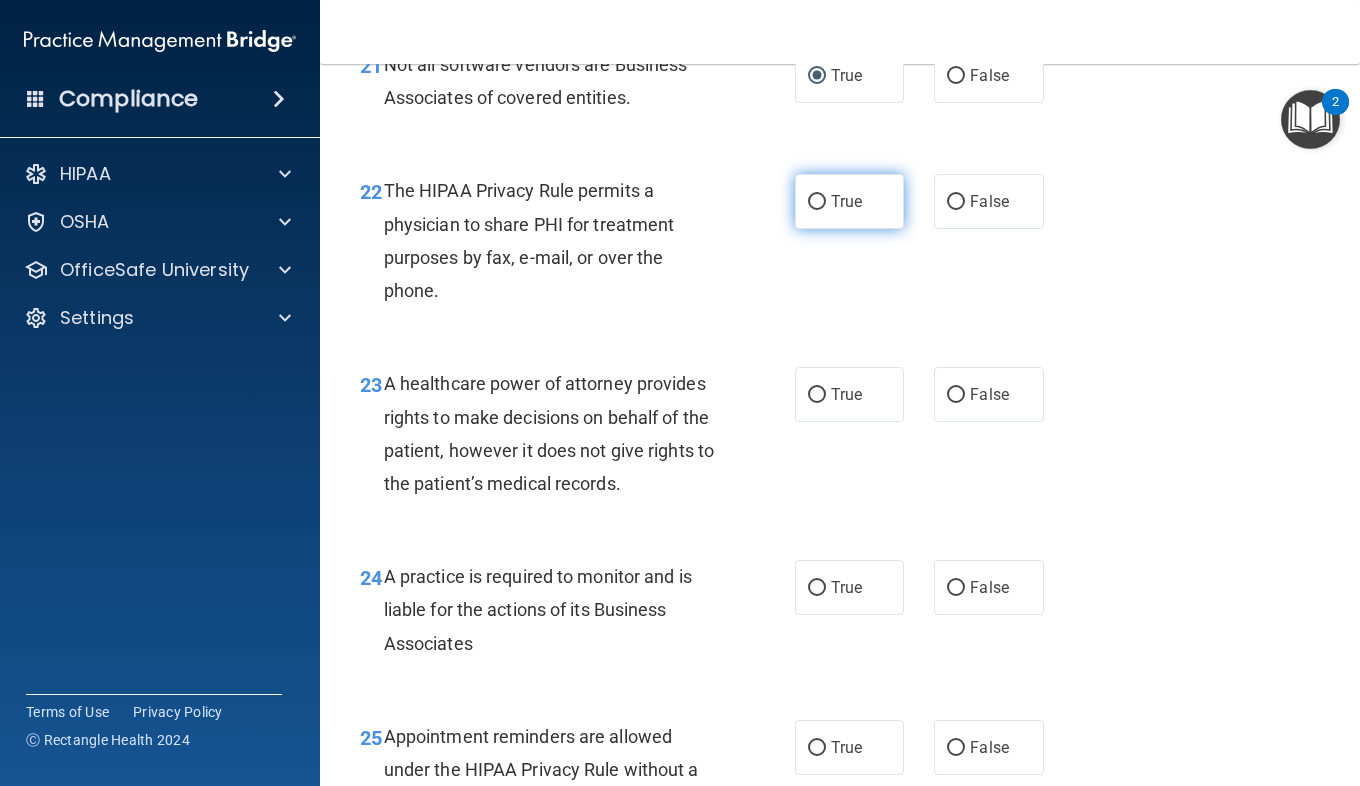 click on "True" at bounding box center [849, 201] 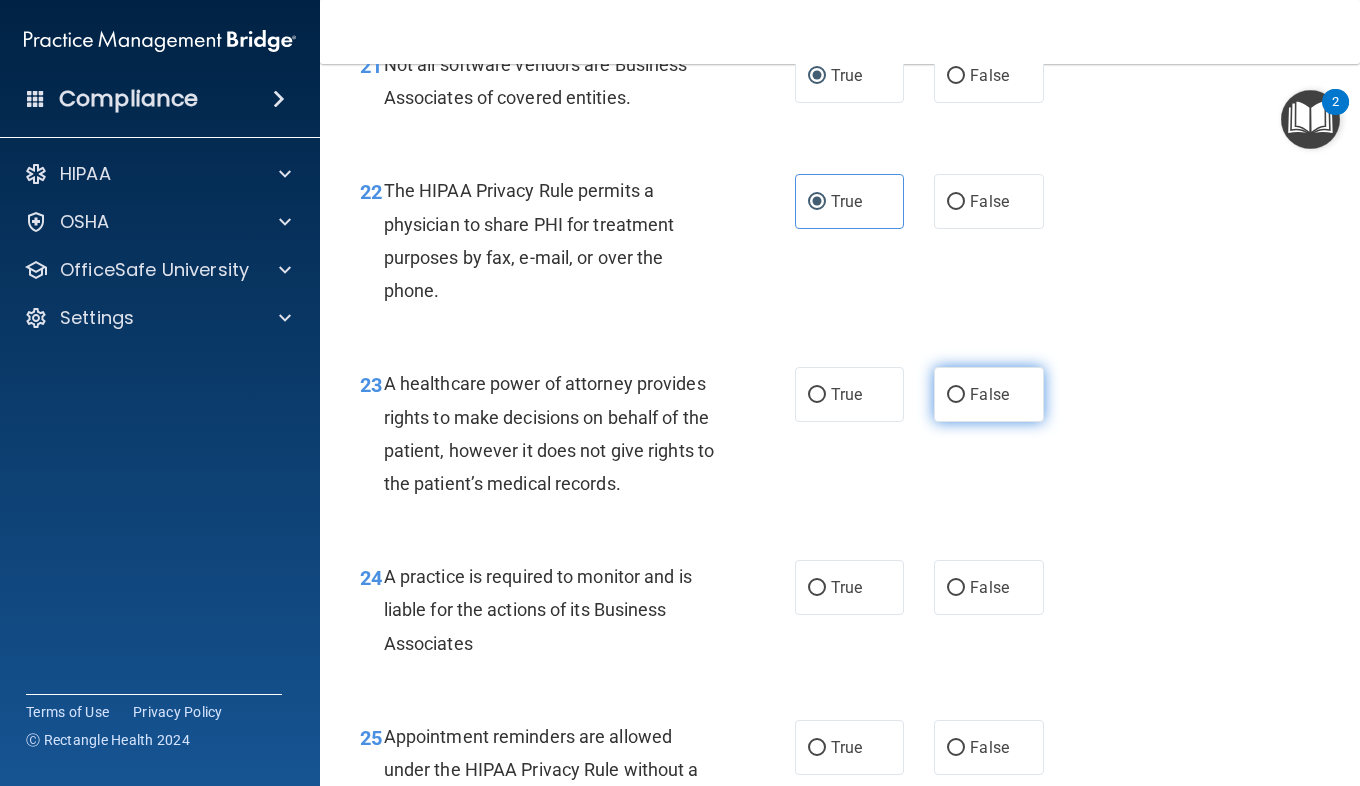 click on "False" at bounding box center (956, 395) 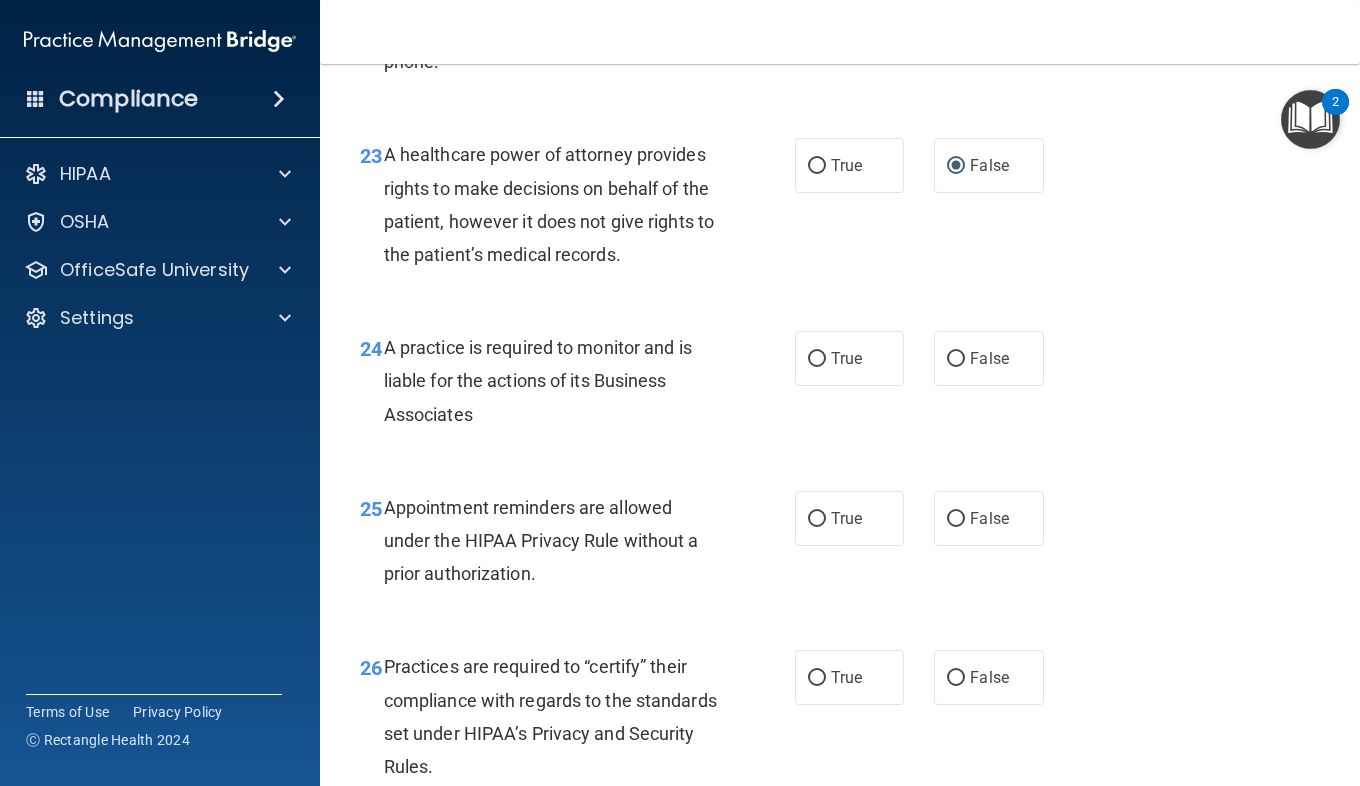 scroll, scrollTop: 4369, scrollLeft: 0, axis: vertical 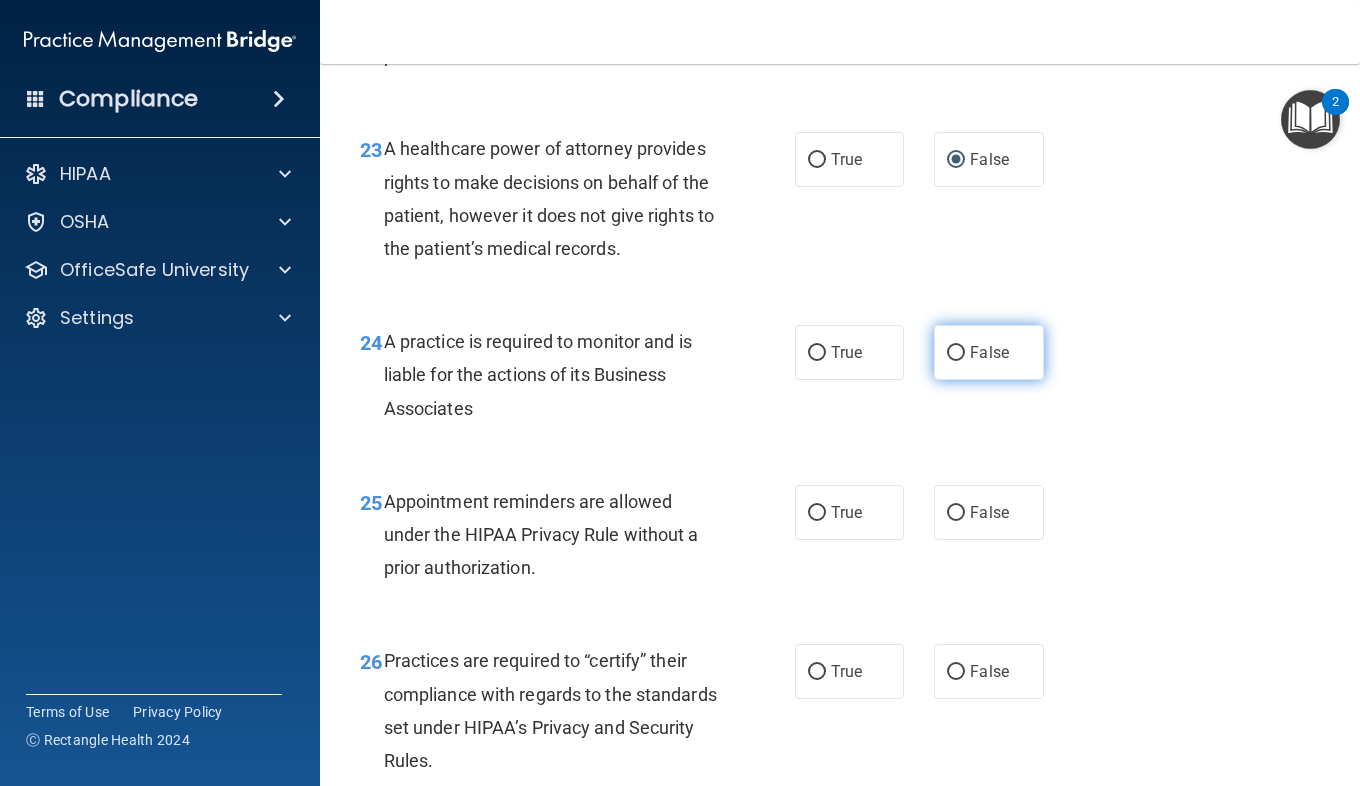click on "False" at bounding box center (956, 353) 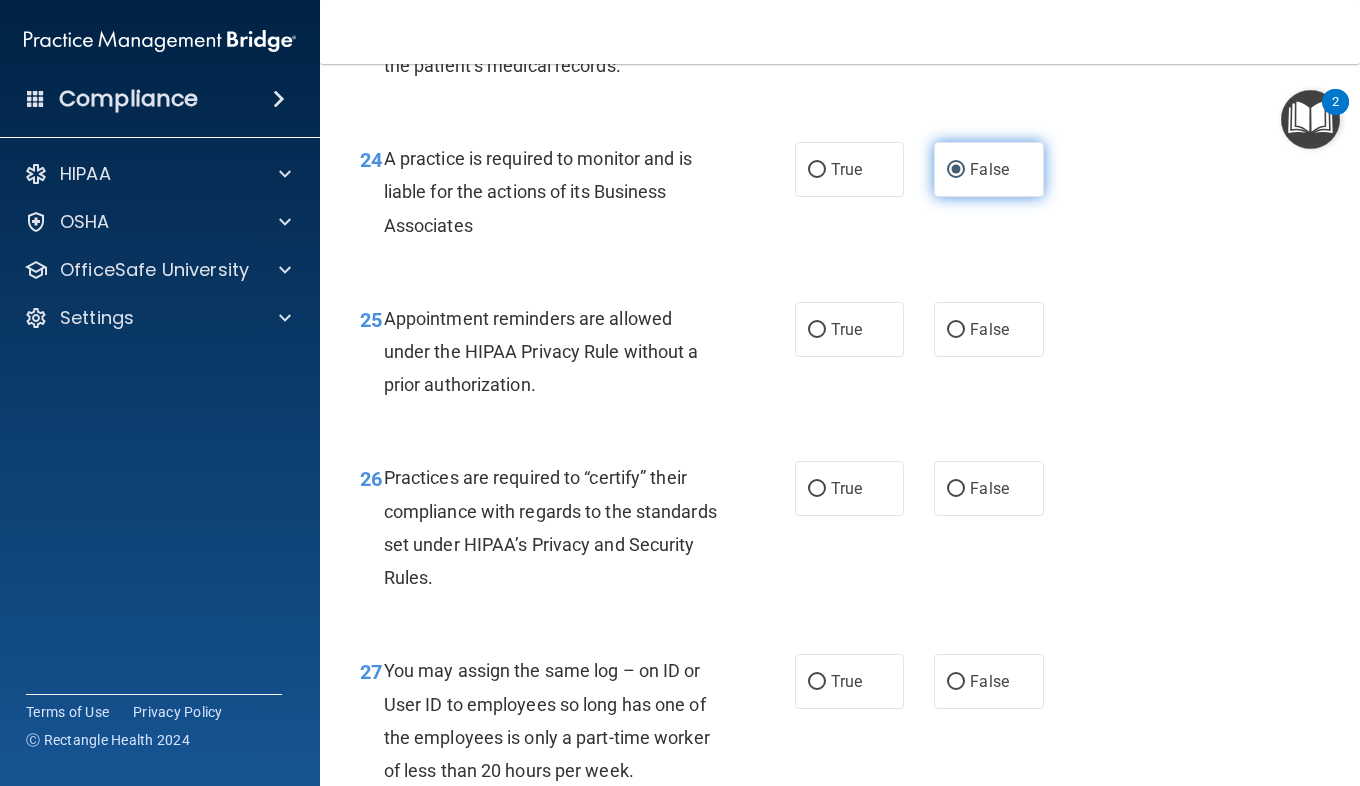scroll, scrollTop: 4554, scrollLeft: 0, axis: vertical 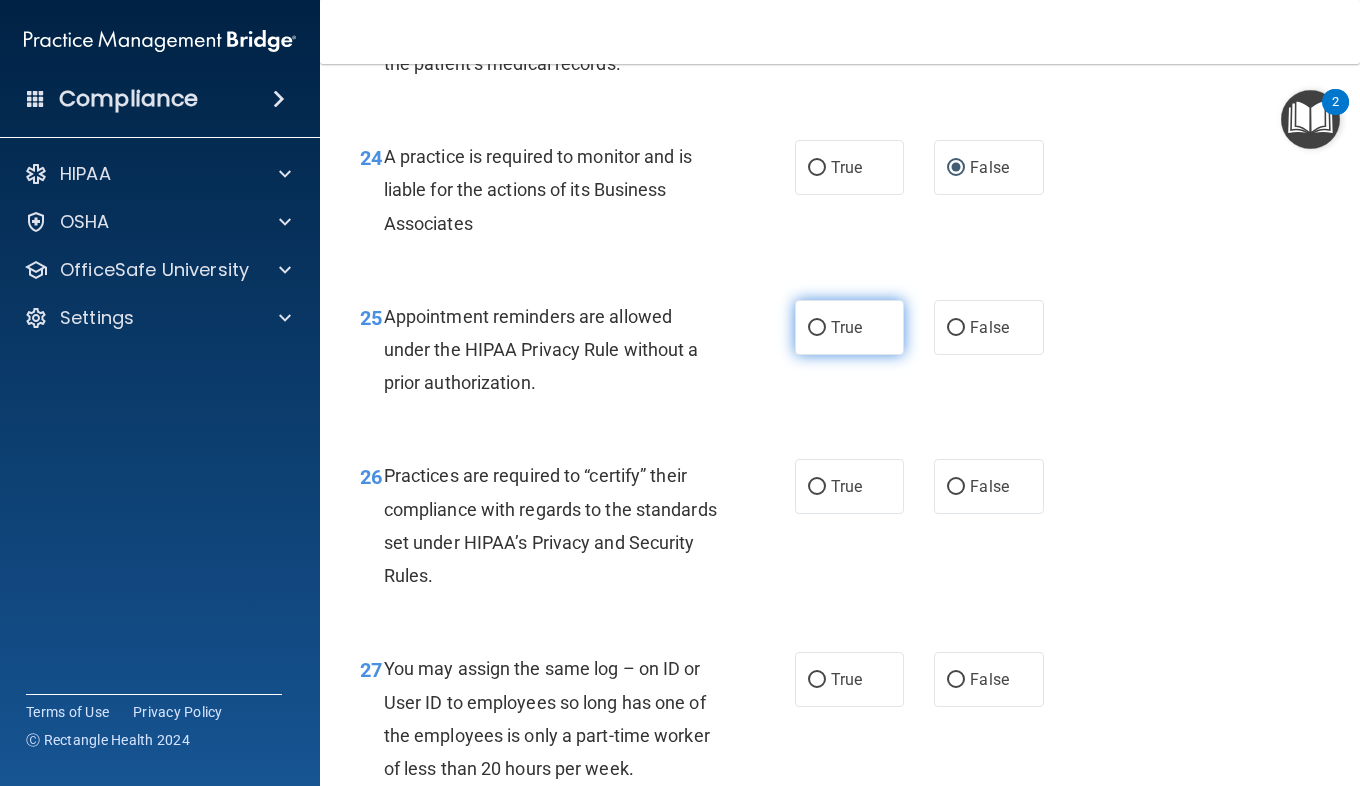 click on "True" at bounding box center [849, 327] 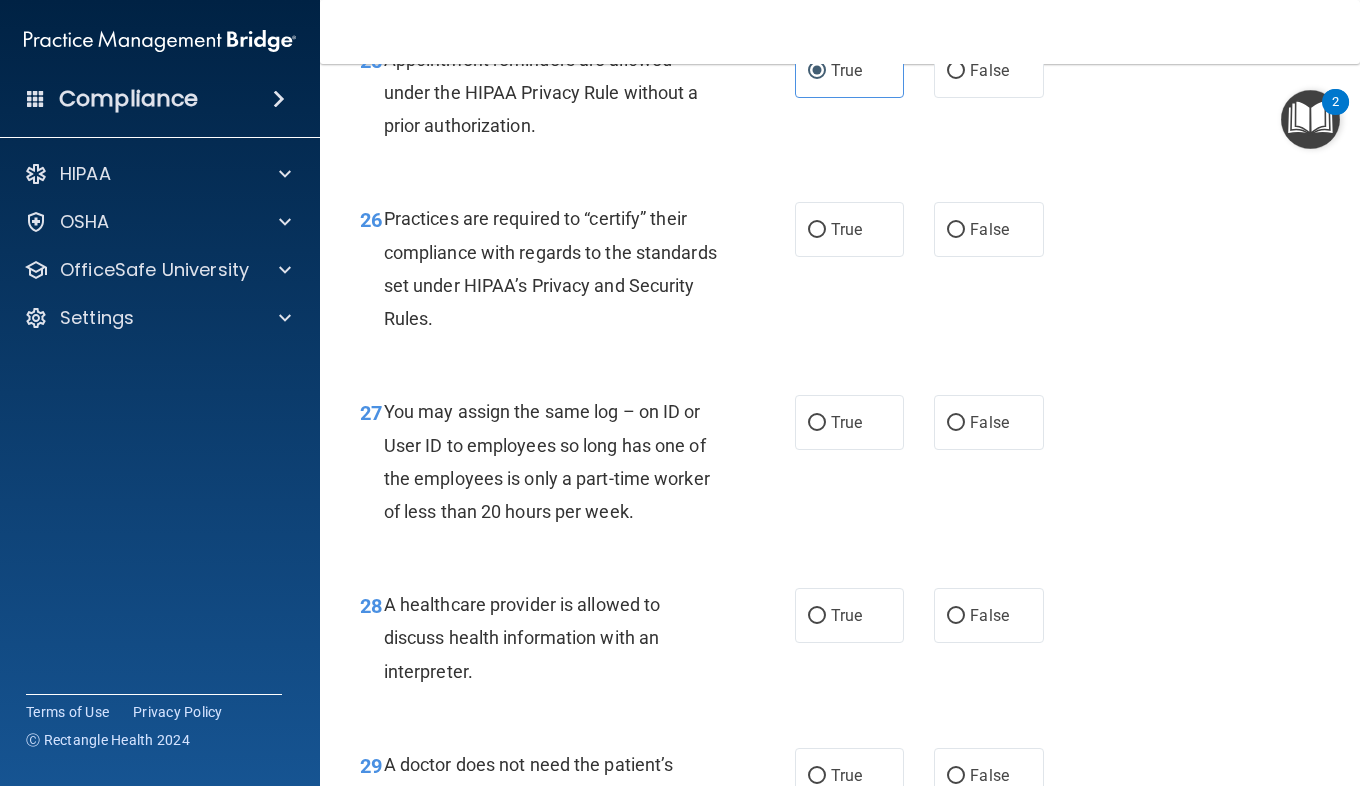 scroll, scrollTop: 4813, scrollLeft: 0, axis: vertical 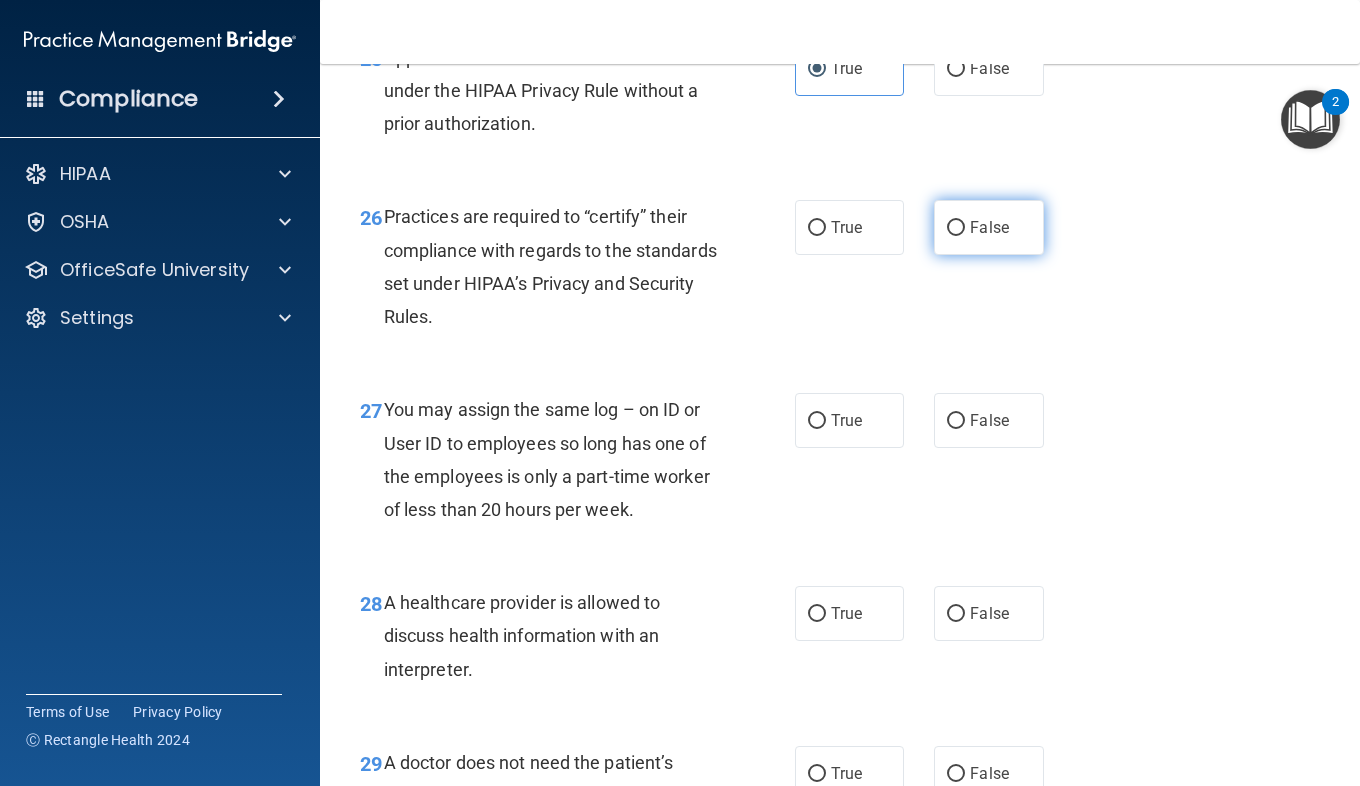 click on "False" at bounding box center [989, 227] 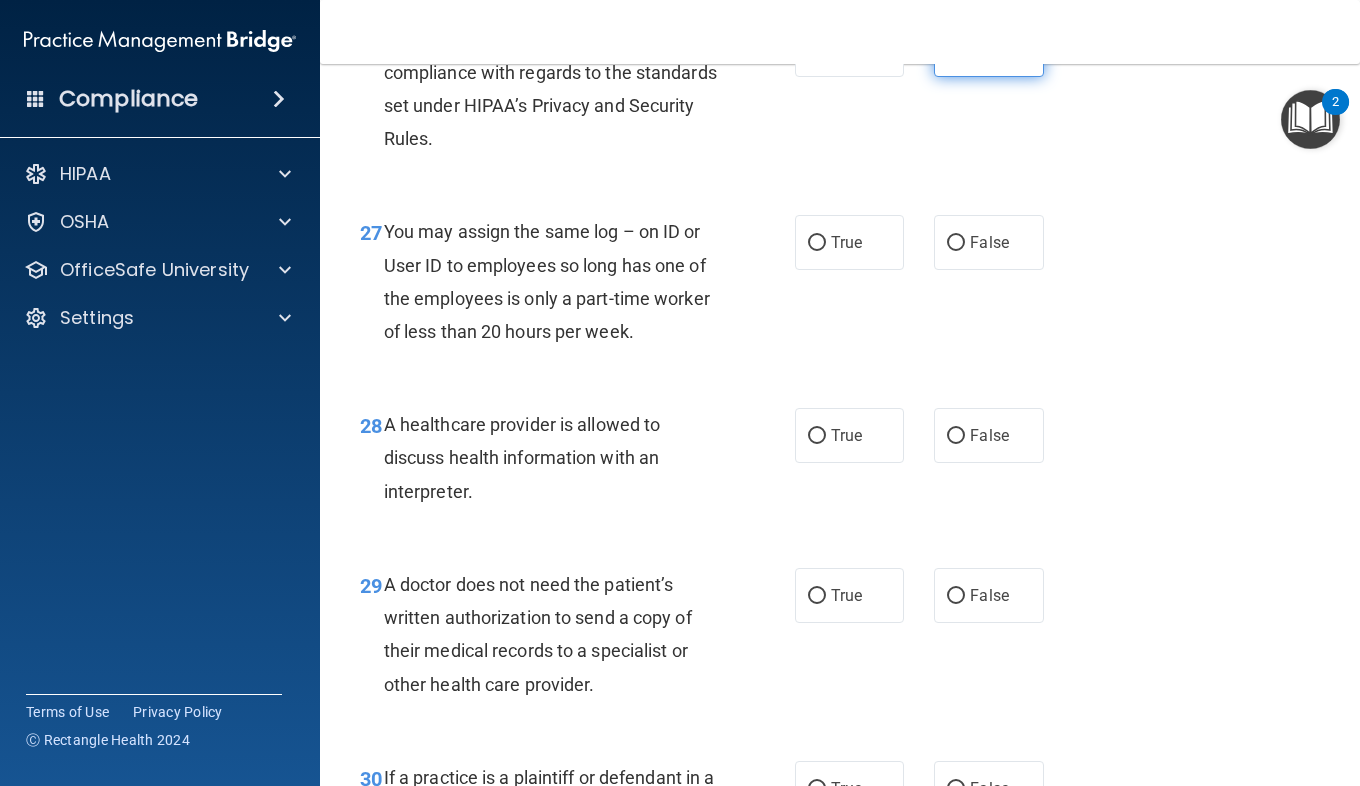 scroll, scrollTop: 5006, scrollLeft: 0, axis: vertical 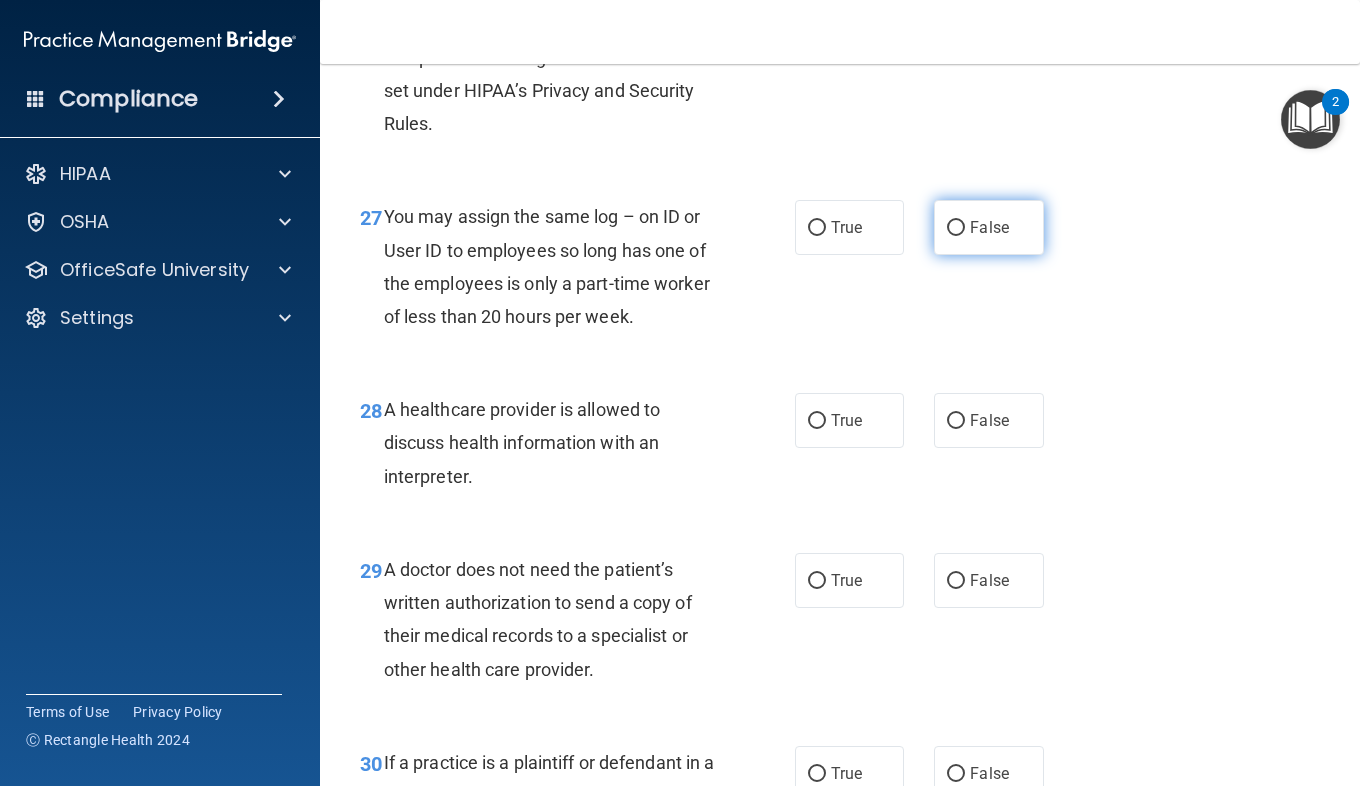 click on "False" at bounding box center [989, 227] 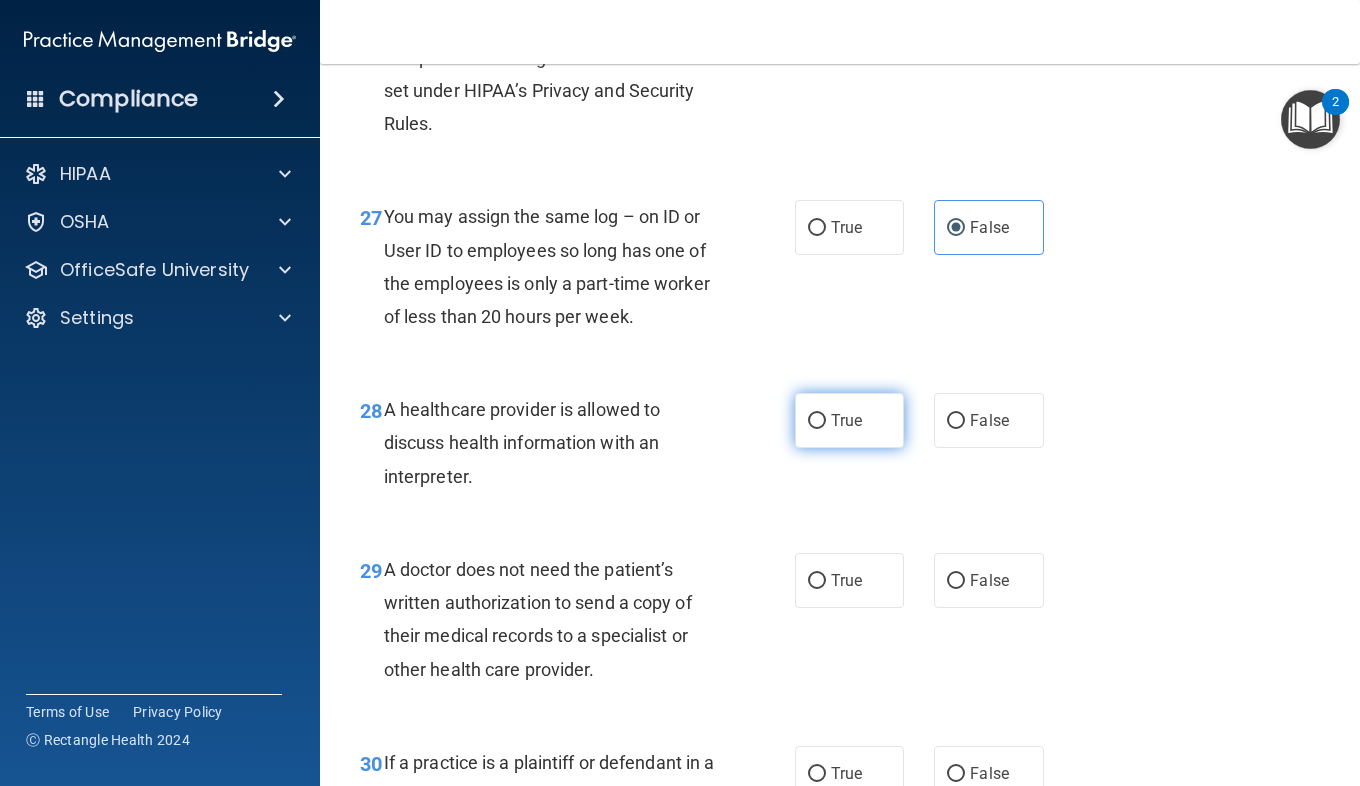 click on "True" at bounding box center [817, 421] 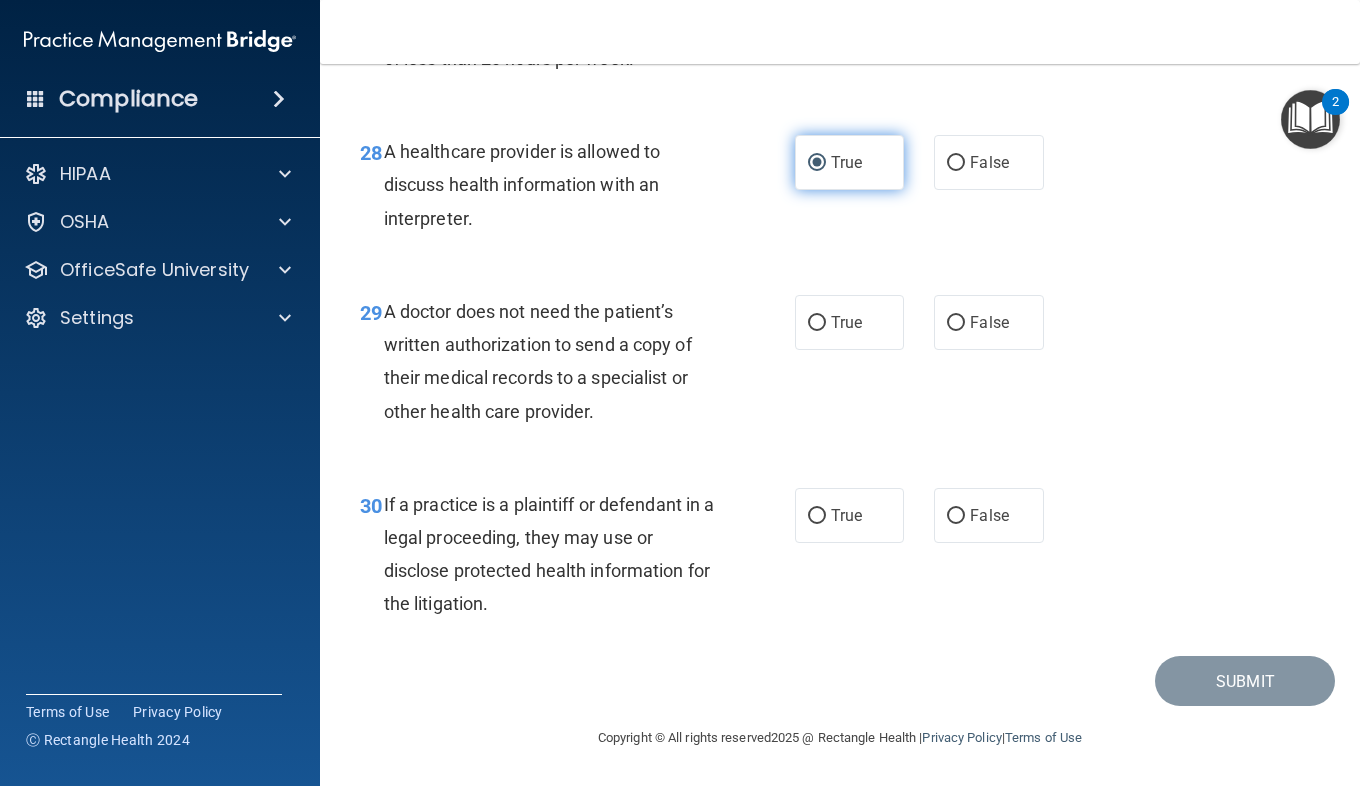scroll, scrollTop: 5315, scrollLeft: 0, axis: vertical 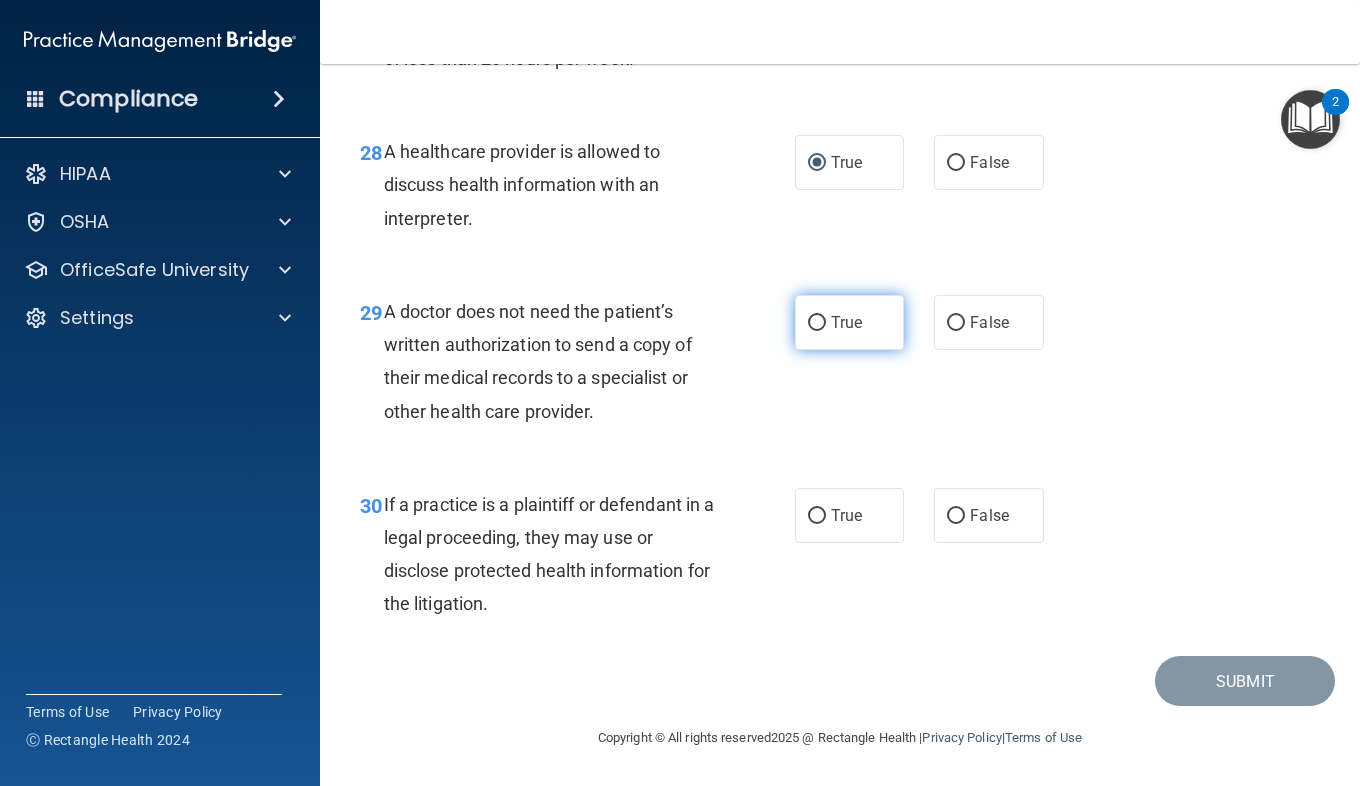 click on "True" at bounding box center [846, 322] 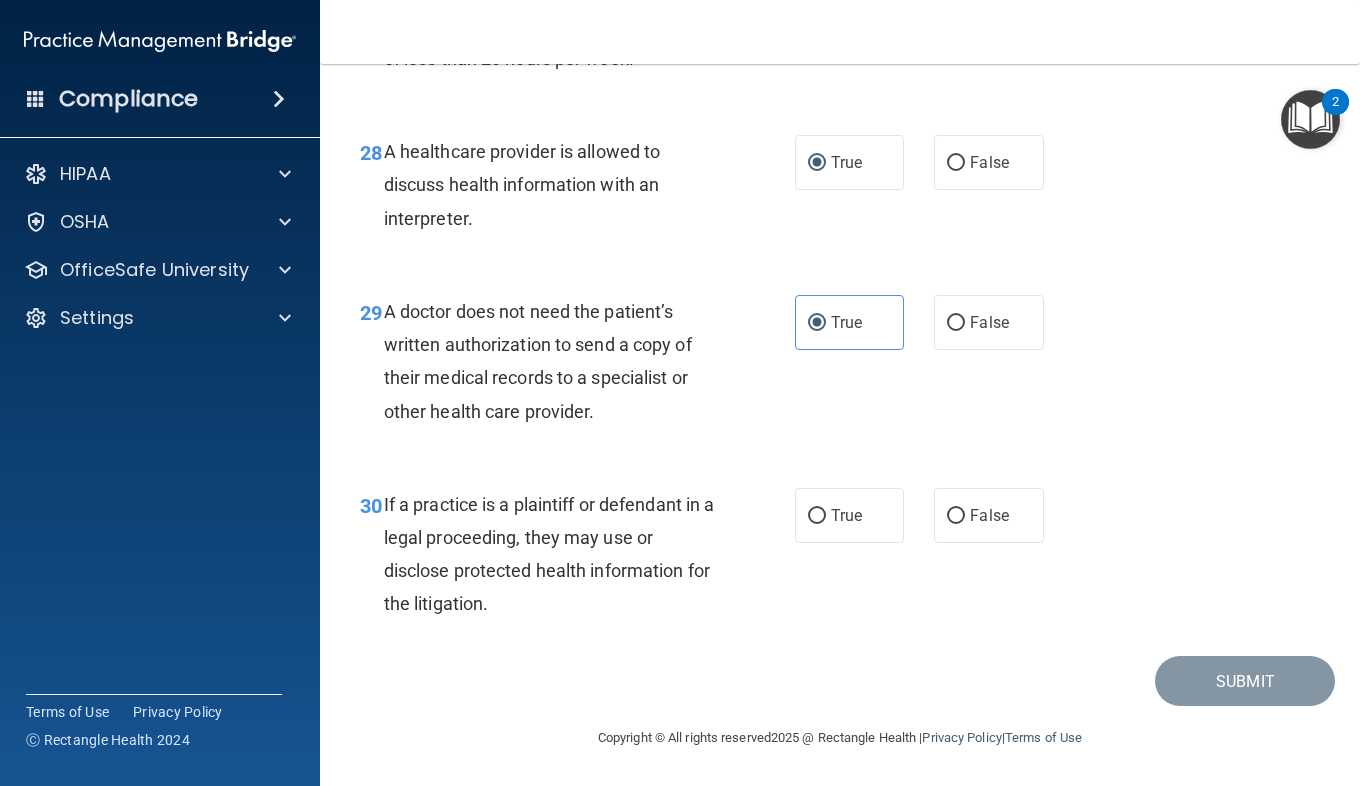 scroll, scrollTop: 5365, scrollLeft: 0, axis: vertical 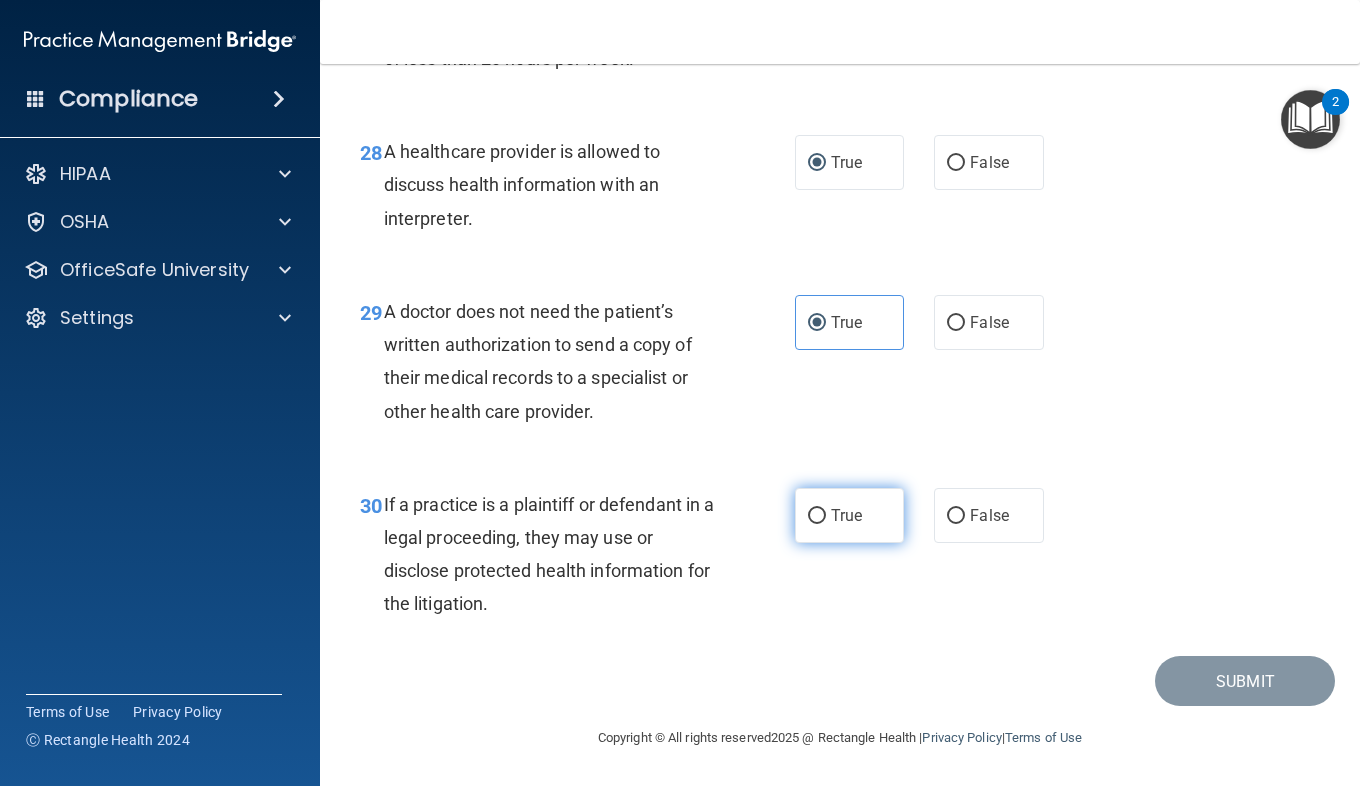 click on "True" at bounding box center (846, 515) 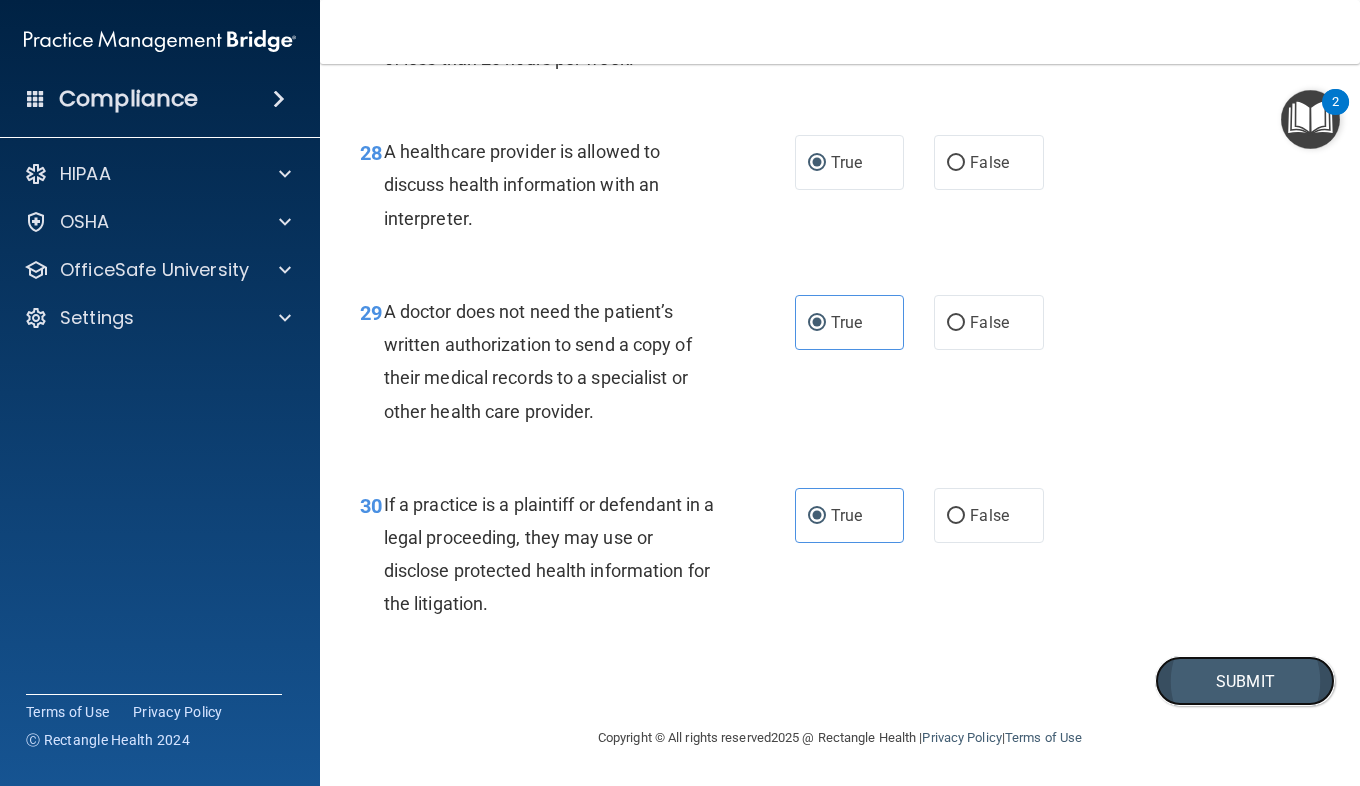 click on "Submit" at bounding box center (1245, 681) 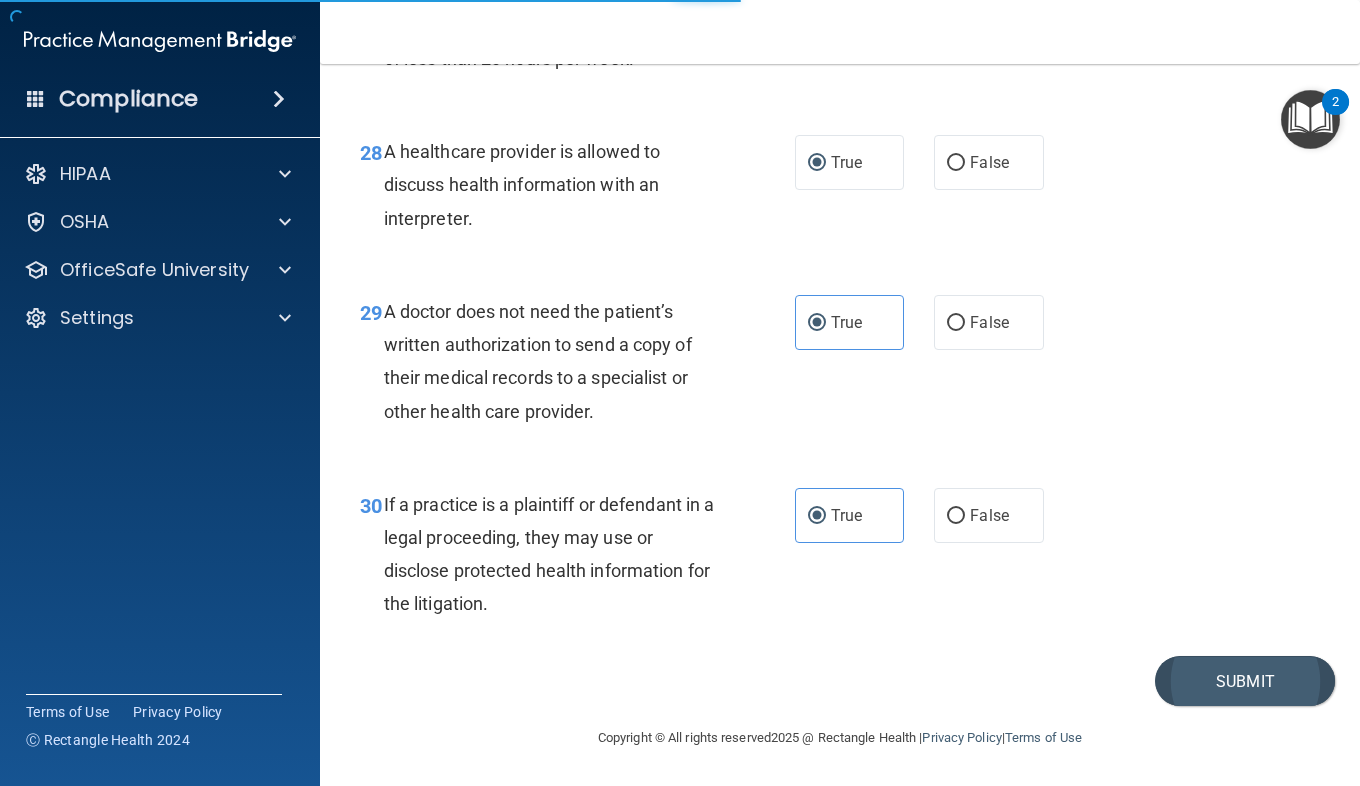 scroll, scrollTop: 0, scrollLeft: 0, axis: both 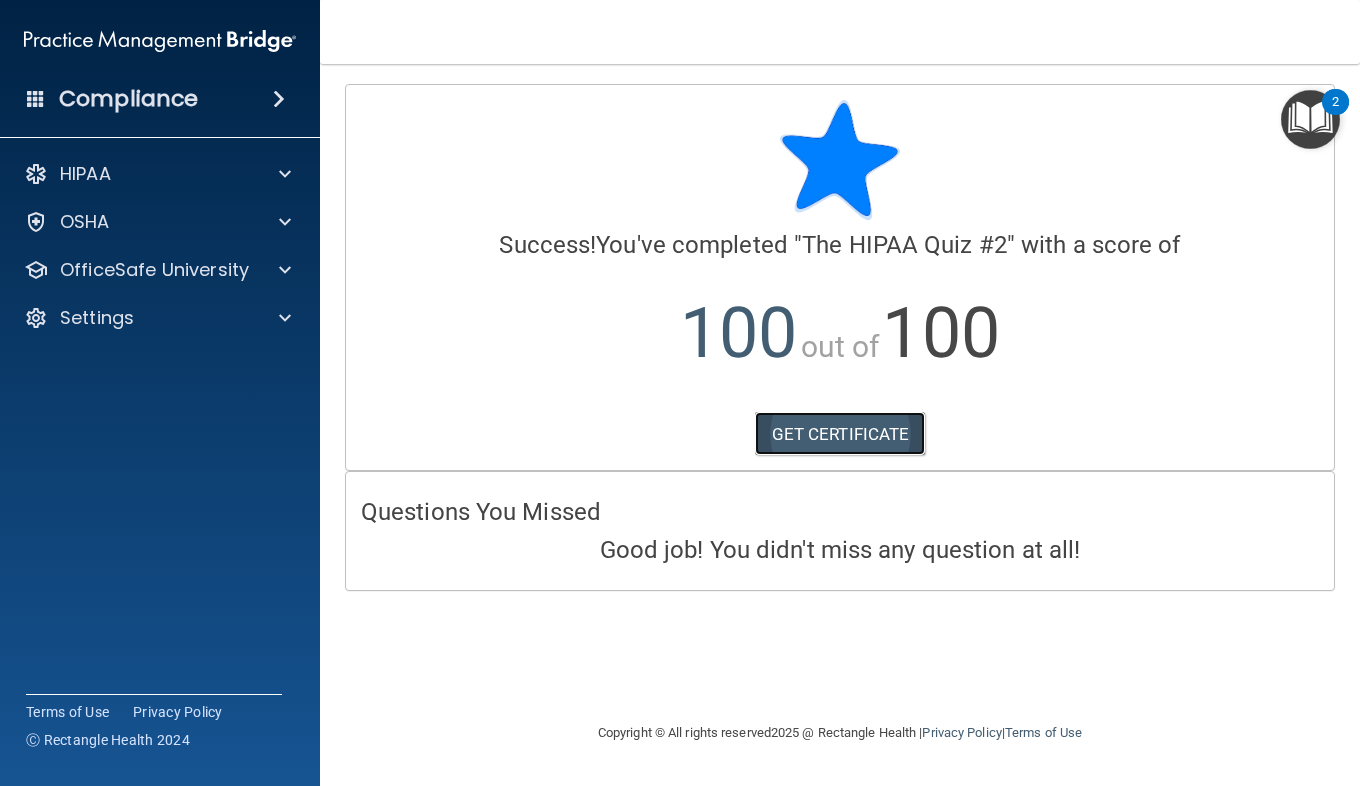 click on "GET CERTIFICATE" at bounding box center (840, 434) 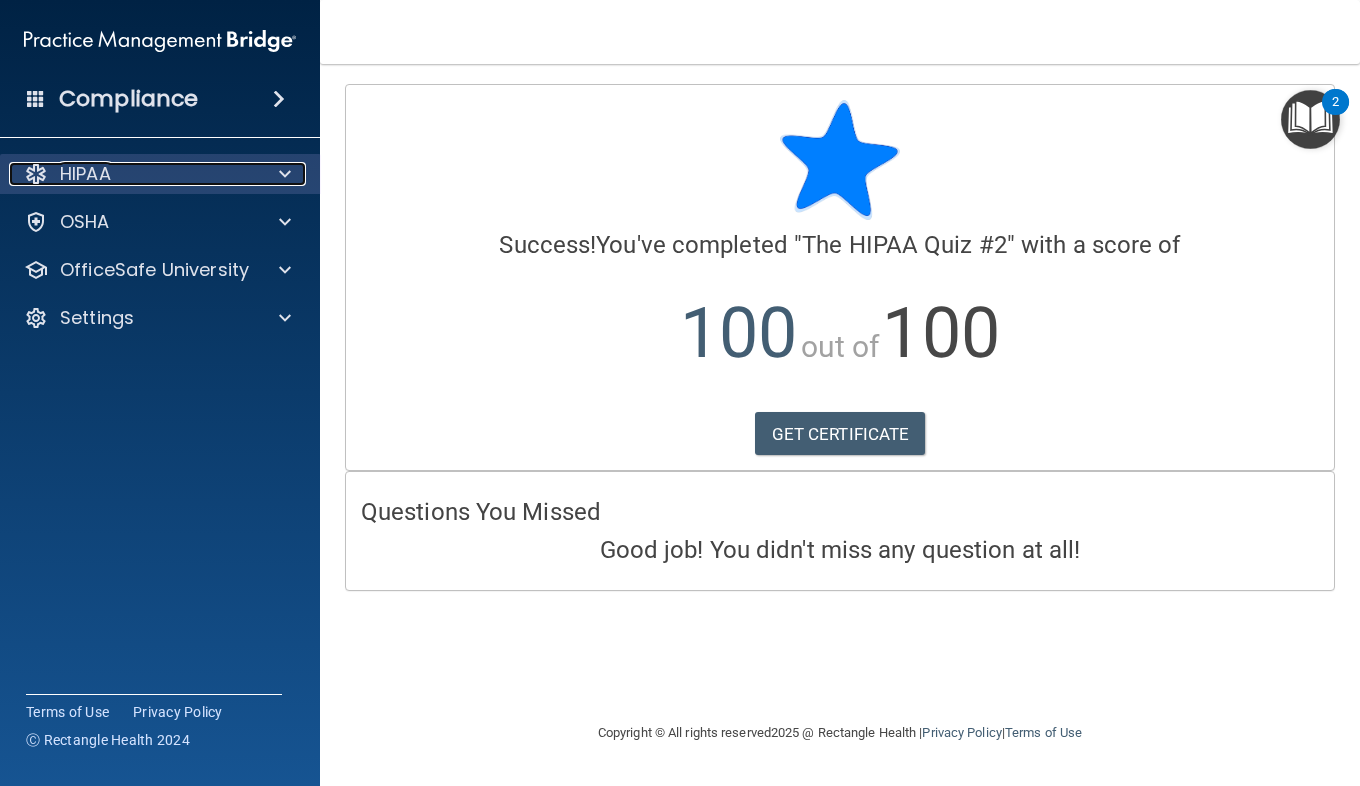 click on "HIPAA" at bounding box center [133, 174] 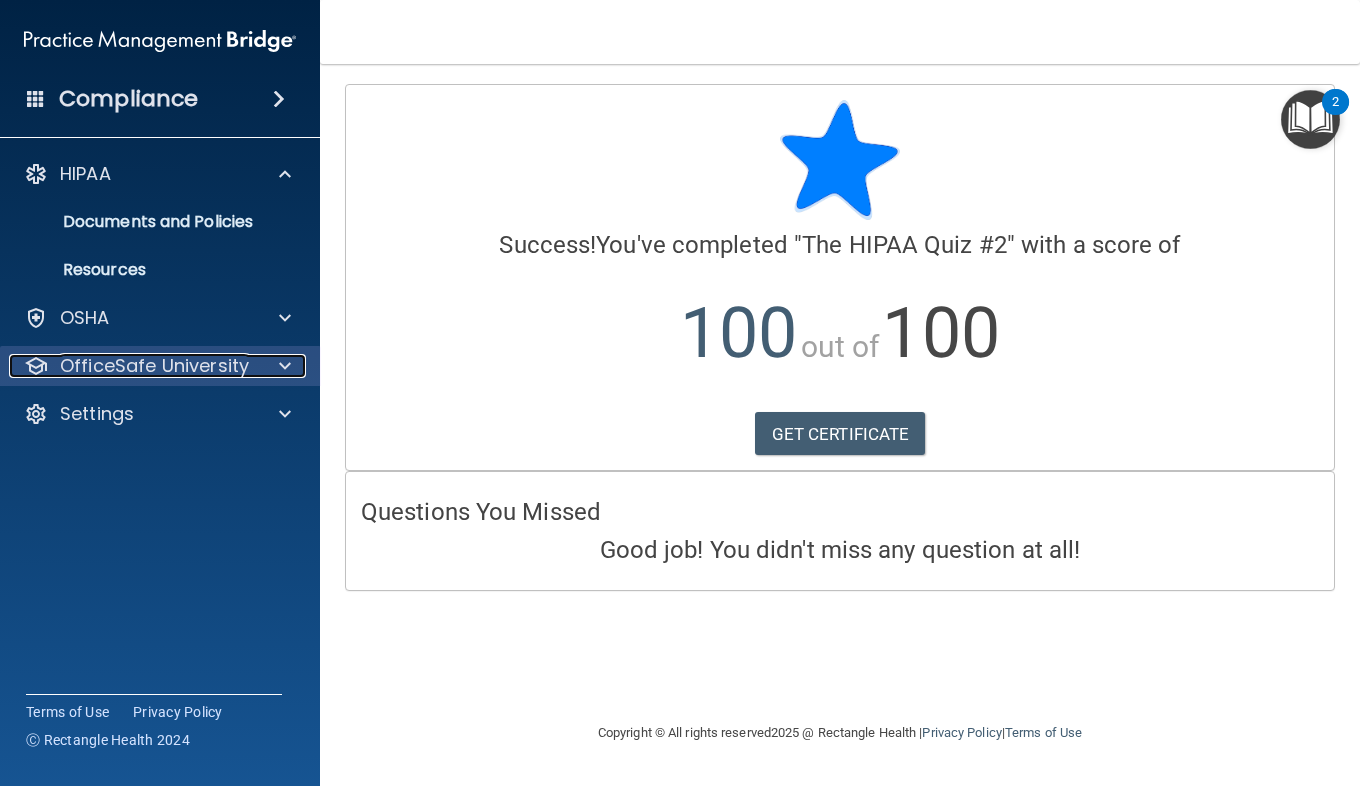 click on "OfficeSafe University" at bounding box center [154, 366] 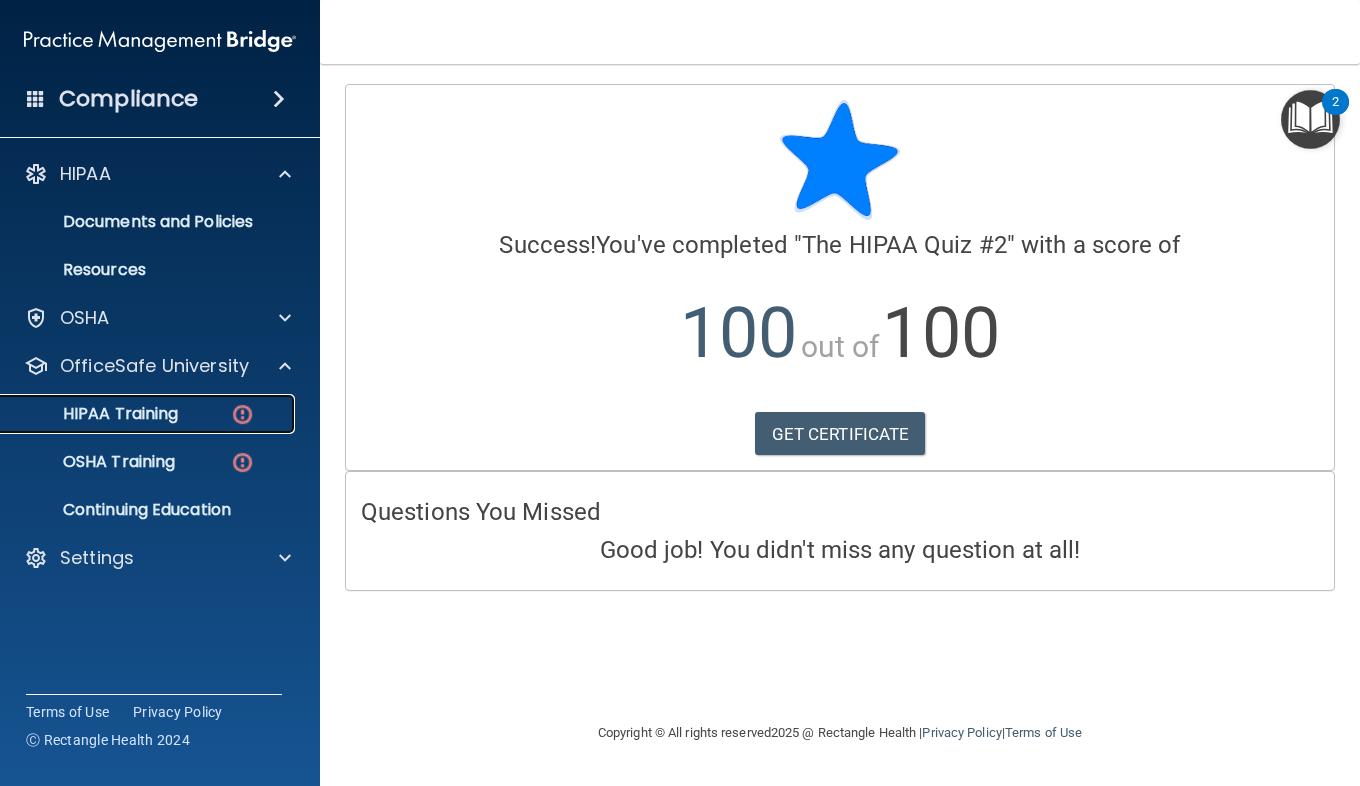 click on "HIPAA Training" at bounding box center [95, 414] 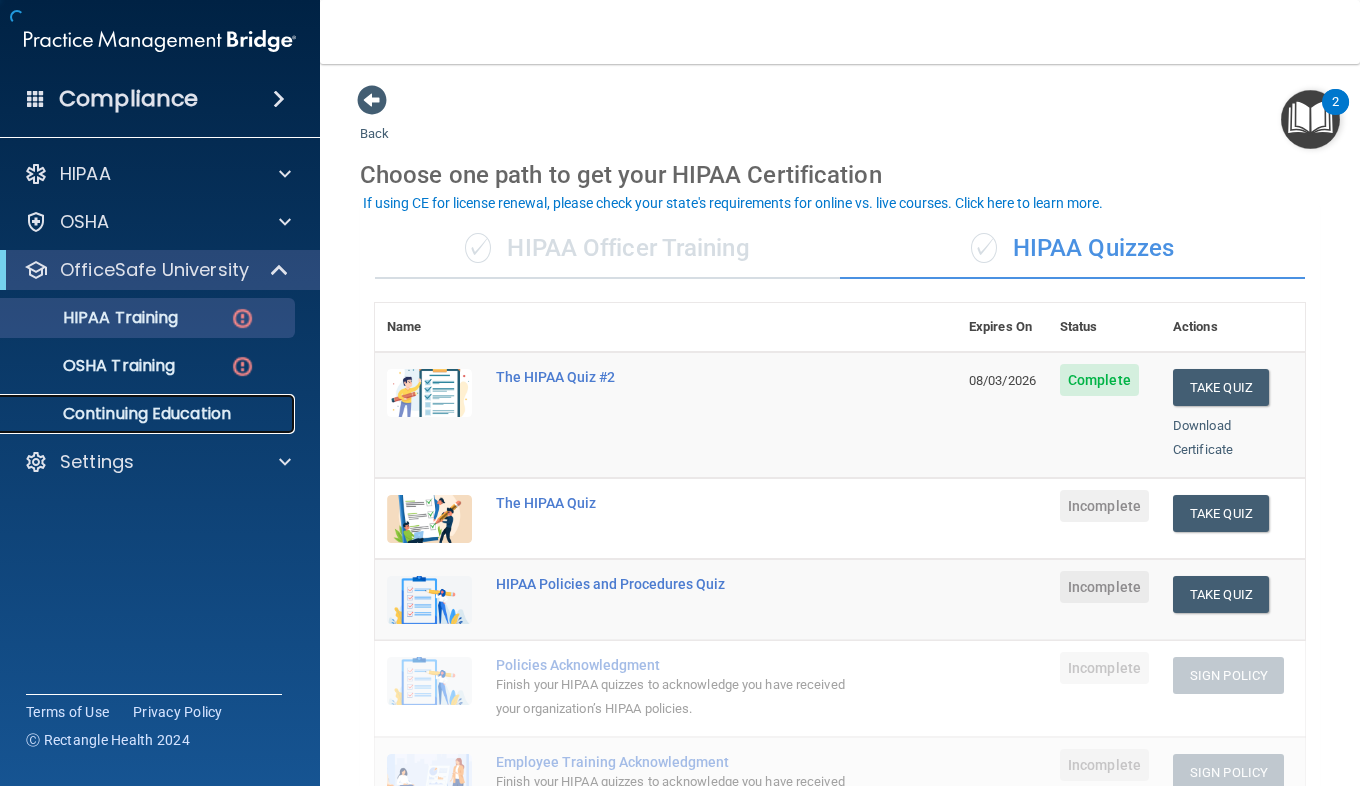 click on "Continuing Education" at bounding box center [149, 414] 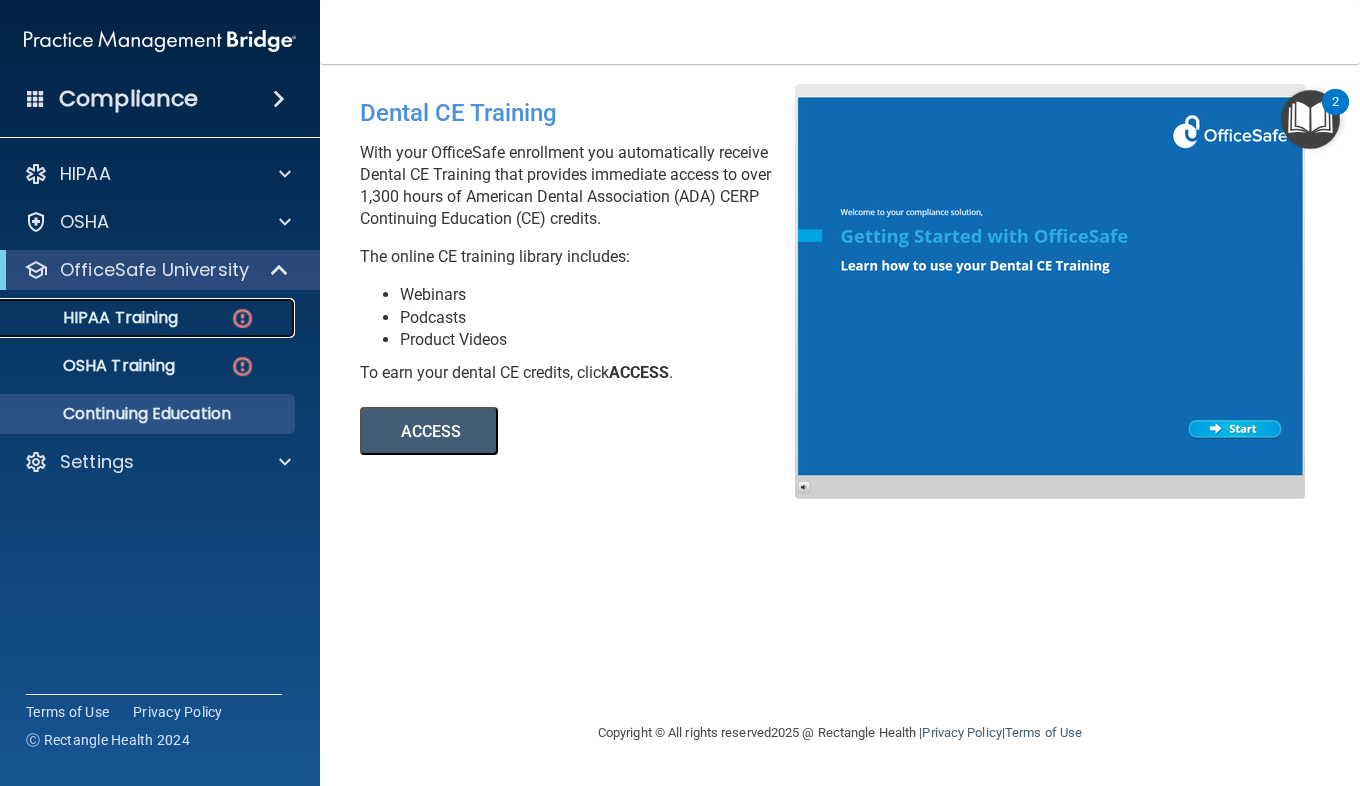 click on "HIPAA Training" at bounding box center [95, 318] 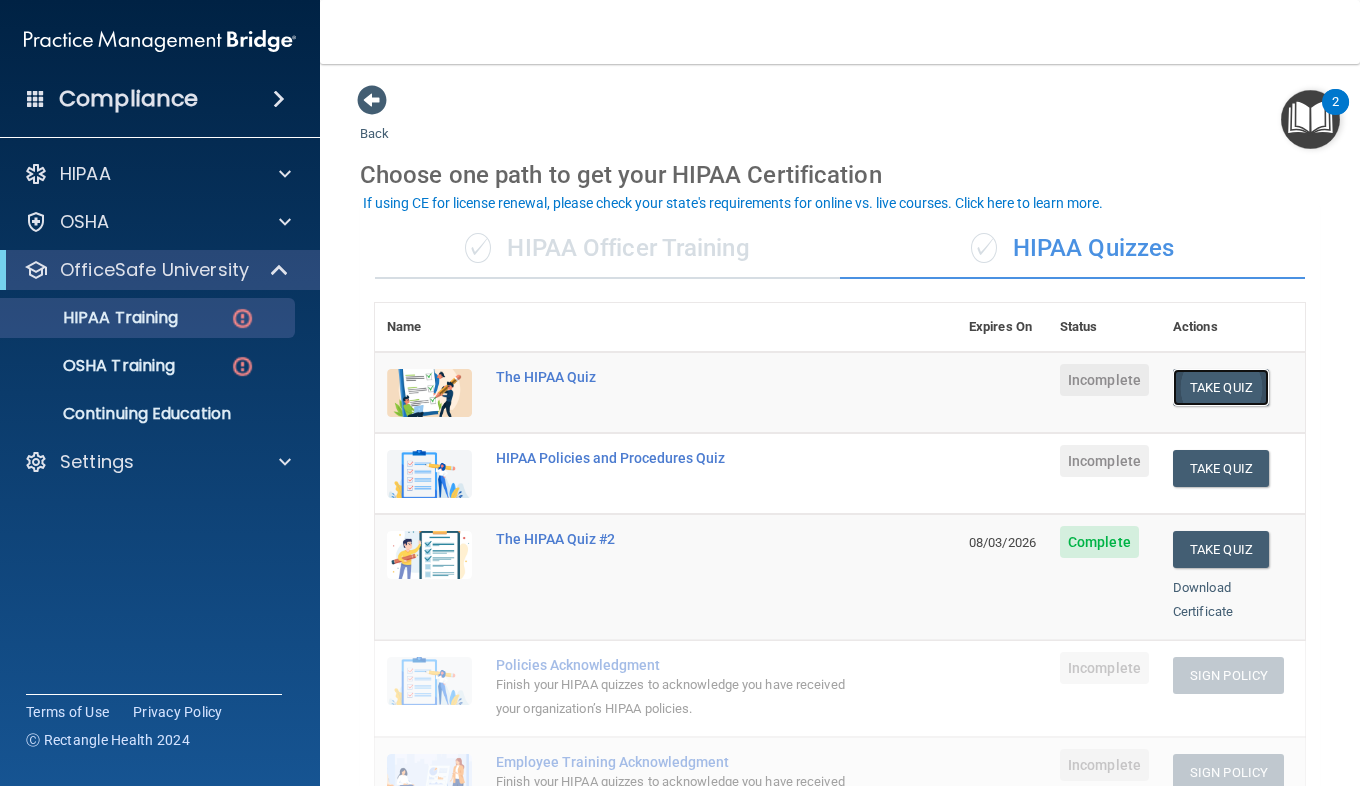 click on "Take Quiz" at bounding box center (1221, 387) 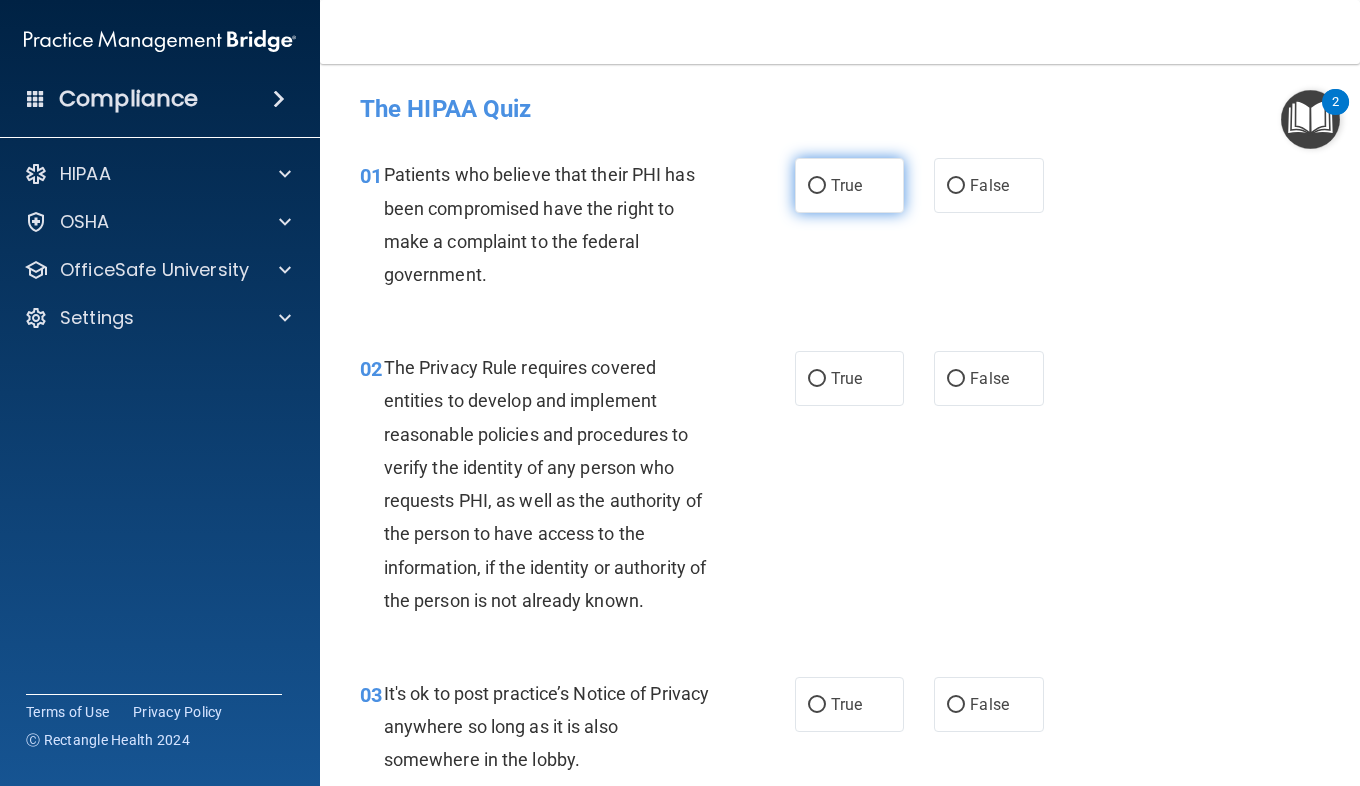 click on "True" at bounding box center [849, 185] 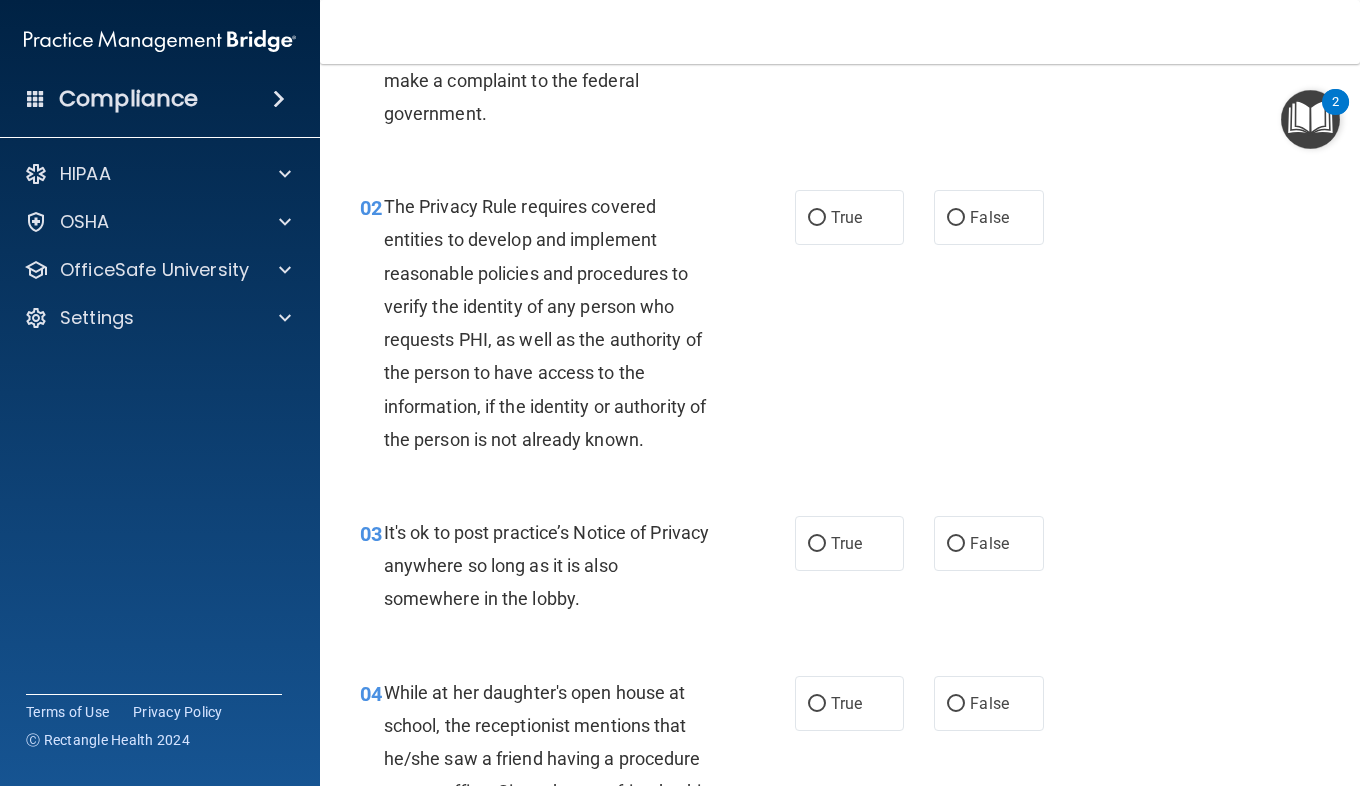 scroll, scrollTop: 186, scrollLeft: 0, axis: vertical 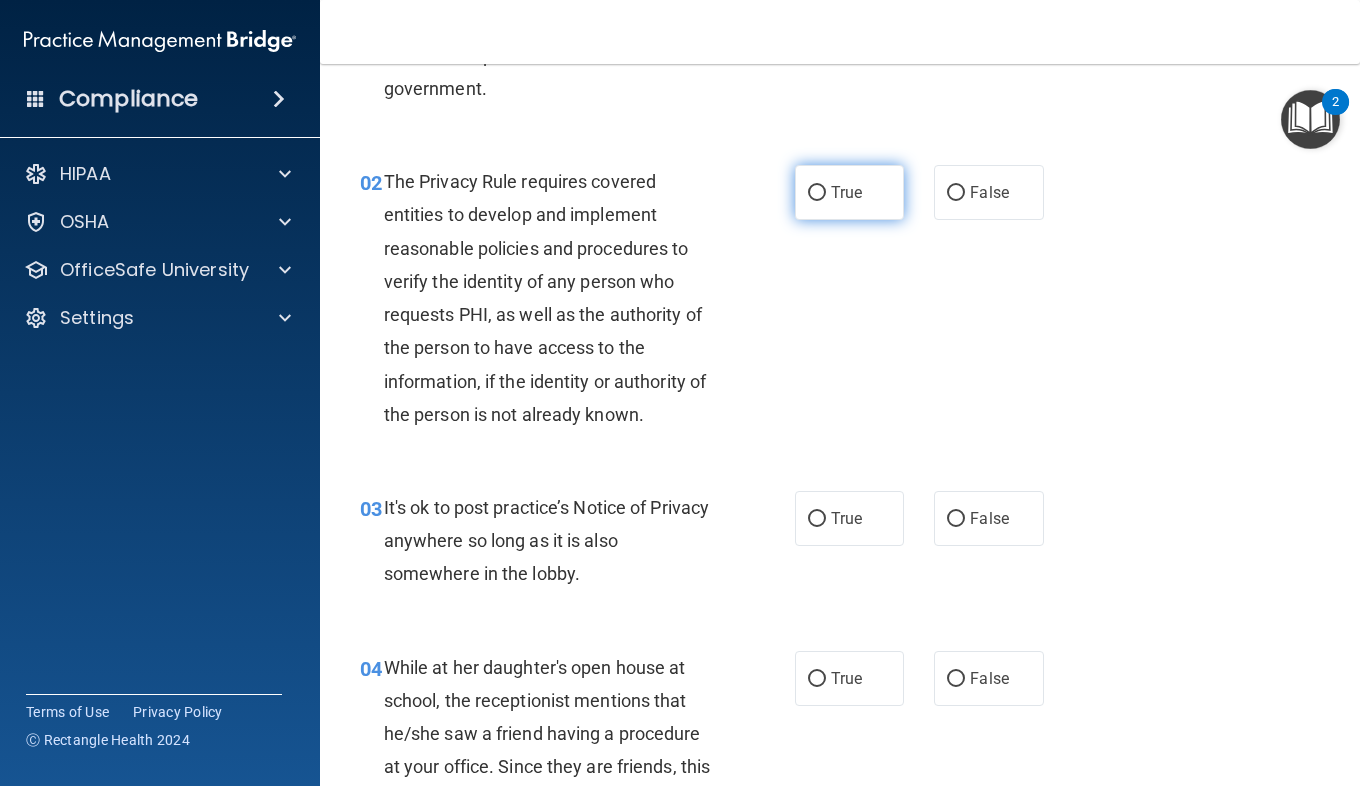 click on "True" at bounding box center [849, 192] 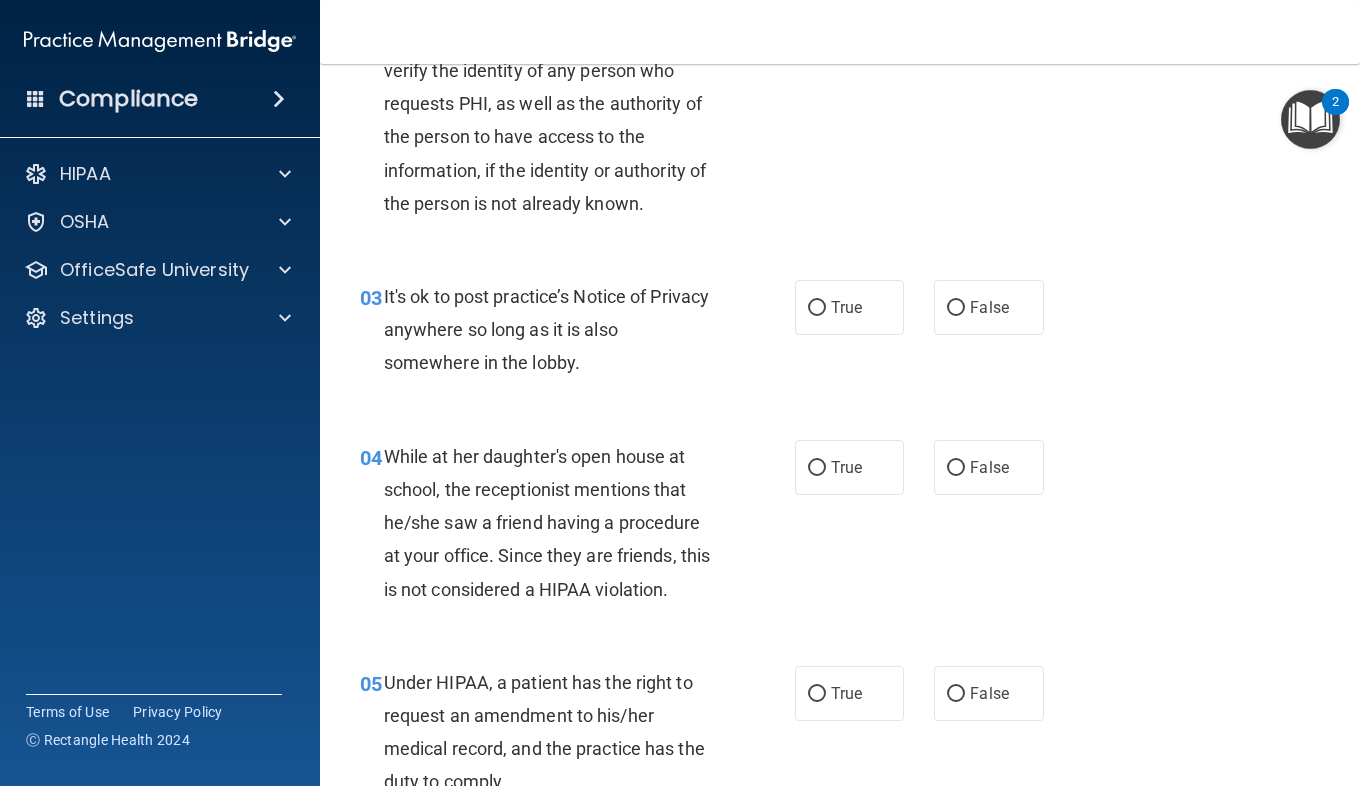 scroll, scrollTop: 398, scrollLeft: 0, axis: vertical 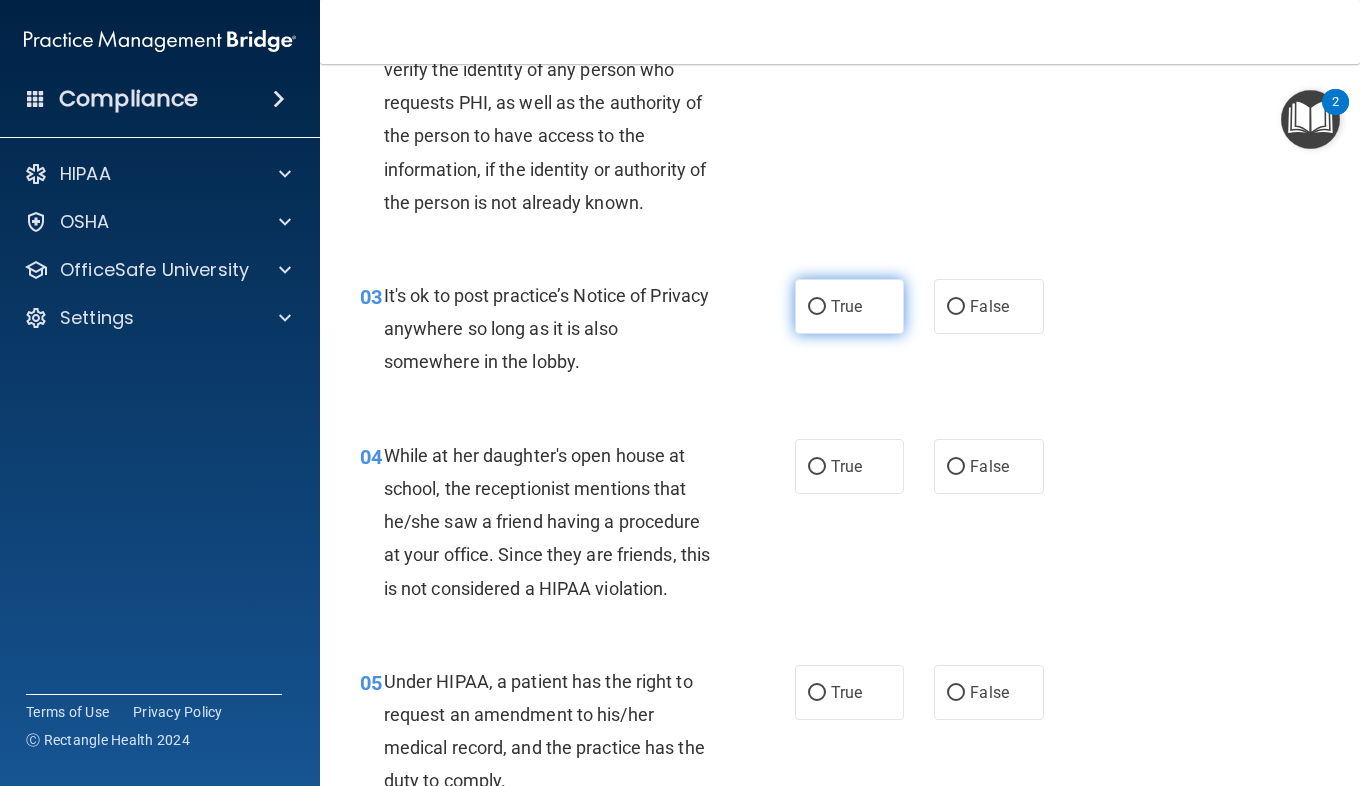 click on "True" at bounding box center [846, 306] 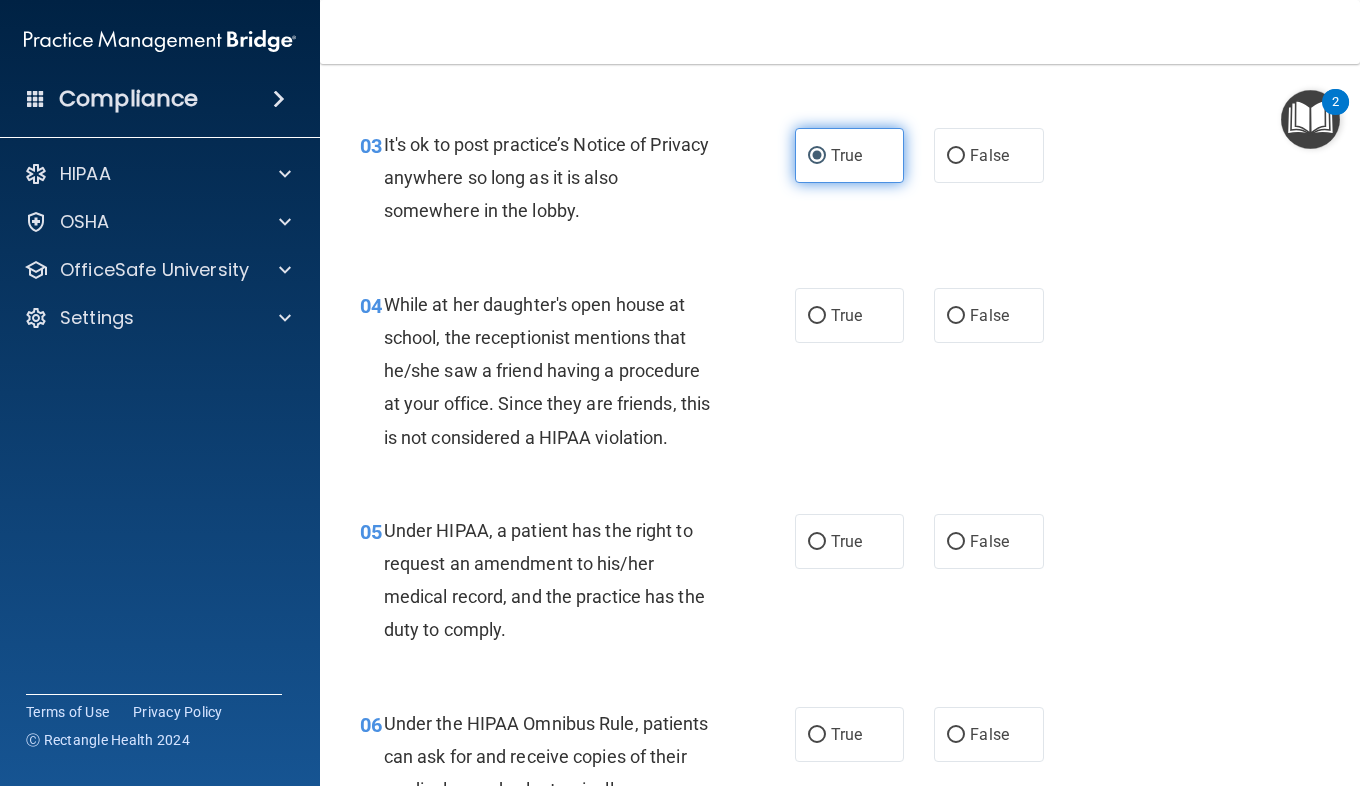 scroll, scrollTop: 558, scrollLeft: 0, axis: vertical 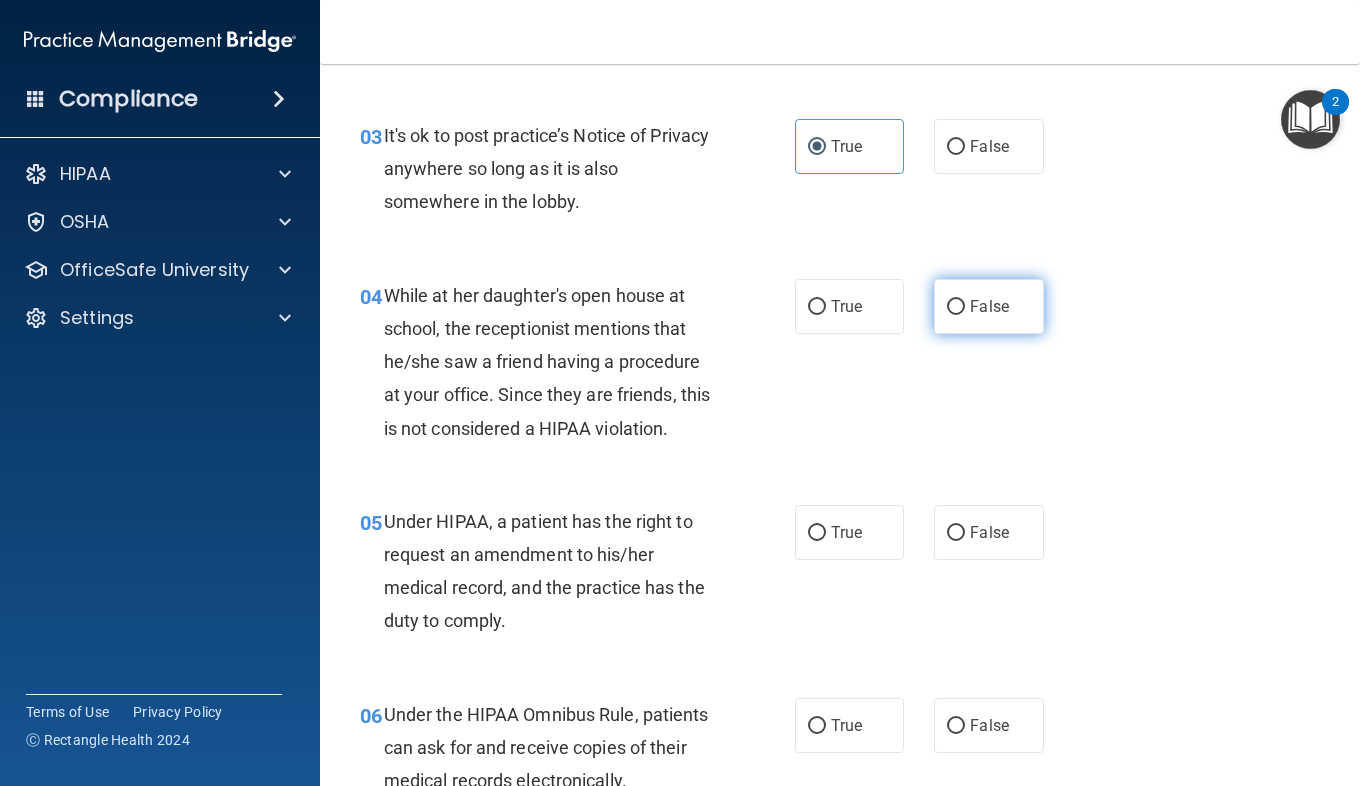 click on "False" at bounding box center [988, 306] 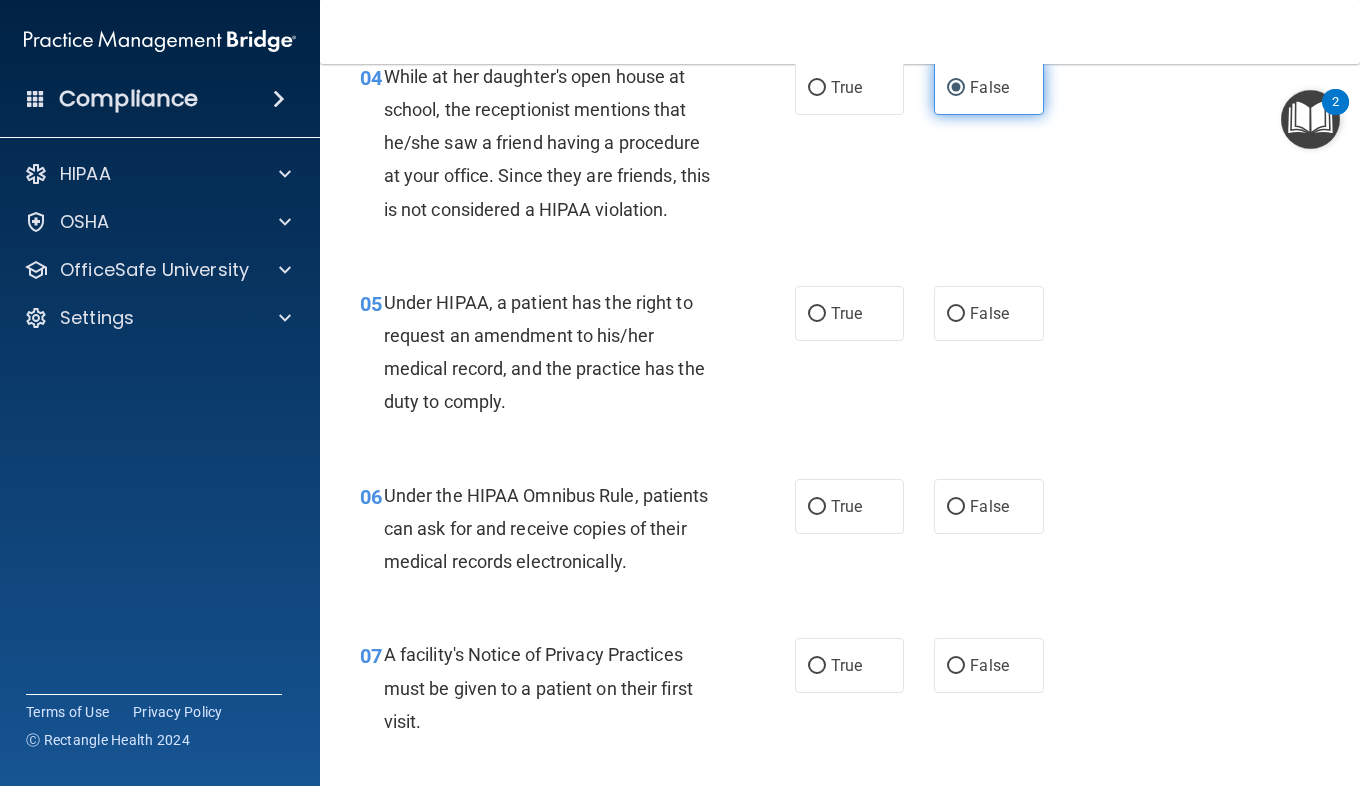 scroll, scrollTop: 777, scrollLeft: 0, axis: vertical 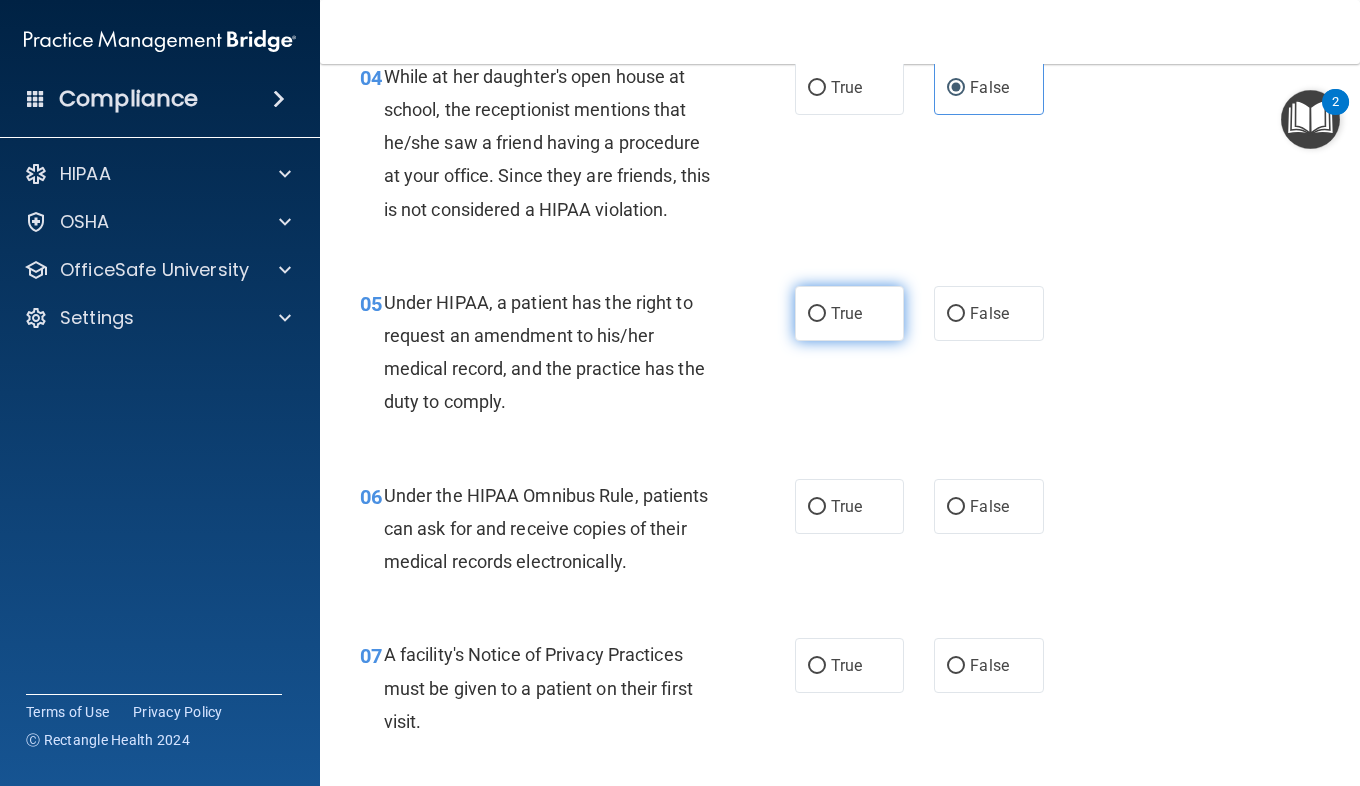 click on "True" at bounding box center [849, 313] 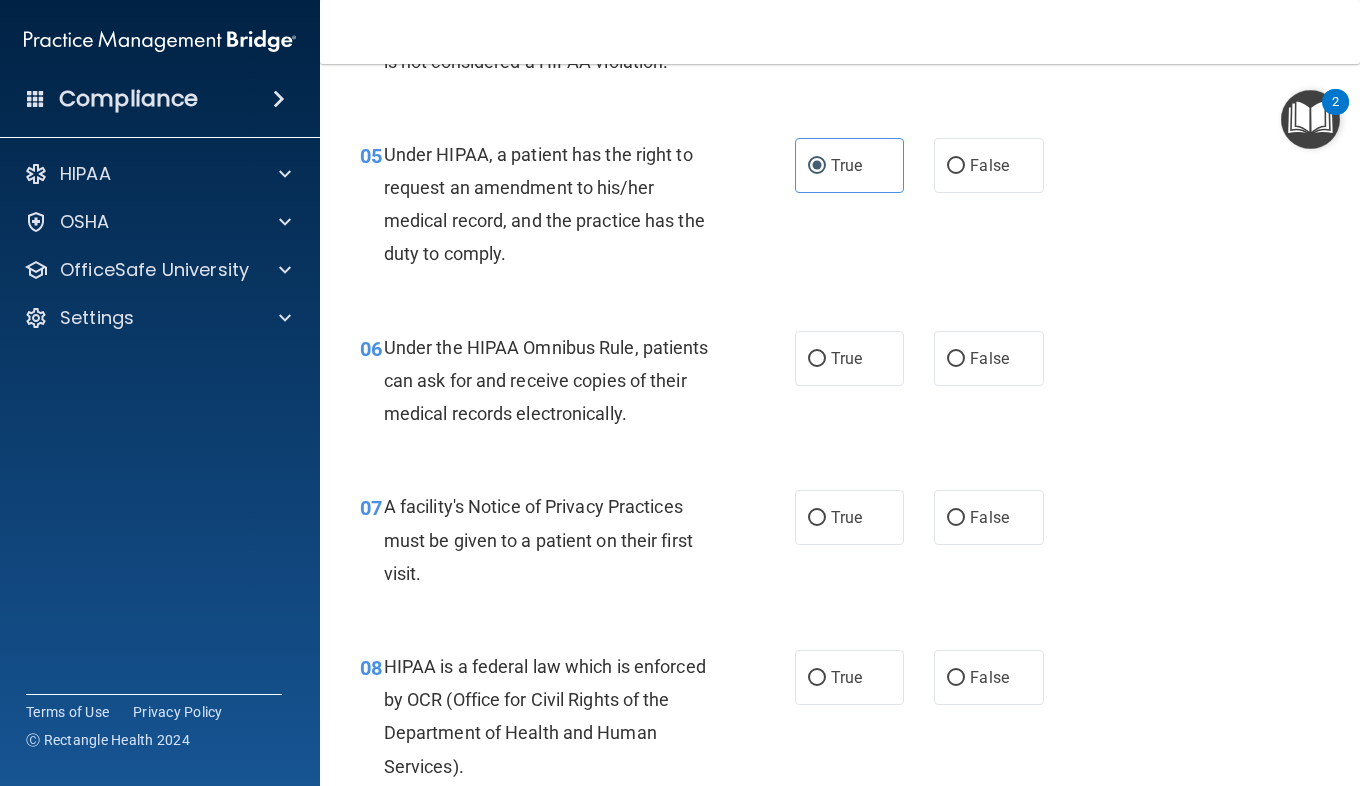 scroll, scrollTop: 928, scrollLeft: 0, axis: vertical 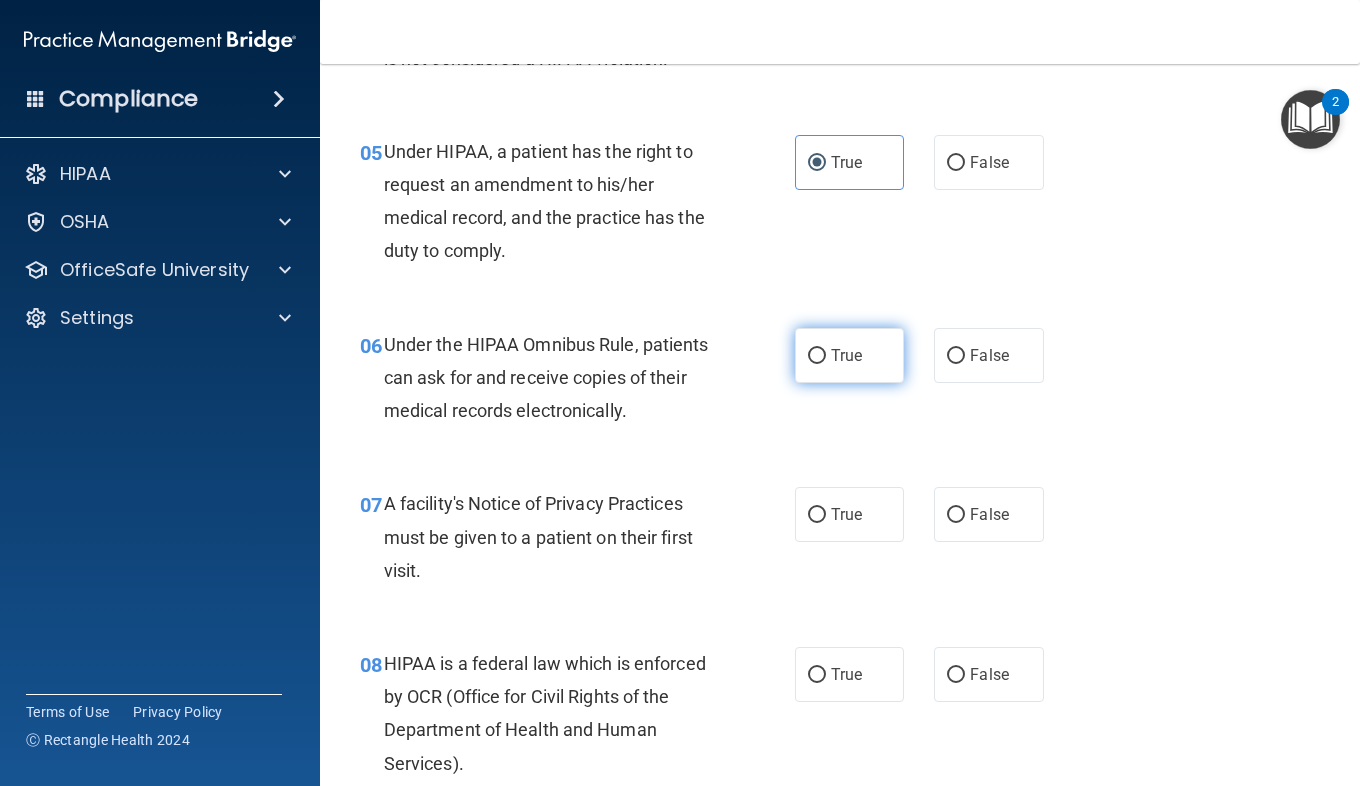 click on "True" at bounding box center (849, 355) 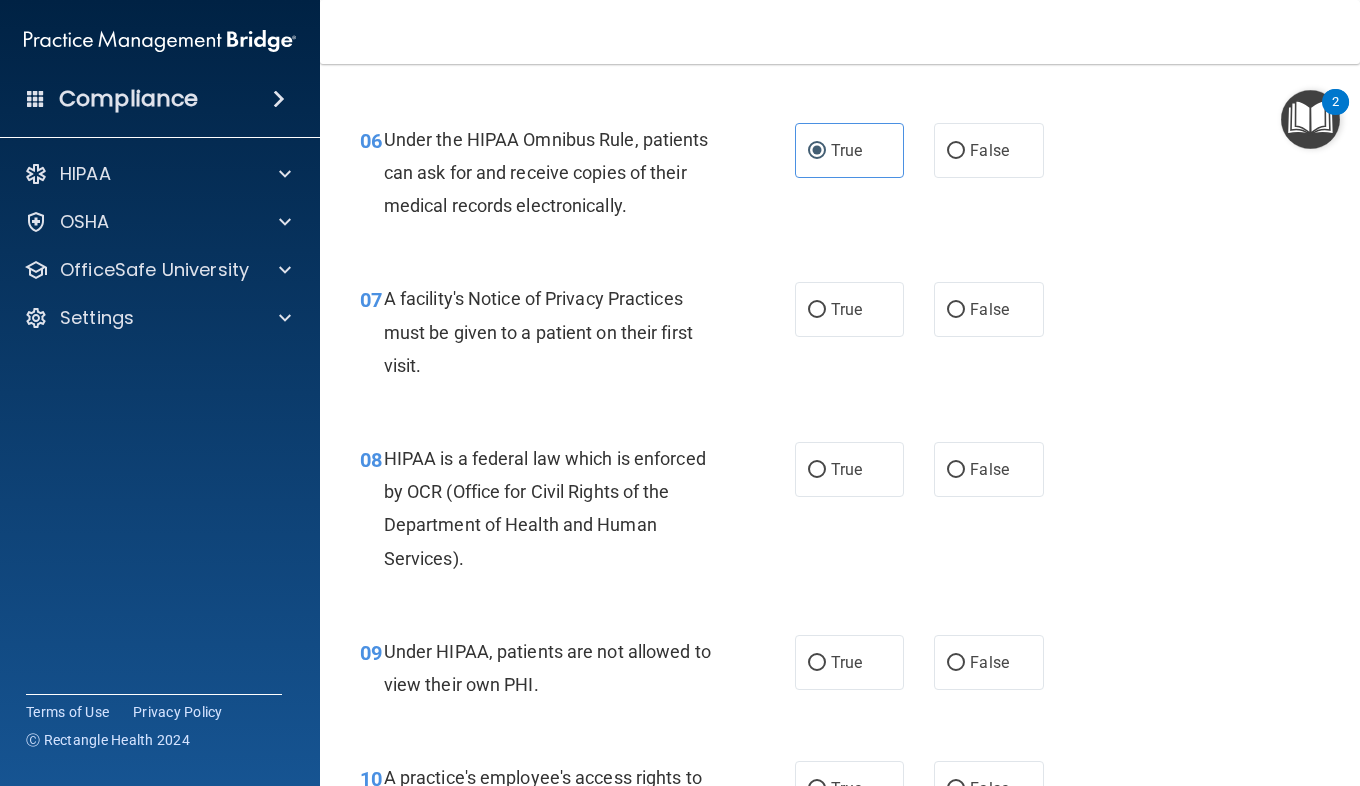 scroll, scrollTop: 1134, scrollLeft: 0, axis: vertical 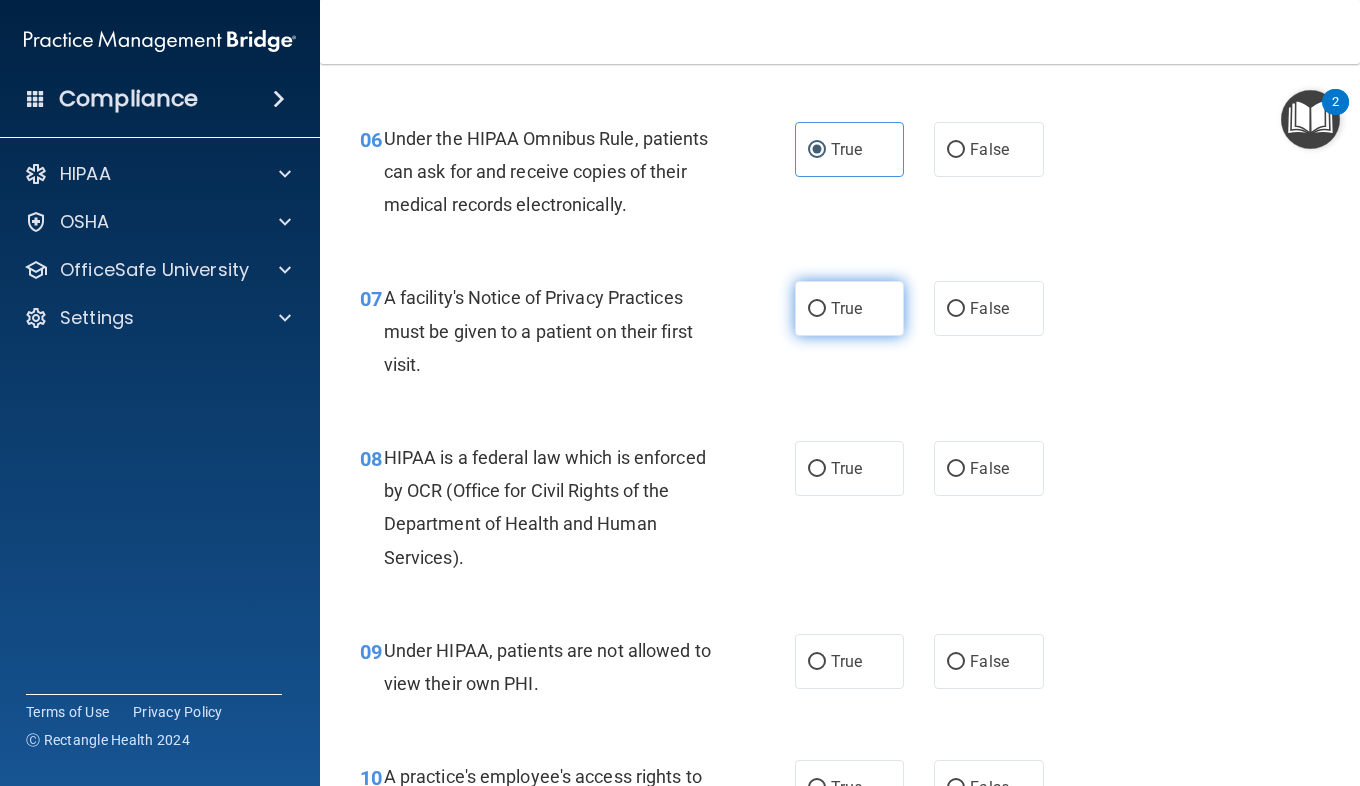 click on "True" at bounding box center [849, 308] 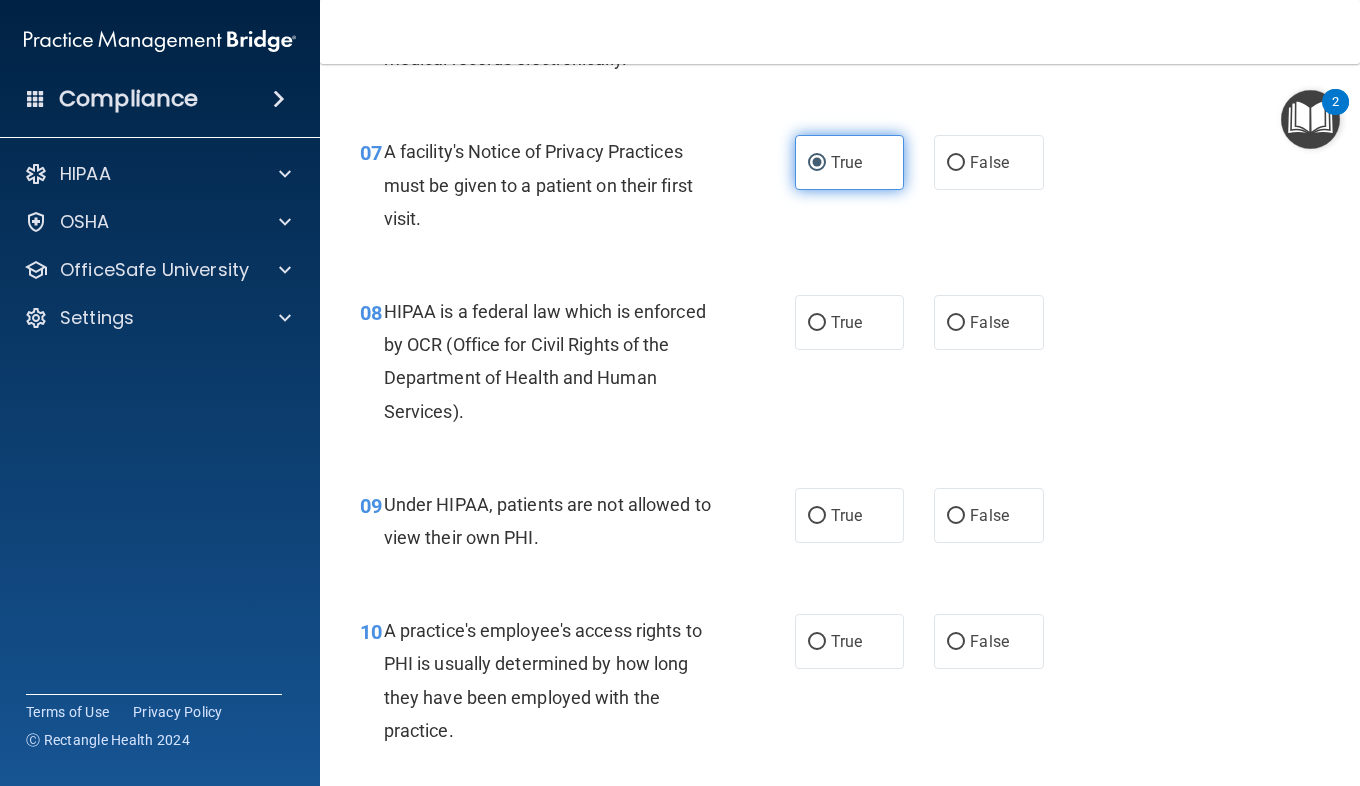 scroll, scrollTop: 1282, scrollLeft: 0, axis: vertical 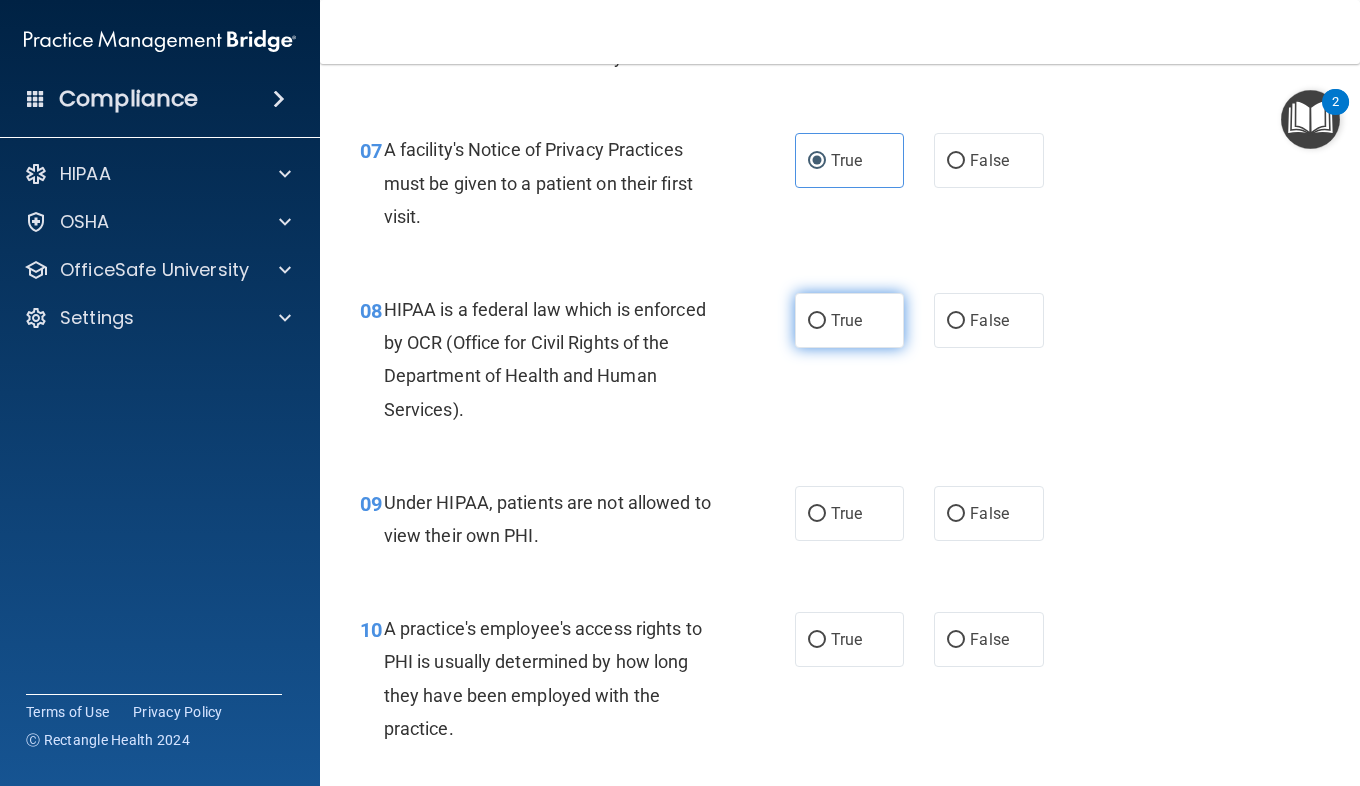 click on "True" at bounding box center (817, 321) 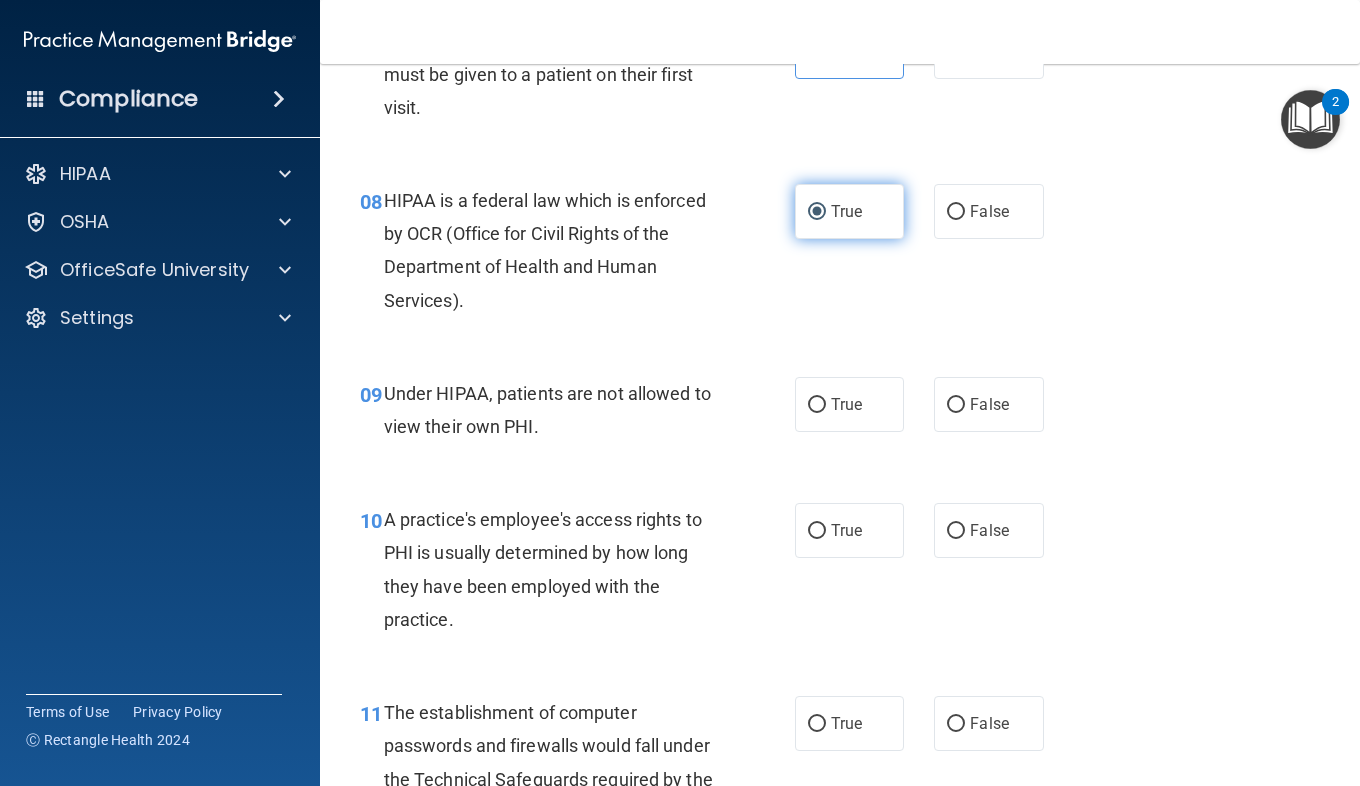 scroll, scrollTop: 1405, scrollLeft: 0, axis: vertical 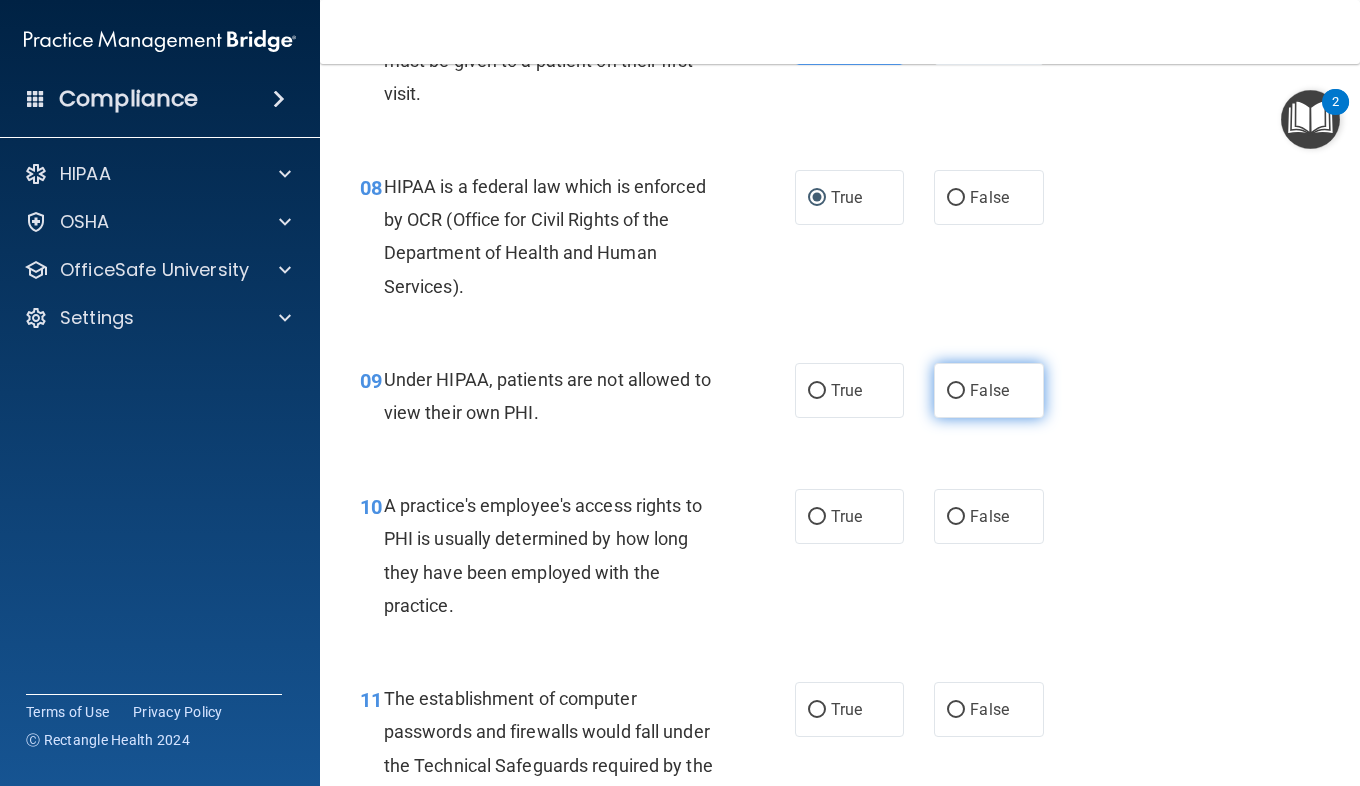 click on "False" at bounding box center [989, 390] 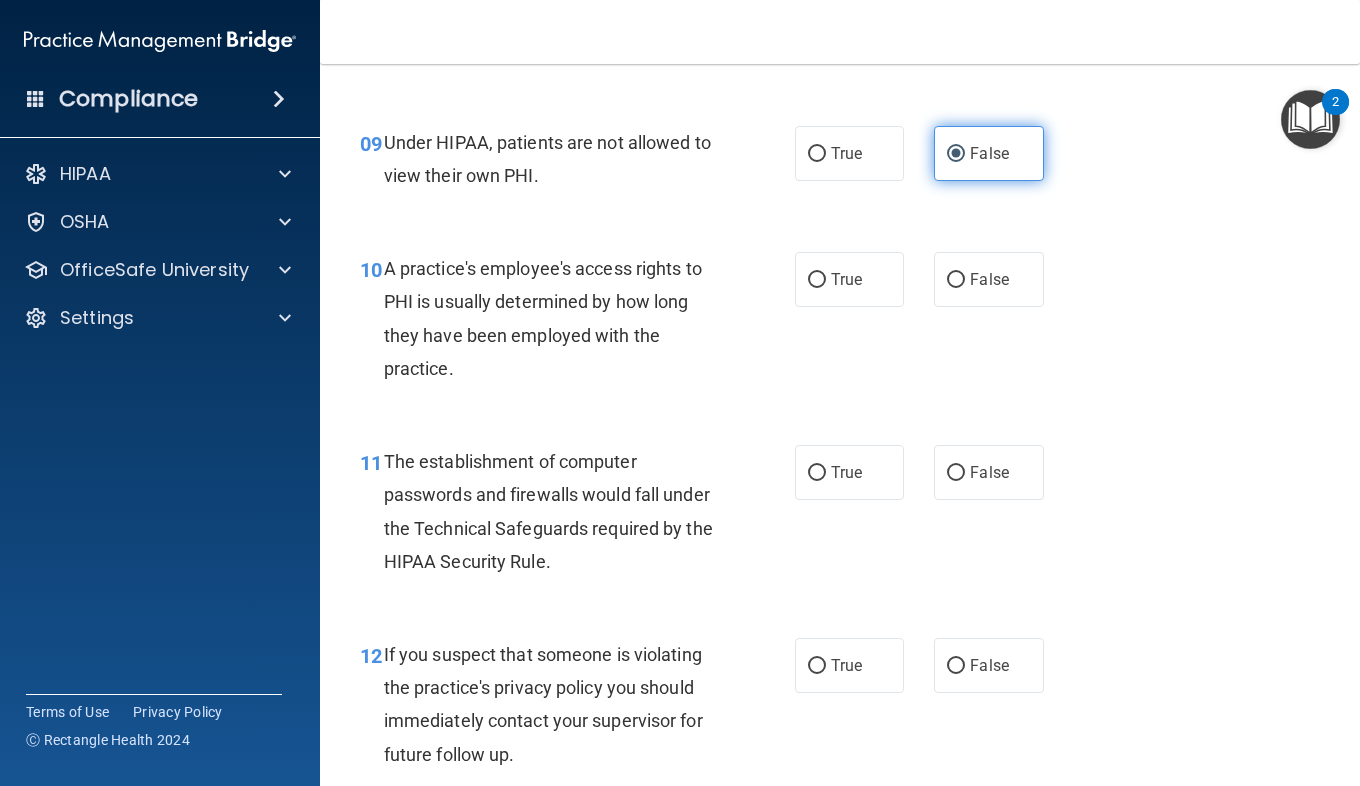 scroll, scrollTop: 1646, scrollLeft: 0, axis: vertical 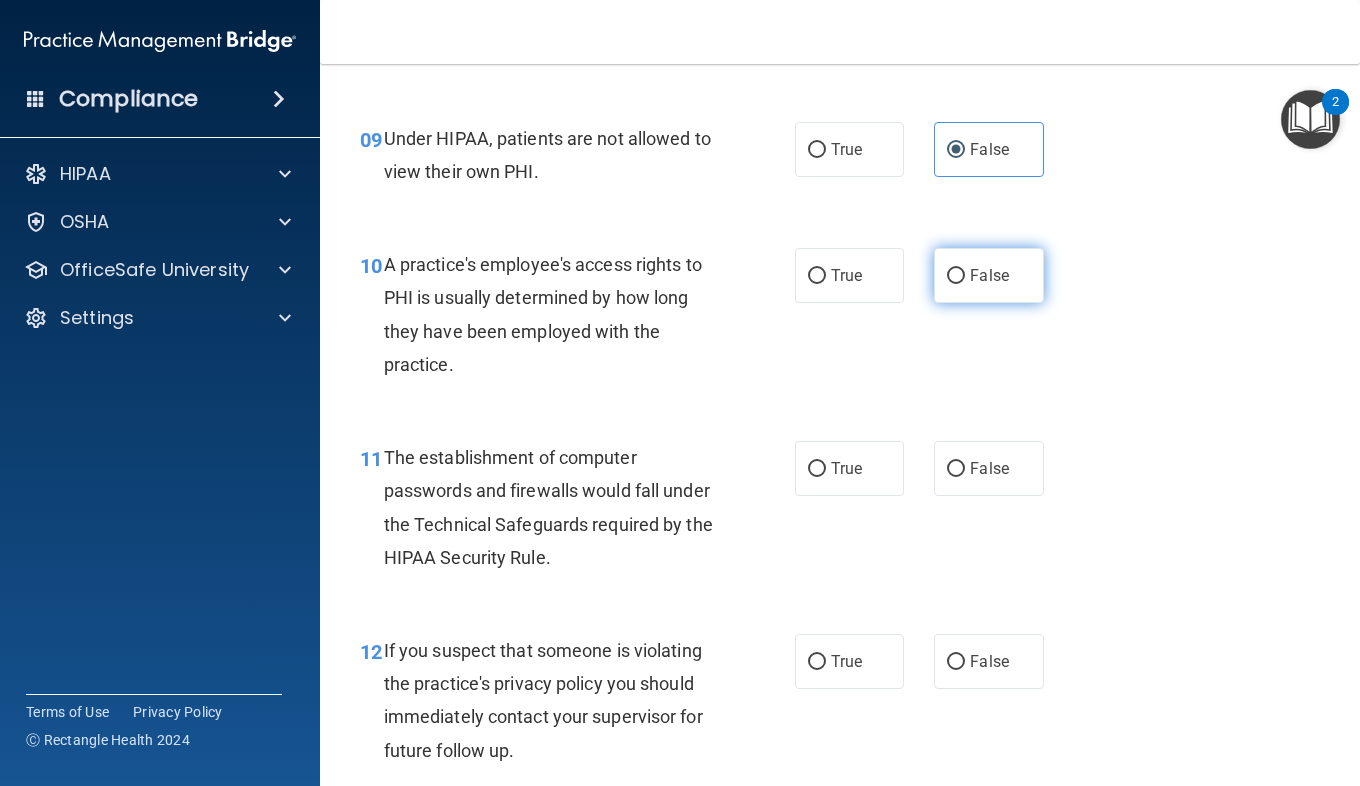 click on "False" at bounding box center [988, 275] 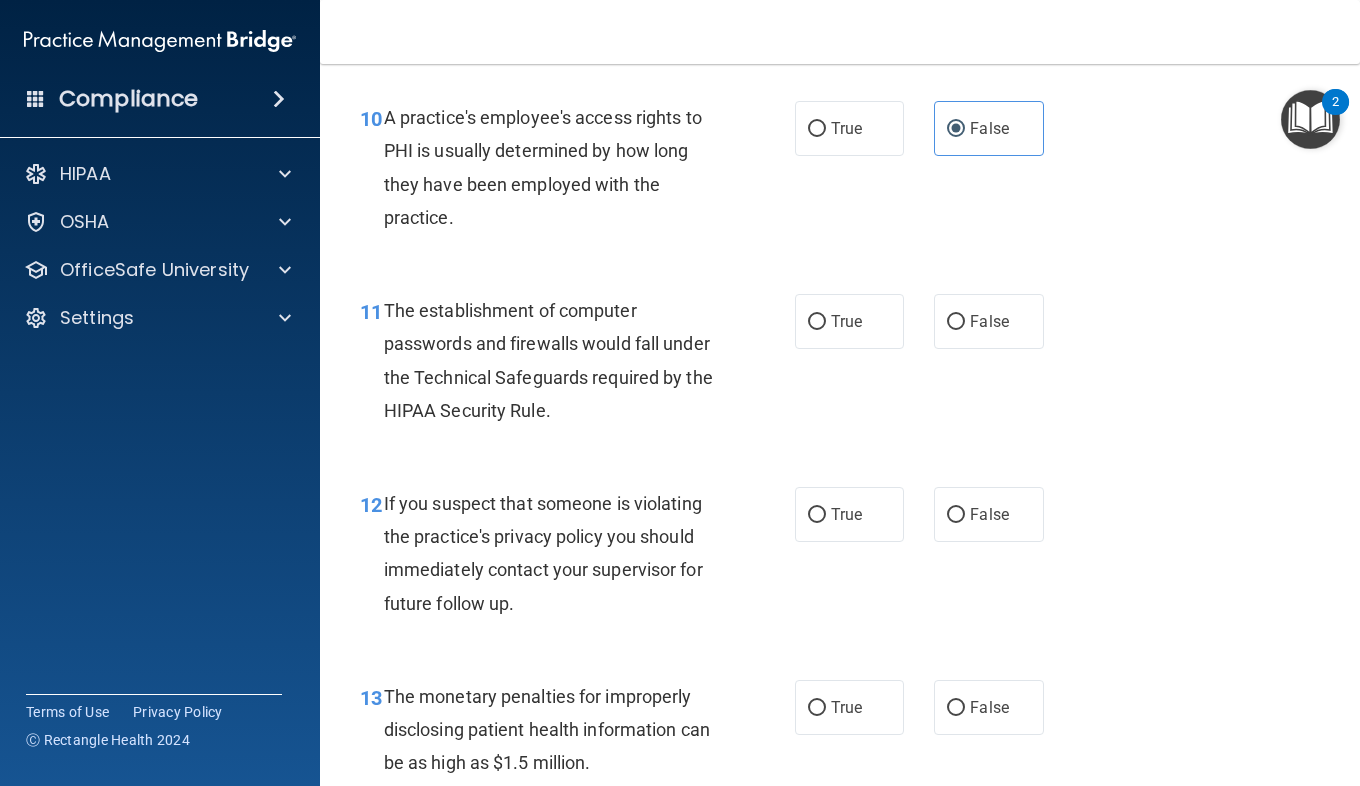 scroll, scrollTop: 1795, scrollLeft: 0, axis: vertical 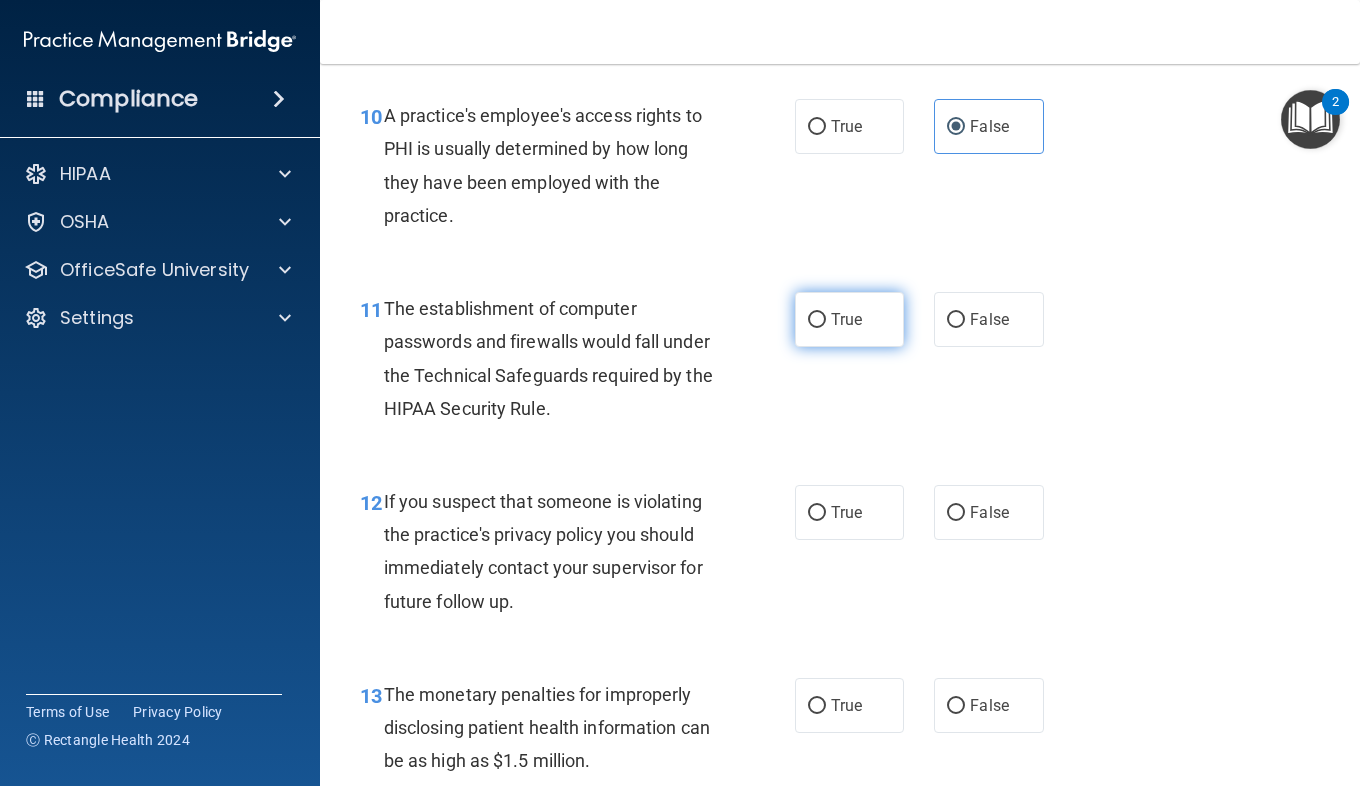click on "True" at bounding box center (846, 319) 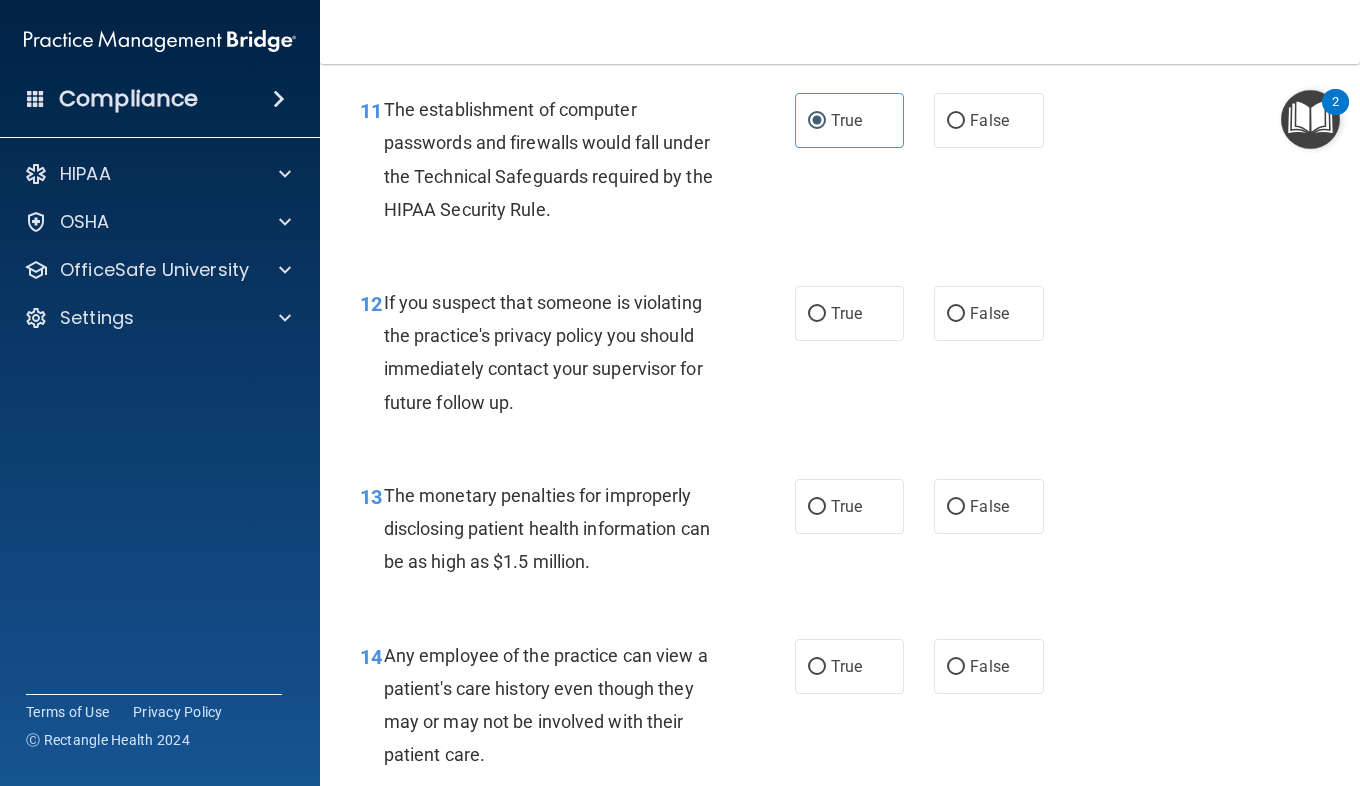 scroll, scrollTop: 1996, scrollLeft: 0, axis: vertical 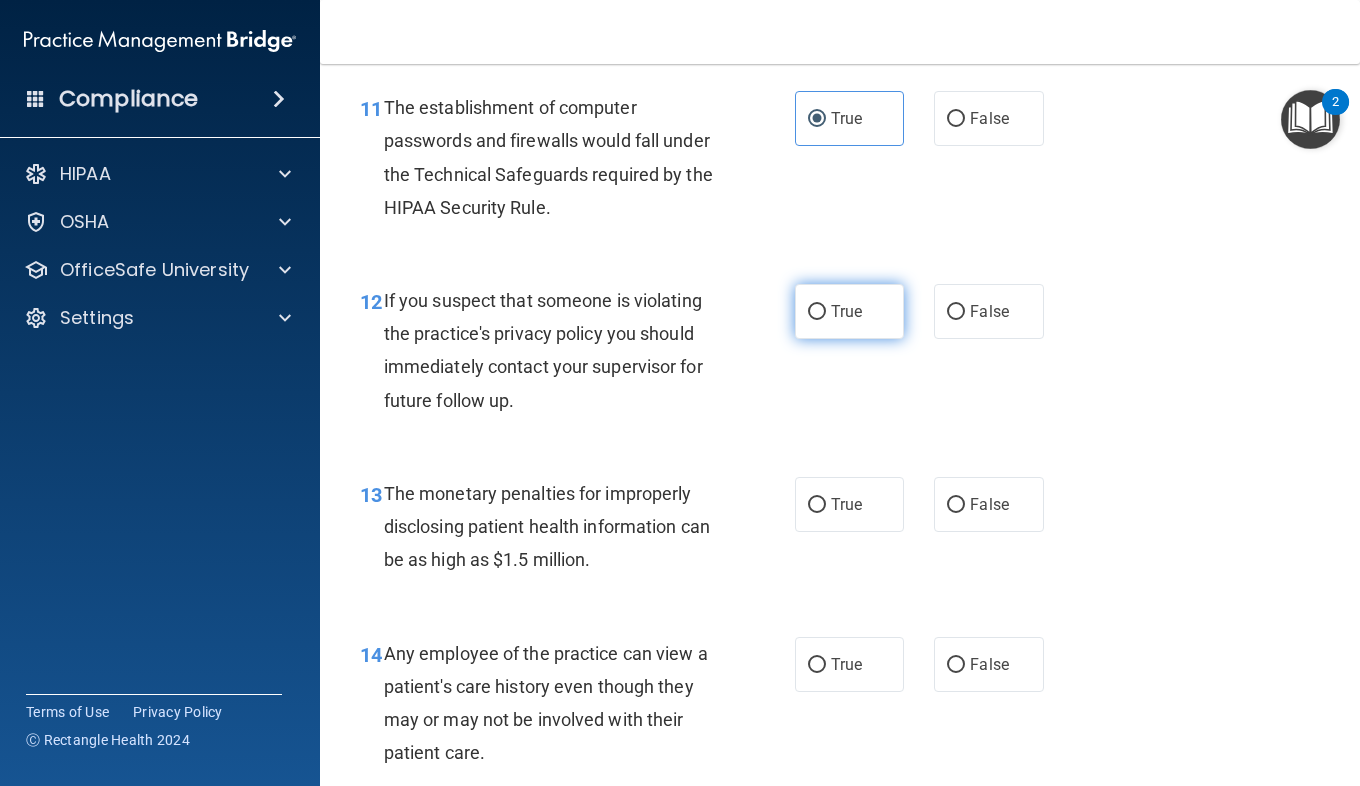 click on "True" at bounding box center (849, 311) 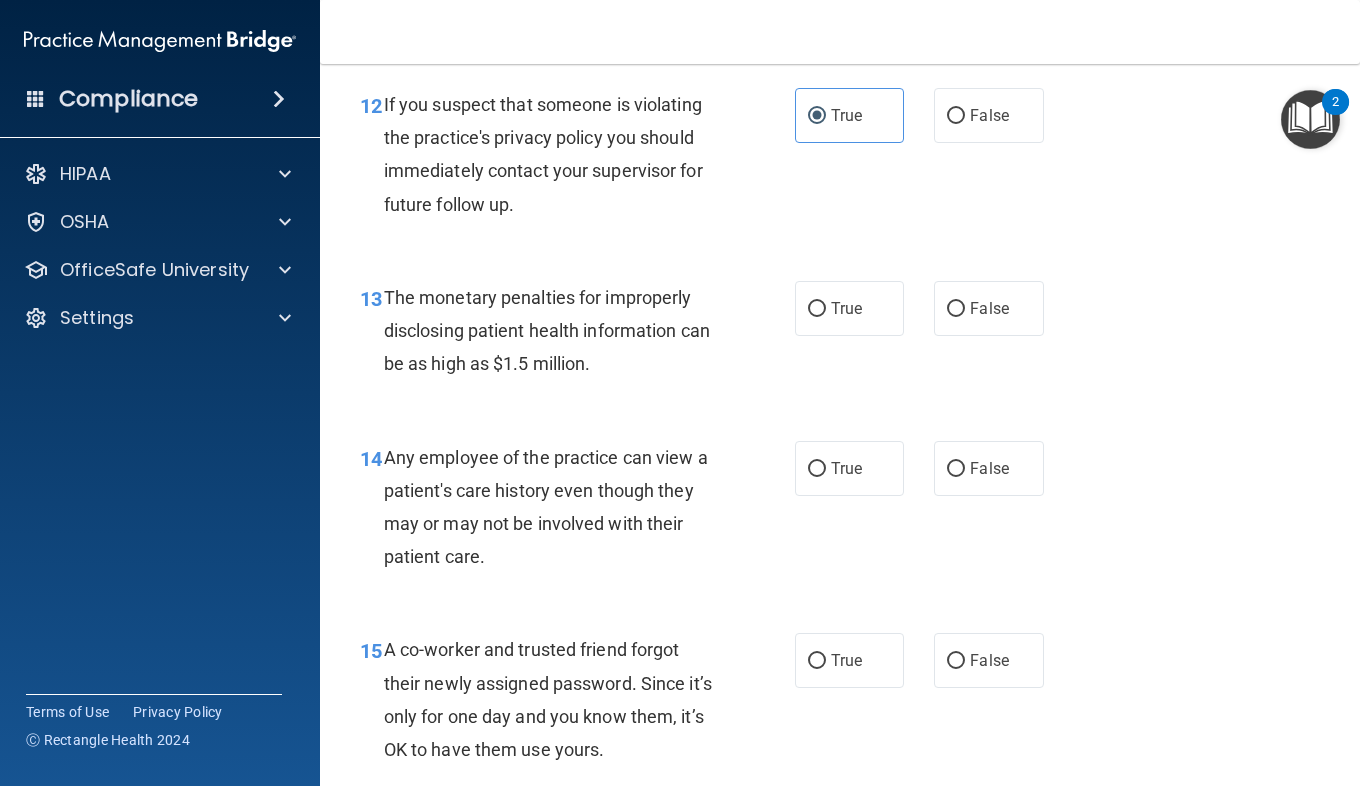 scroll, scrollTop: 2193, scrollLeft: 0, axis: vertical 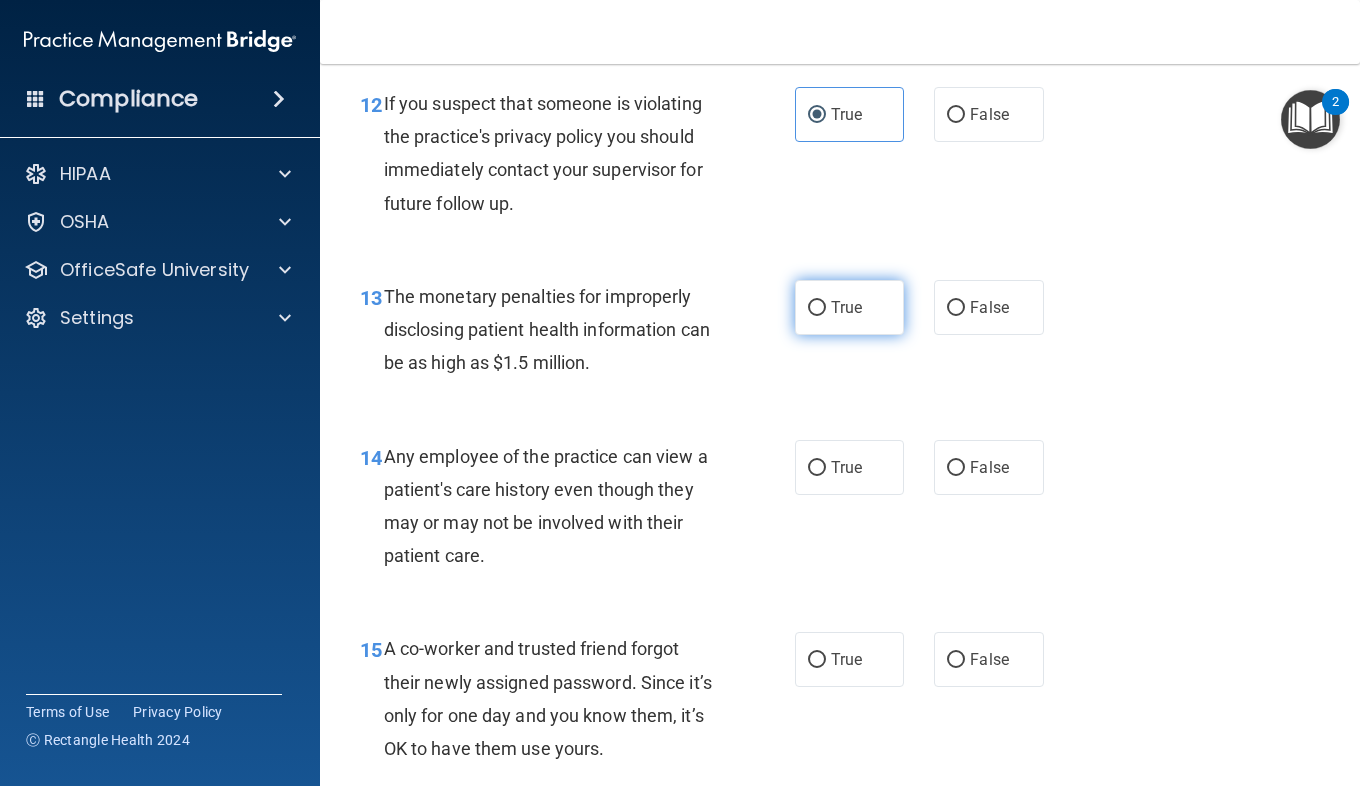 click on "True" at bounding box center (849, 307) 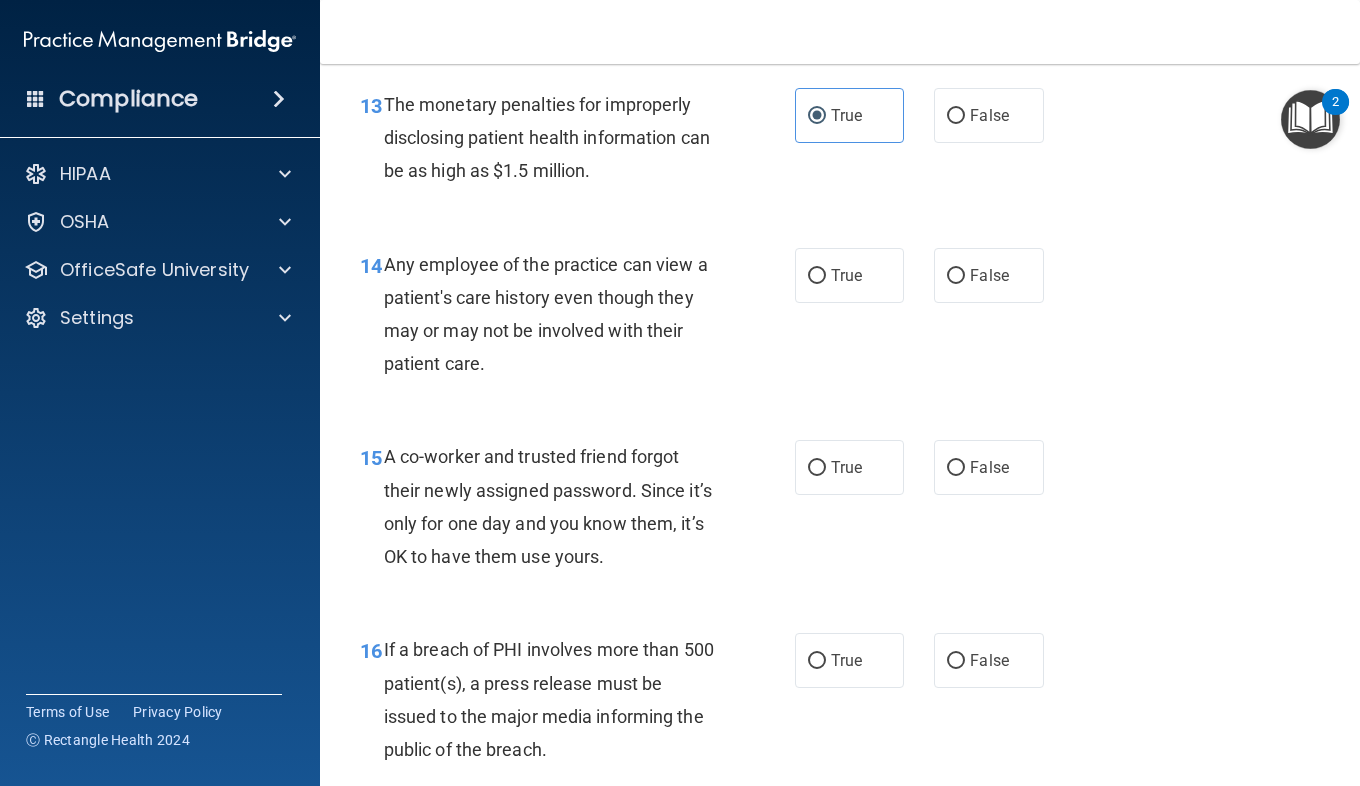 scroll, scrollTop: 2386, scrollLeft: 0, axis: vertical 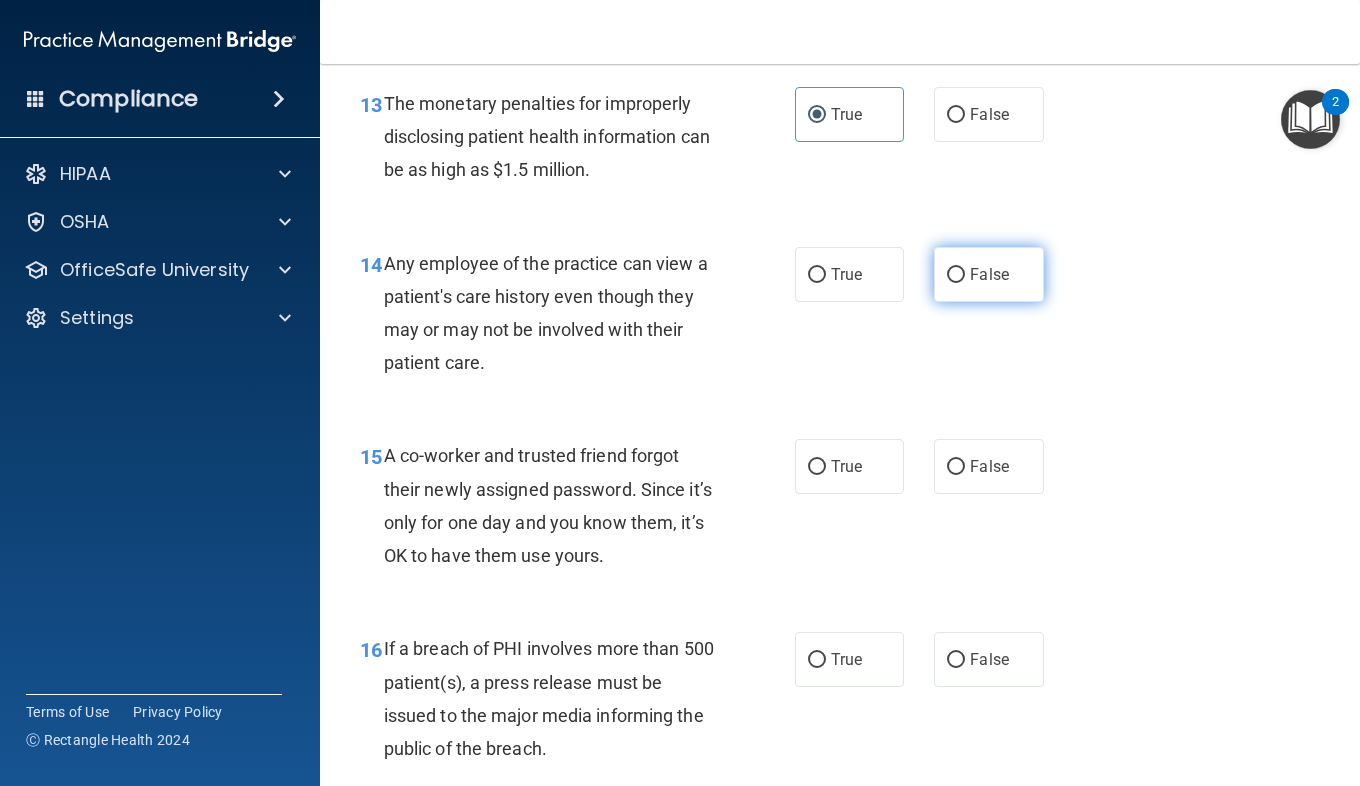 click on "False" at bounding box center (988, 274) 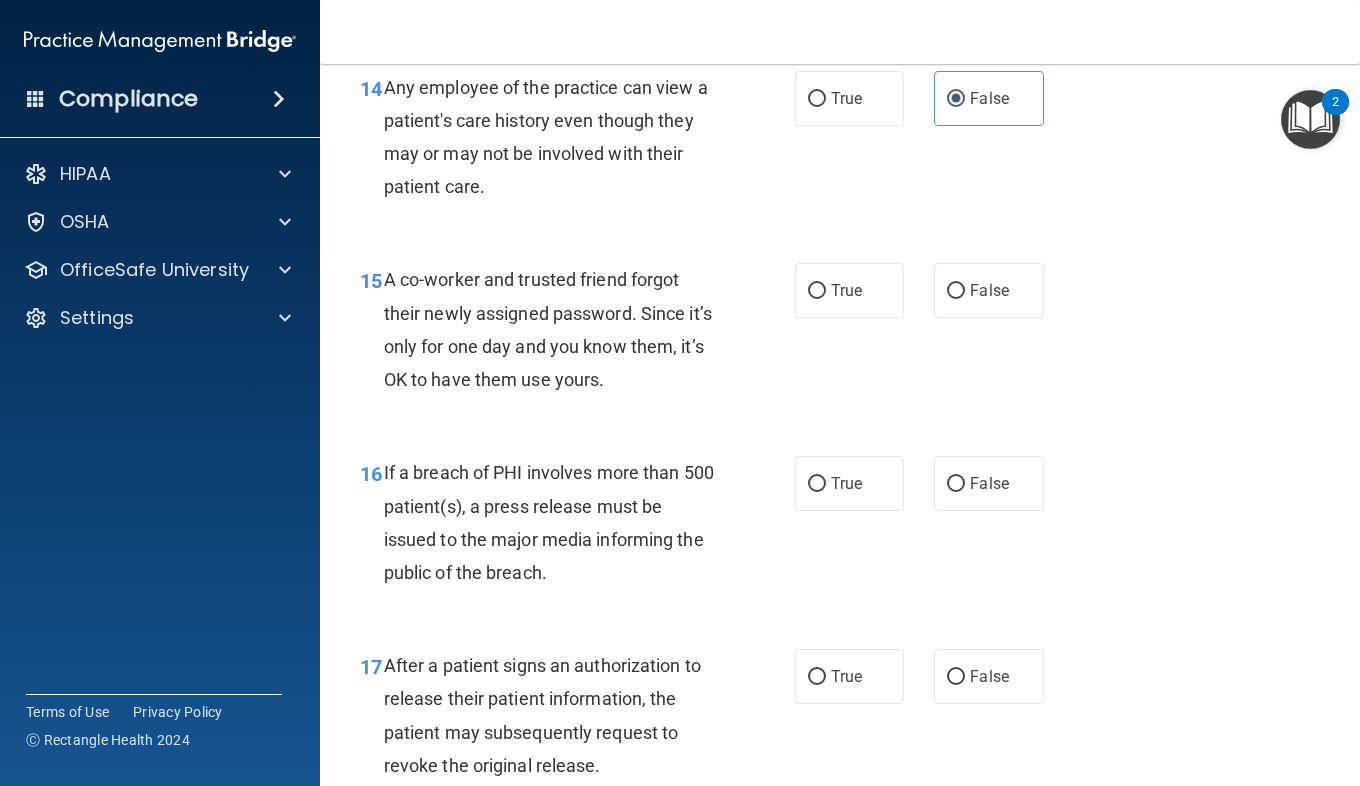 scroll, scrollTop: 2563, scrollLeft: 0, axis: vertical 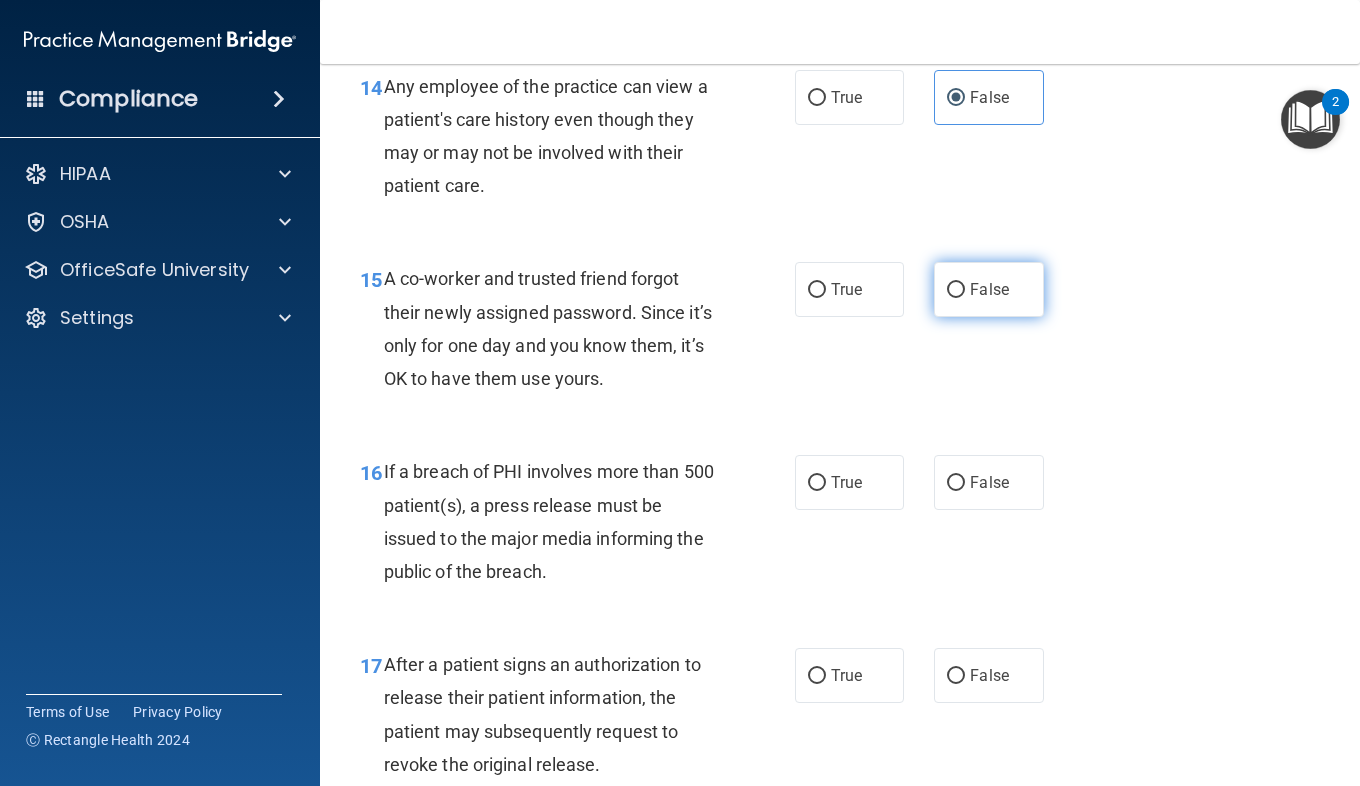 click on "False" at bounding box center (988, 289) 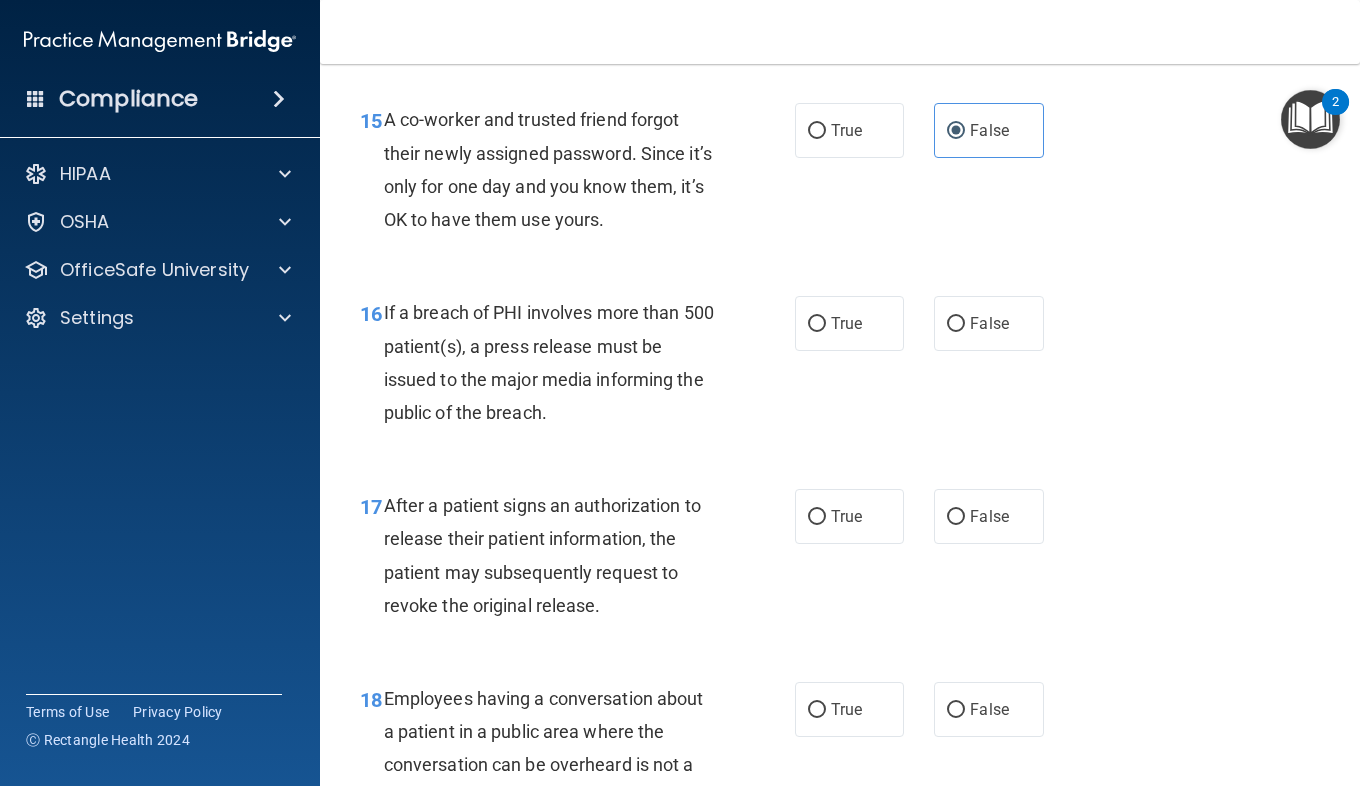 scroll, scrollTop: 2723, scrollLeft: 0, axis: vertical 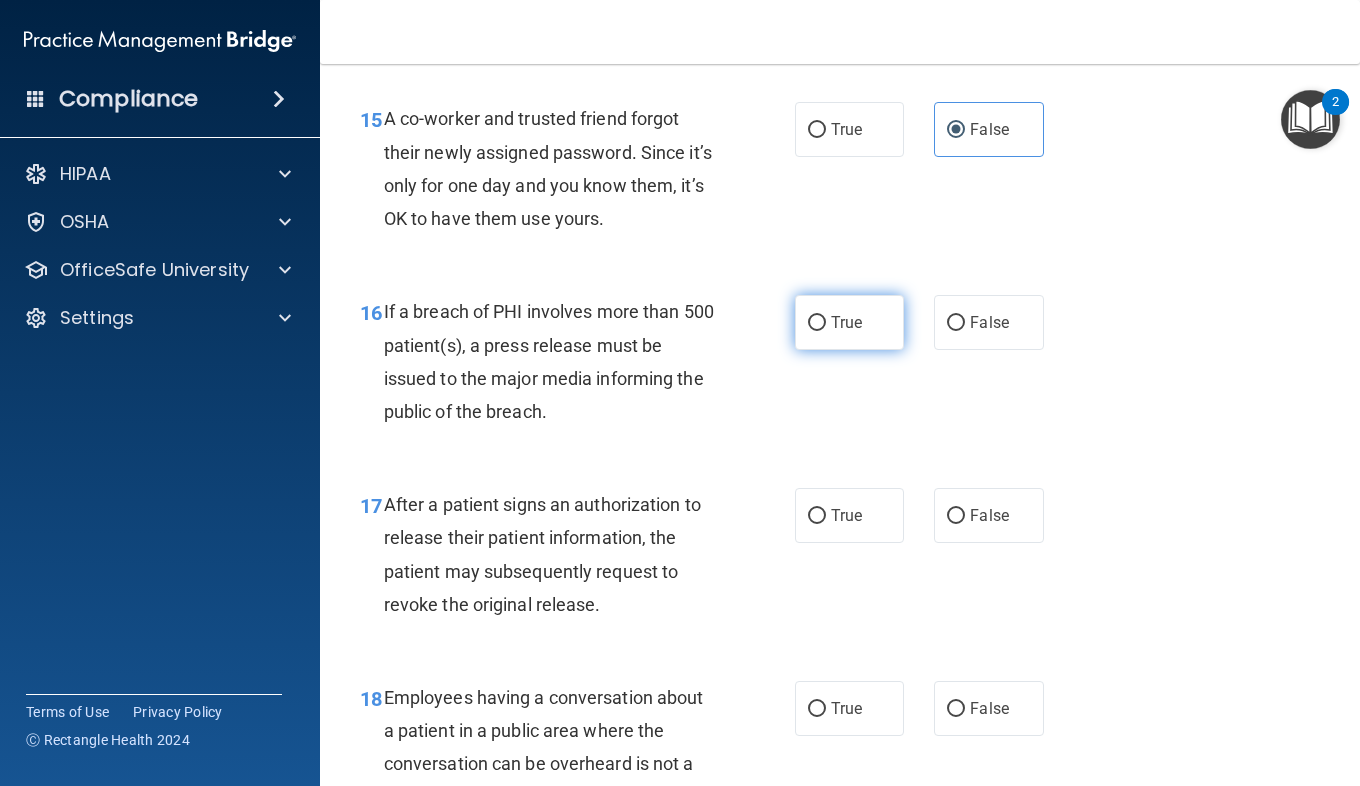click on "True" at bounding box center [849, 322] 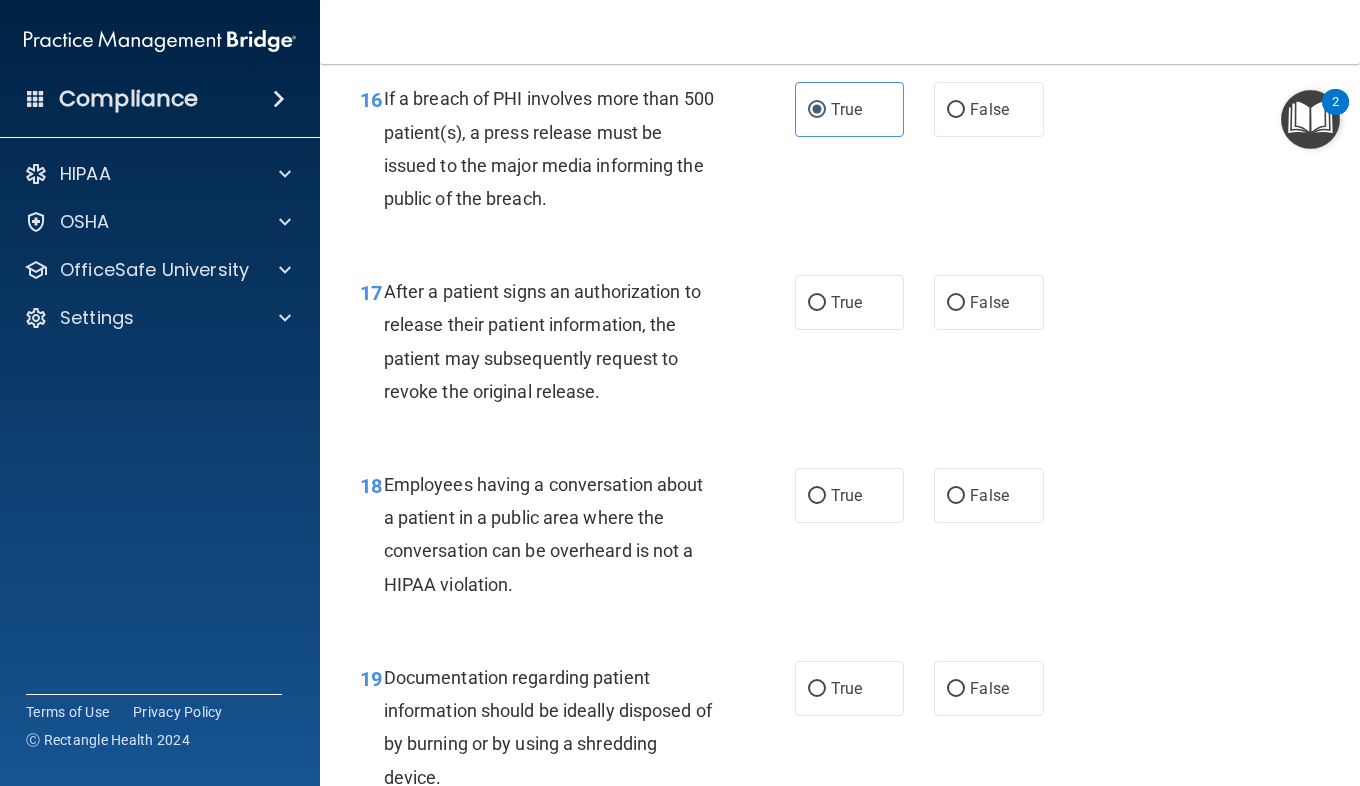 scroll, scrollTop: 2937, scrollLeft: 0, axis: vertical 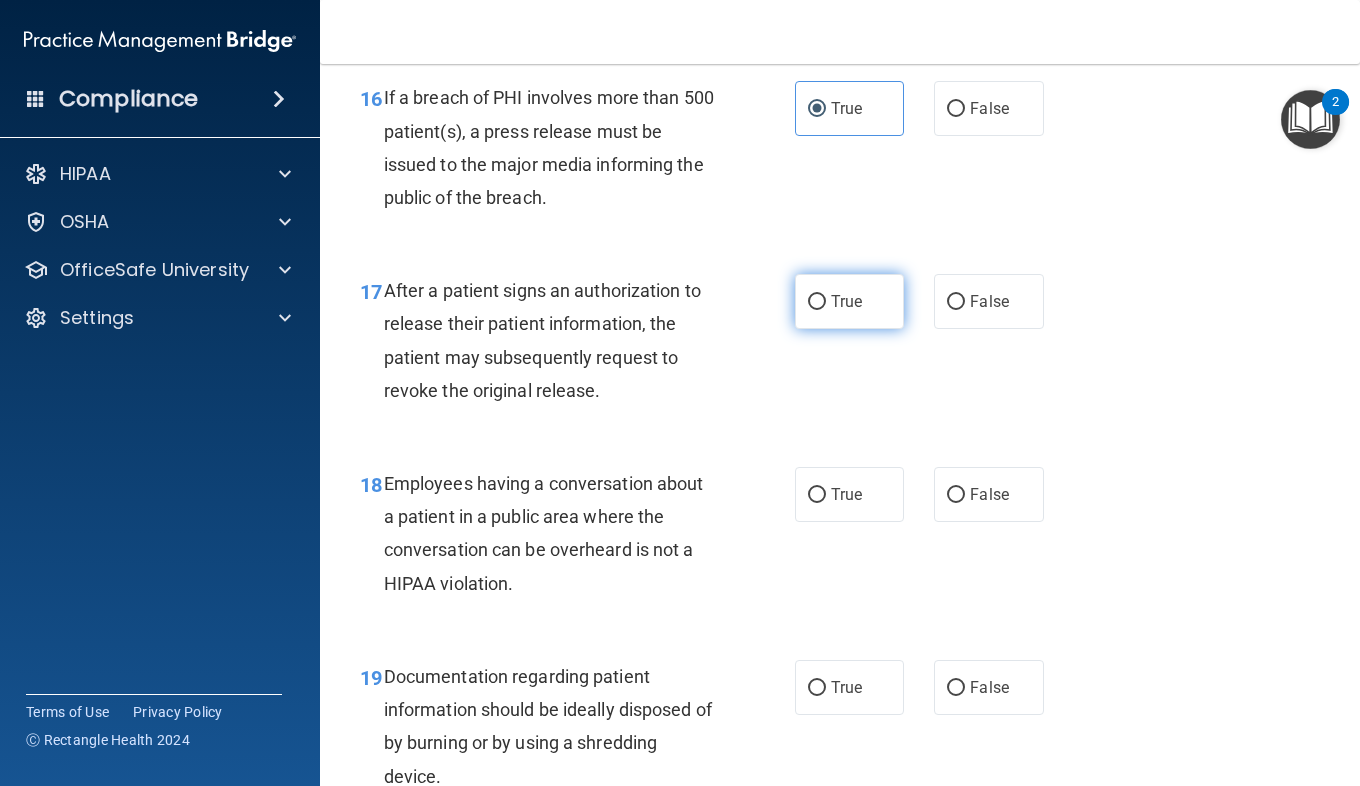 click on "True" at bounding box center [849, 301] 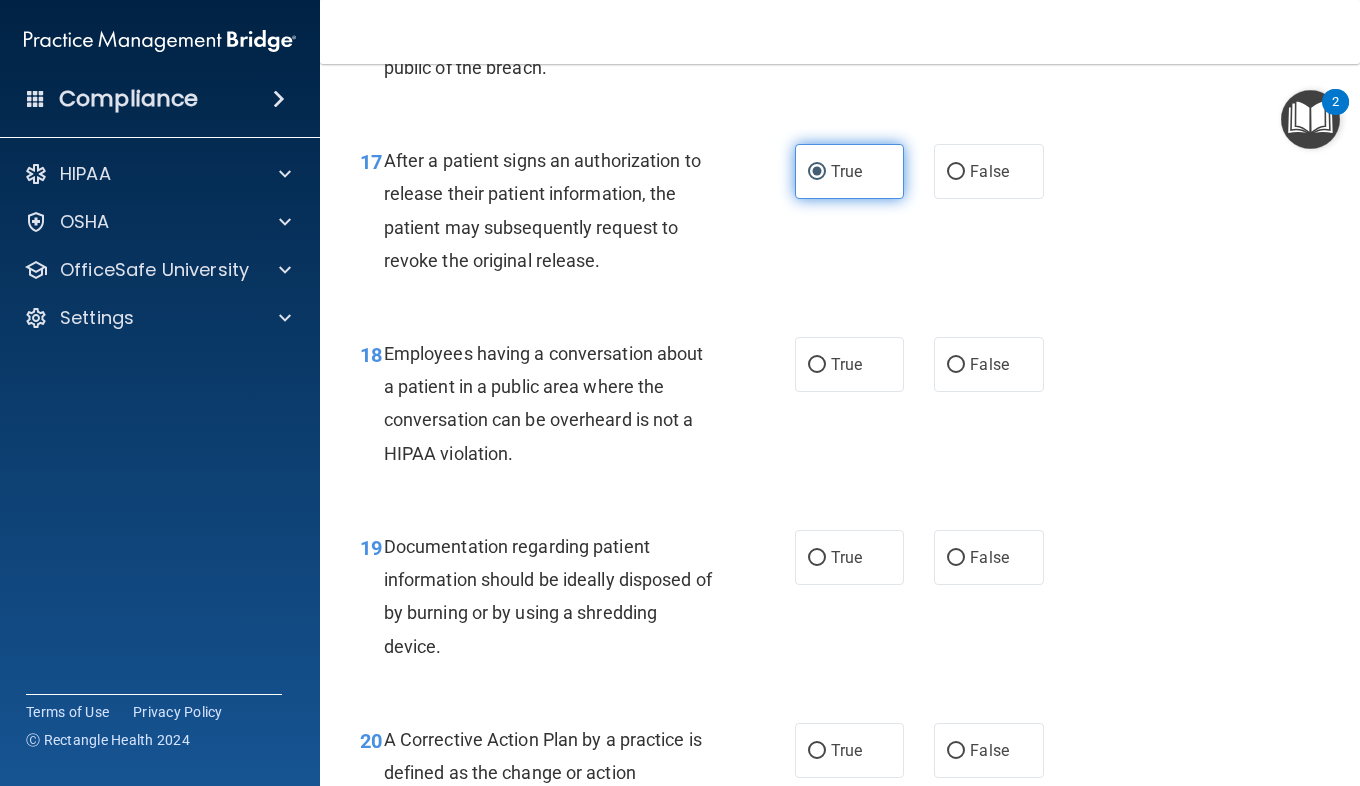 scroll, scrollTop: 3069, scrollLeft: 0, axis: vertical 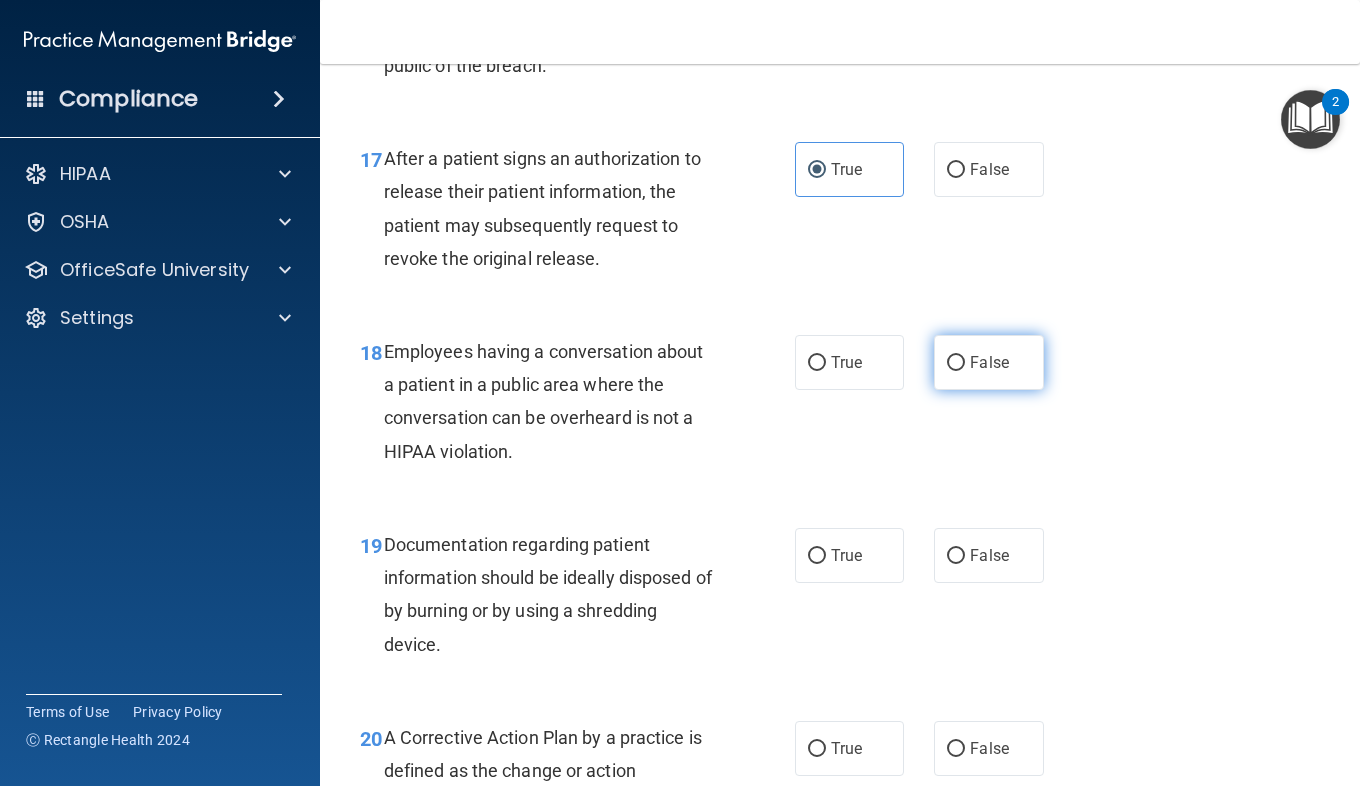 click on "False" at bounding box center [956, 363] 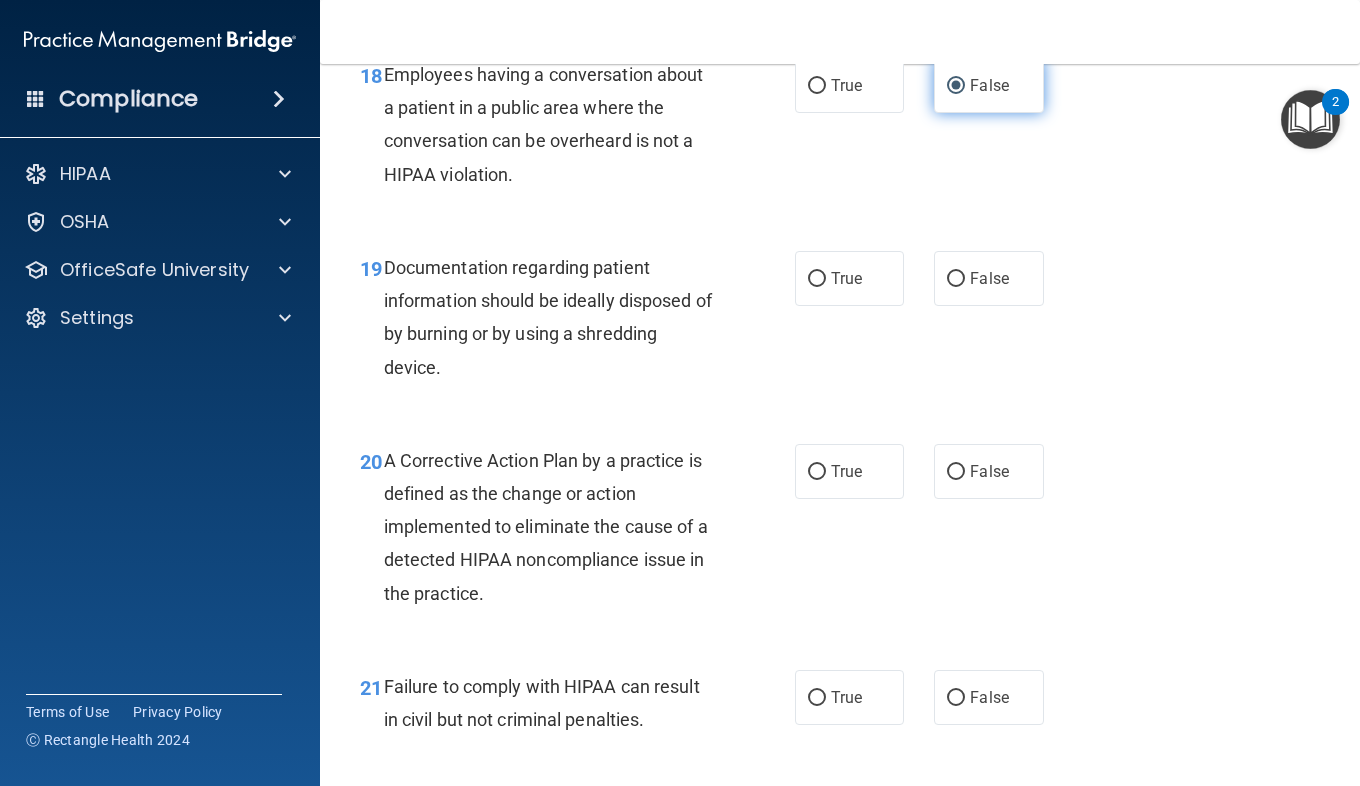 scroll, scrollTop: 3360, scrollLeft: 0, axis: vertical 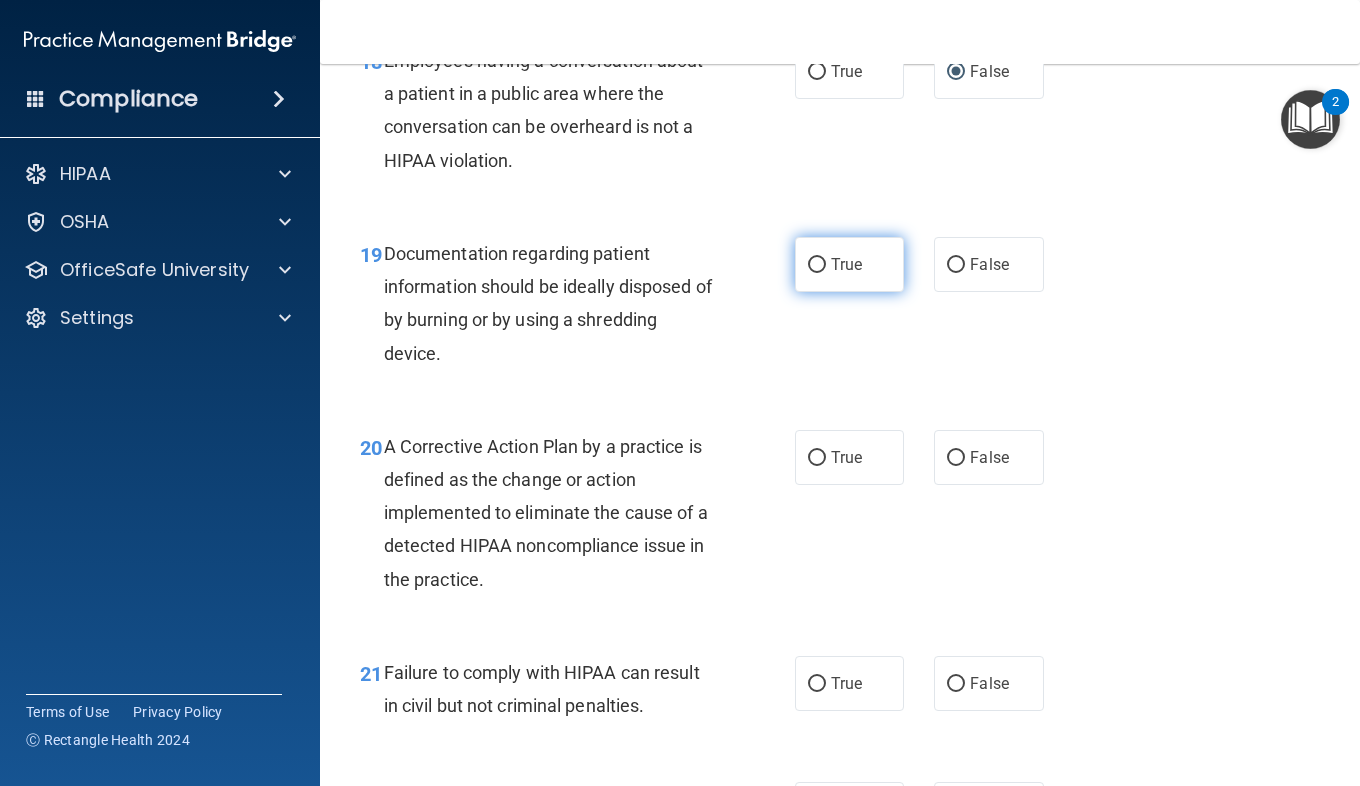 click on "True" at bounding box center [846, 264] 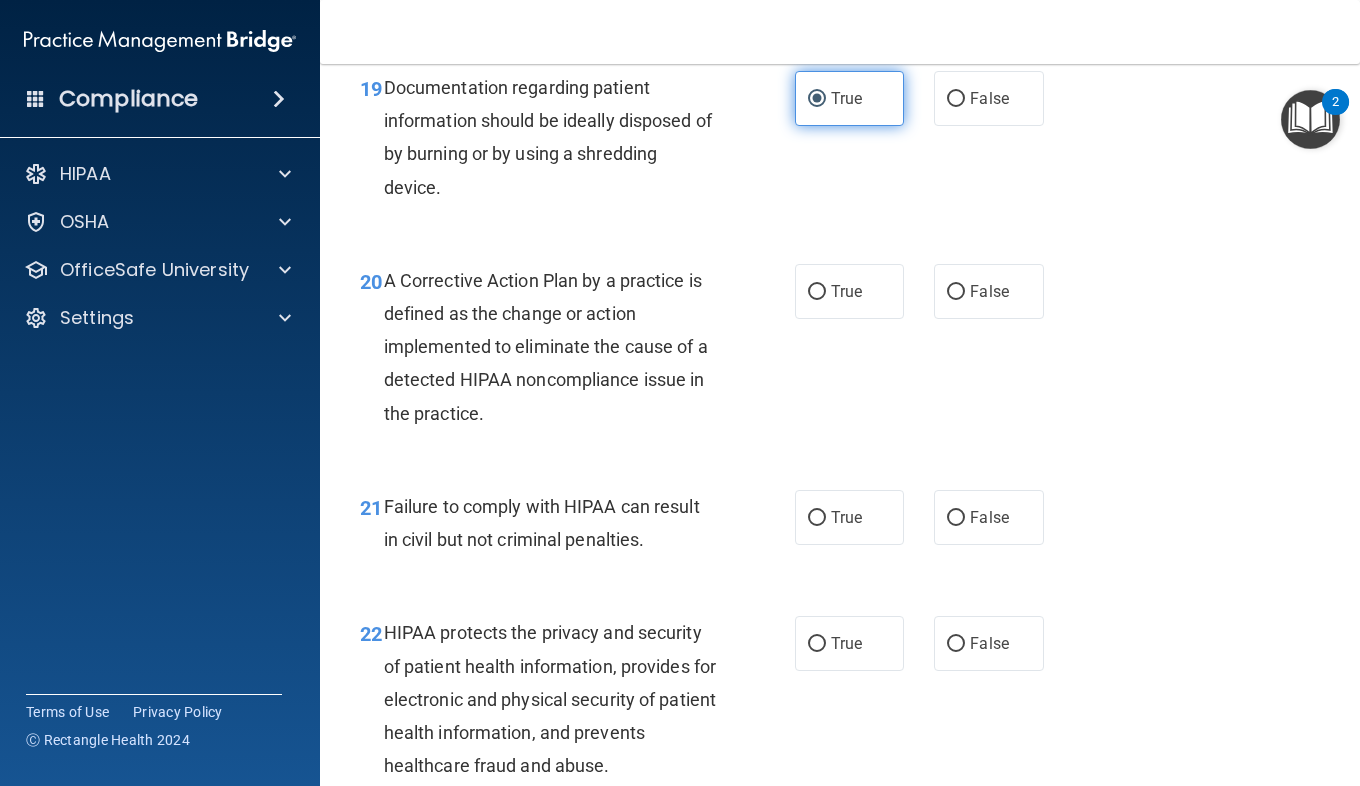 scroll, scrollTop: 3527, scrollLeft: 0, axis: vertical 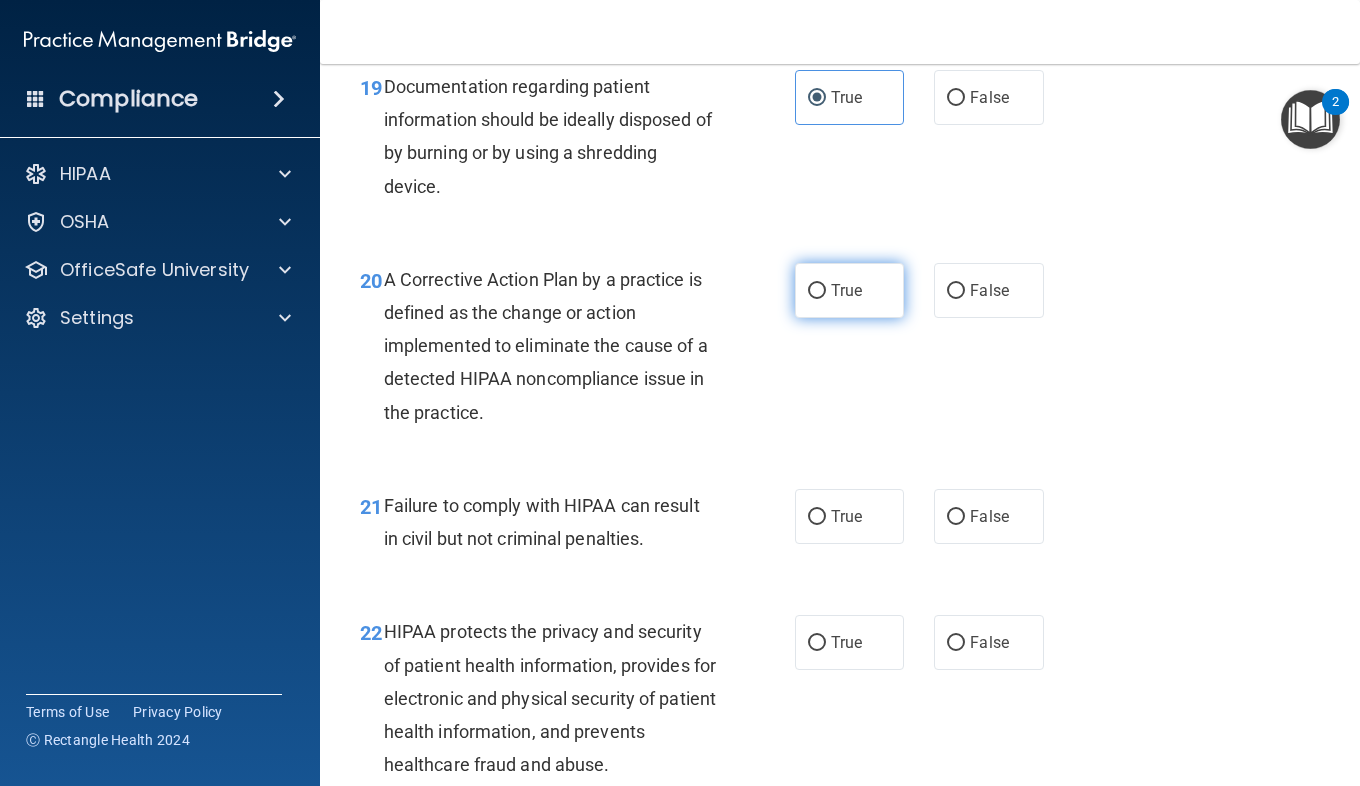 click on "True" at bounding box center (817, 291) 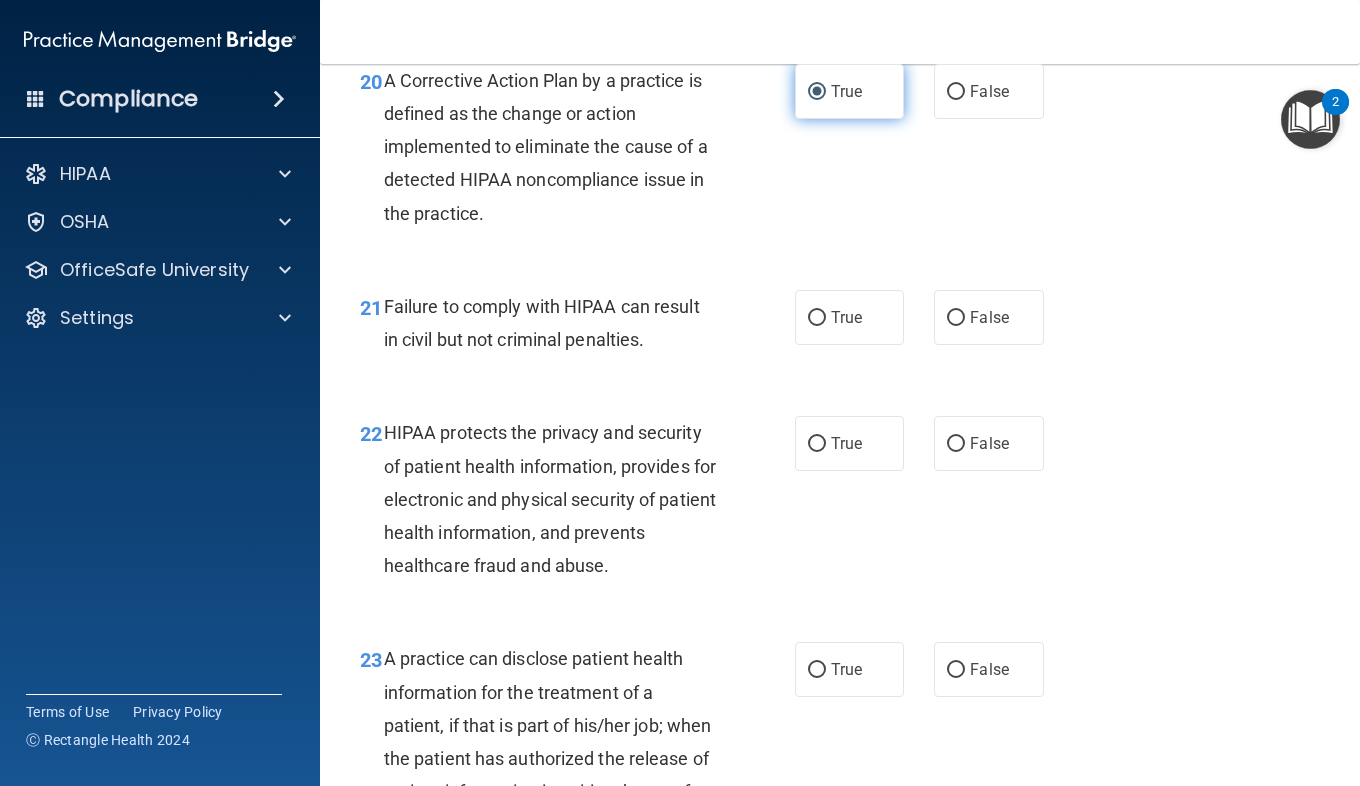 scroll, scrollTop: 3728, scrollLeft: 0, axis: vertical 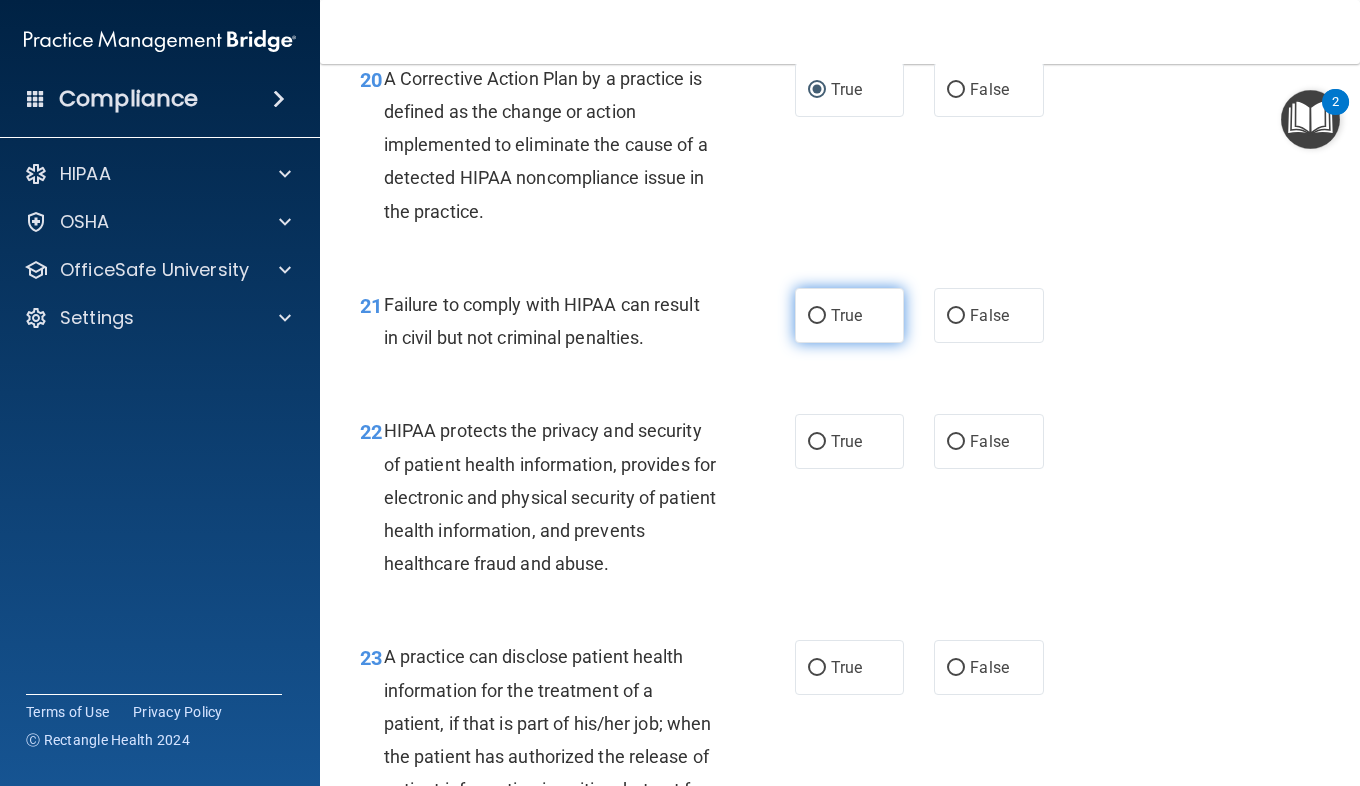 click on "True" at bounding box center (849, 315) 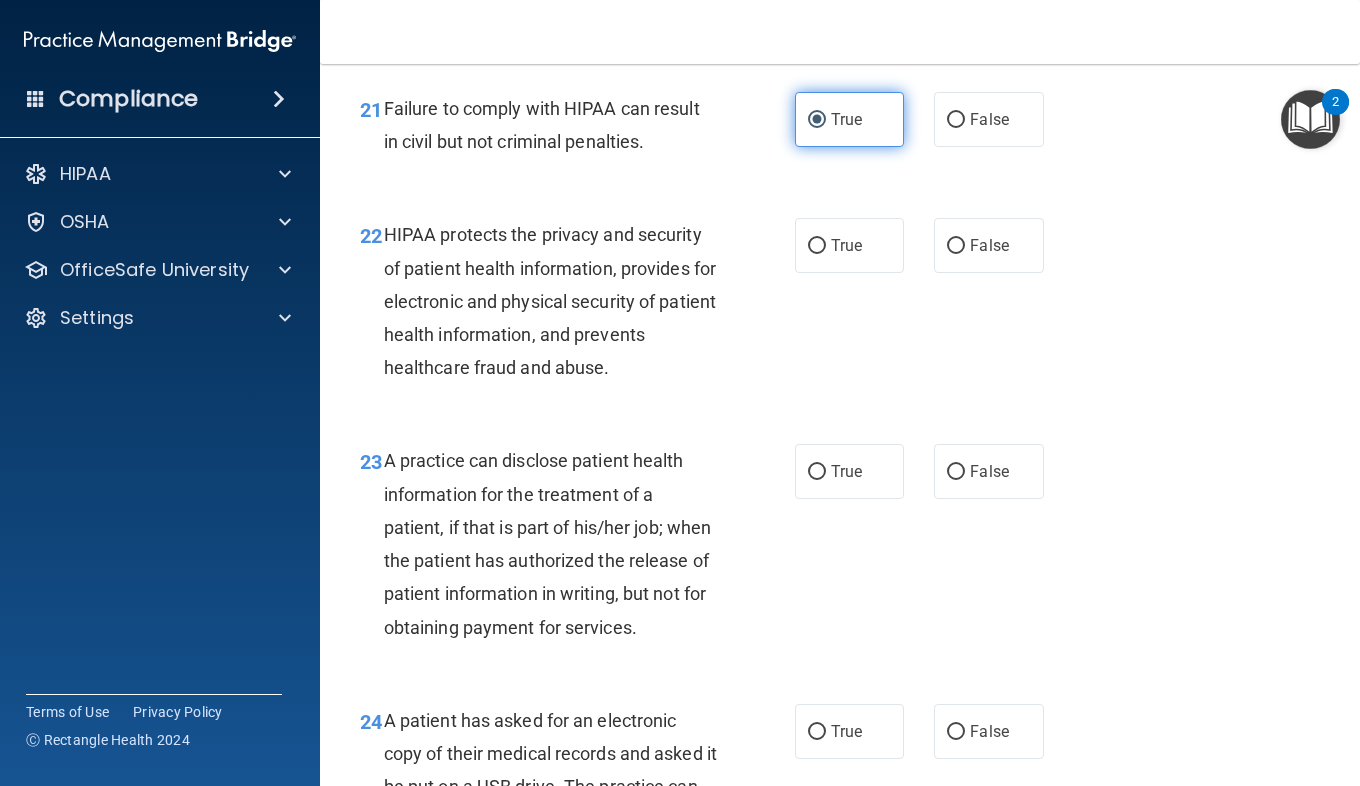 scroll, scrollTop: 3924, scrollLeft: 0, axis: vertical 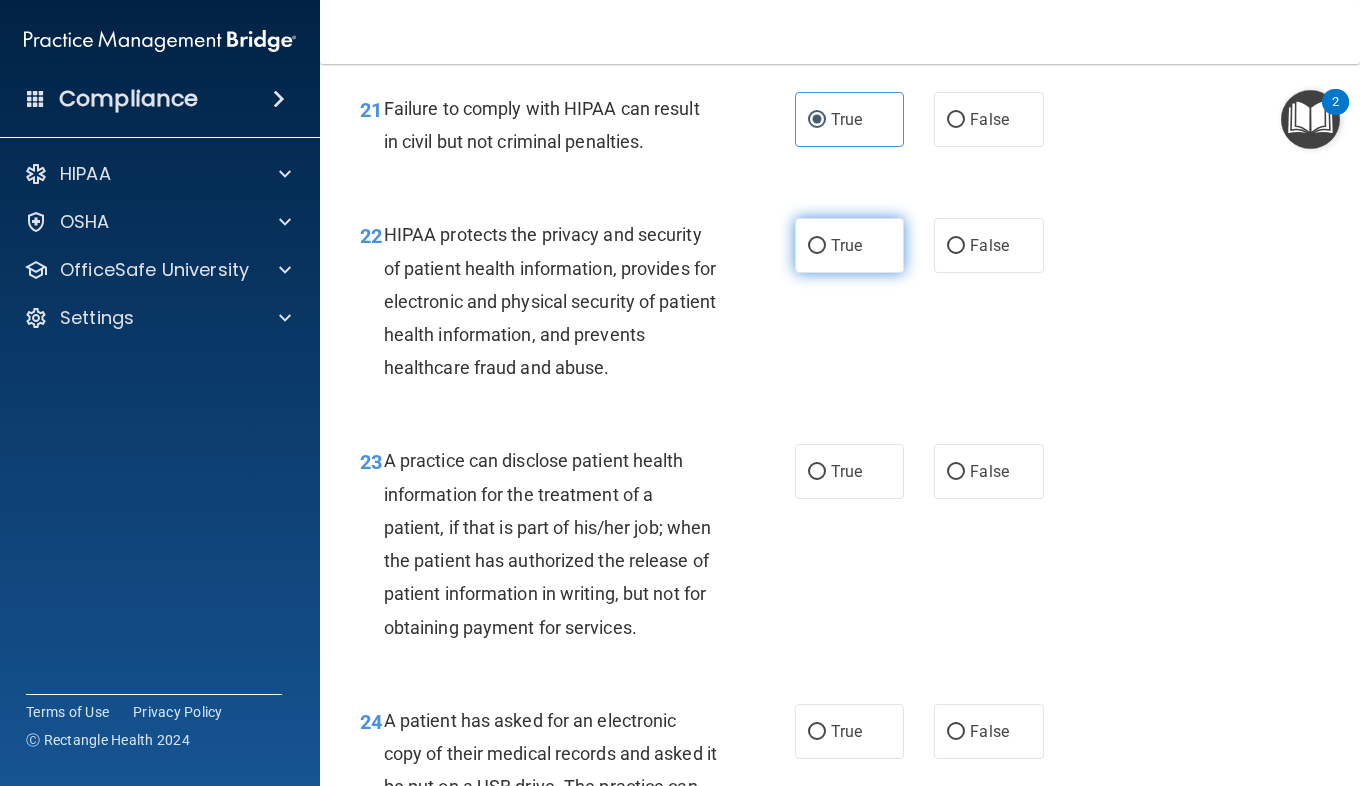 click on "True" at bounding box center (846, 245) 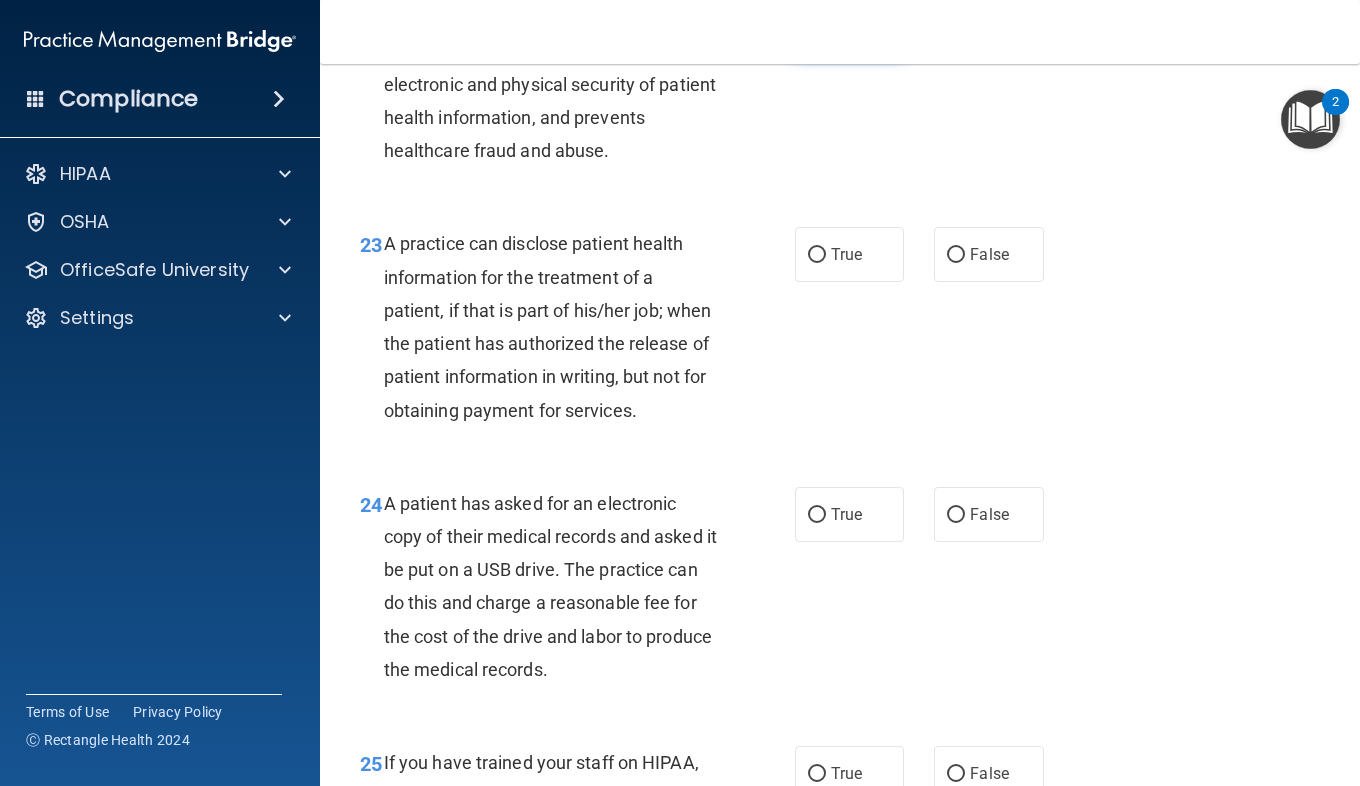scroll, scrollTop: 4142, scrollLeft: 0, axis: vertical 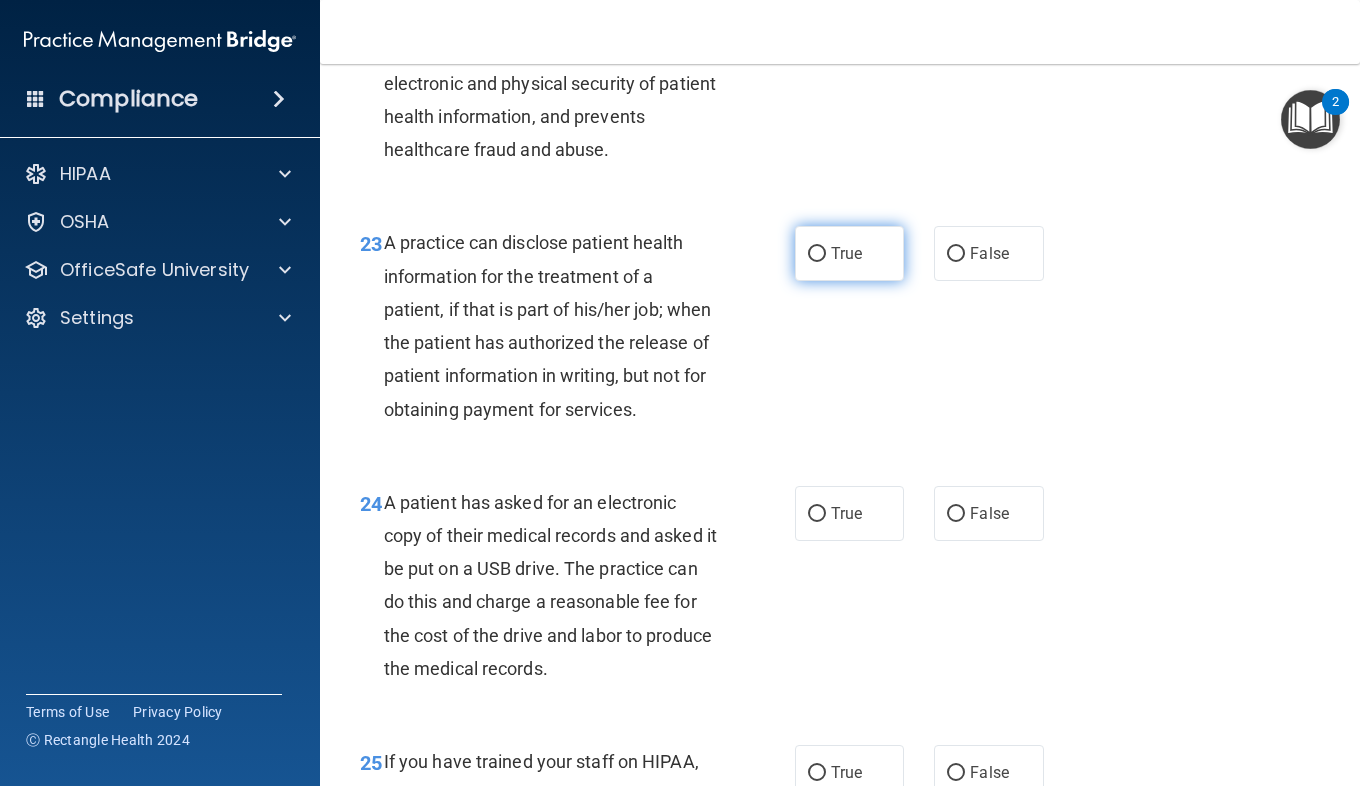 click on "True" at bounding box center [849, 253] 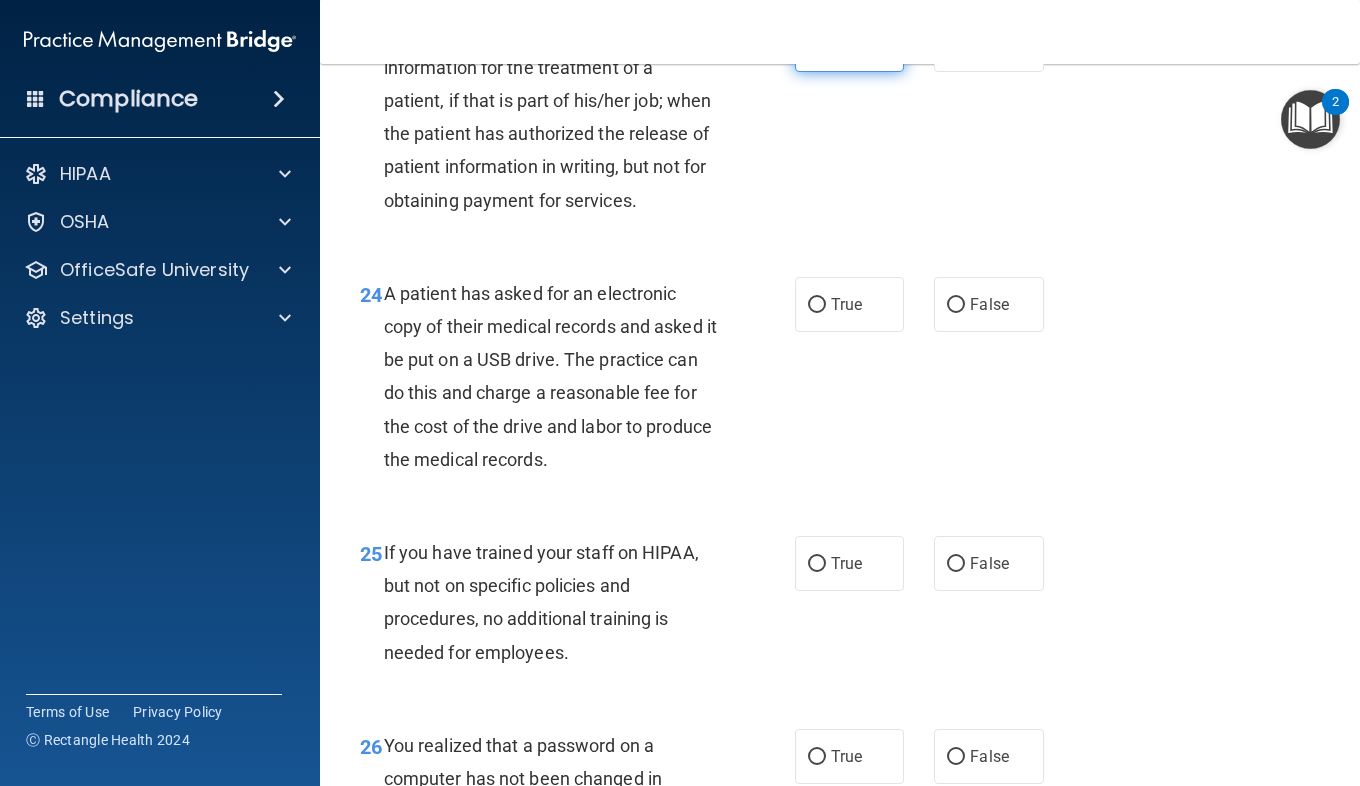 scroll, scrollTop: 4352, scrollLeft: 0, axis: vertical 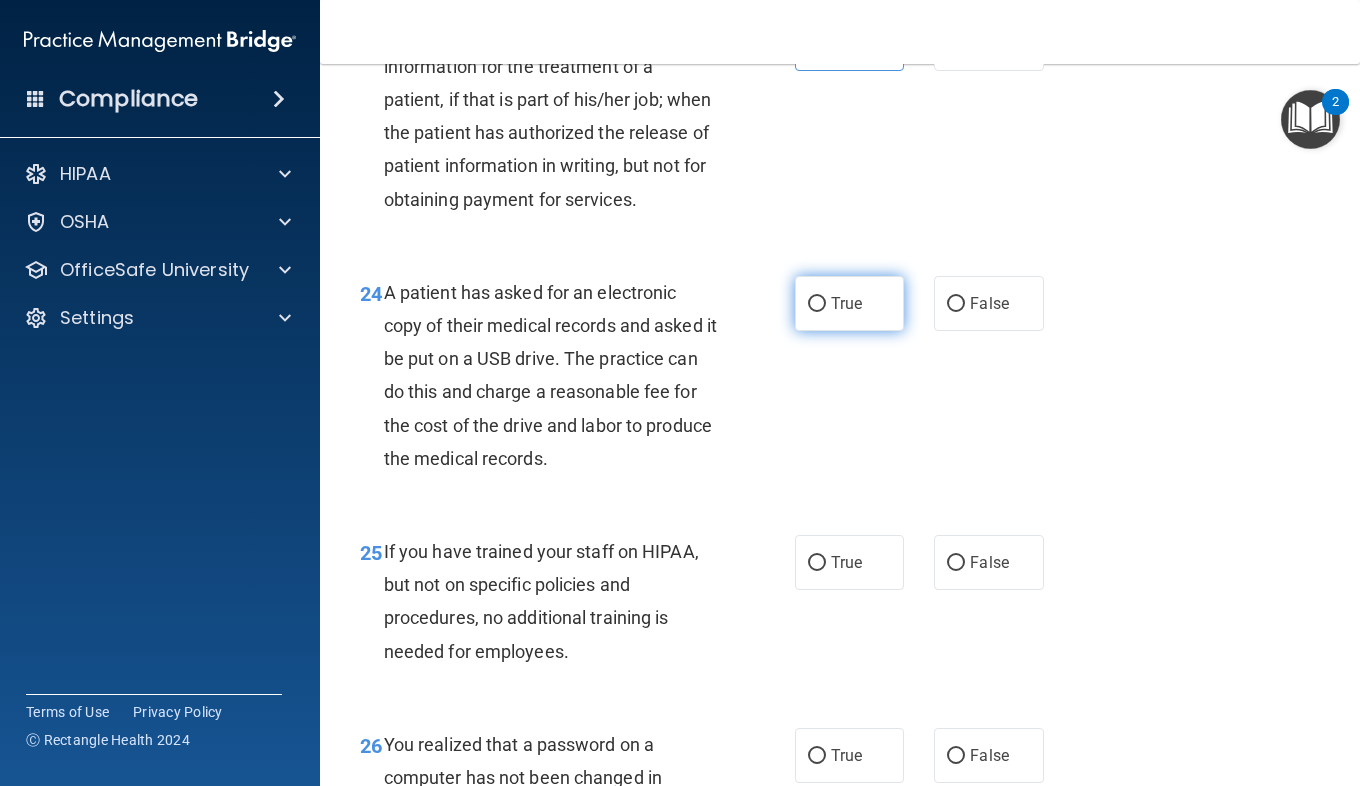 click on "True" at bounding box center (849, 303) 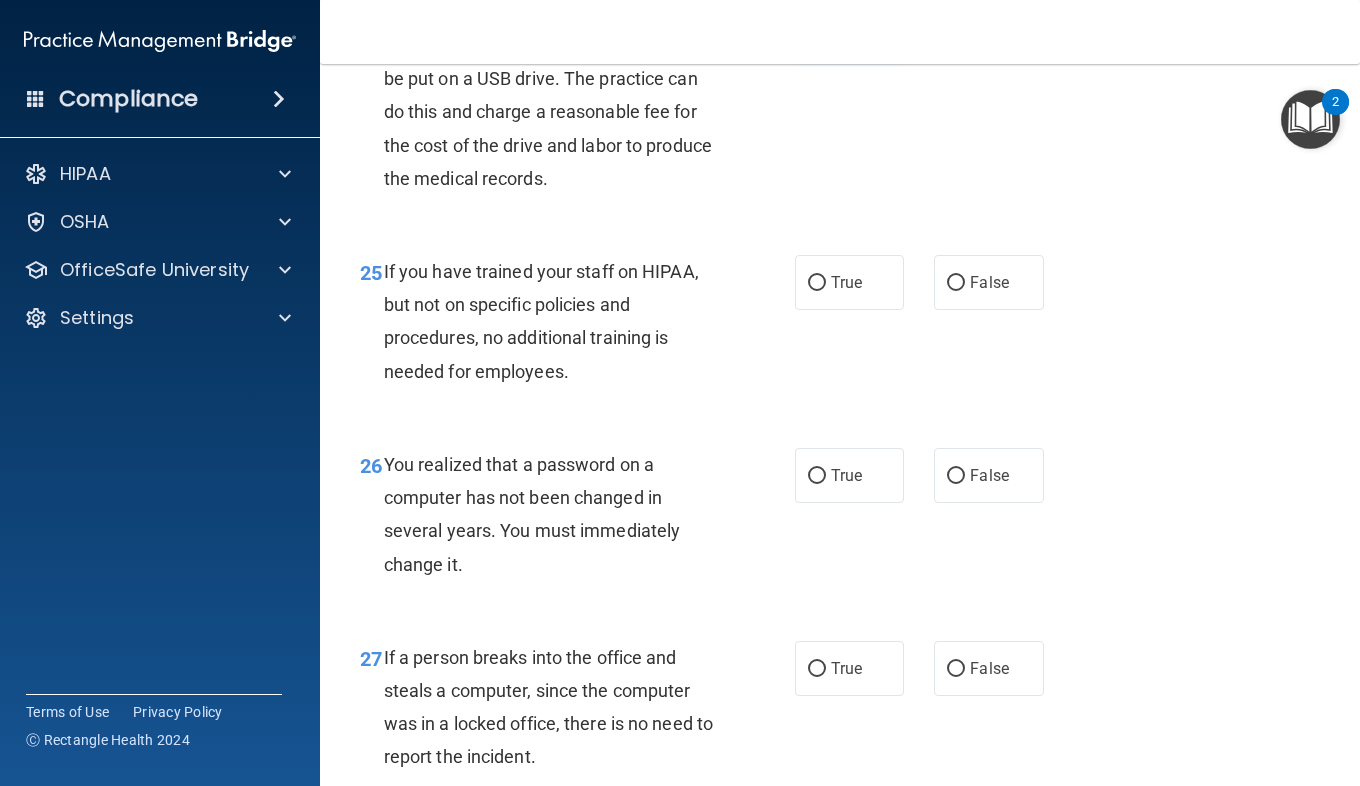 scroll, scrollTop: 4633, scrollLeft: 0, axis: vertical 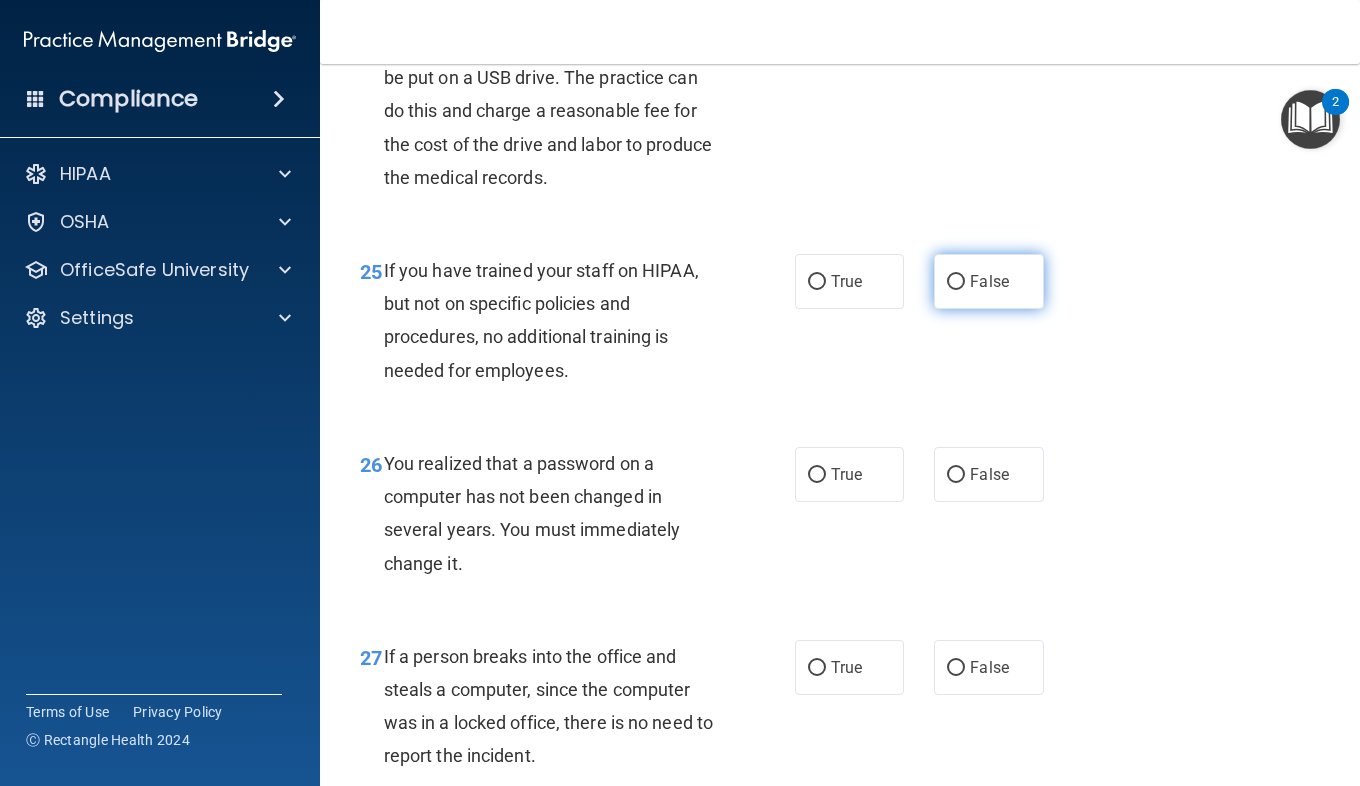 click on "False" at bounding box center (988, 281) 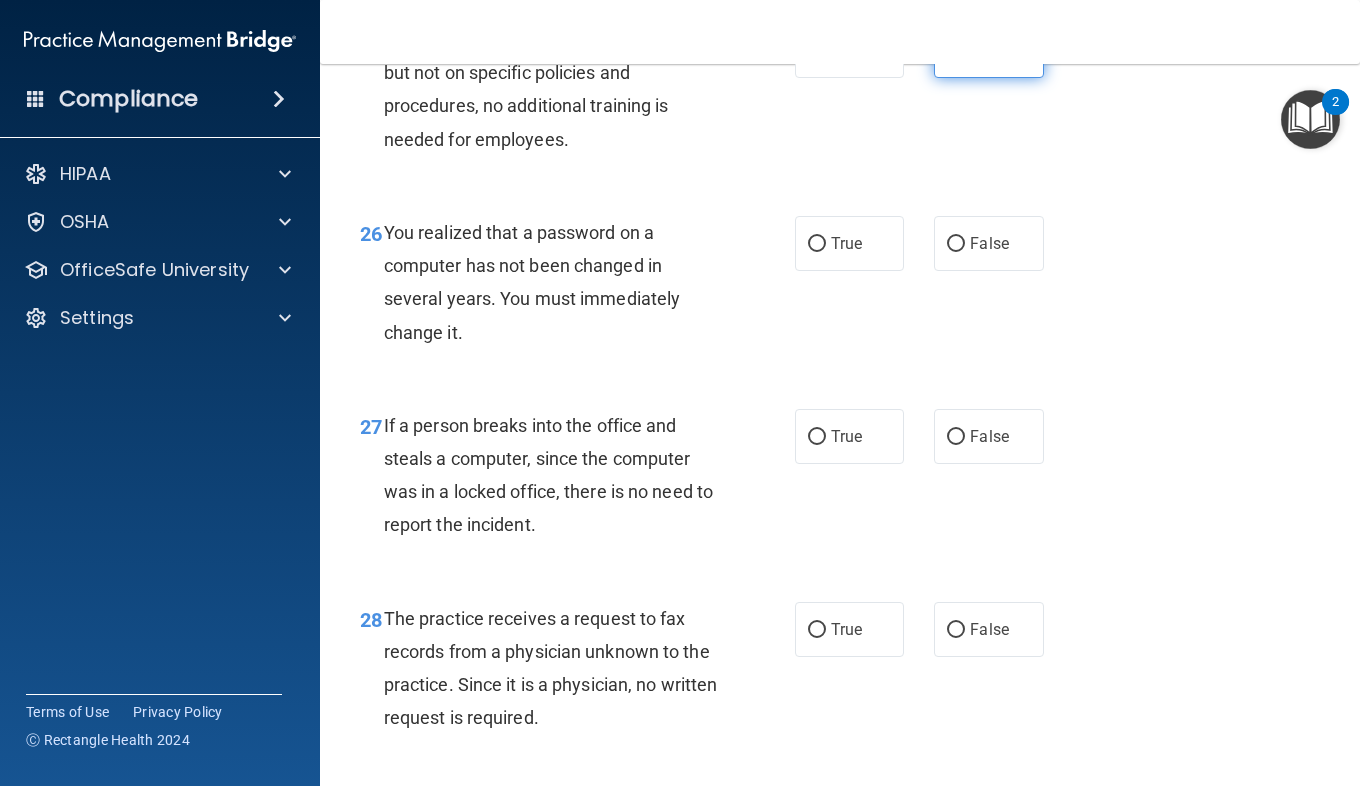 scroll, scrollTop: 4865, scrollLeft: 0, axis: vertical 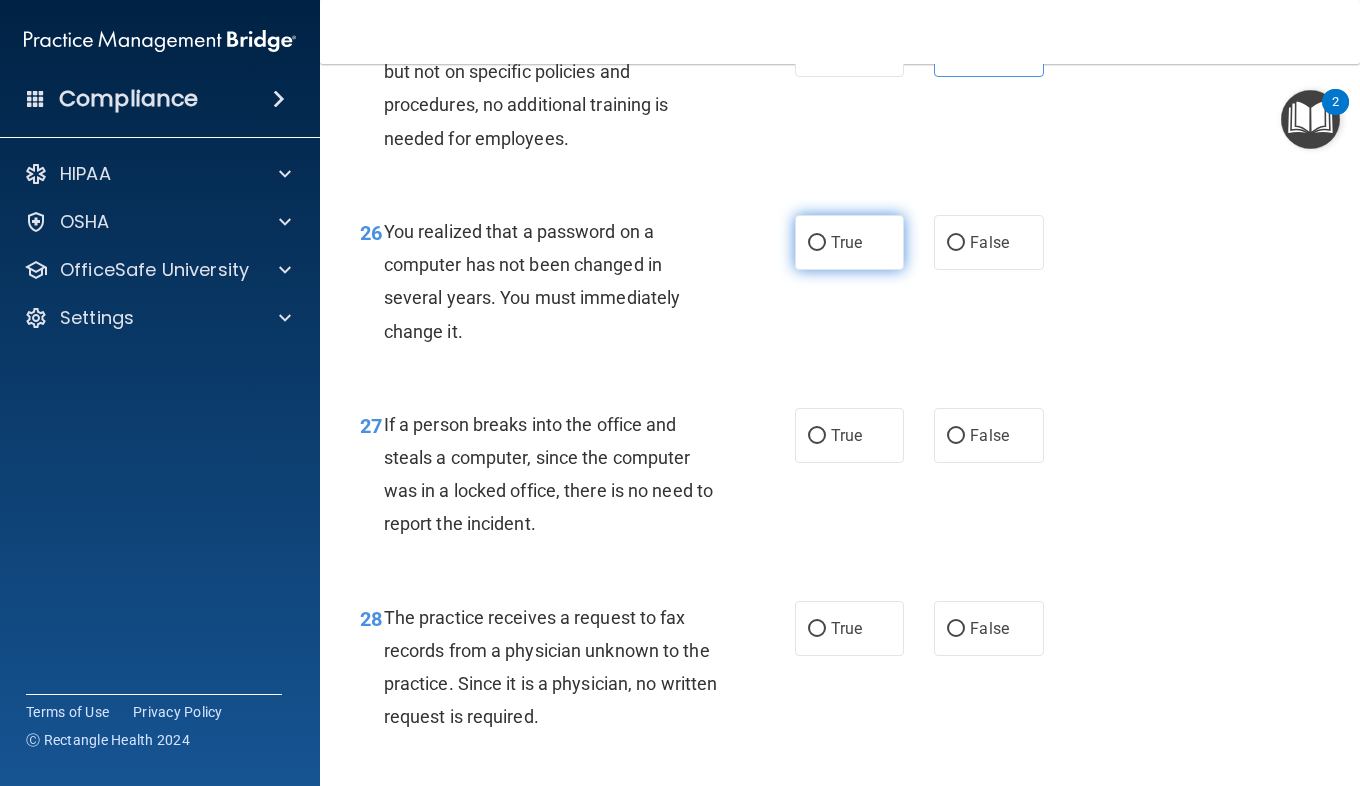 click on "True" at bounding box center (849, 242) 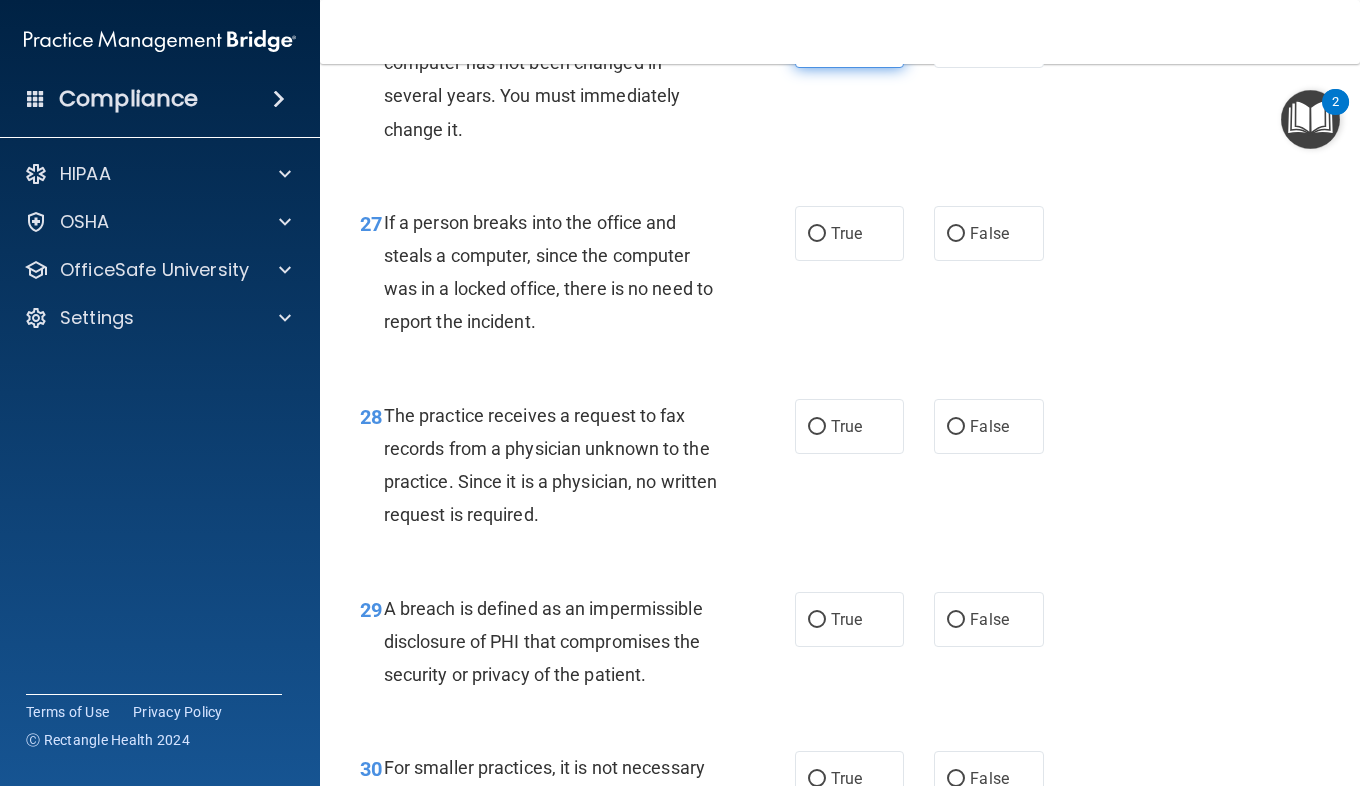 scroll, scrollTop: 5069, scrollLeft: 0, axis: vertical 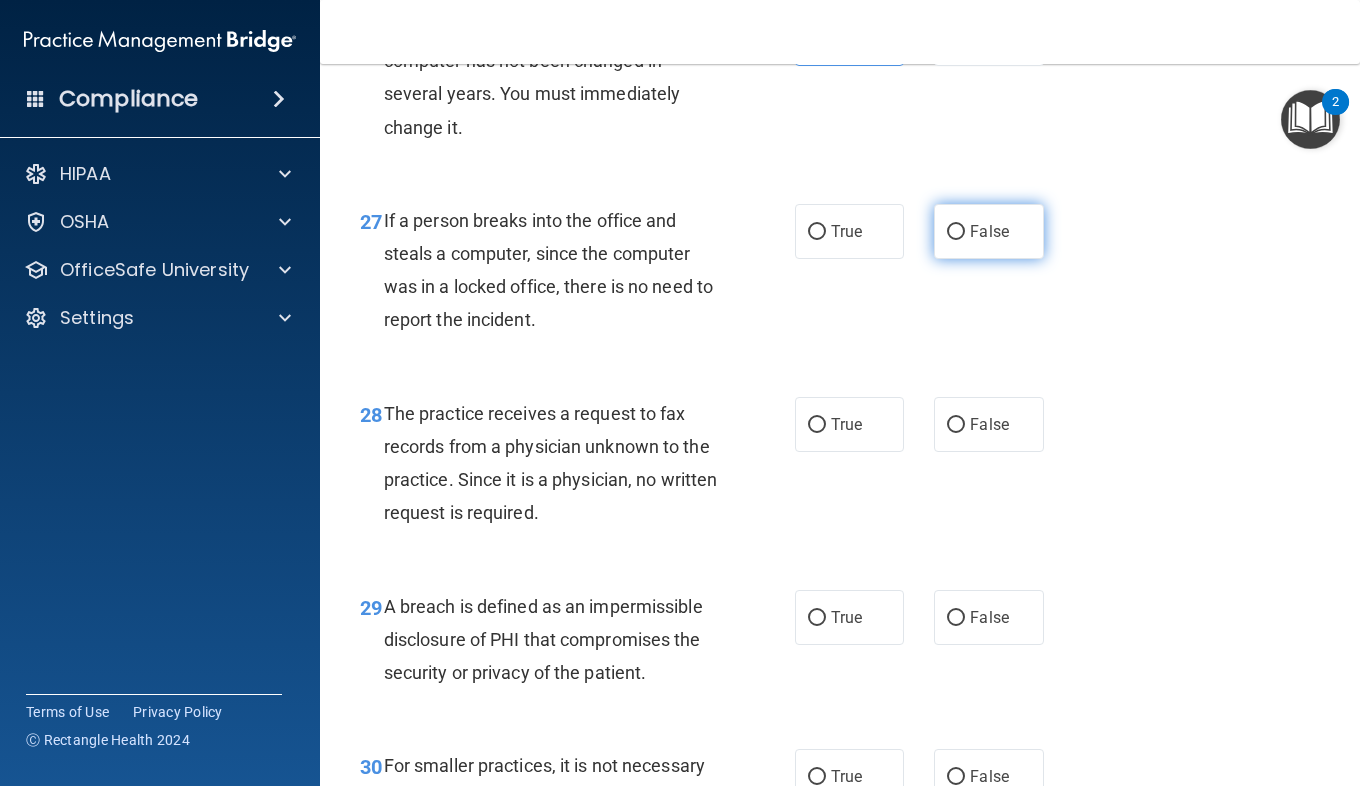 click on "False" at bounding box center (989, 231) 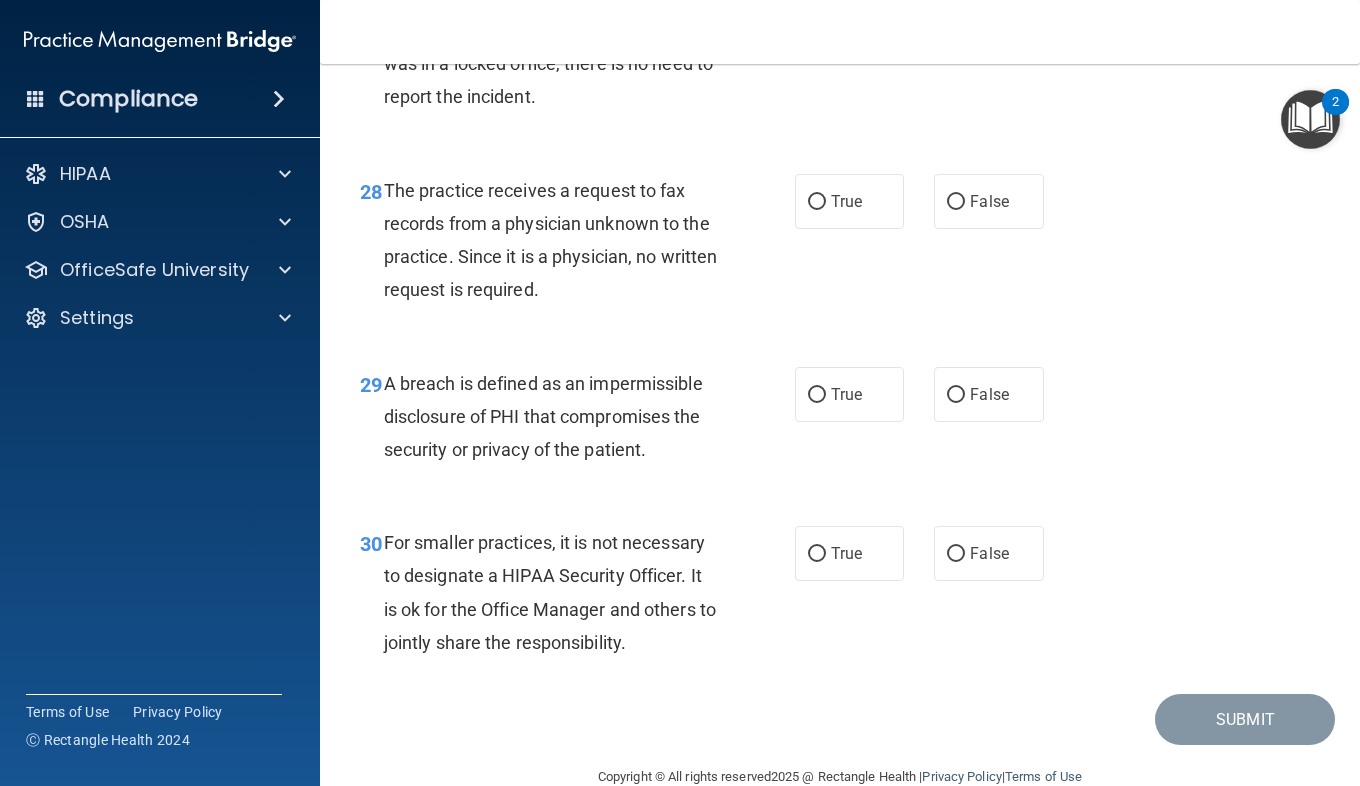scroll, scrollTop: 5303, scrollLeft: 0, axis: vertical 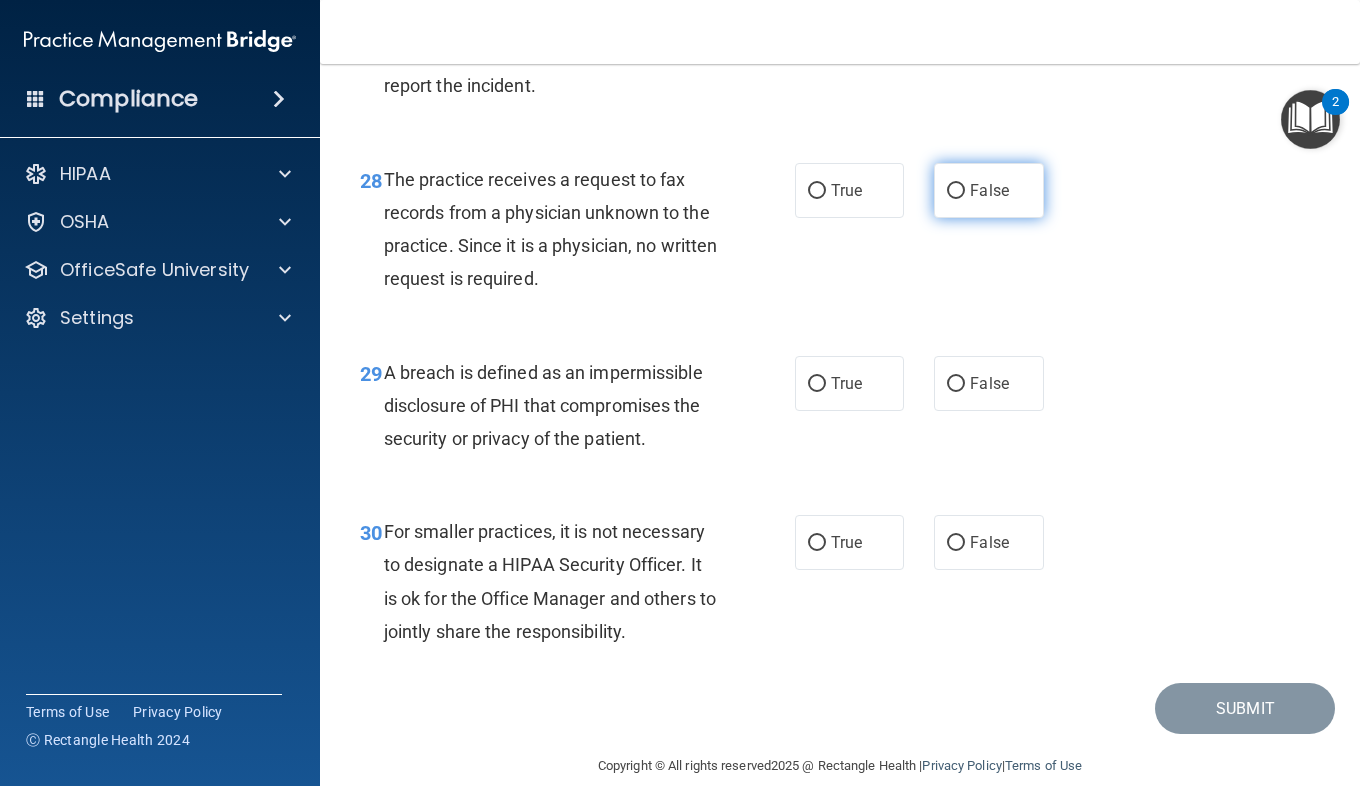 click on "False" at bounding box center (989, 190) 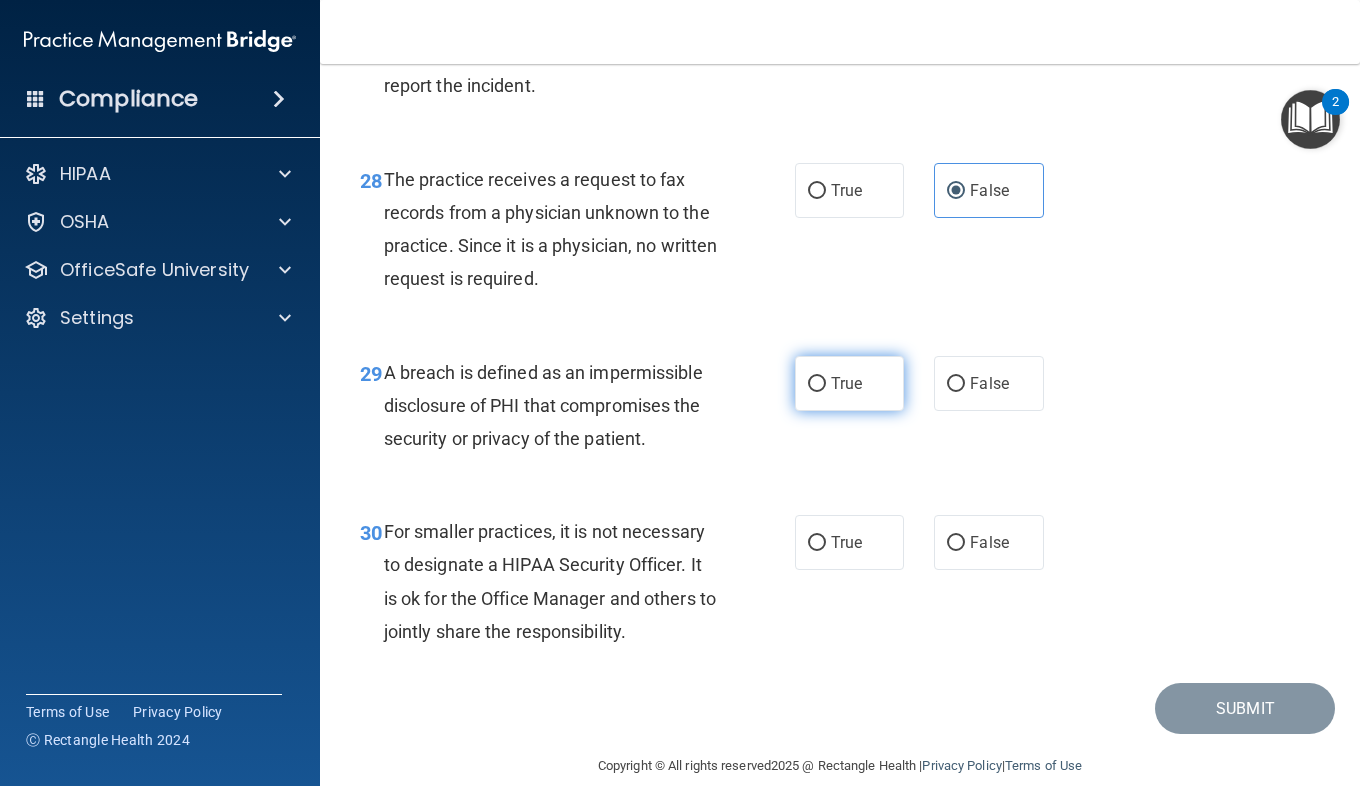 click on "True" at bounding box center [849, 383] 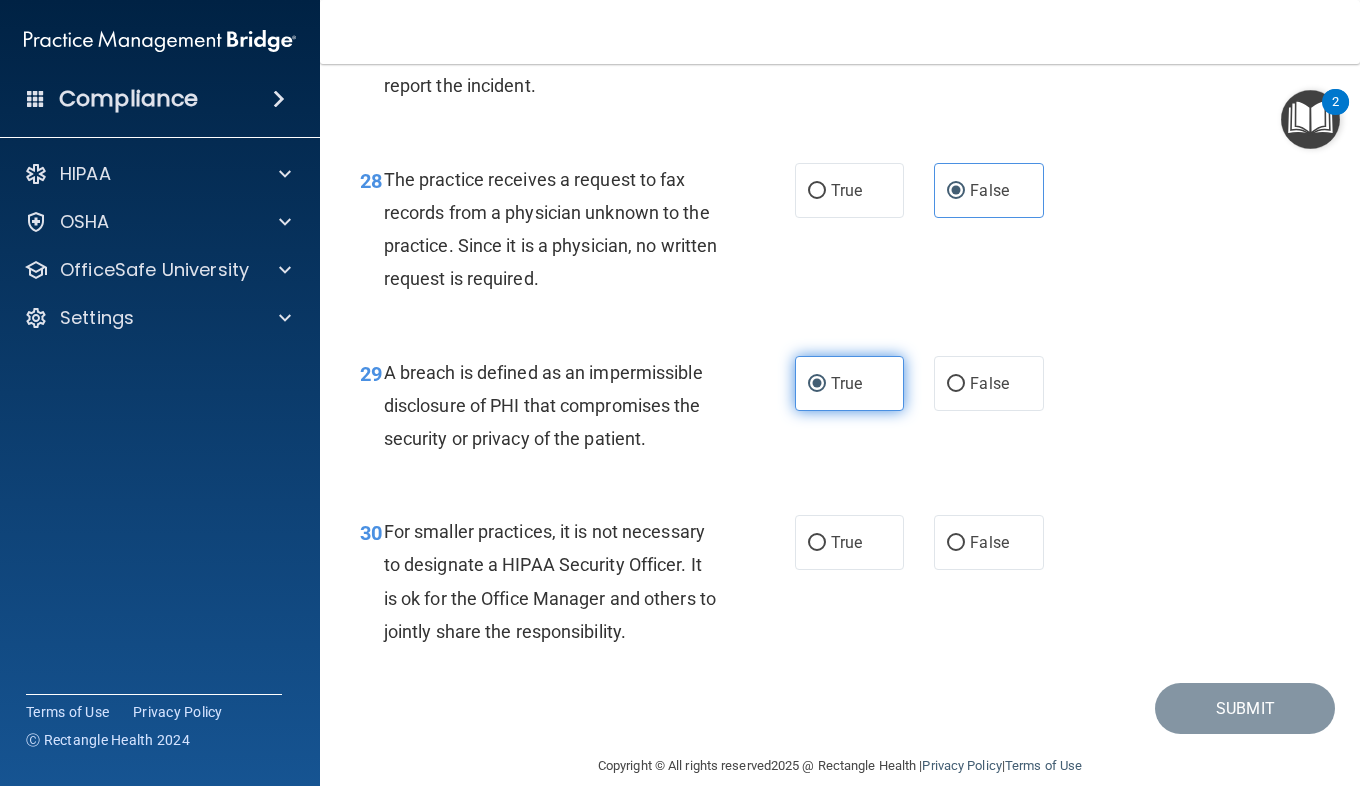 scroll, scrollTop: 5365, scrollLeft: 0, axis: vertical 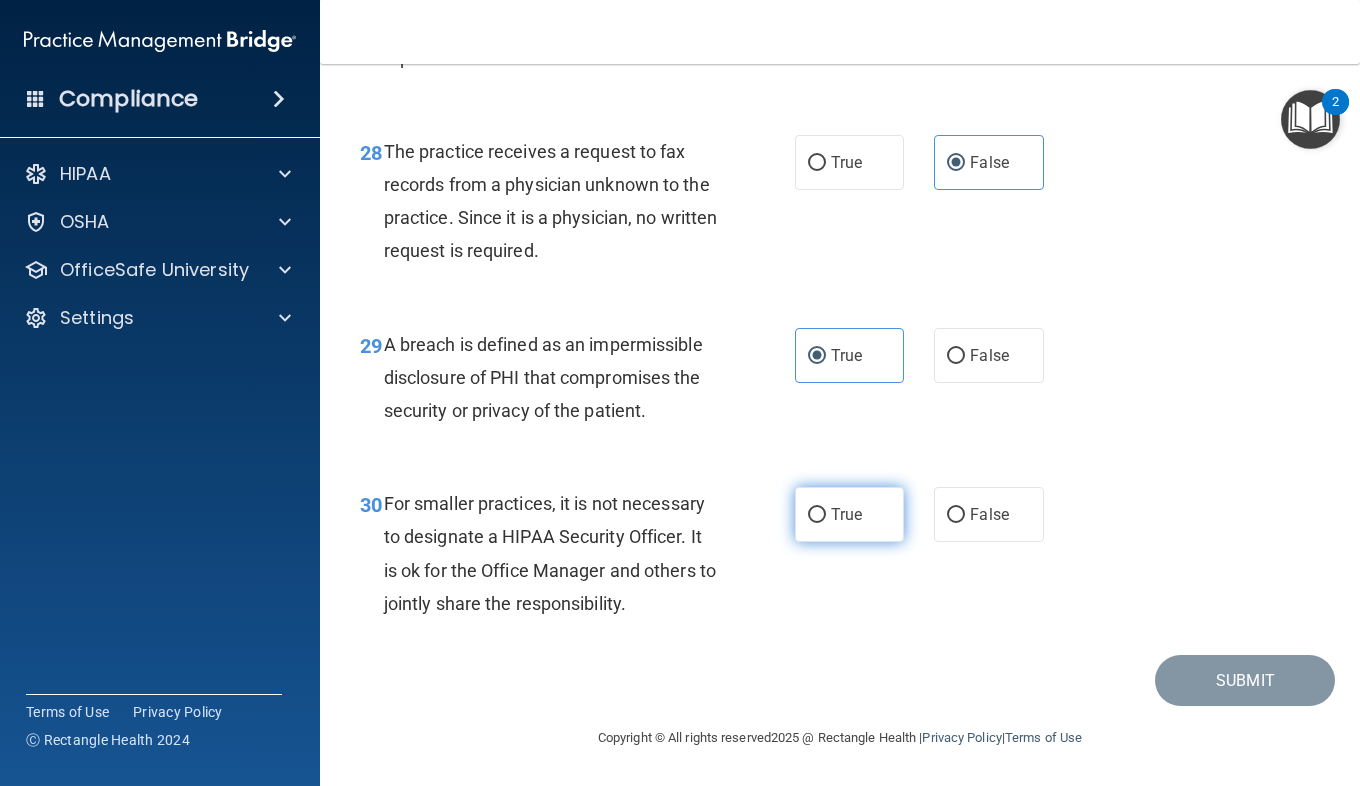 click on "True" at bounding box center (846, 514) 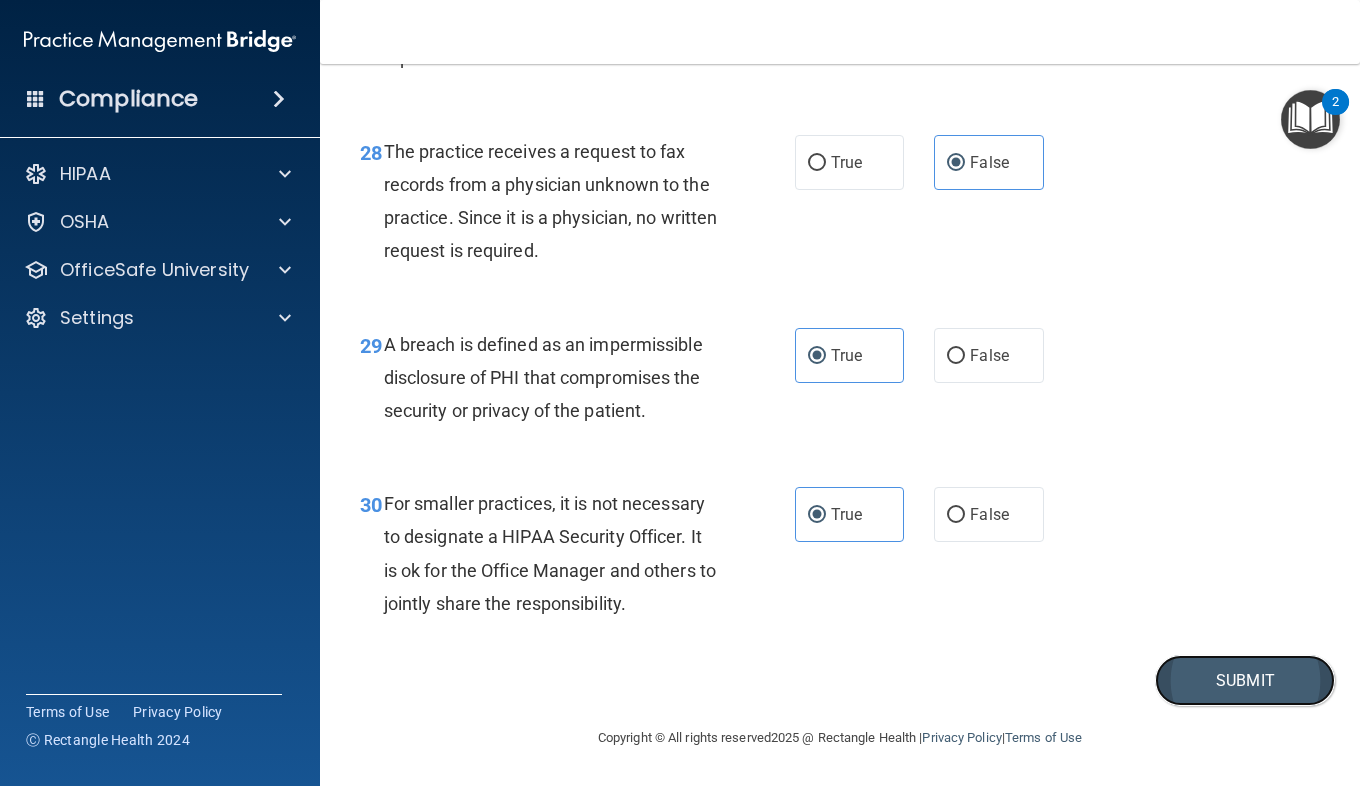 click on "Submit" at bounding box center [1245, 680] 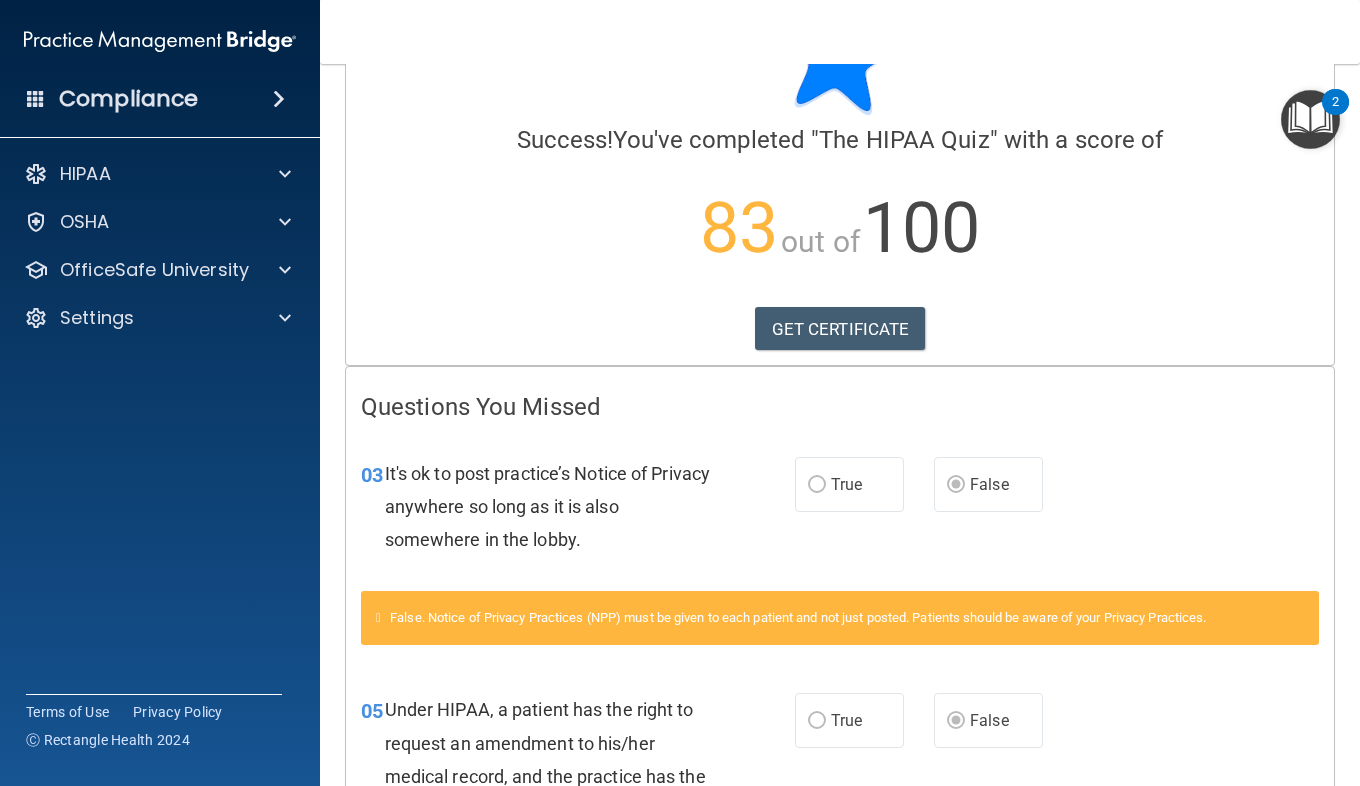 scroll, scrollTop: 104, scrollLeft: 0, axis: vertical 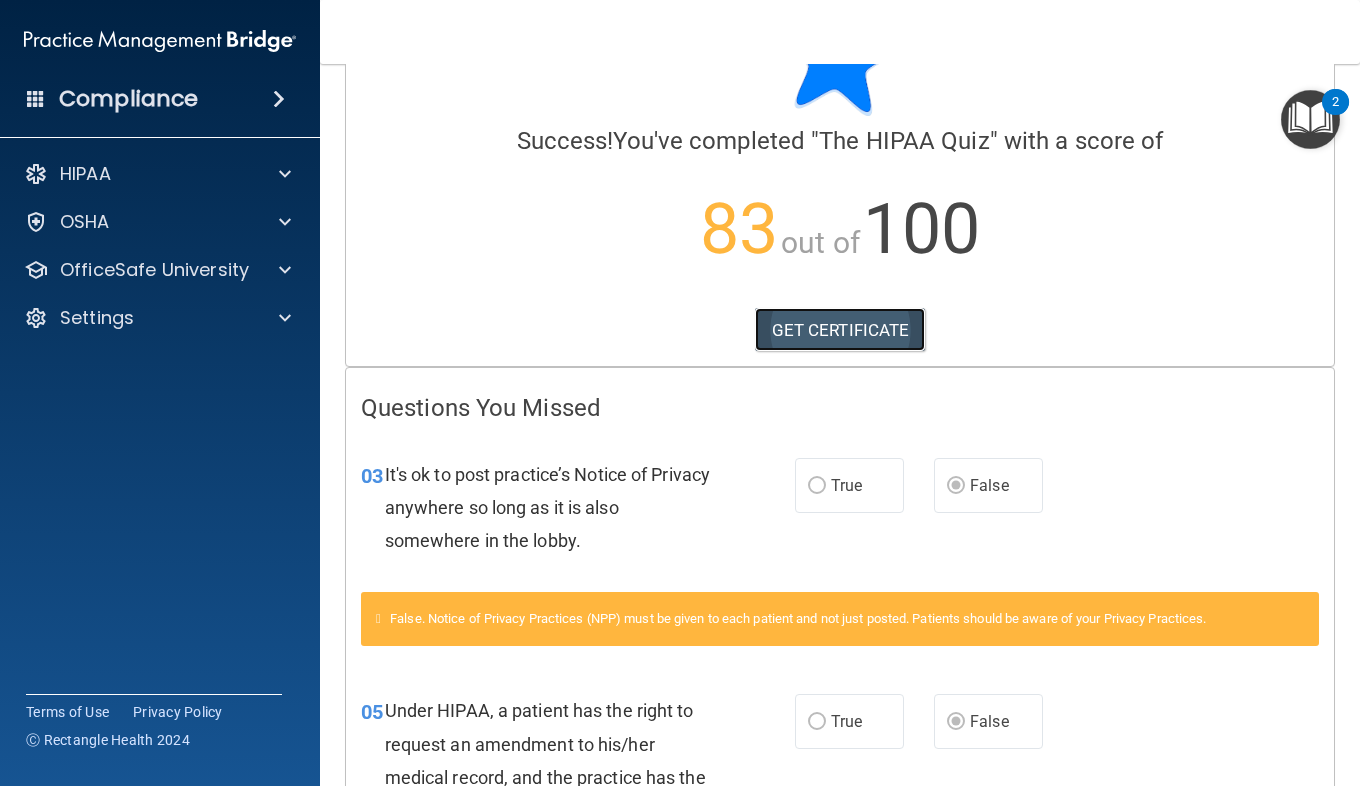 click on "GET CERTIFICATE" at bounding box center (840, 330) 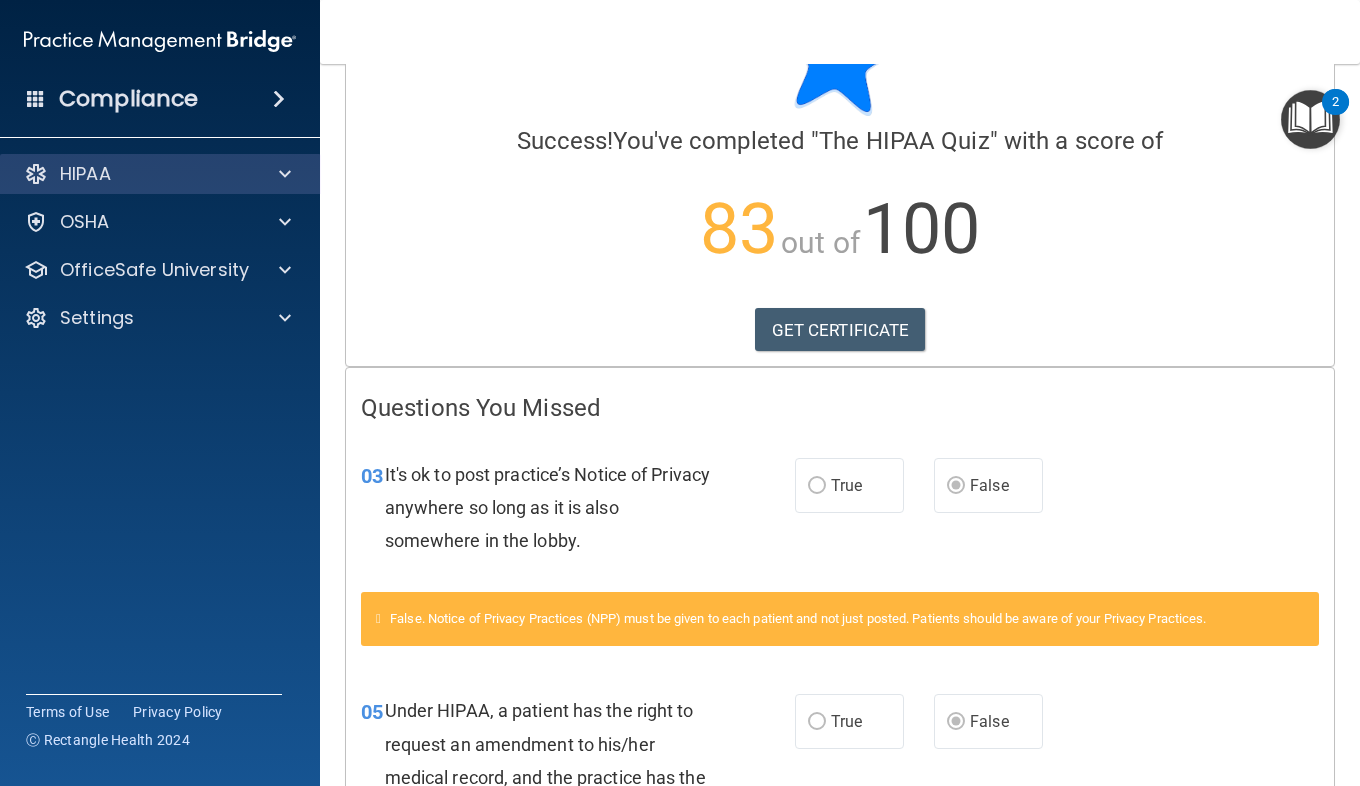 click on "HIPAA" at bounding box center [160, 174] 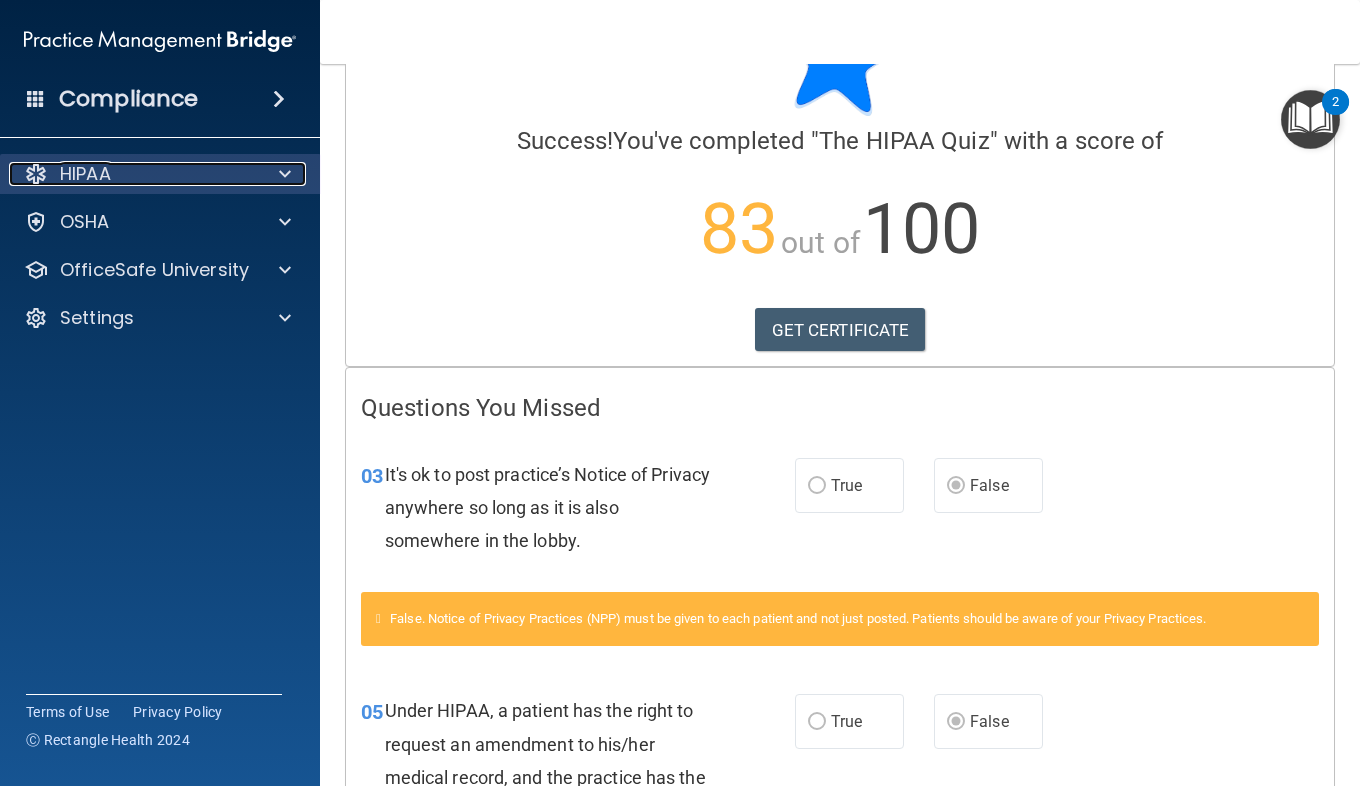 click at bounding box center [282, 174] 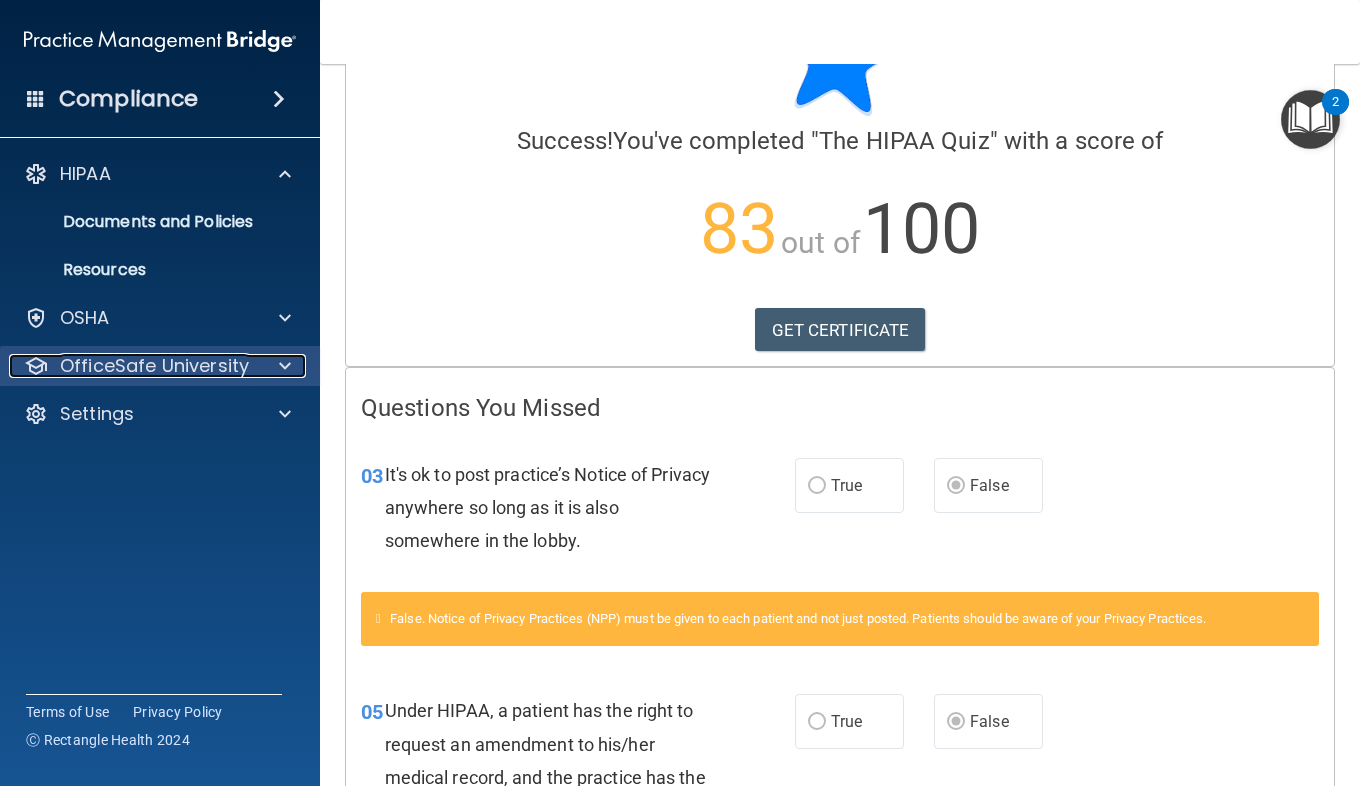 click on "OfficeSafe University" at bounding box center [154, 366] 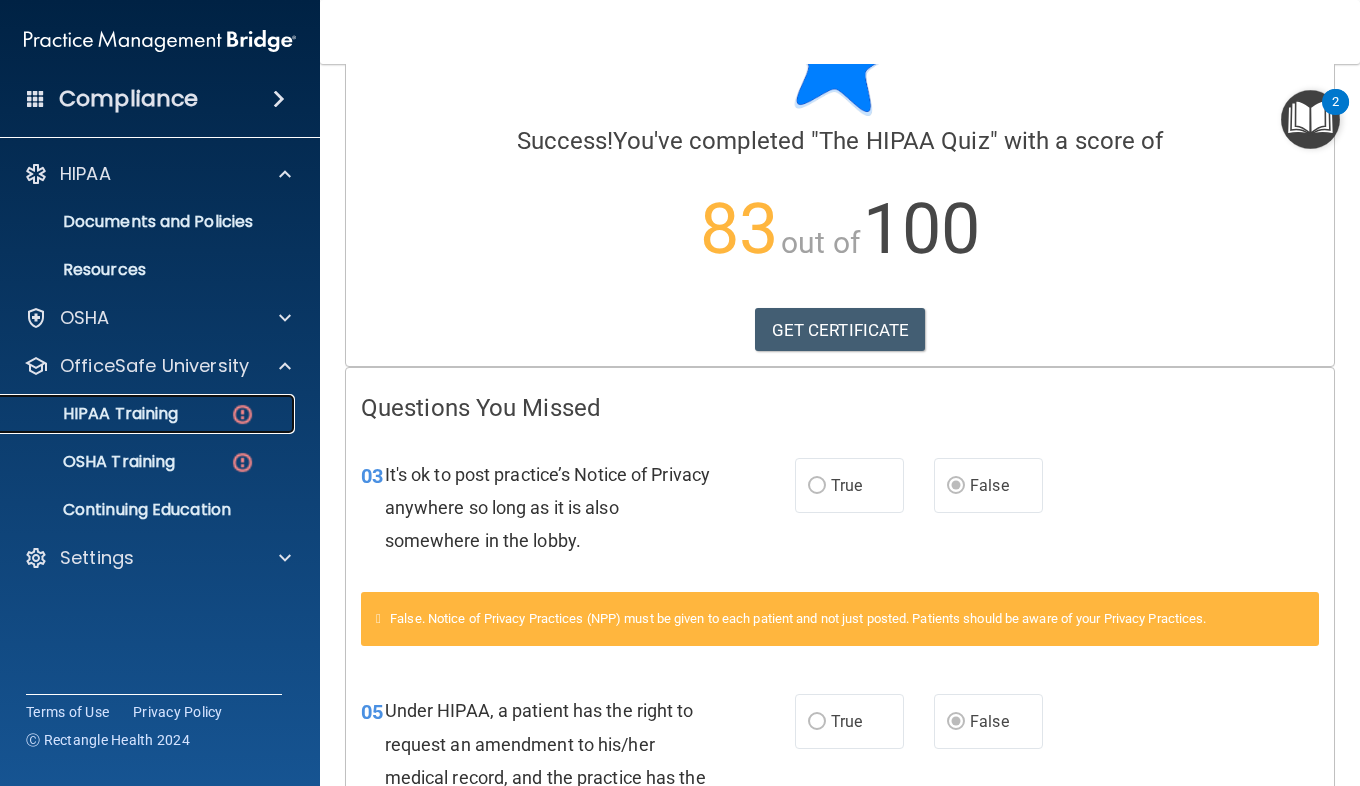 click on "HIPAA Training" at bounding box center (149, 414) 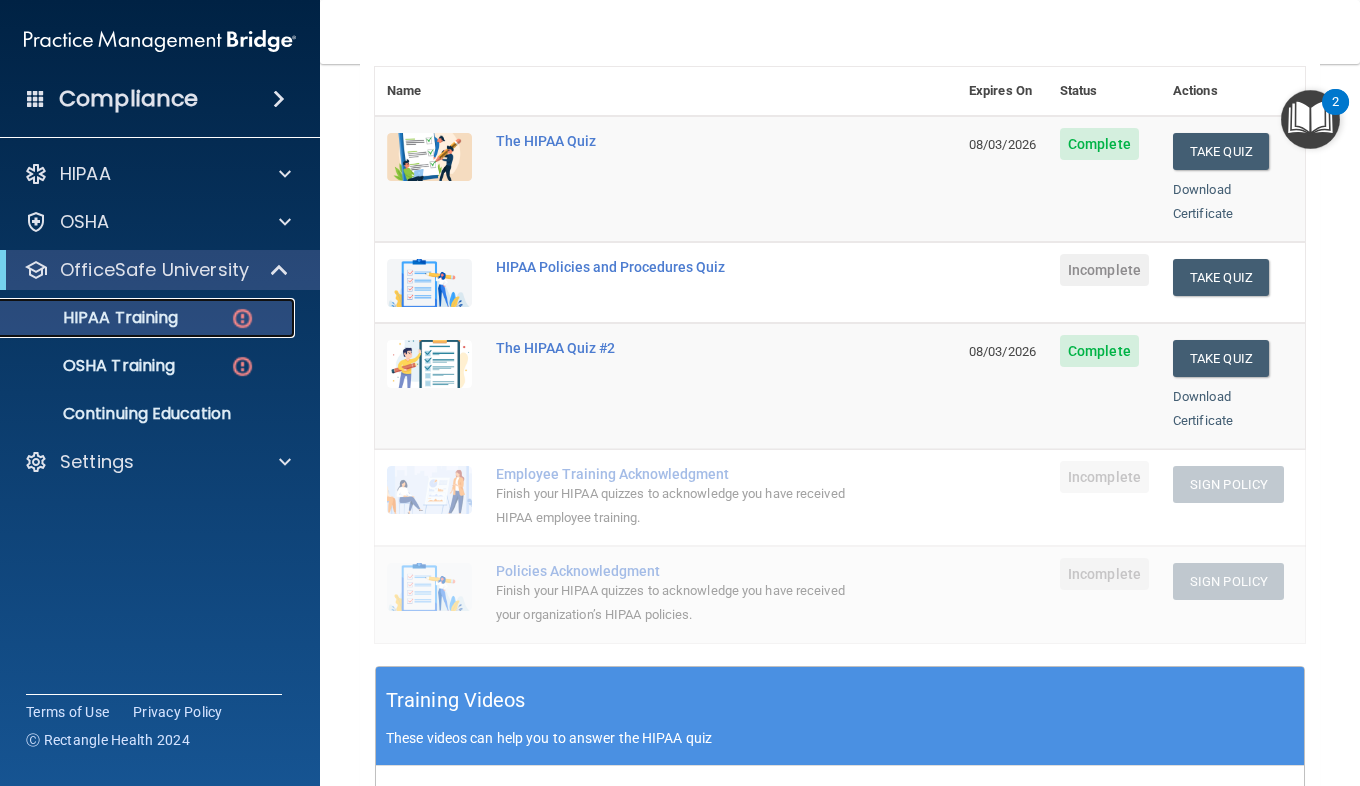 scroll, scrollTop: 232, scrollLeft: 0, axis: vertical 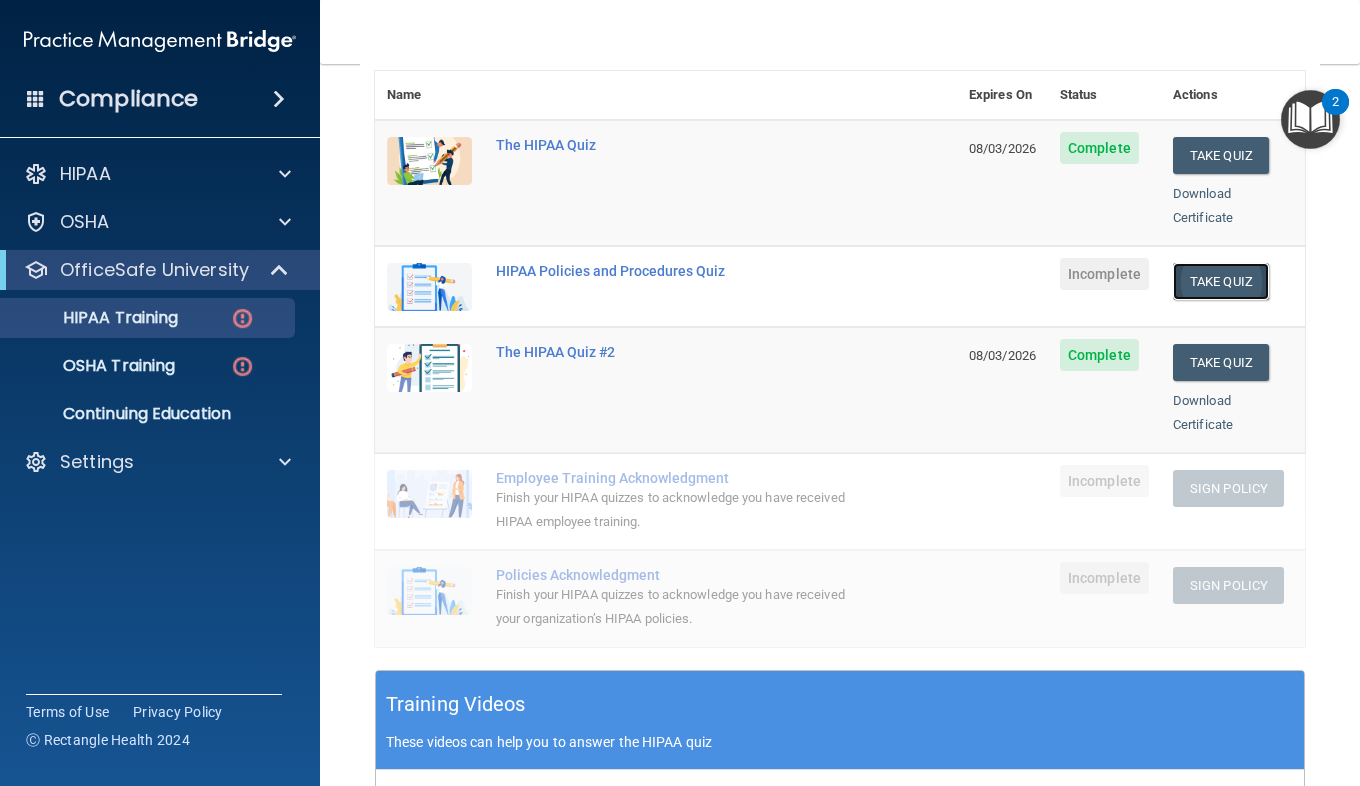 click on "Take Quiz" at bounding box center (1221, 281) 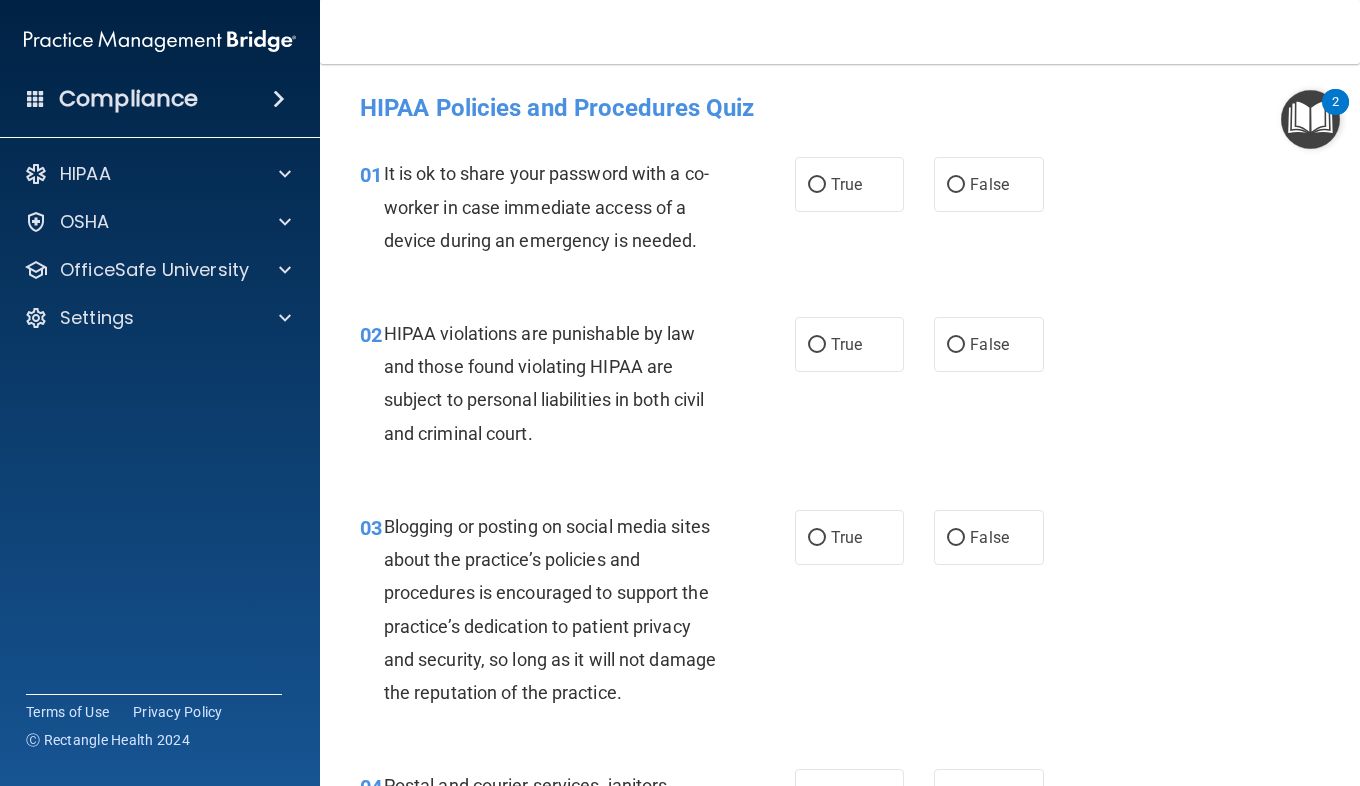 scroll, scrollTop: 4, scrollLeft: 0, axis: vertical 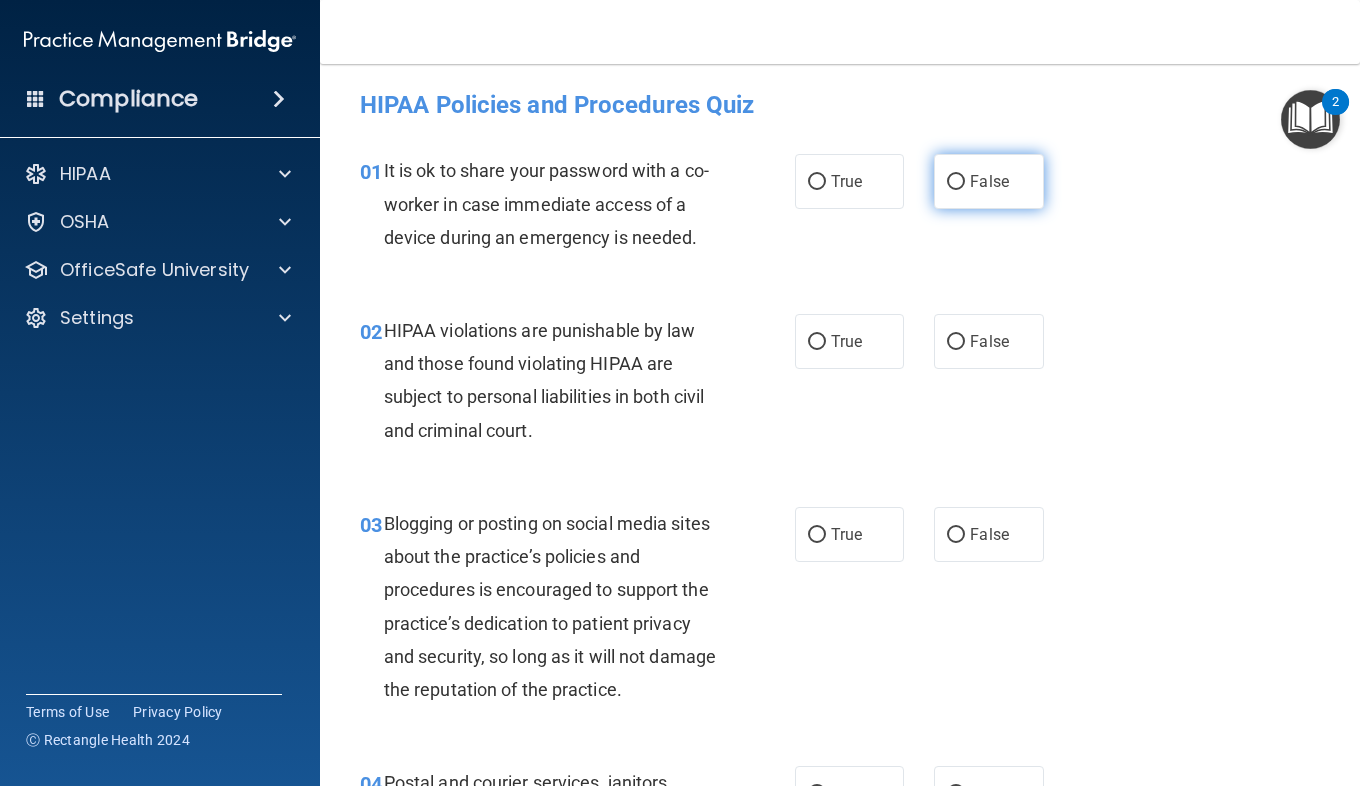 click on "False" at bounding box center (988, 181) 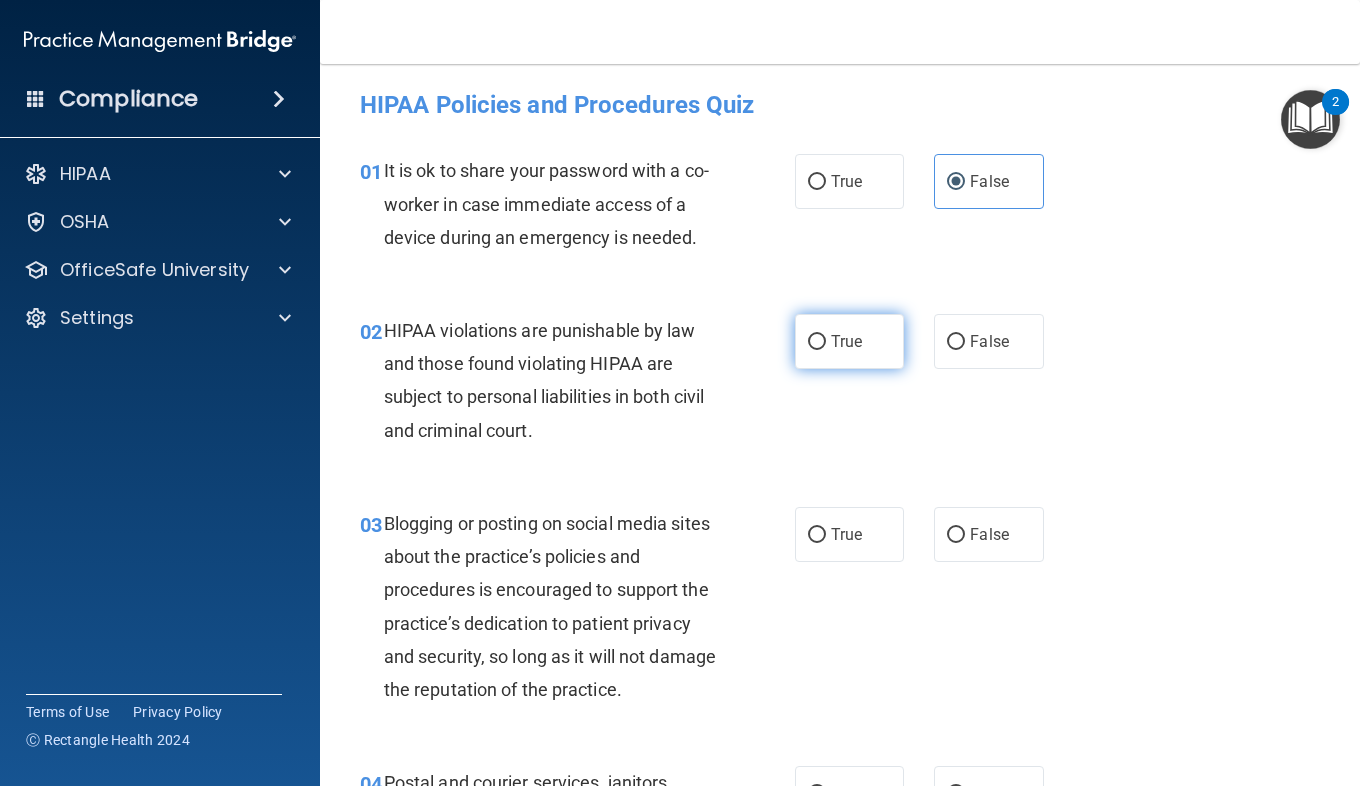 click on "True" at bounding box center (849, 341) 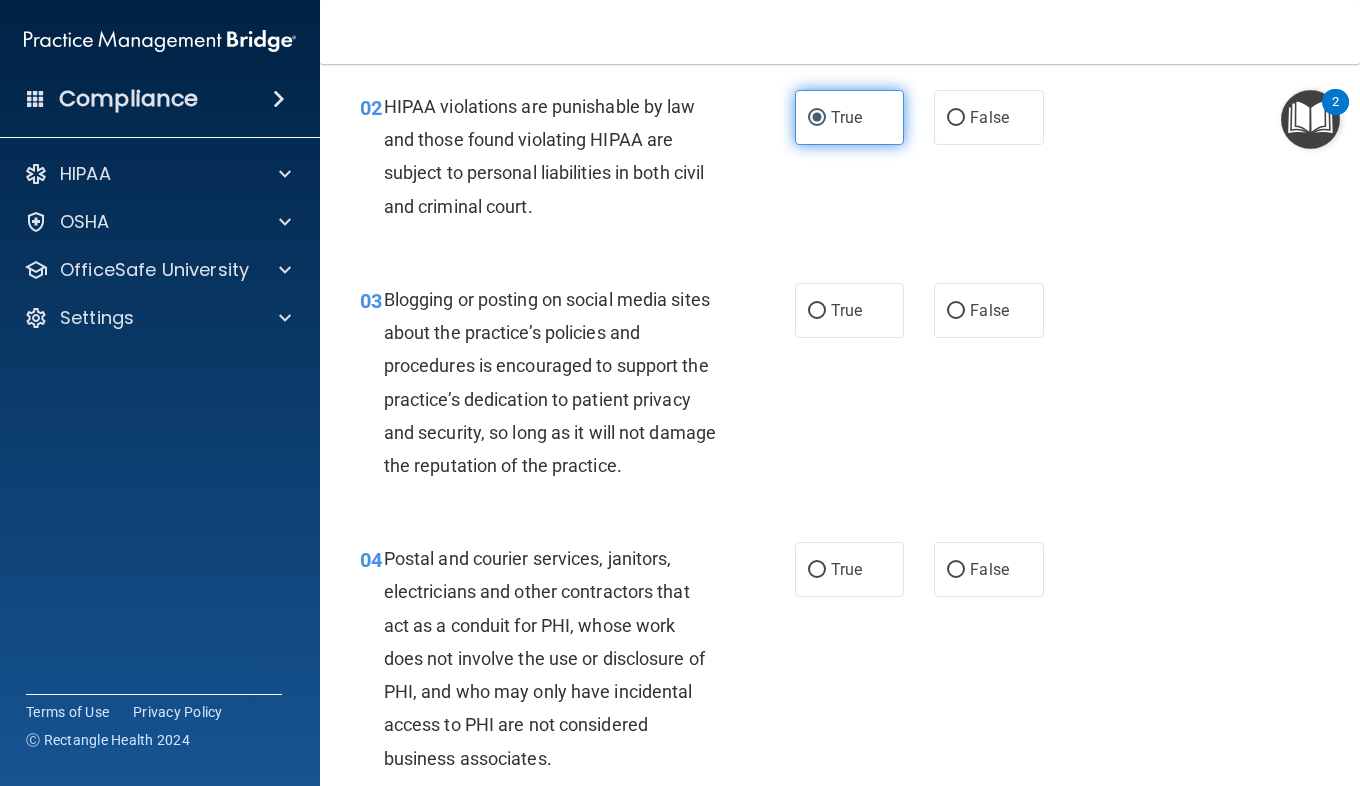 scroll, scrollTop: 228, scrollLeft: 0, axis: vertical 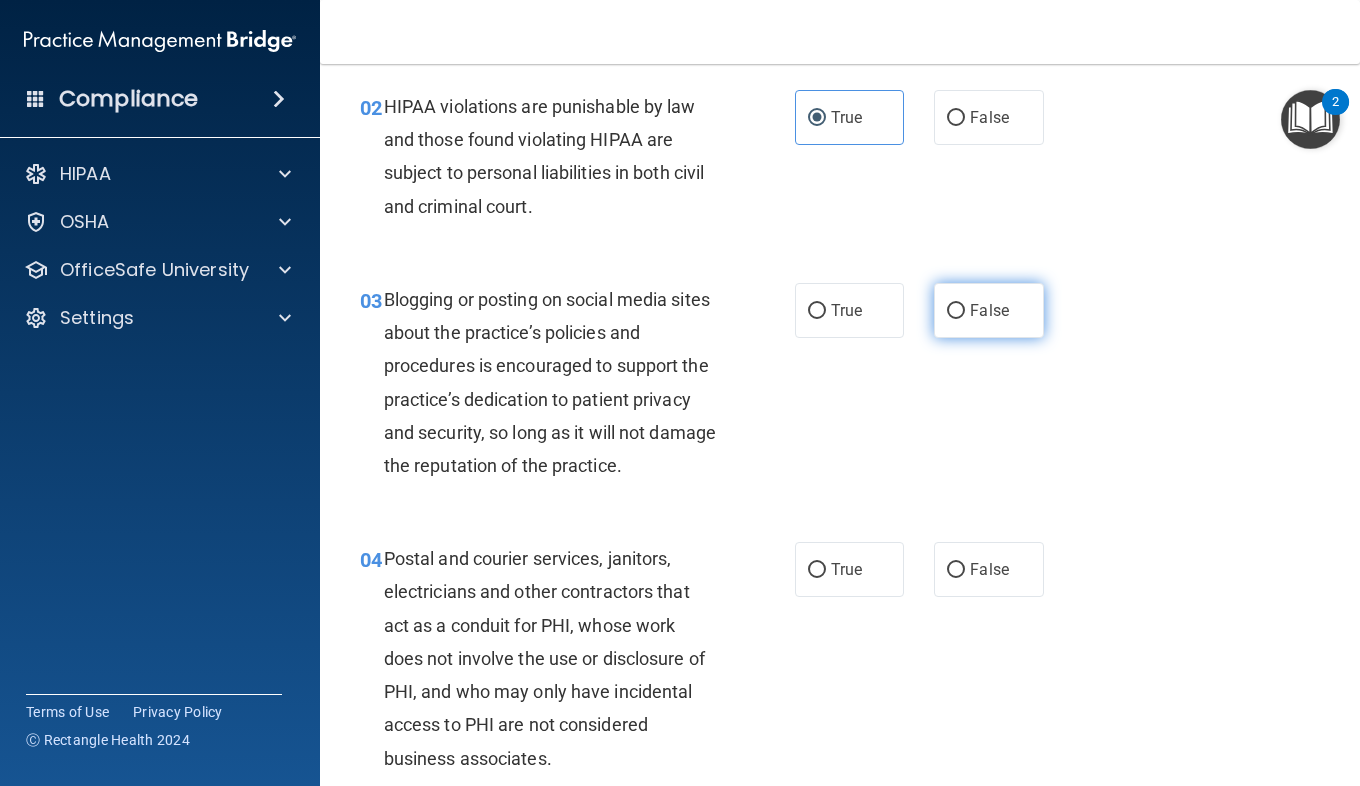 click on "False" at bounding box center (988, 310) 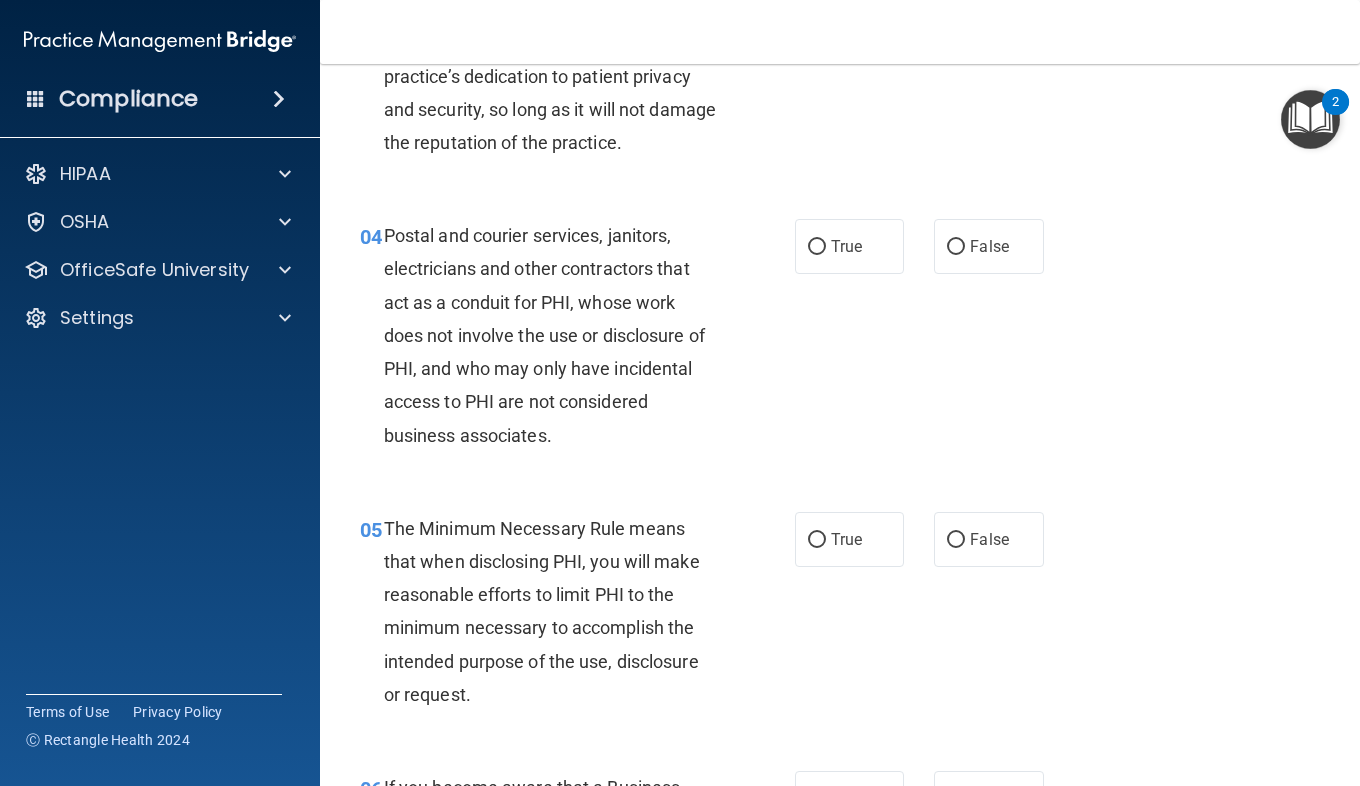 scroll, scrollTop: 599, scrollLeft: 0, axis: vertical 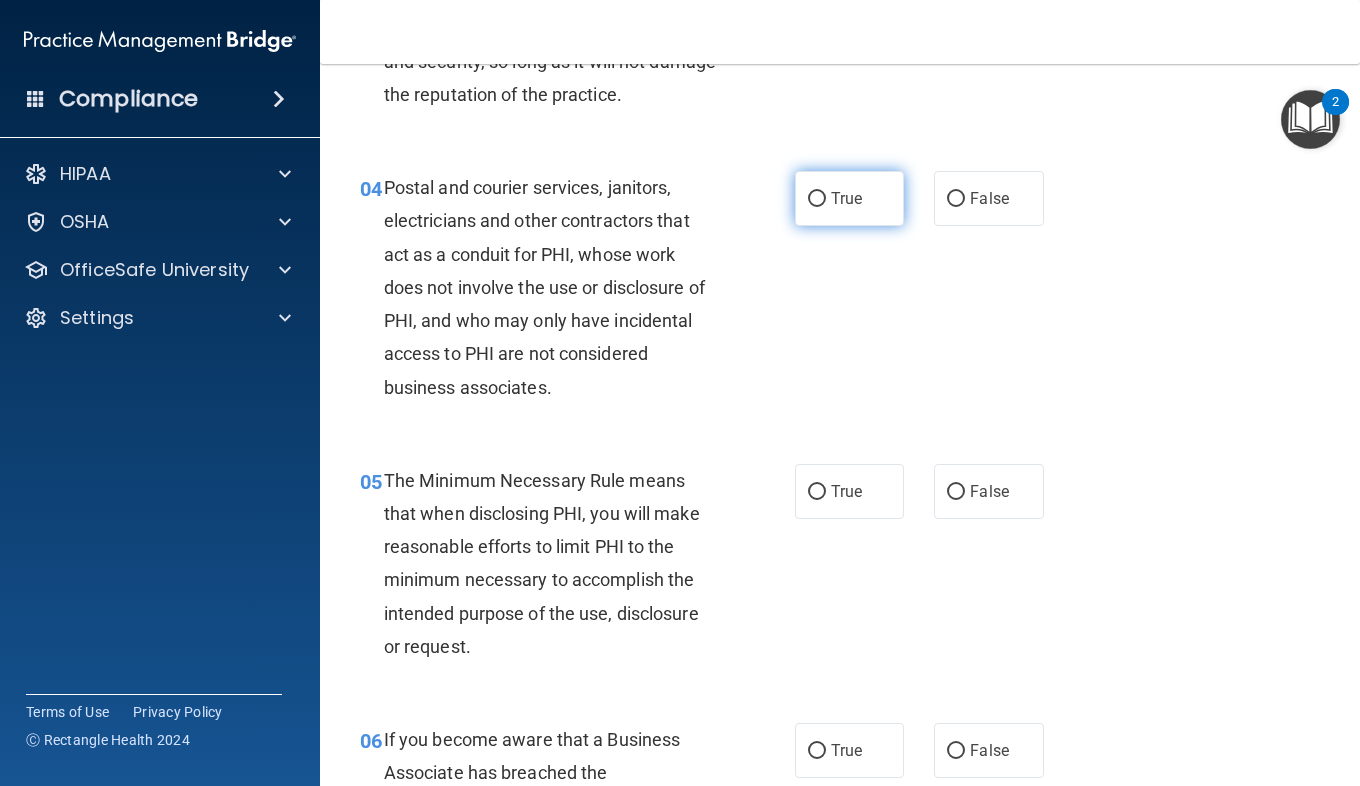 click on "True" at bounding box center [849, 198] 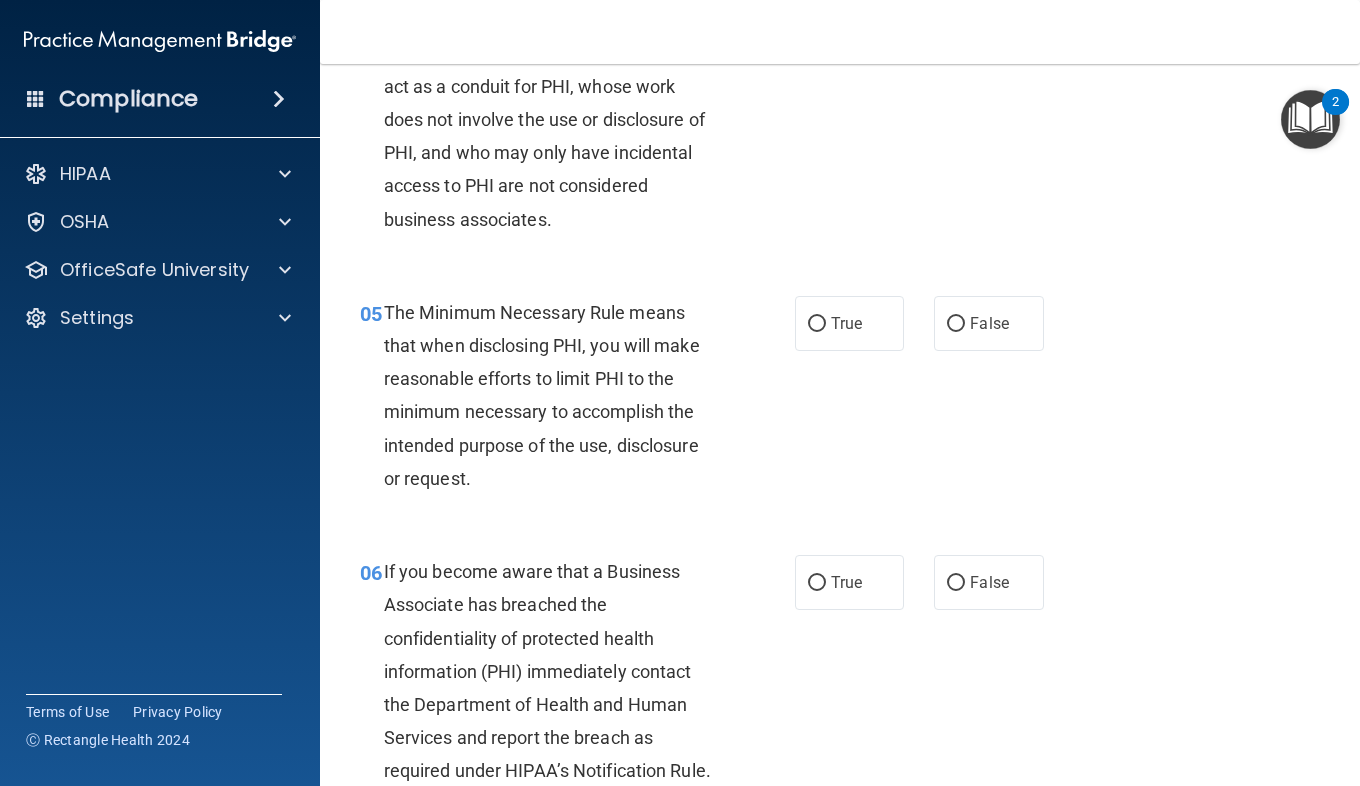 scroll, scrollTop: 875, scrollLeft: 0, axis: vertical 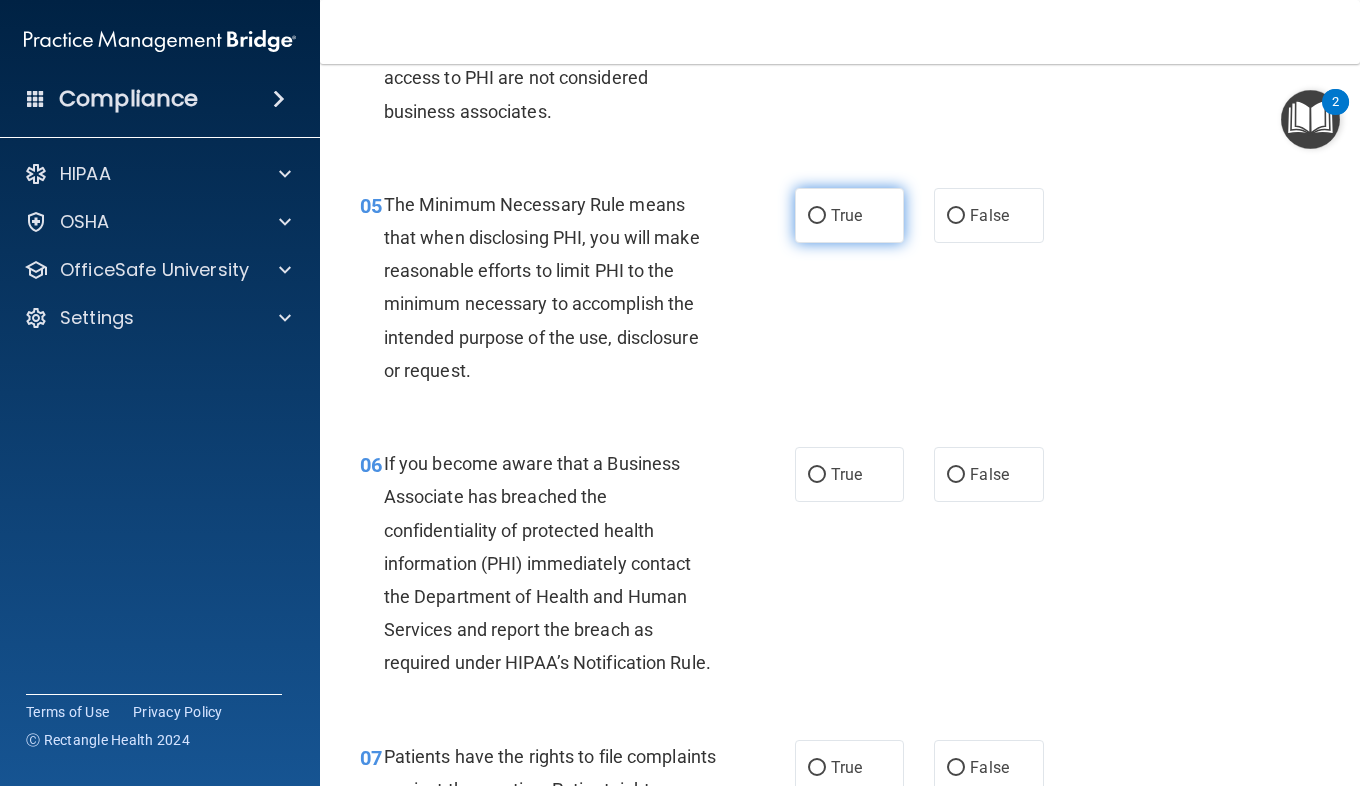 click on "True" at bounding box center [849, 215] 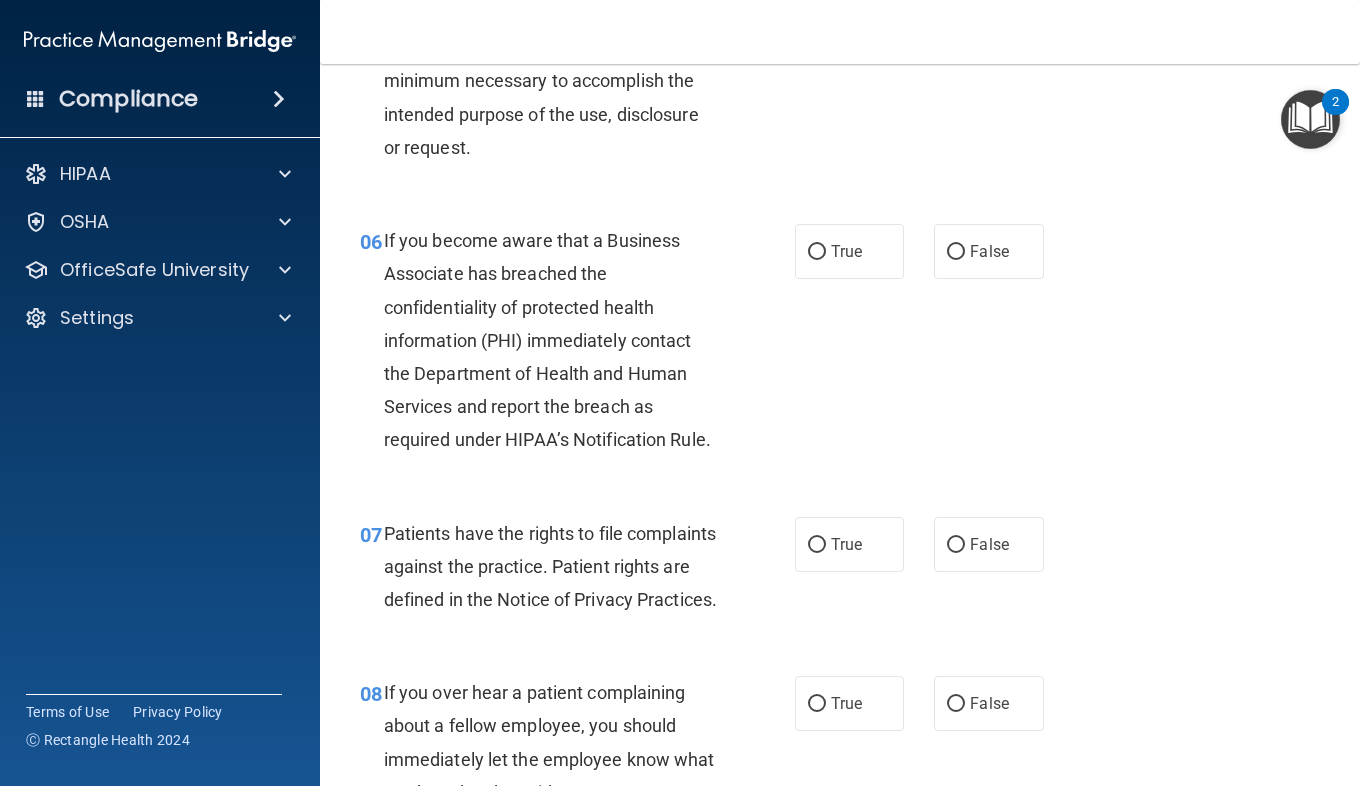 scroll, scrollTop: 1099, scrollLeft: 0, axis: vertical 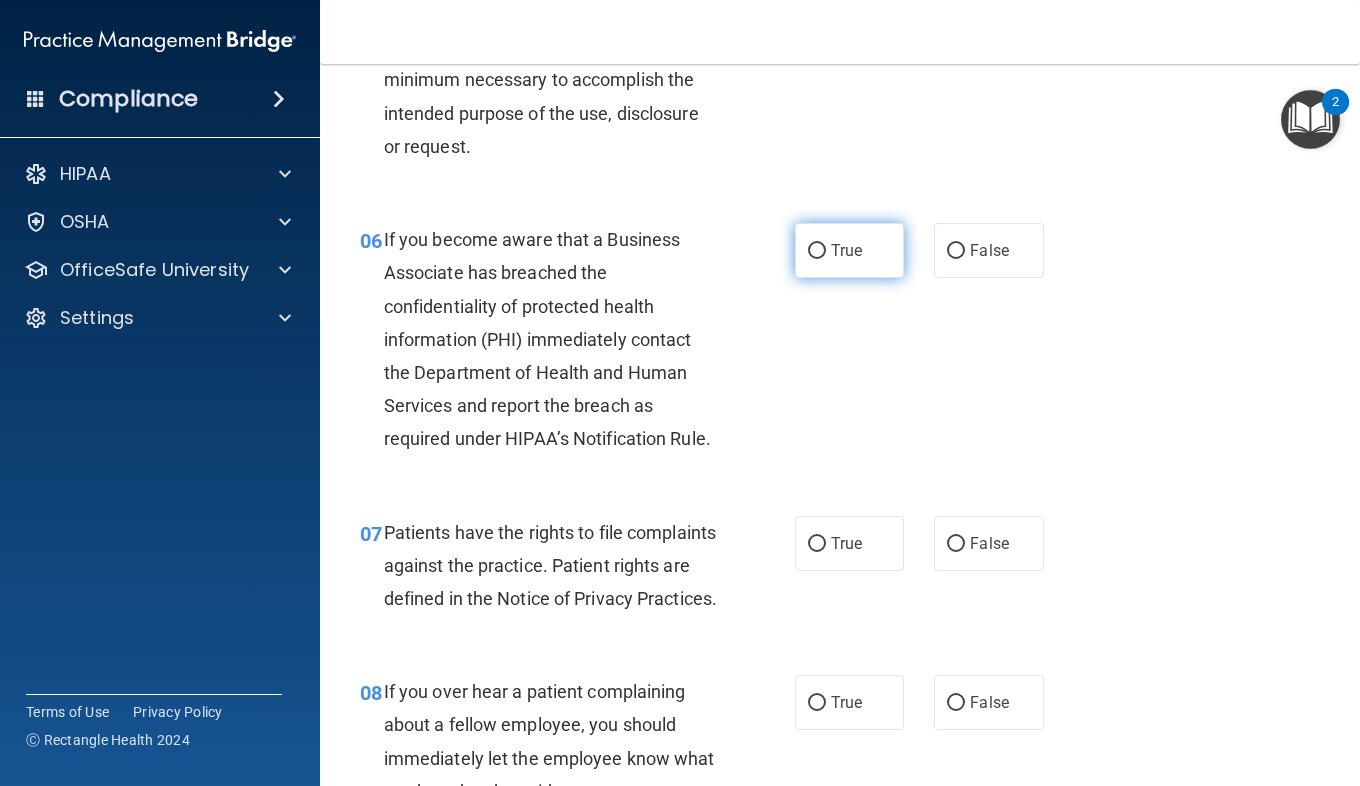 click on "True" at bounding box center [846, 250] 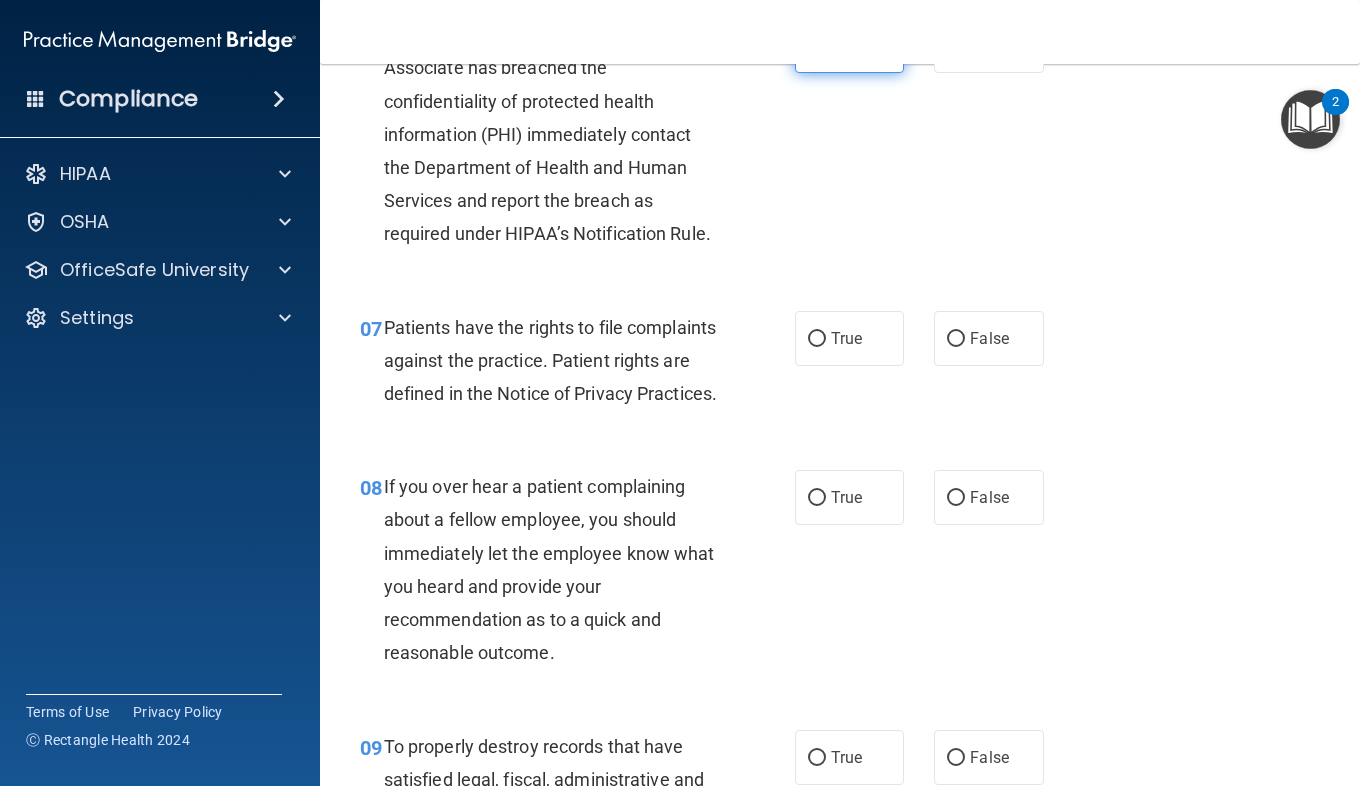 scroll, scrollTop: 1305, scrollLeft: 0, axis: vertical 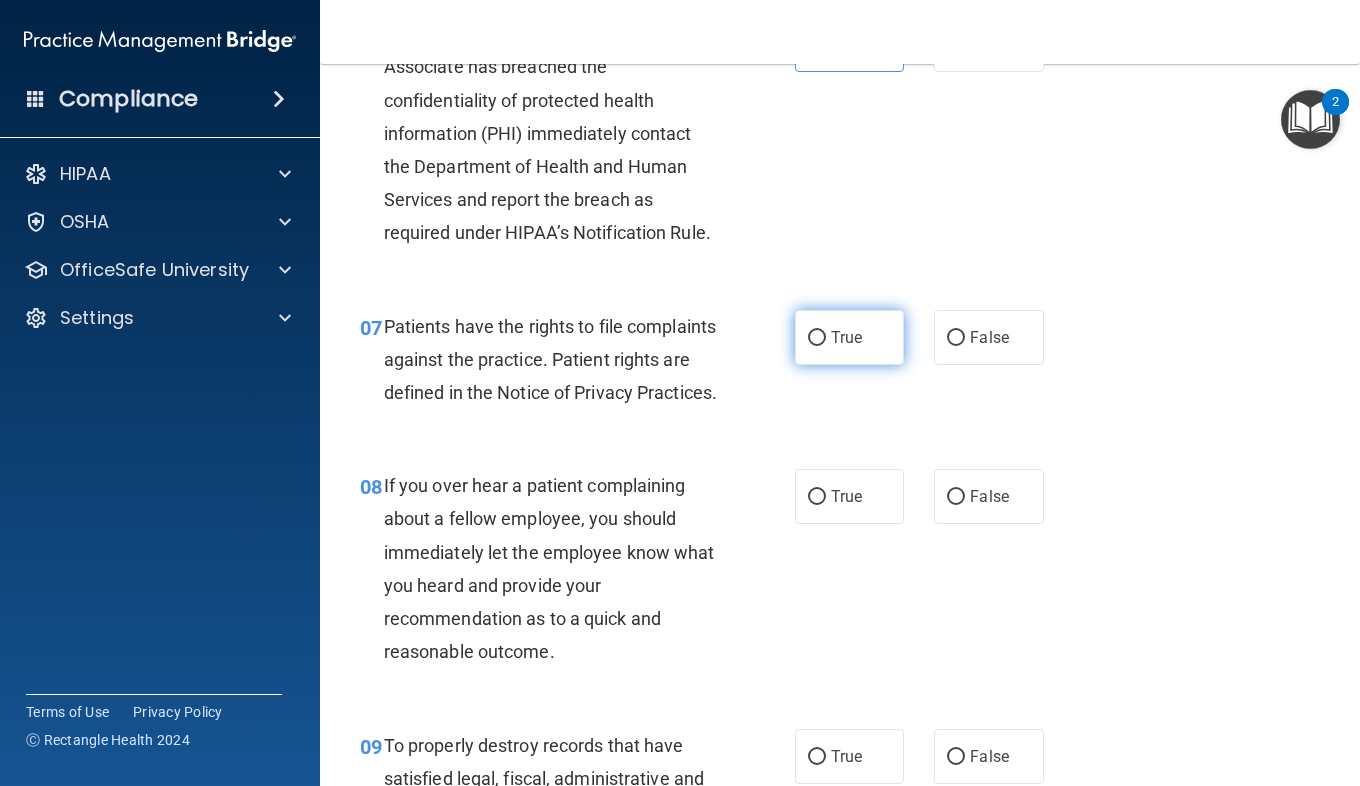 click on "True" at bounding box center (846, 337) 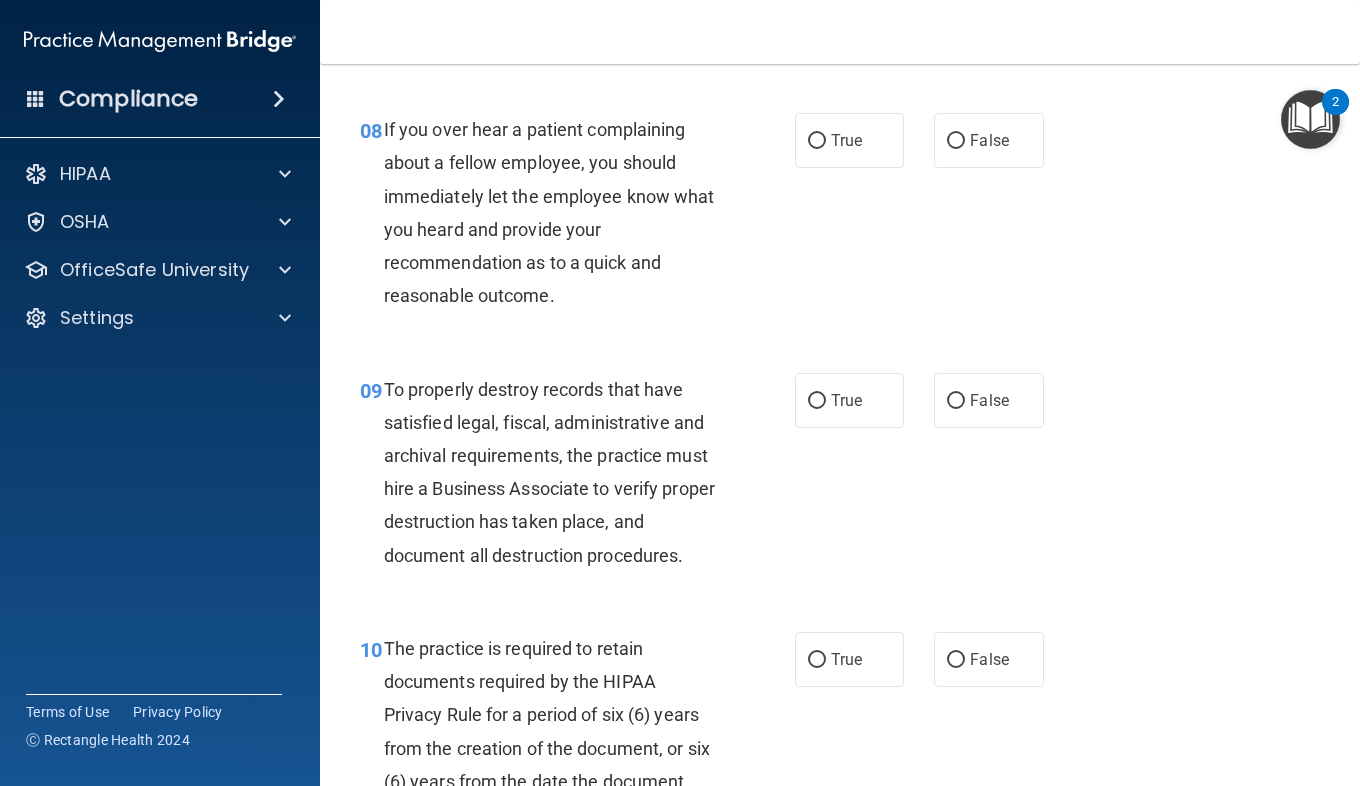 scroll, scrollTop: 1663, scrollLeft: 0, axis: vertical 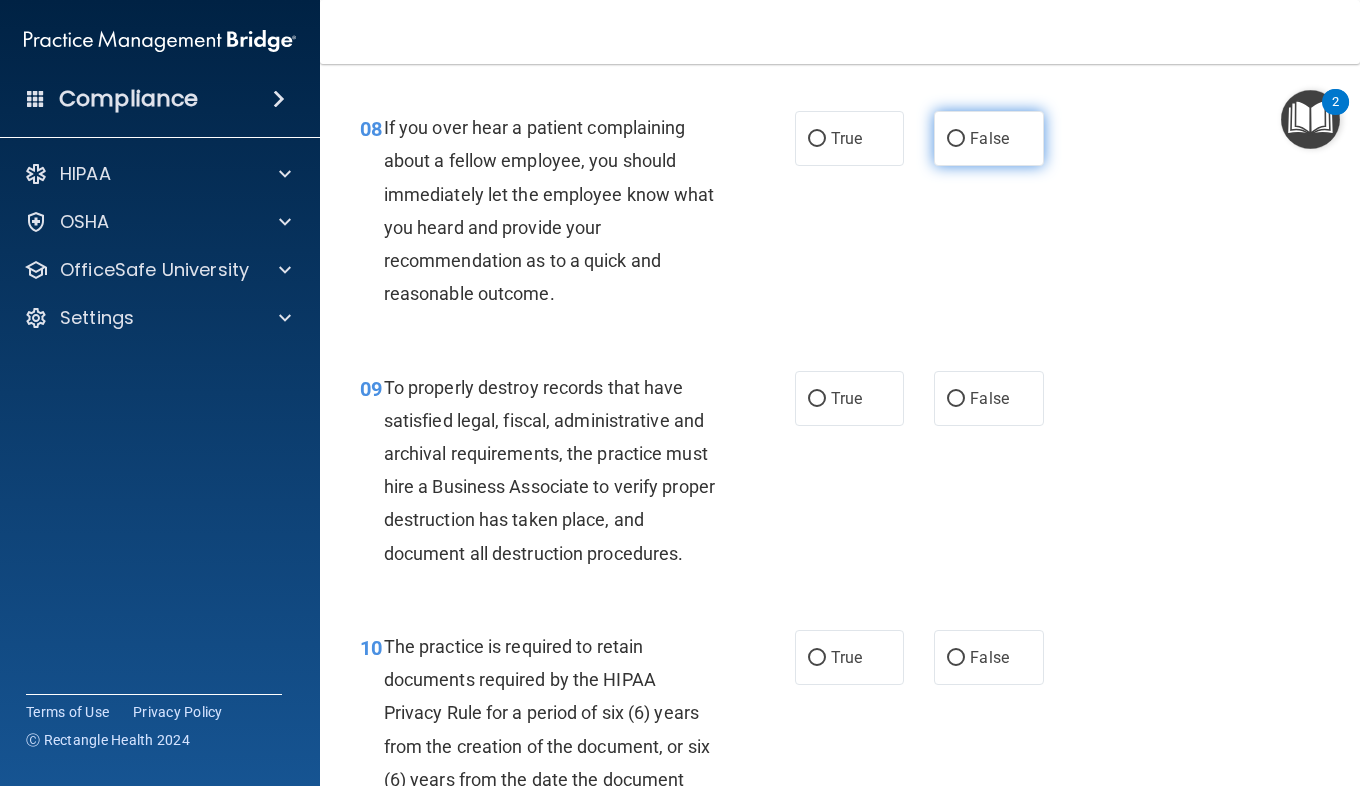 click on "False" at bounding box center [989, 138] 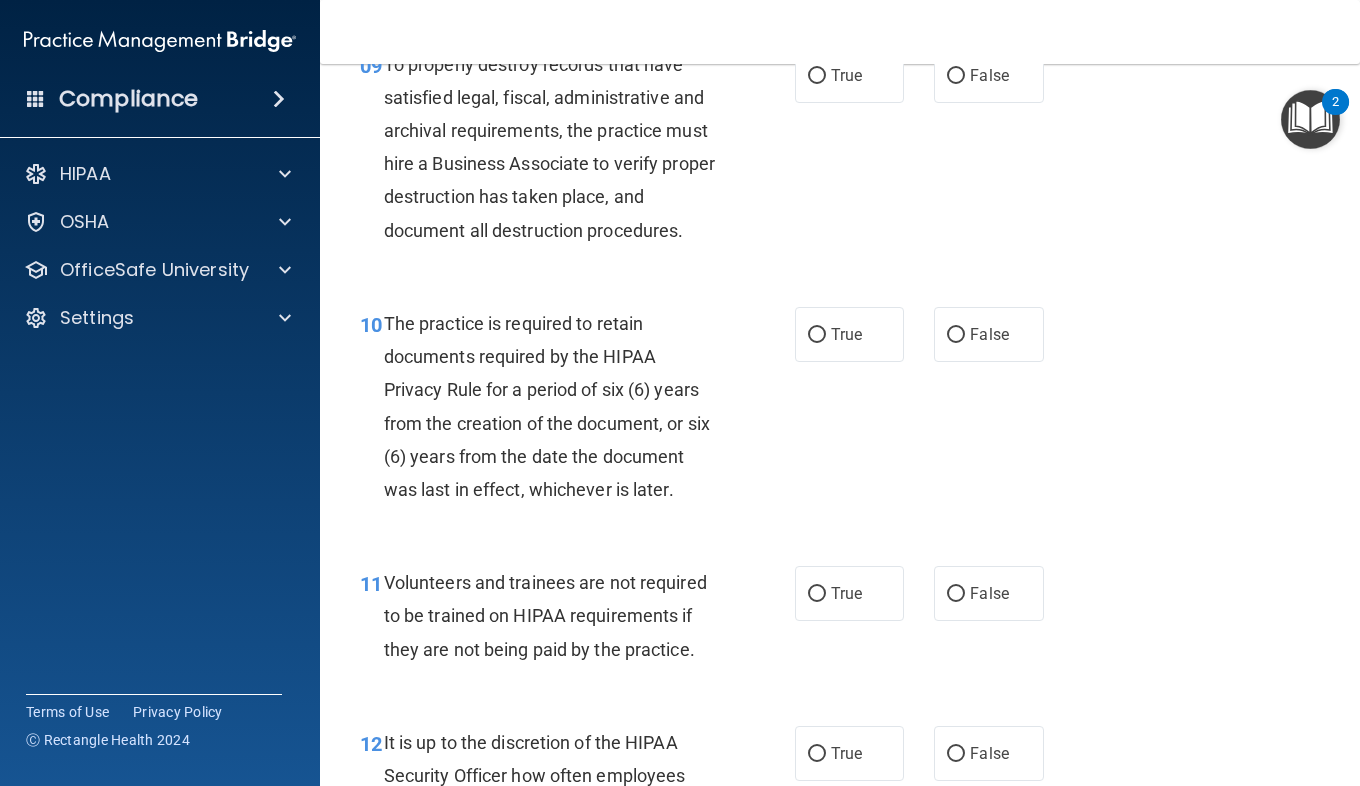 scroll, scrollTop: 1988, scrollLeft: 0, axis: vertical 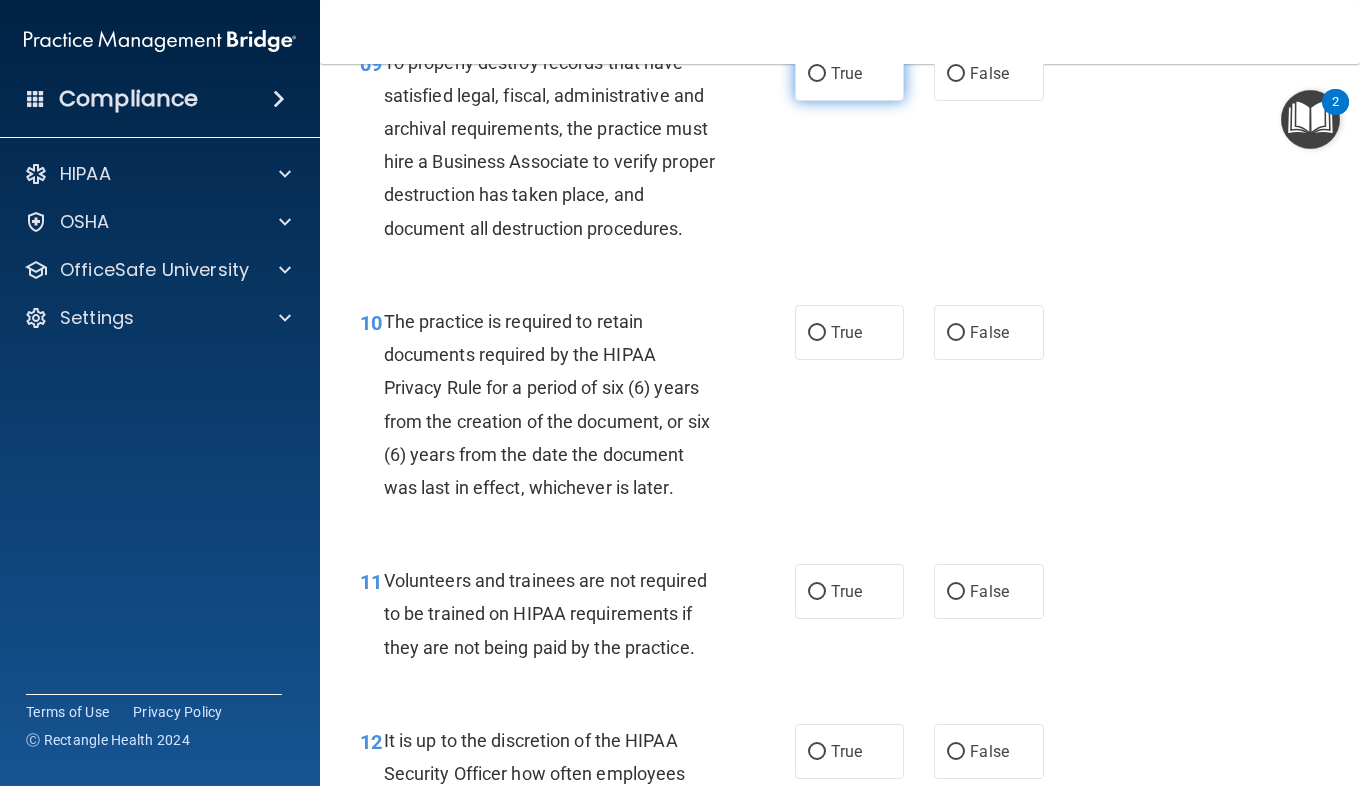 click on "True" at bounding box center [846, 73] 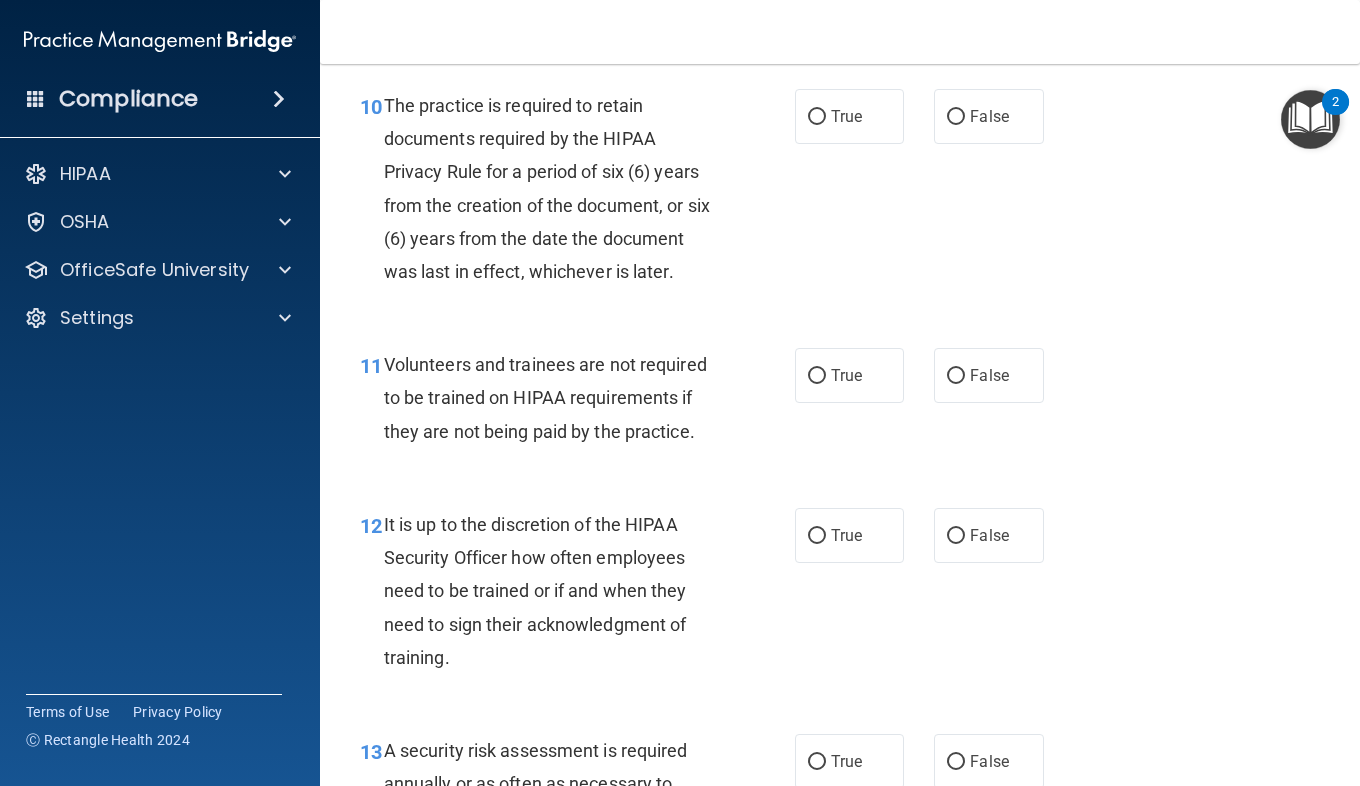 scroll, scrollTop: 2204, scrollLeft: 0, axis: vertical 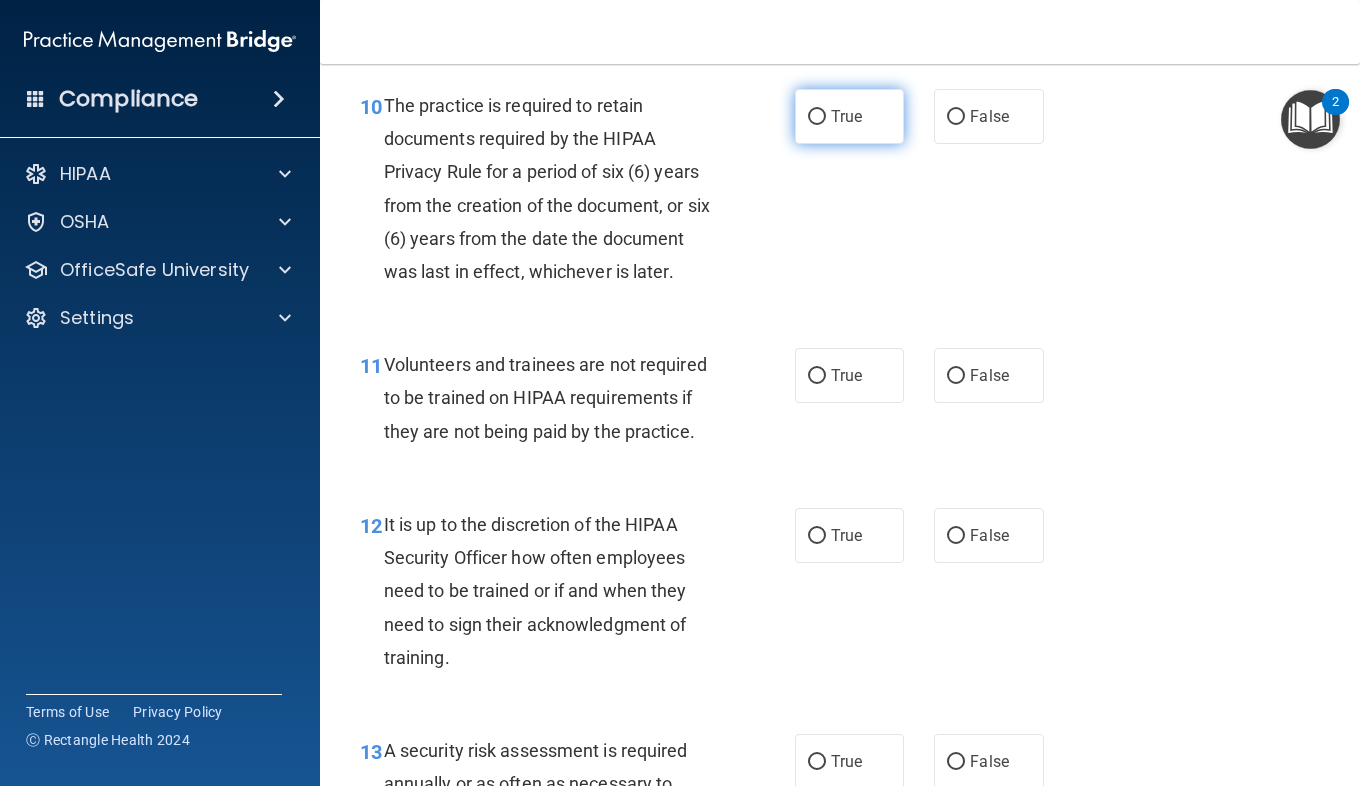 click on "True" at bounding box center (846, 116) 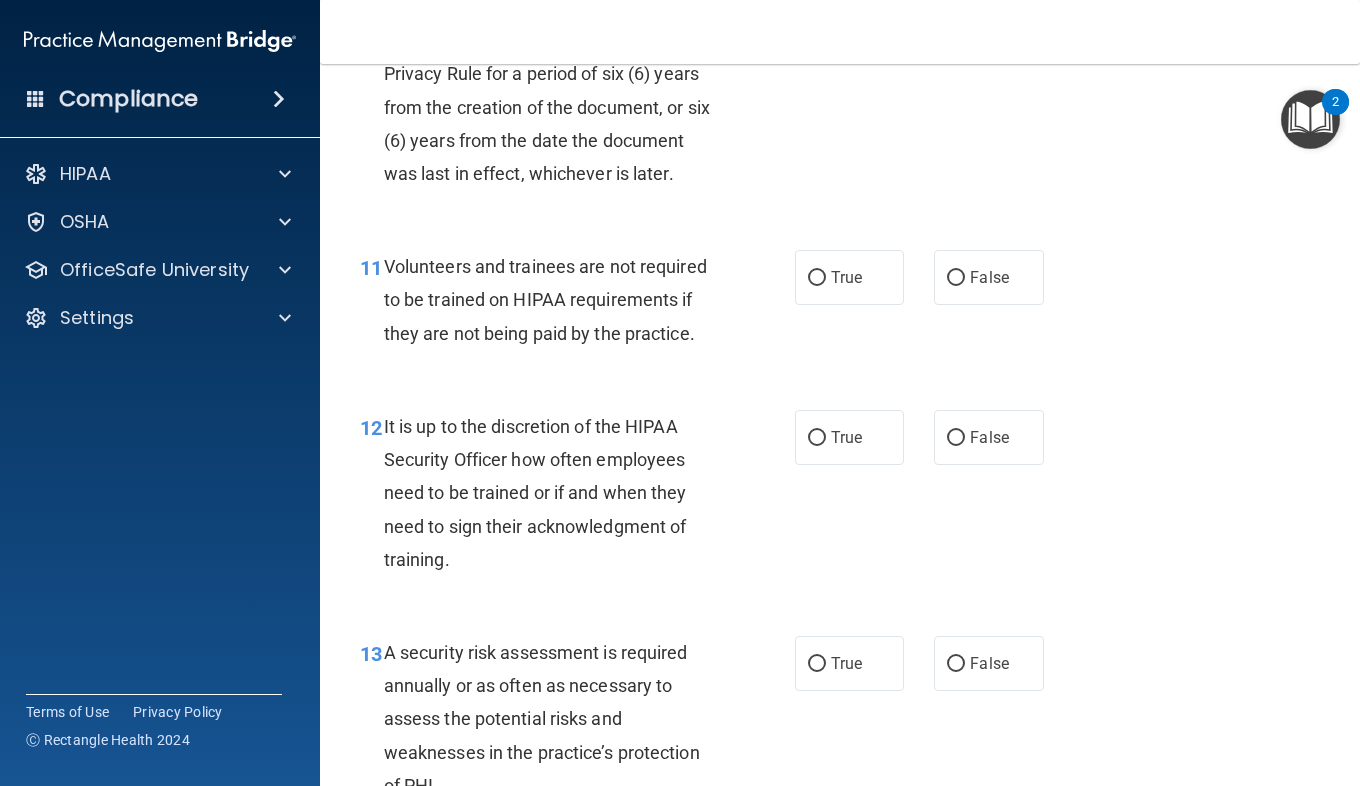 scroll, scrollTop: 2302, scrollLeft: 0, axis: vertical 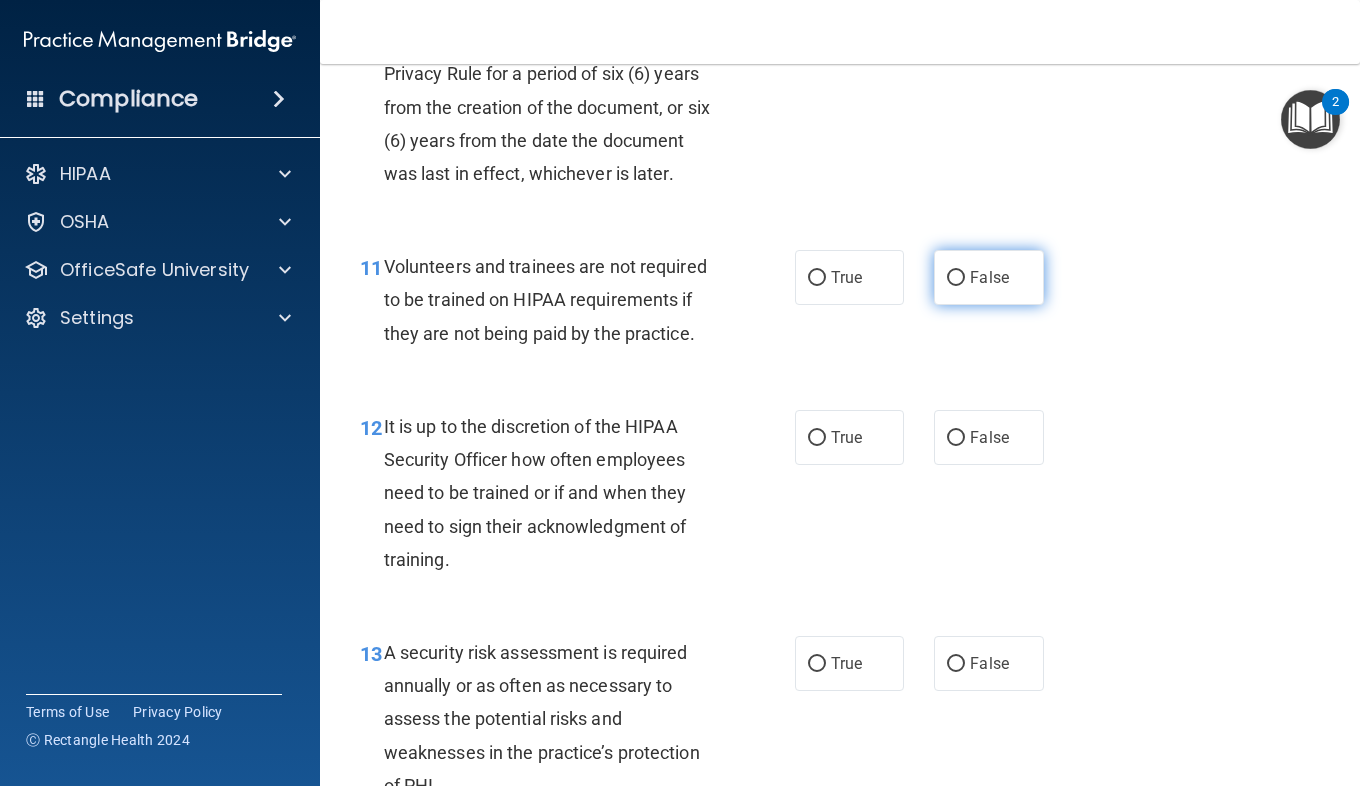 click on "False" at bounding box center (956, 278) 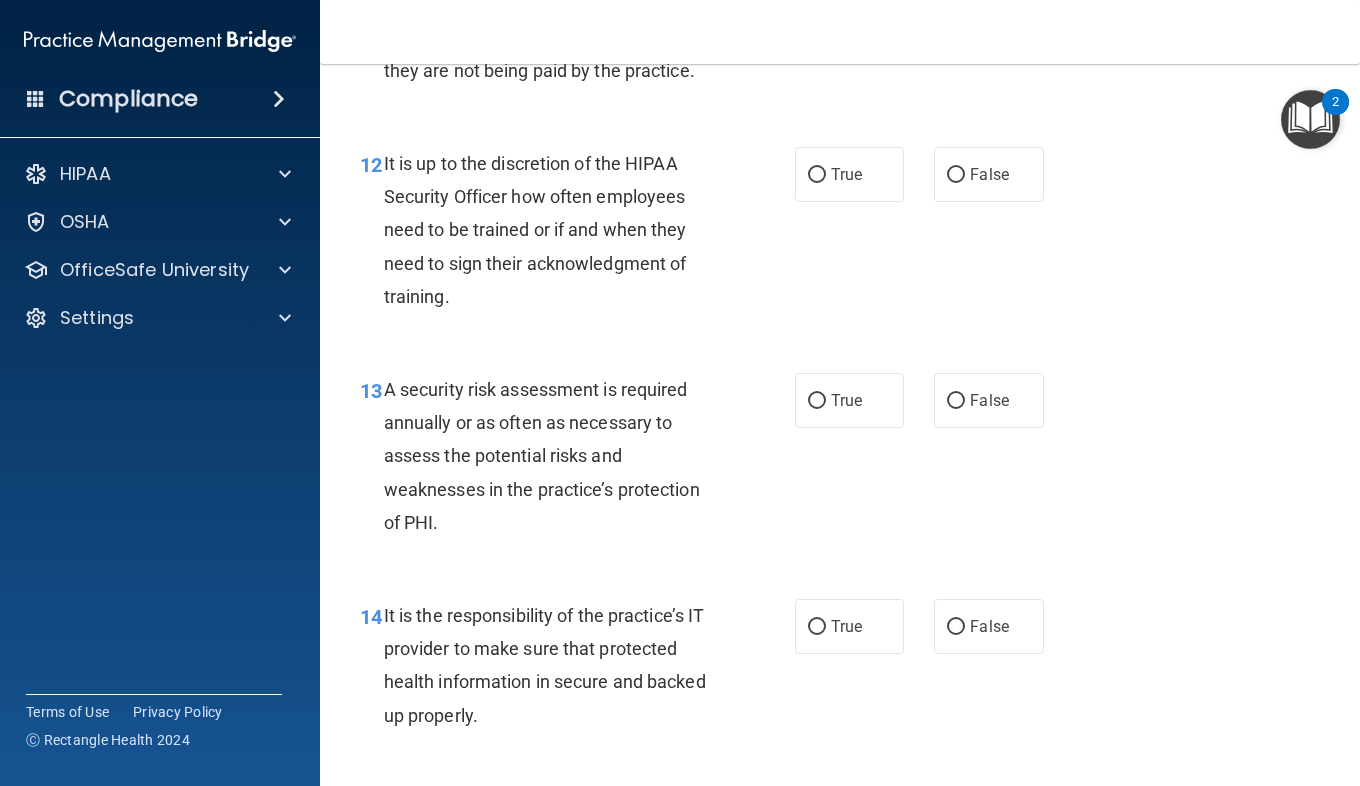 scroll, scrollTop: 2568, scrollLeft: 0, axis: vertical 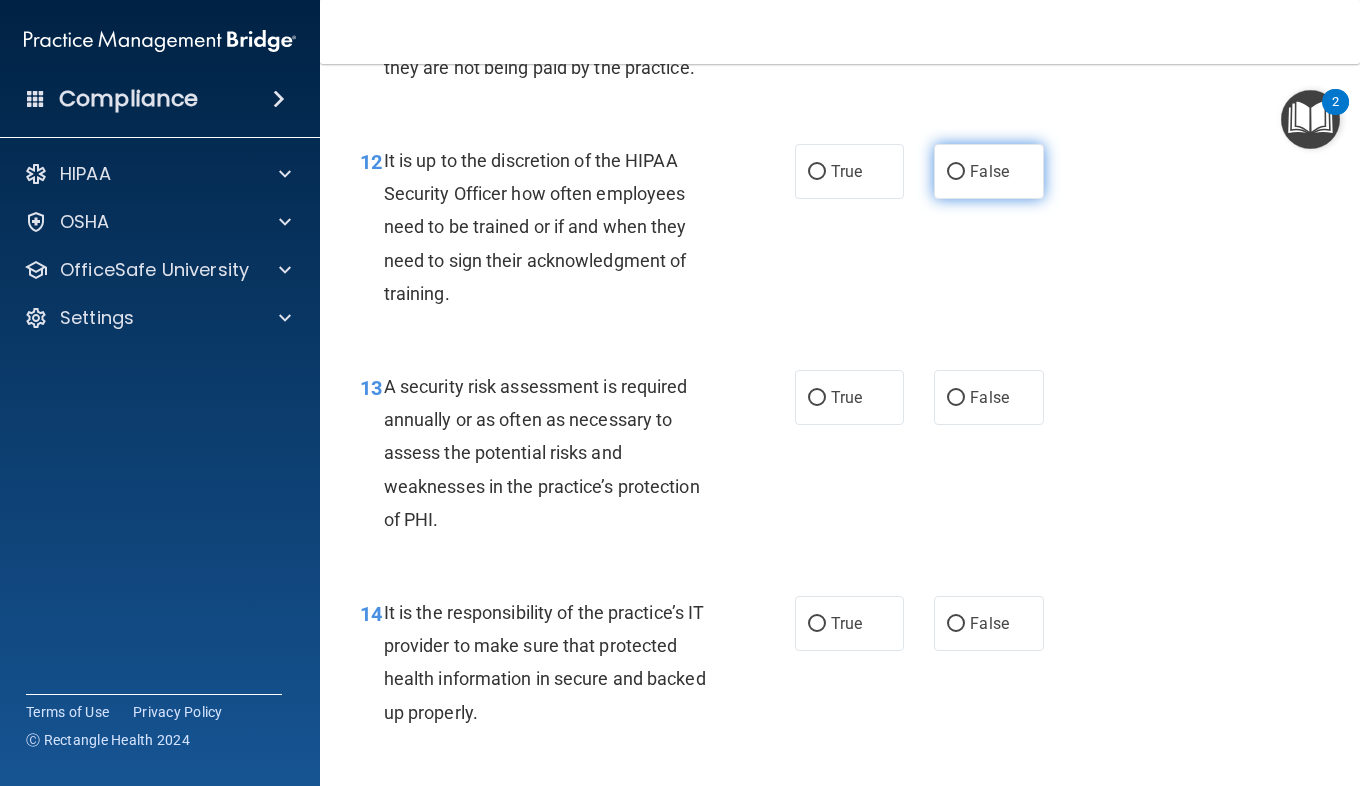 click on "False" at bounding box center [988, 171] 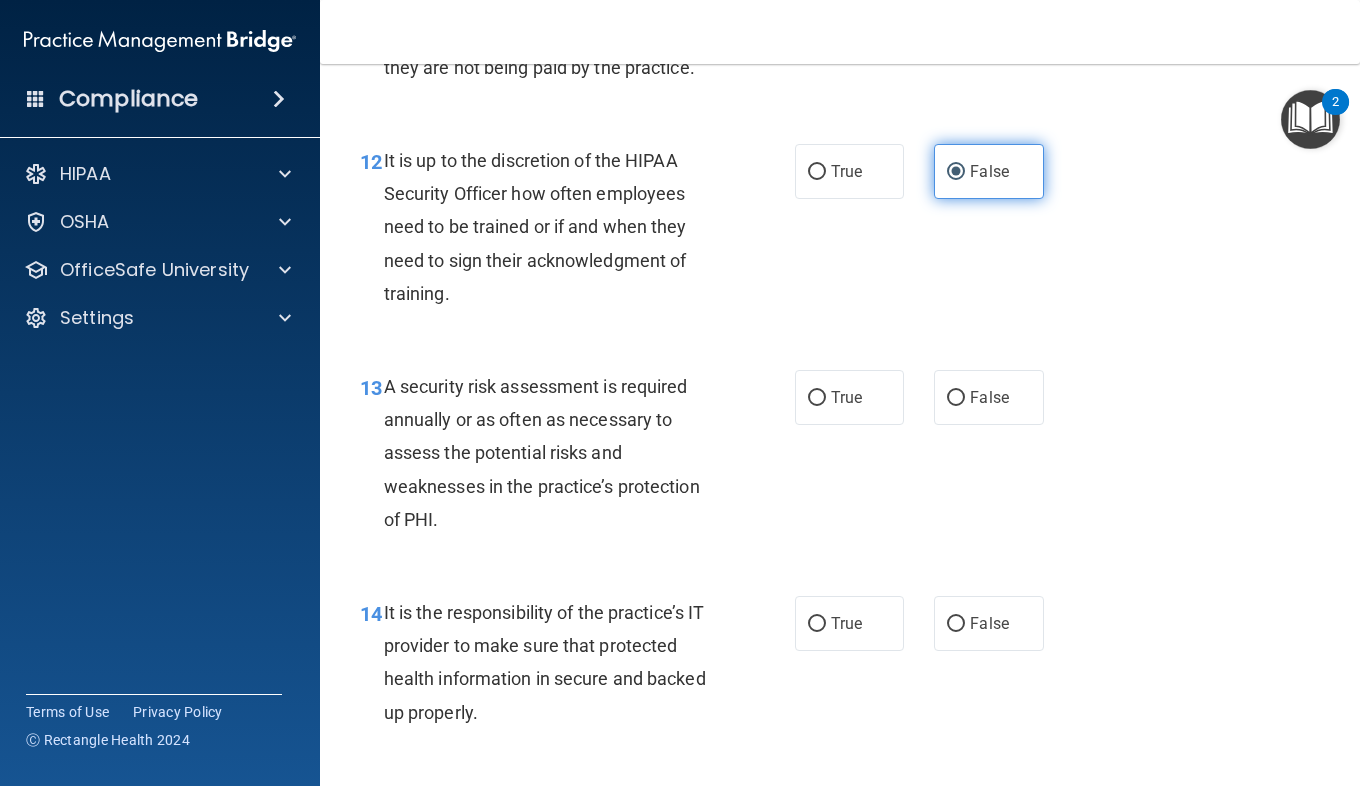 scroll, scrollTop: 2887, scrollLeft: 0, axis: vertical 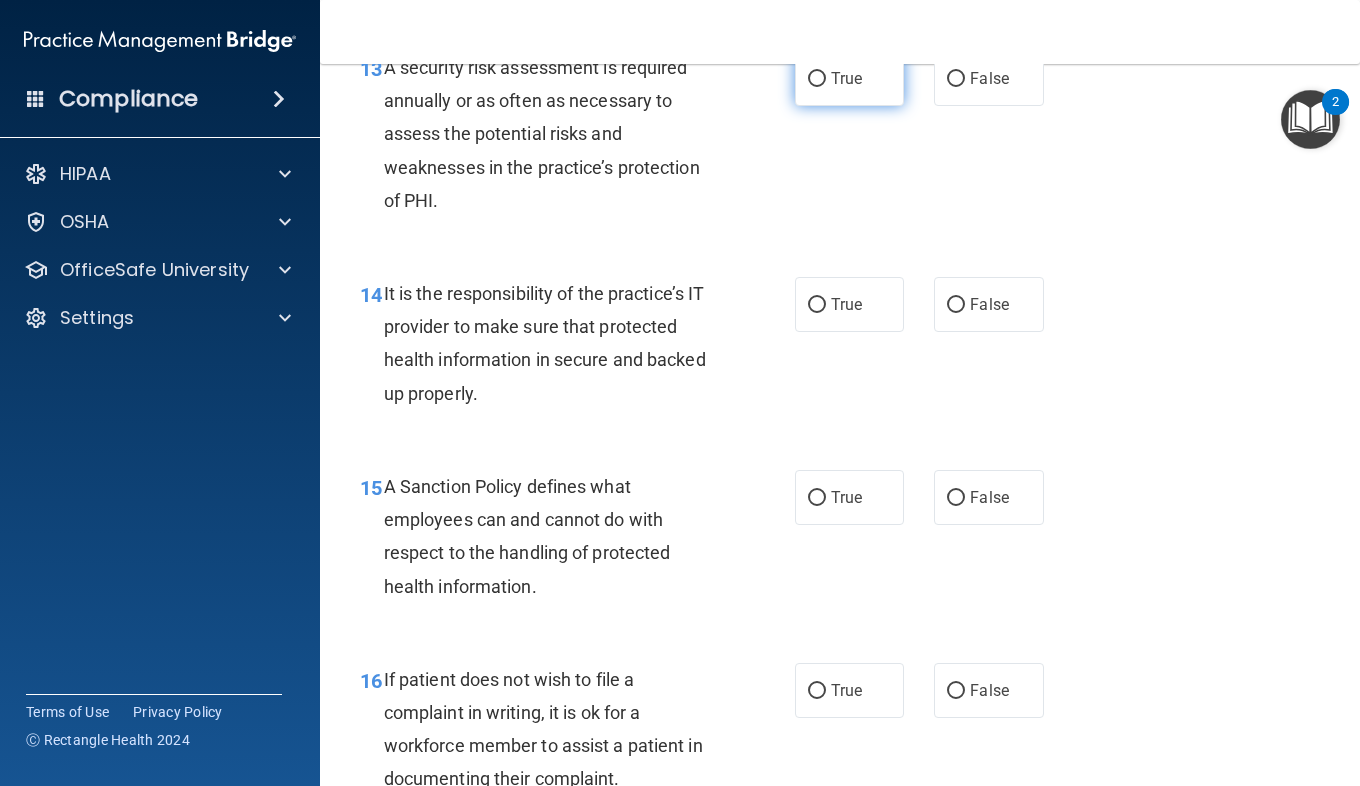 click on "True" at bounding box center [849, 78] 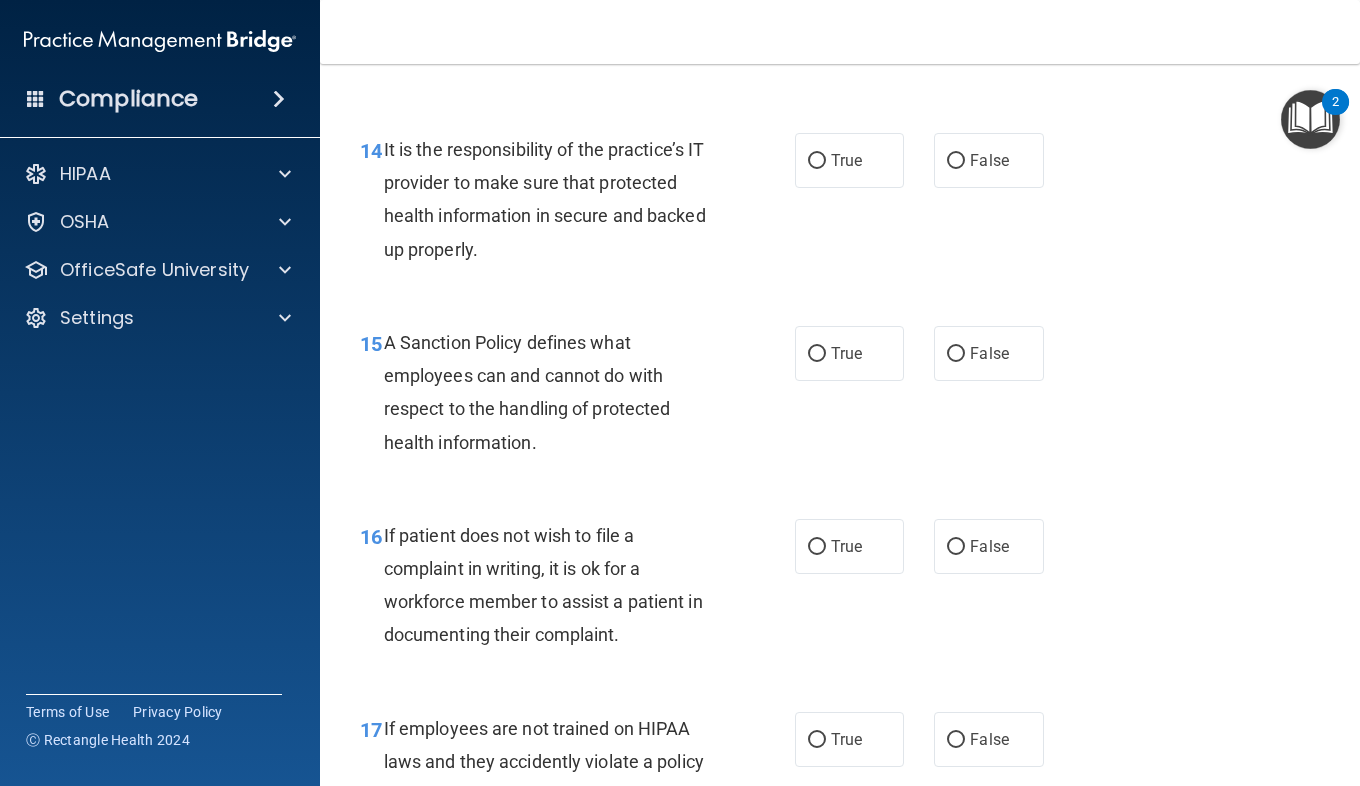 scroll, scrollTop: 3032, scrollLeft: 0, axis: vertical 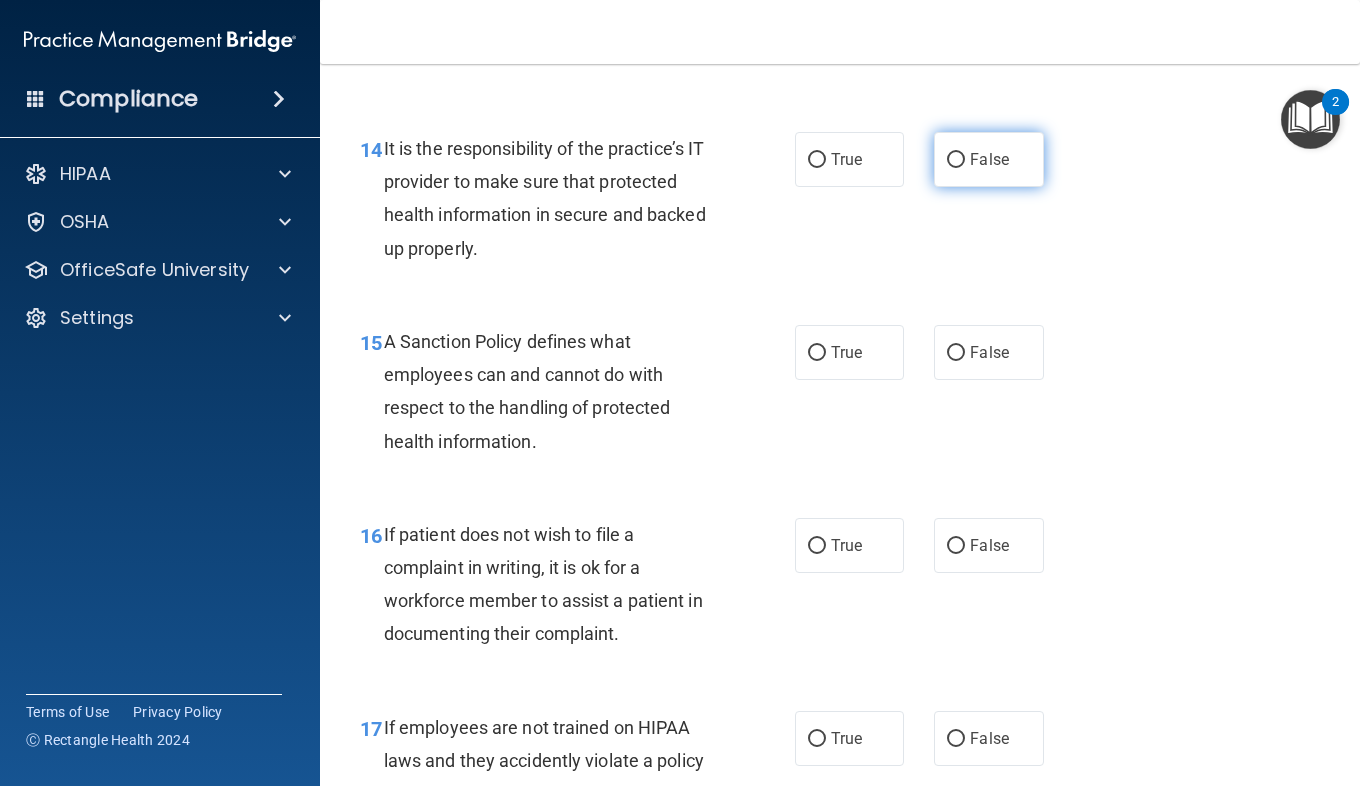click on "False" at bounding box center (989, 159) 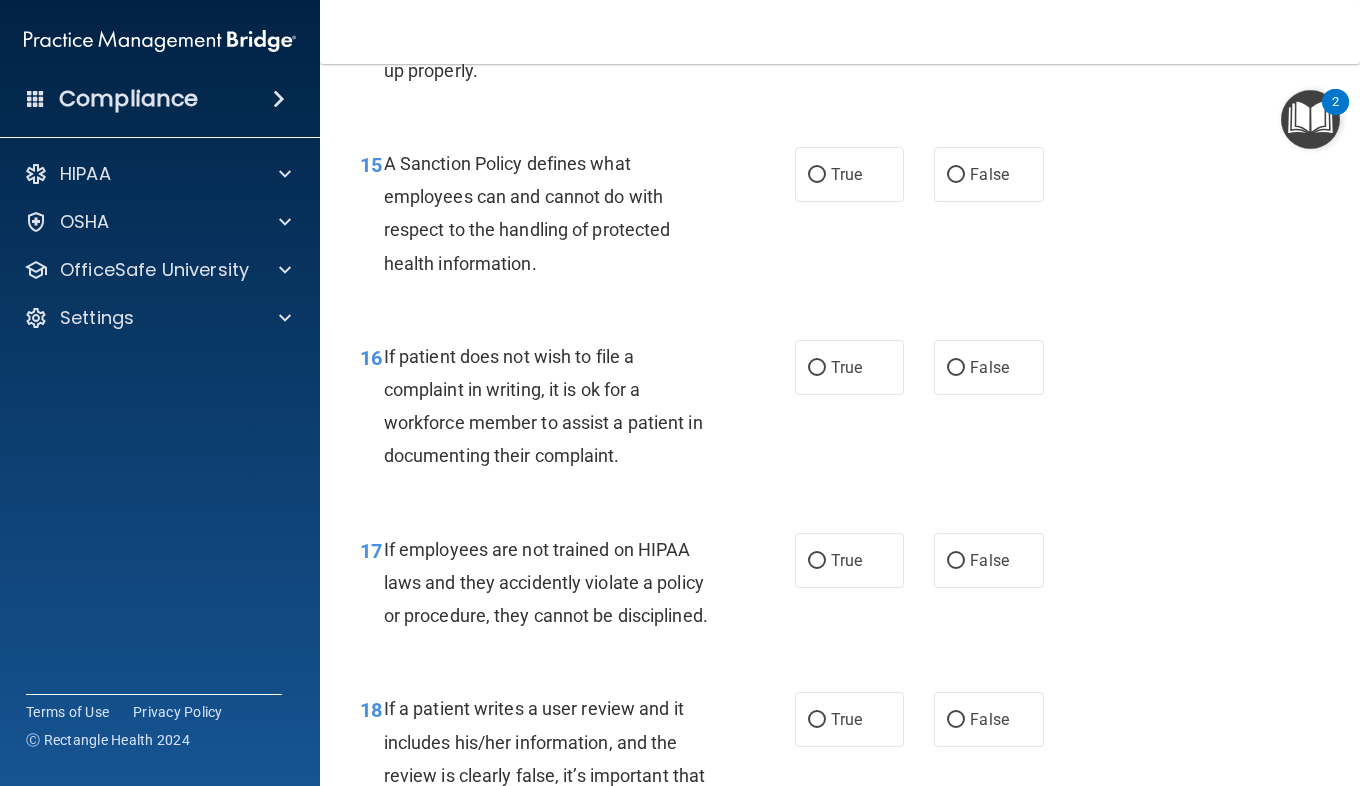 scroll, scrollTop: 3215, scrollLeft: 0, axis: vertical 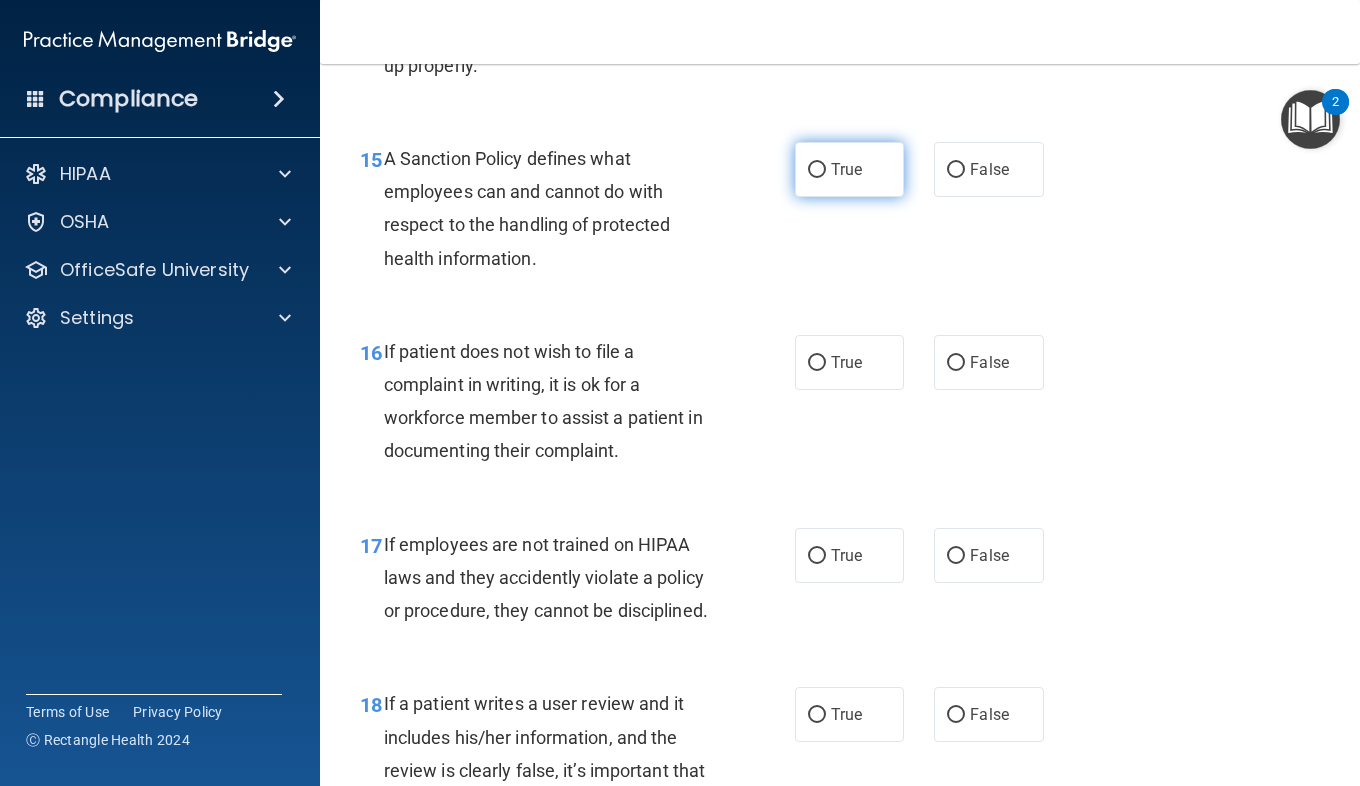 click on "True" at bounding box center [846, 169] 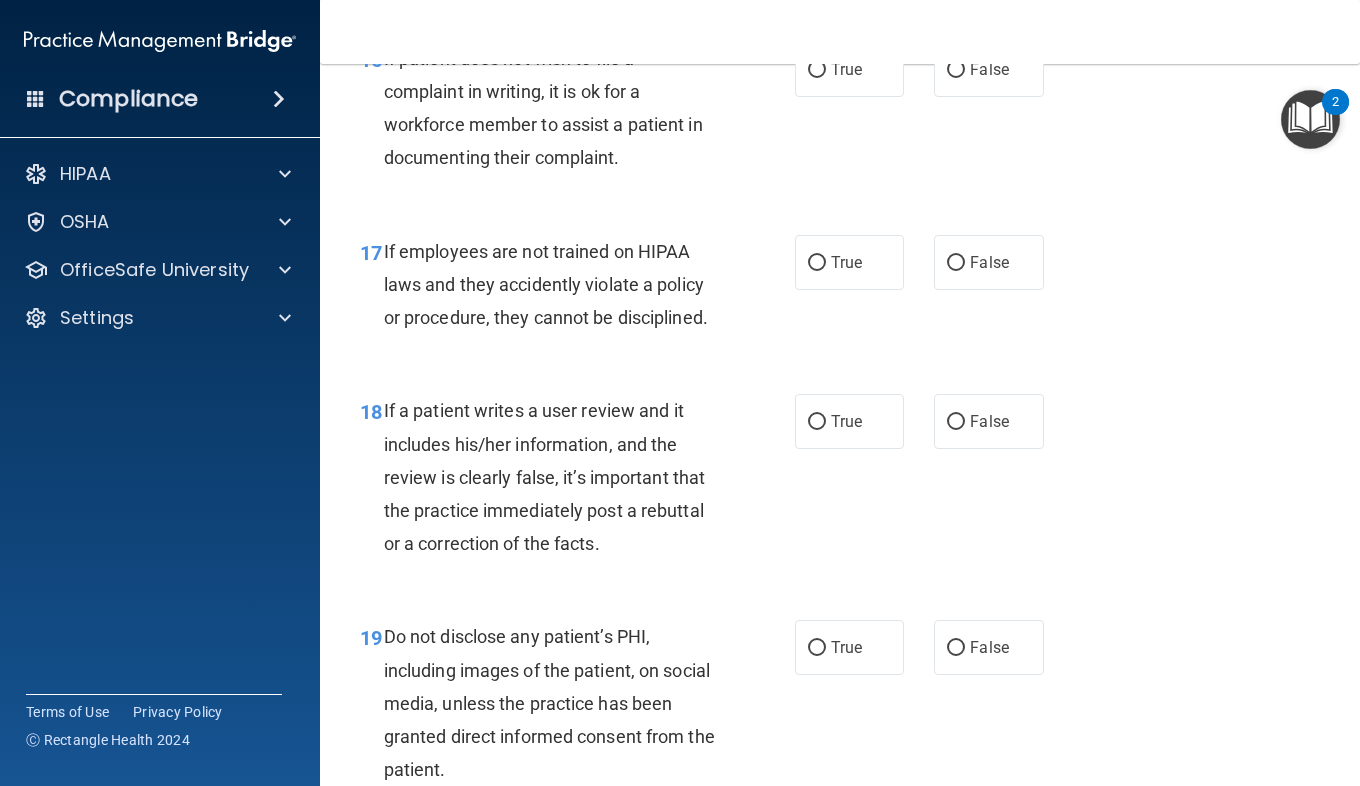 scroll, scrollTop: 3511, scrollLeft: 0, axis: vertical 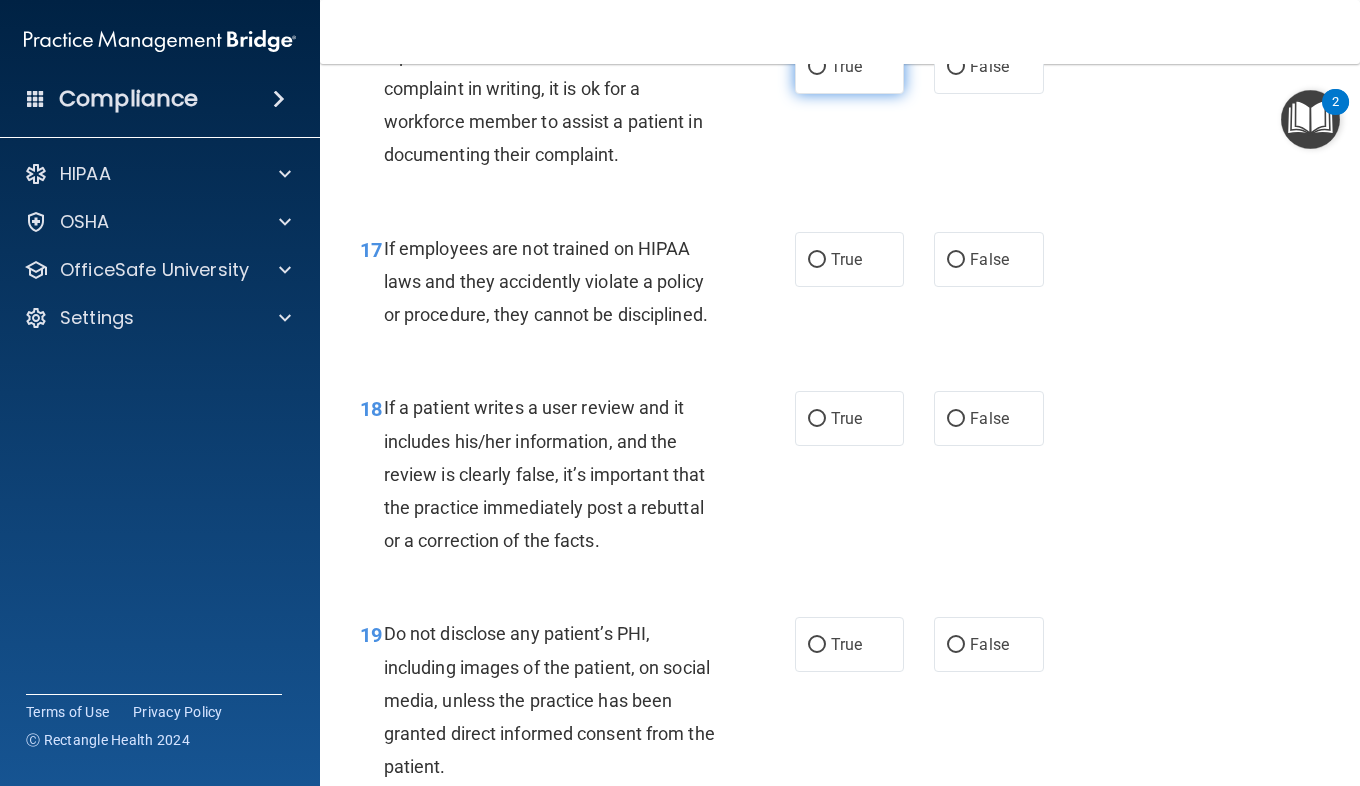 click on "True" at bounding box center [846, 66] 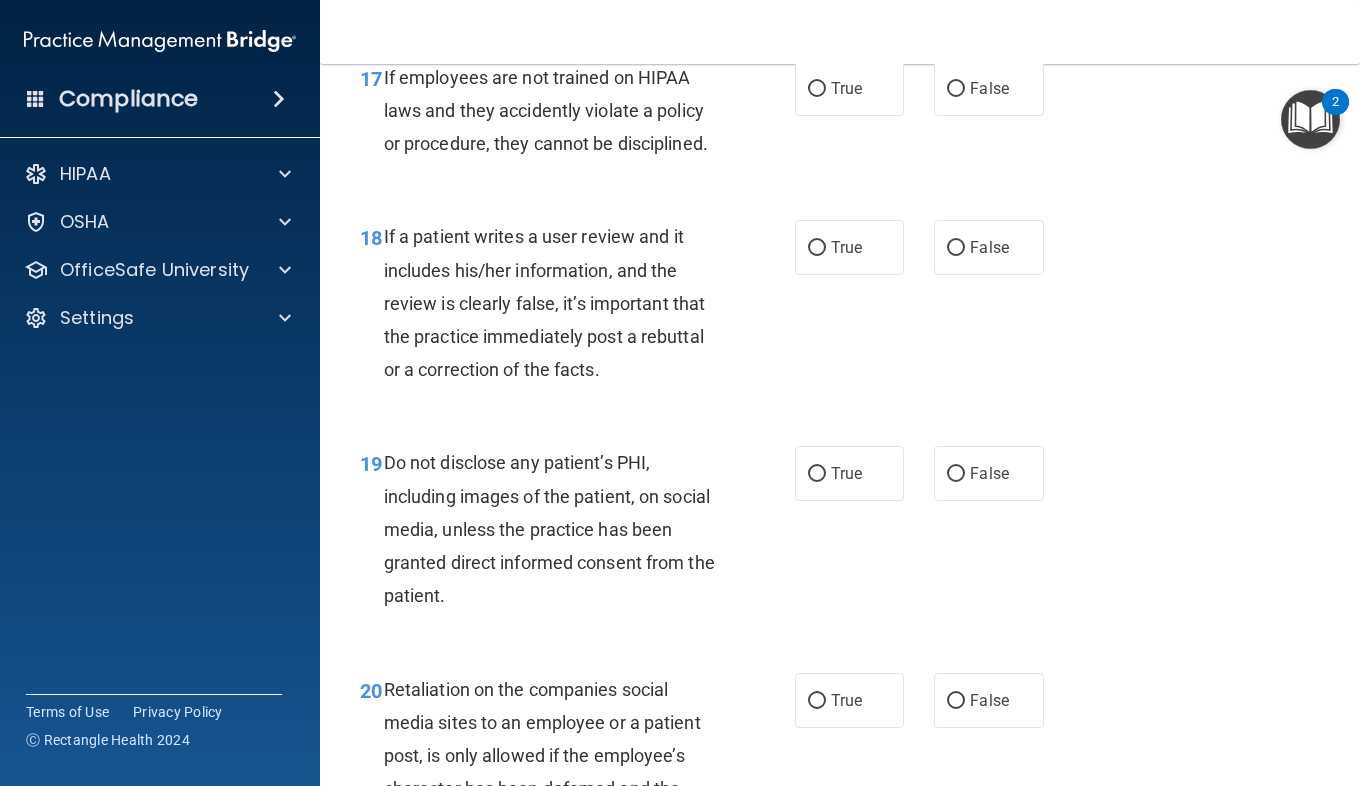 scroll, scrollTop: 3694, scrollLeft: 0, axis: vertical 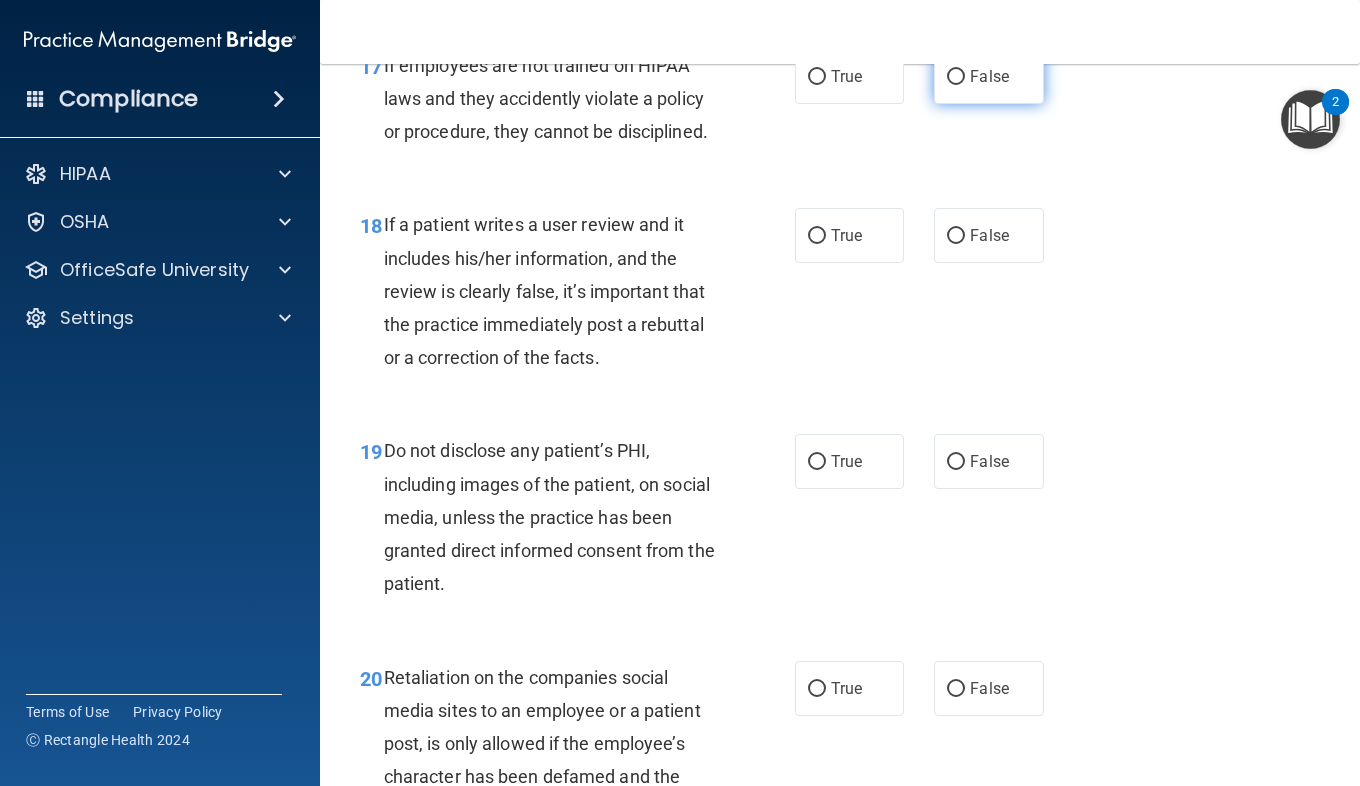 click on "False" at bounding box center (989, 76) 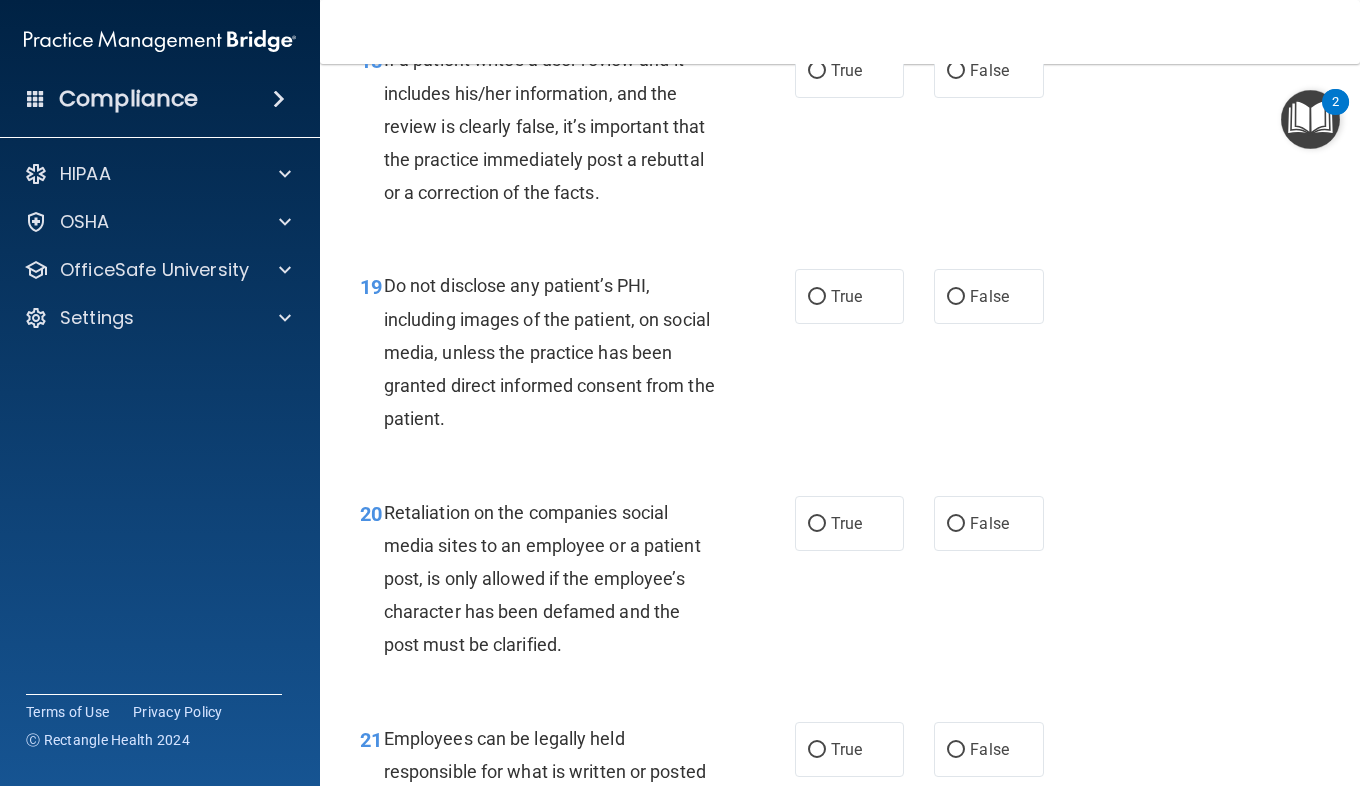 scroll, scrollTop: 3879, scrollLeft: 0, axis: vertical 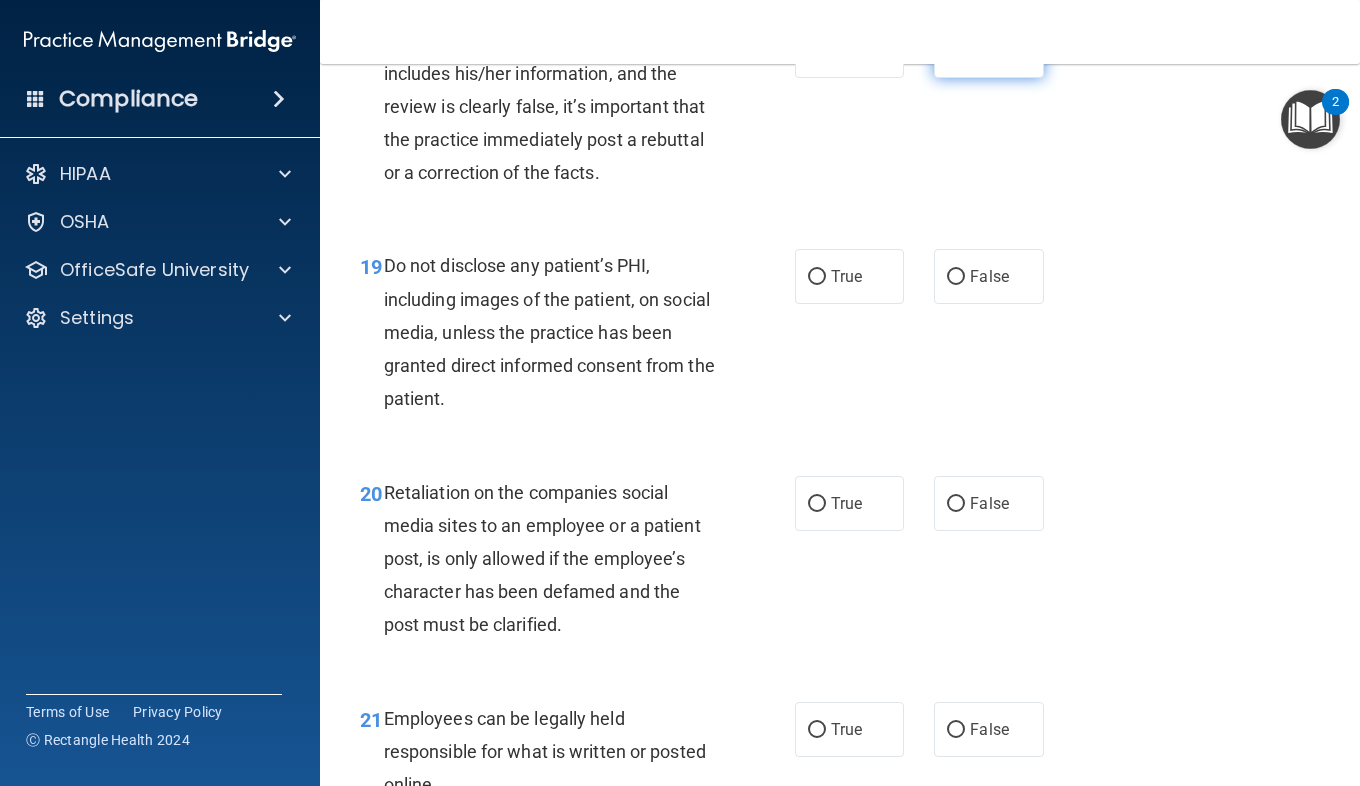 click on "False" at bounding box center (989, 50) 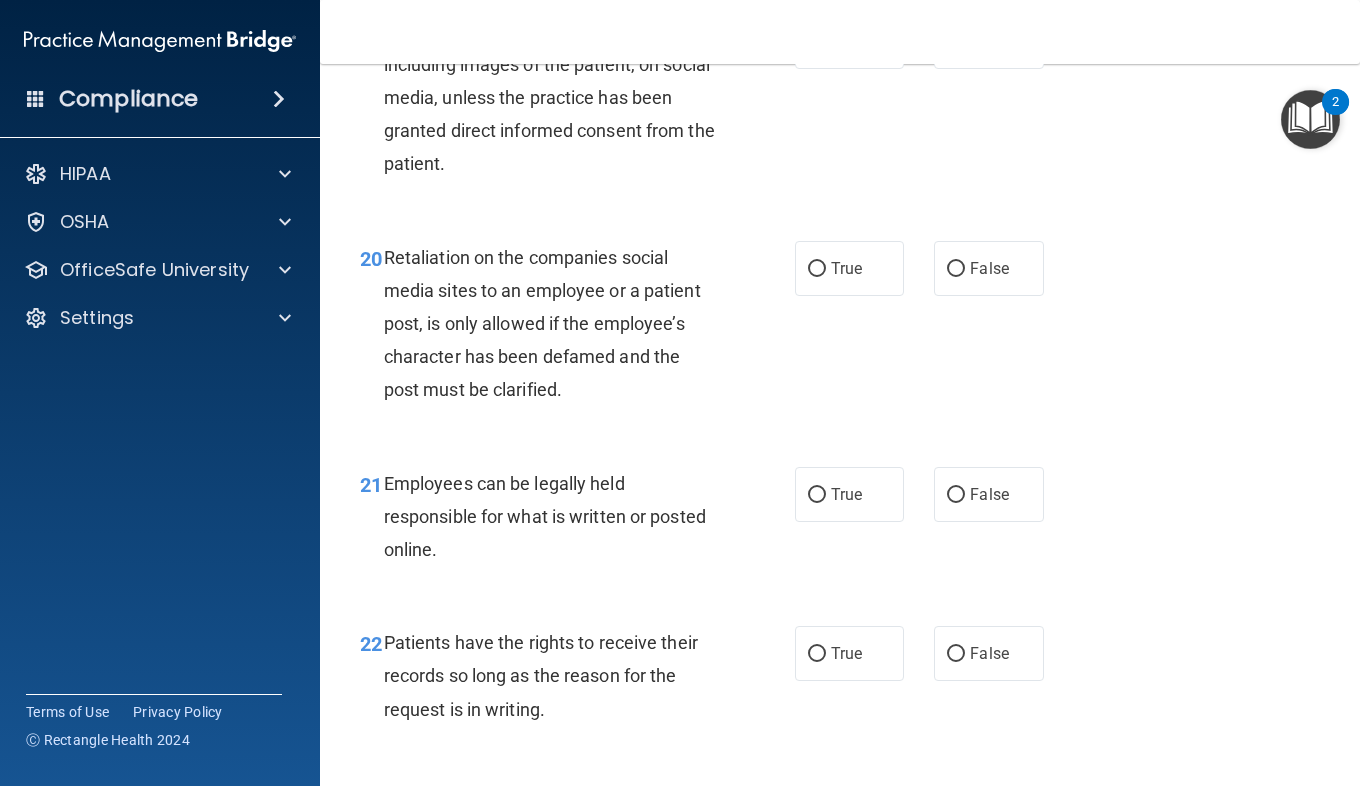 scroll, scrollTop: 4111, scrollLeft: 0, axis: vertical 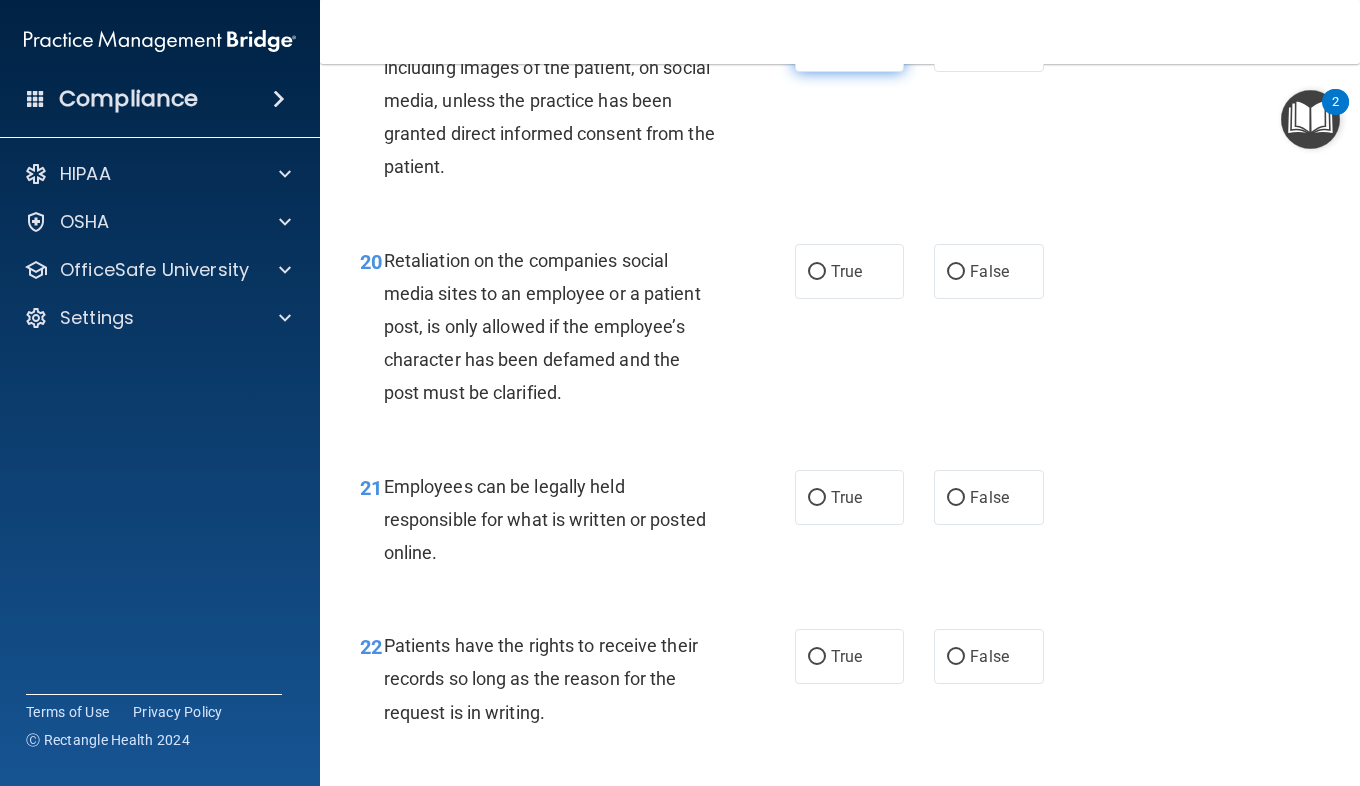 click on "True" at bounding box center [817, 45] 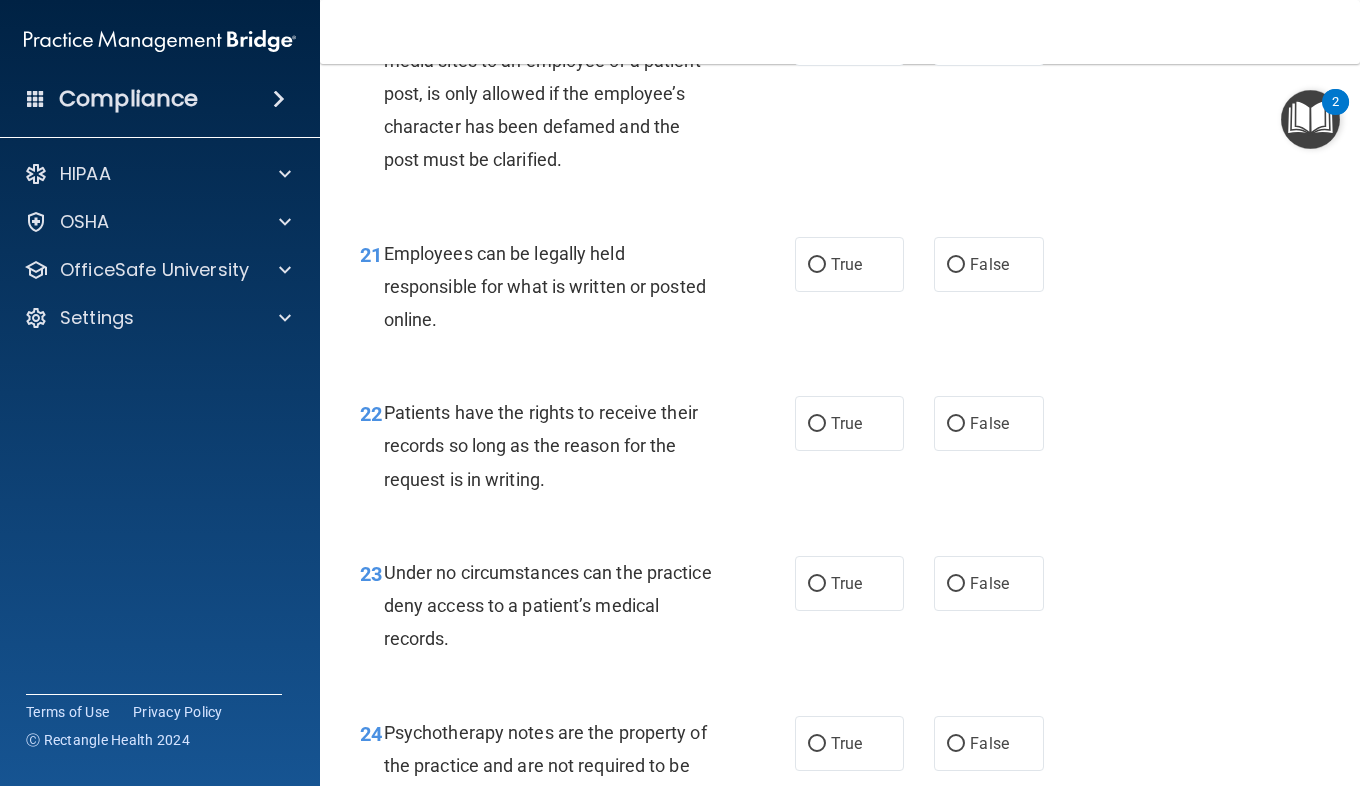 scroll, scrollTop: 4352, scrollLeft: 0, axis: vertical 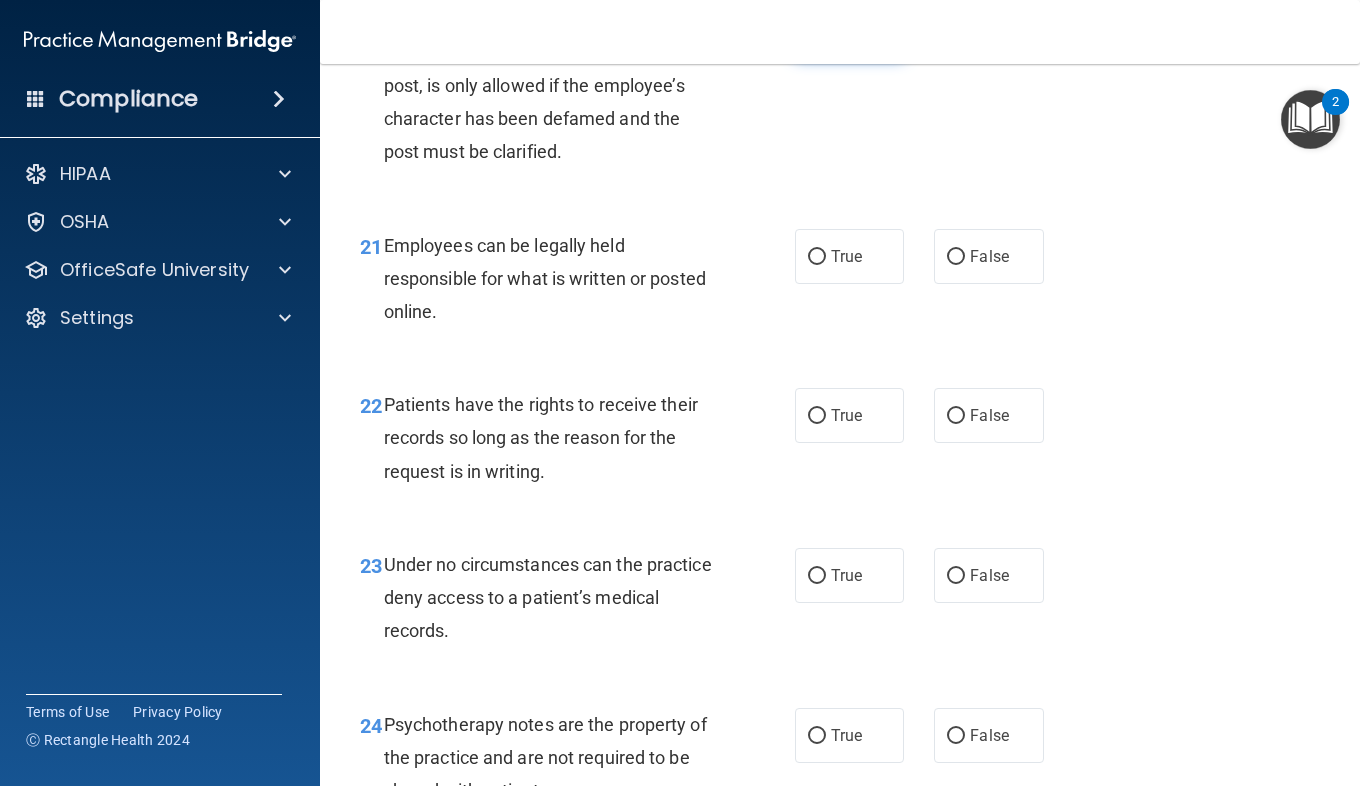 click on "True" at bounding box center (846, 30) 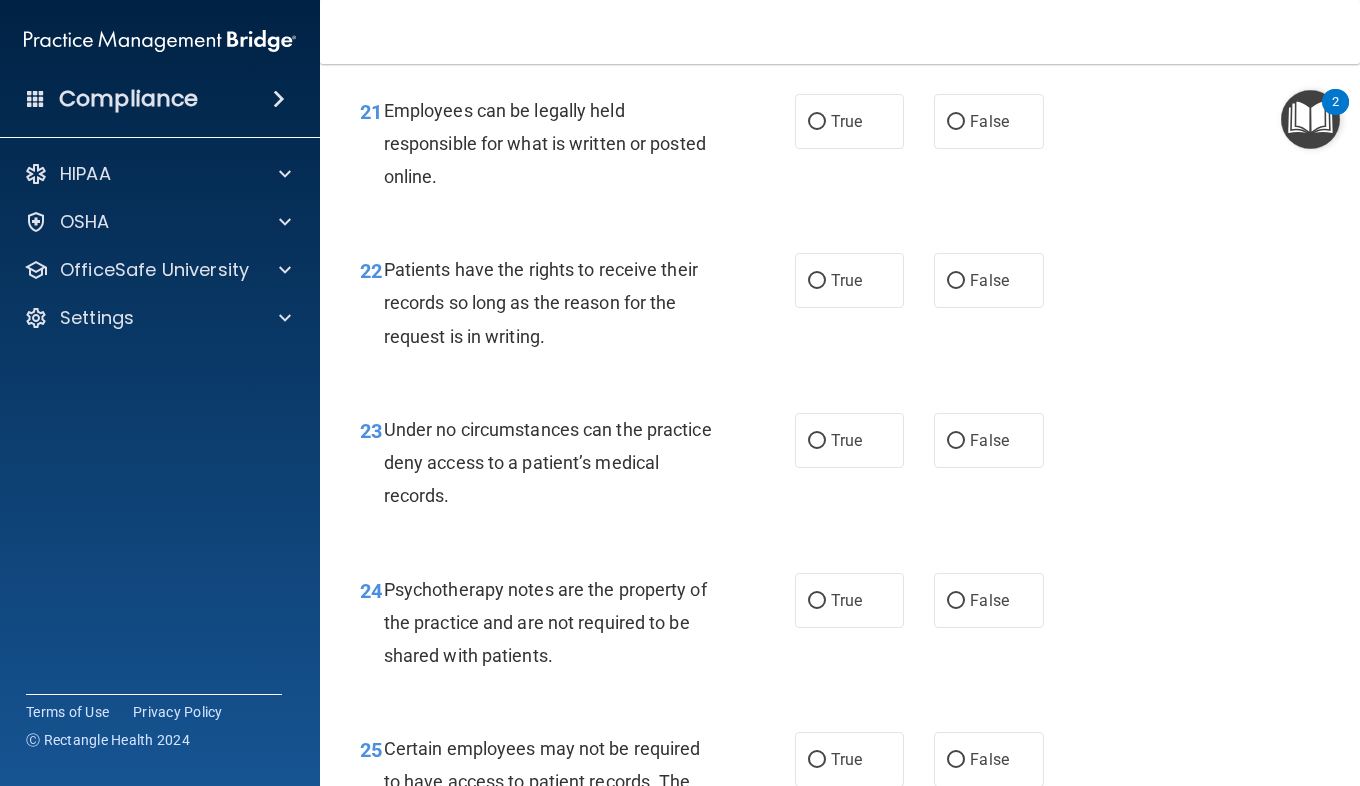 scroll, scrollTop: 4493, scrollLeft: 0, axis: vertical 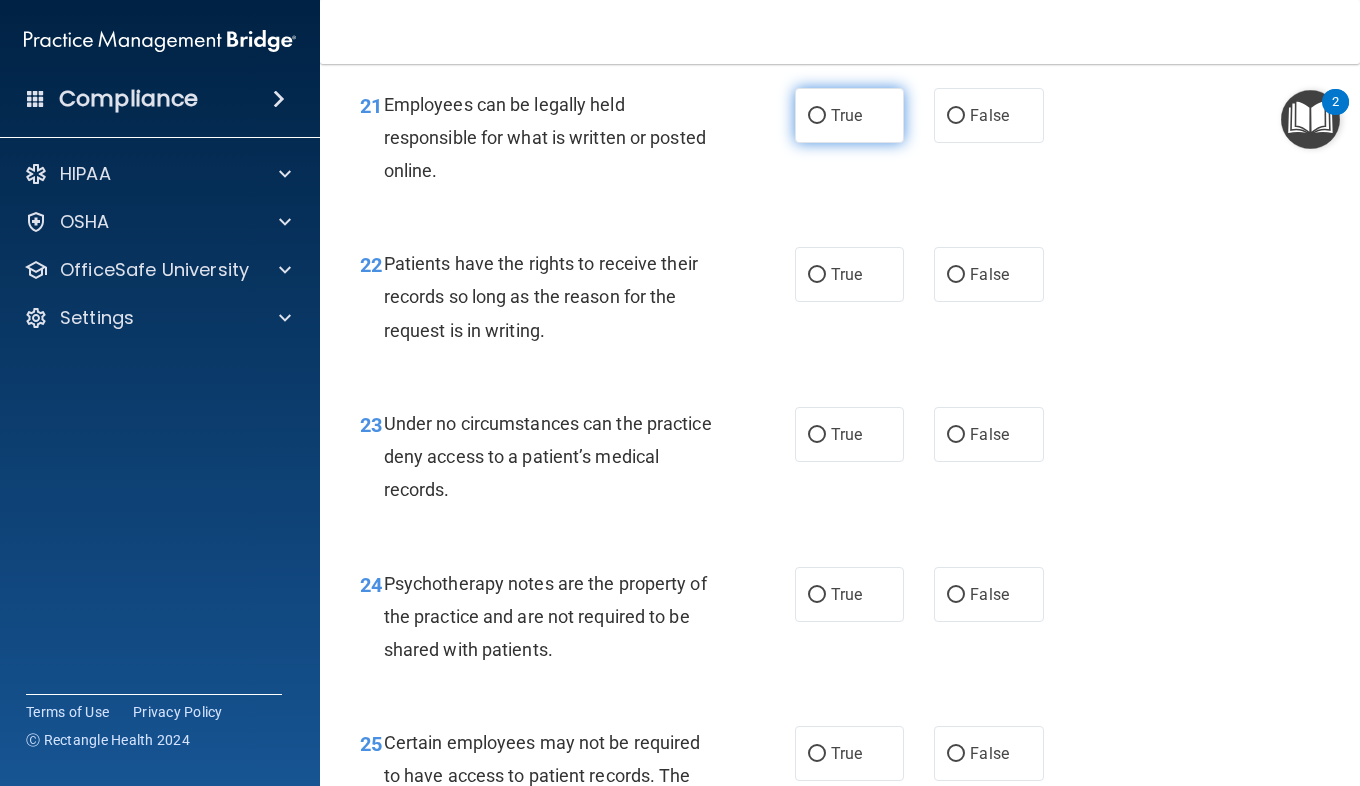 click on "True" at bounding box center (849, 115) 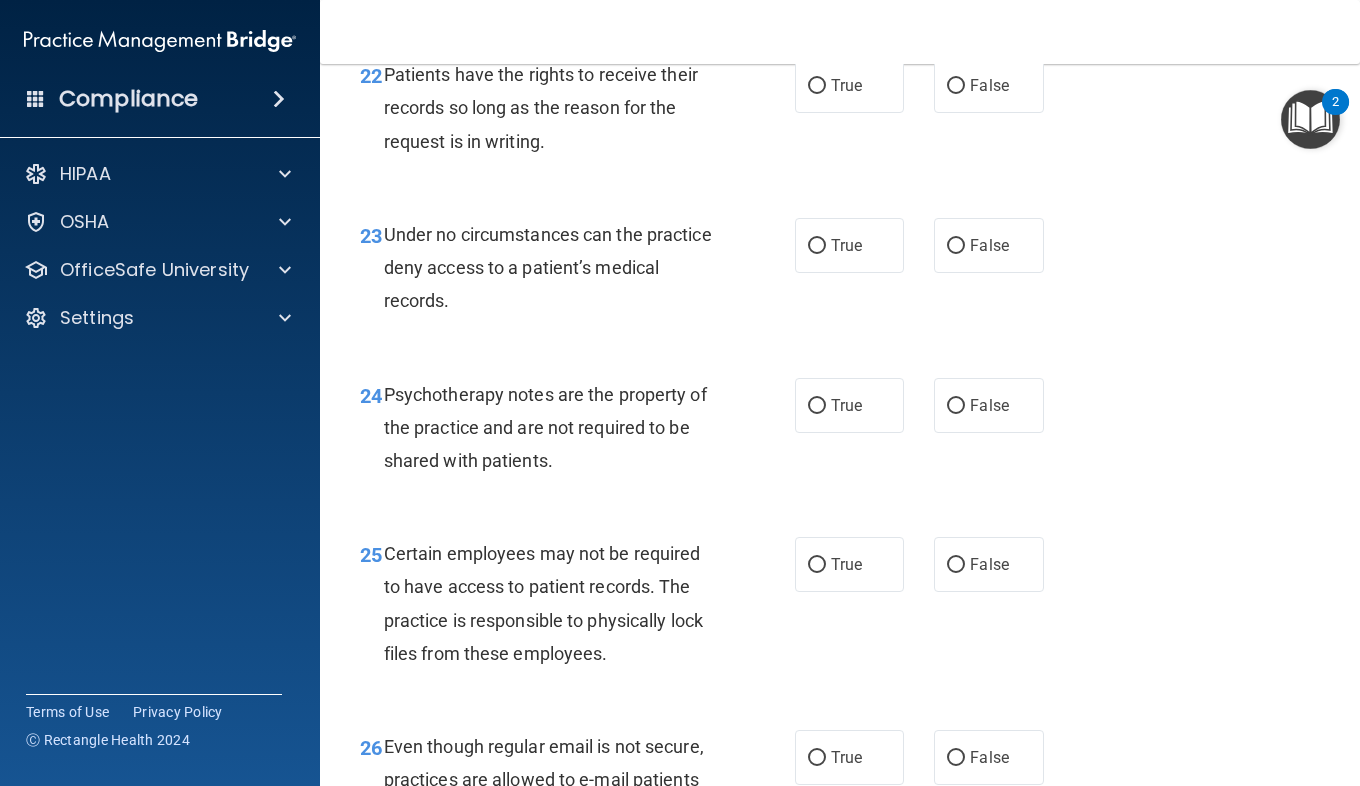 scroll, scrollTop: 4687, scrollLeft: 0, axis: vertical 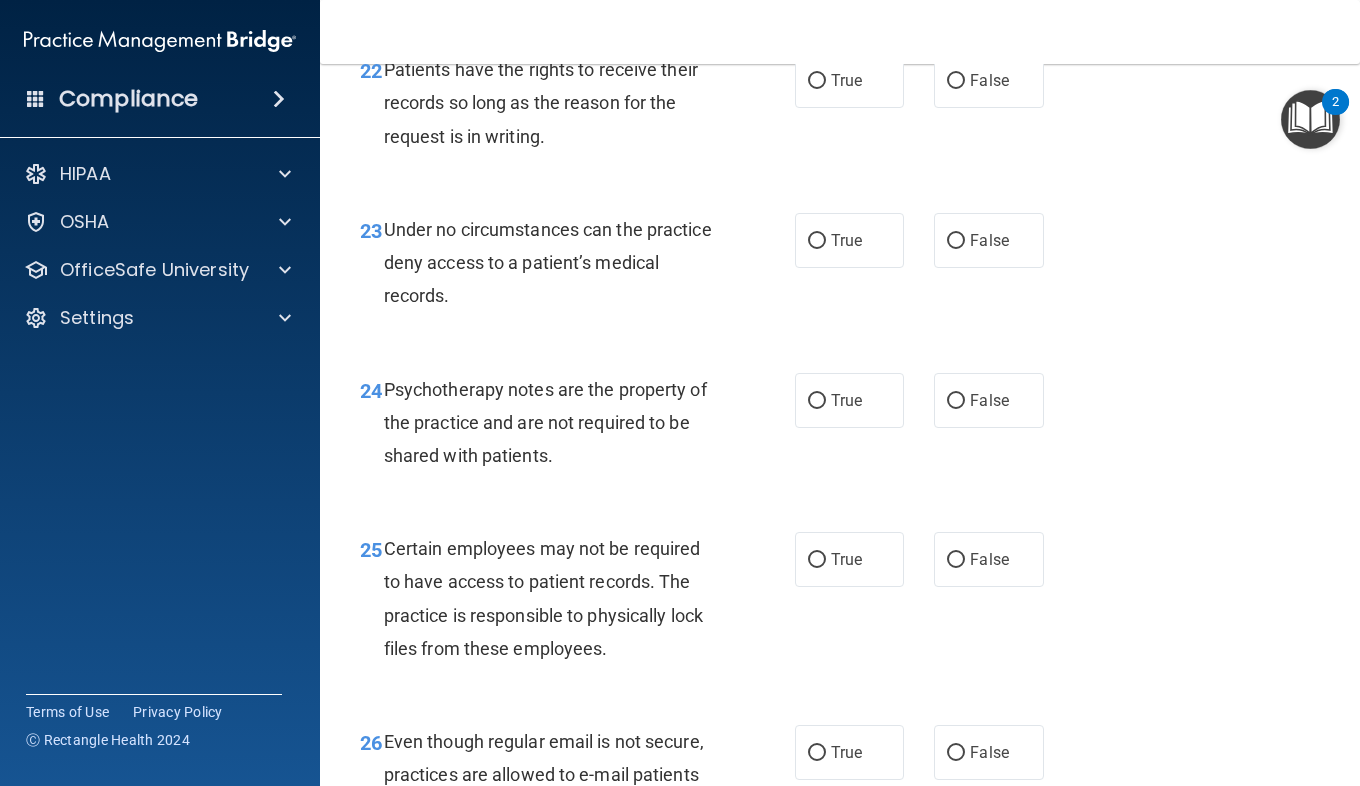 click on "22       Patients have the rights to receive their records so long as the reason for the request is in writing.                 True           False" at bounding box center (840, 108) 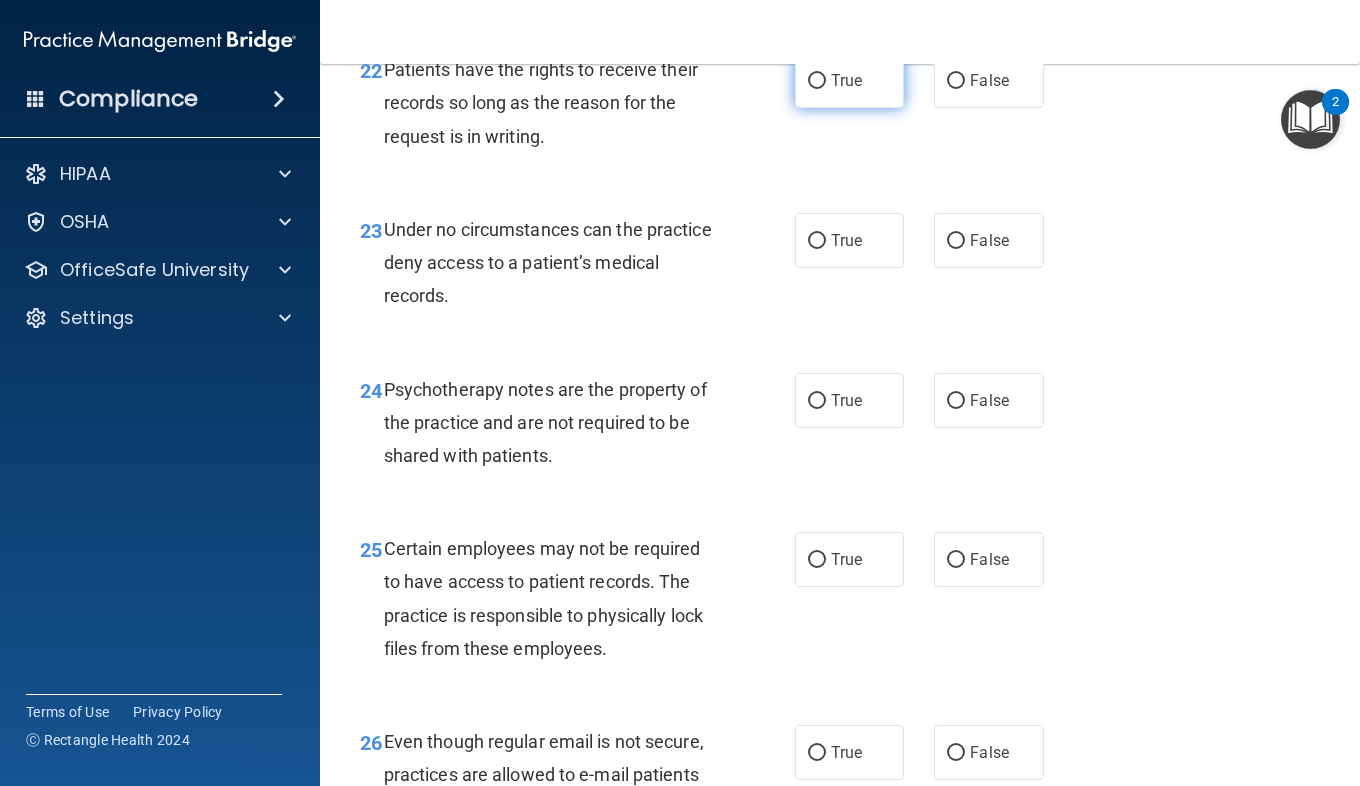 click on "True" at bounding box center [849, 80] 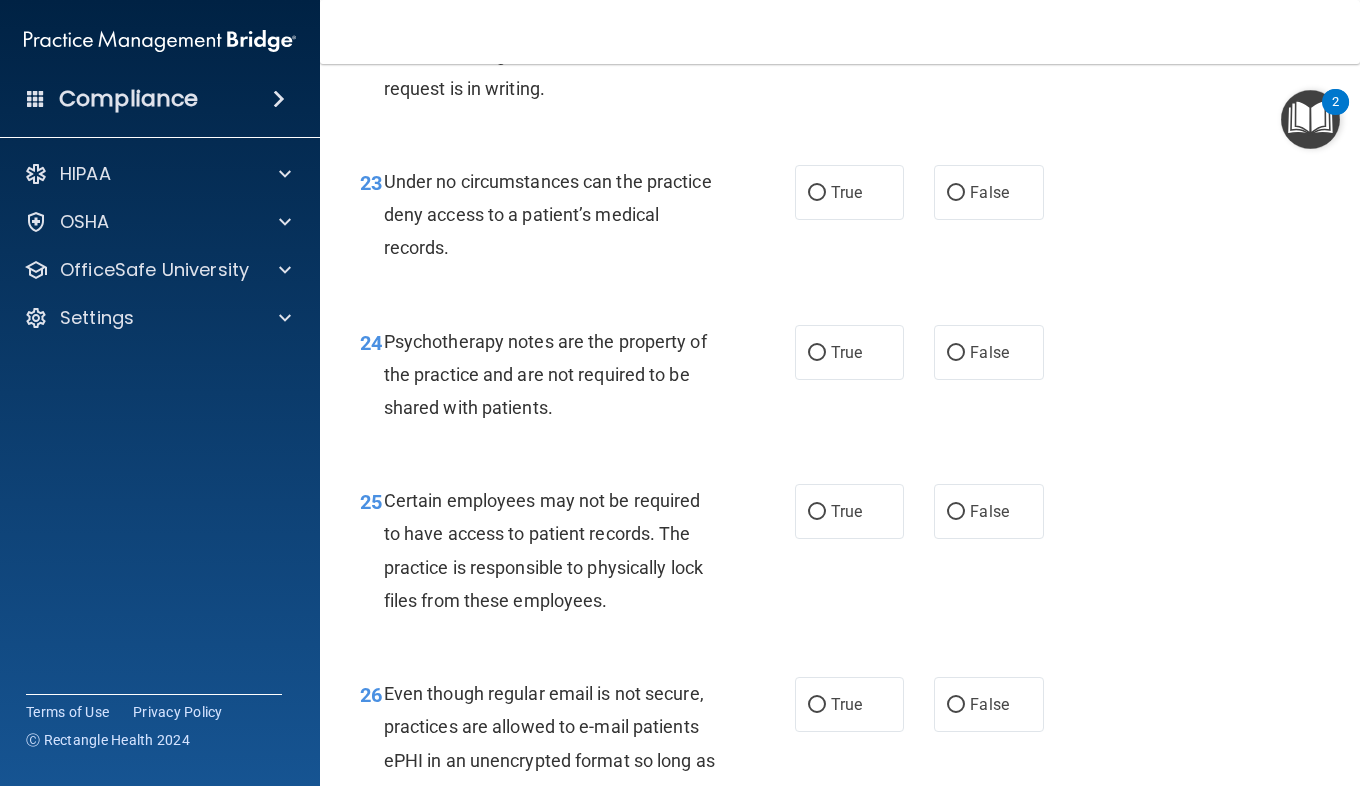 scroll, scrollTop: 4744, scrollLeft: 0, axis: vertical 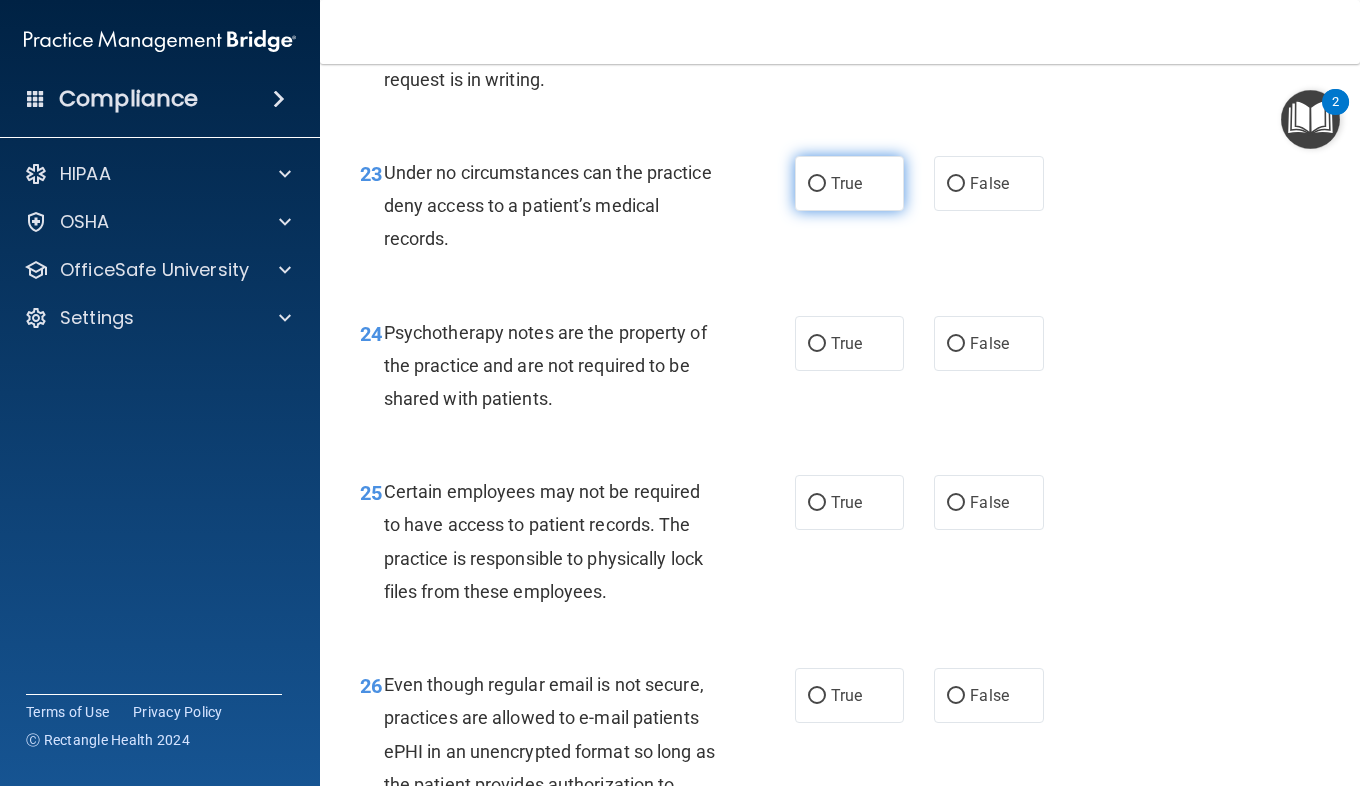 click on "True" at bounding box center [849, 183] 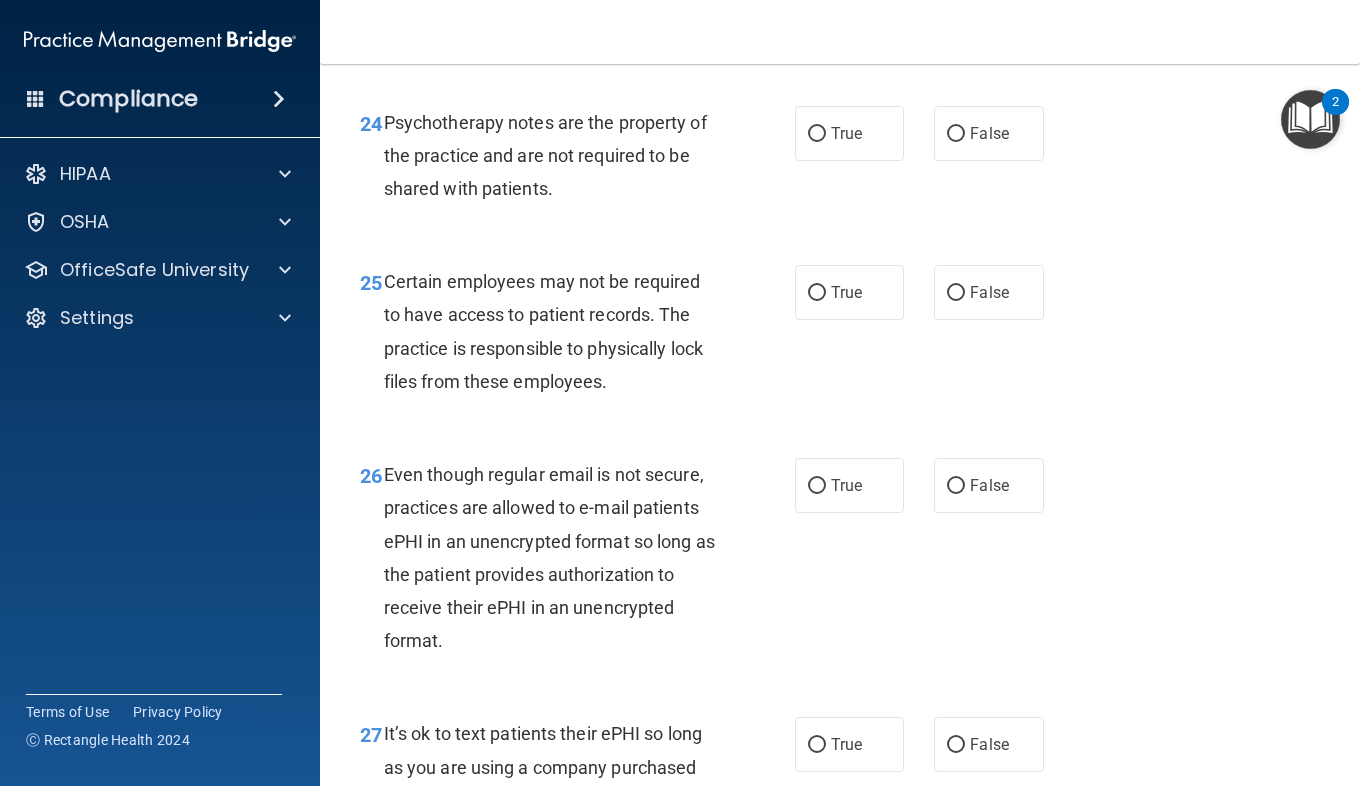 scroll, scrollTop: 4955, scrollLeft: 0, axis: vertical 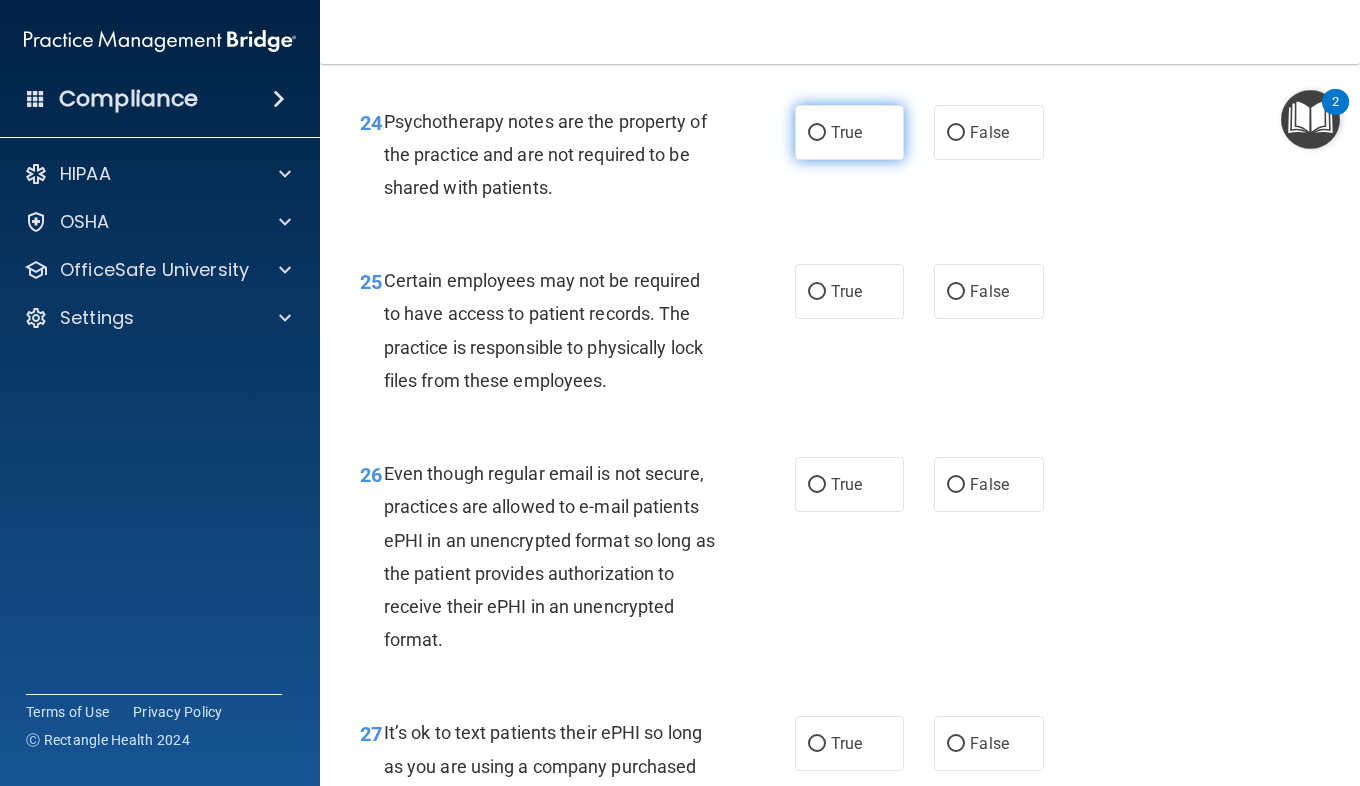click on "True" at bounding box center [846, 132] 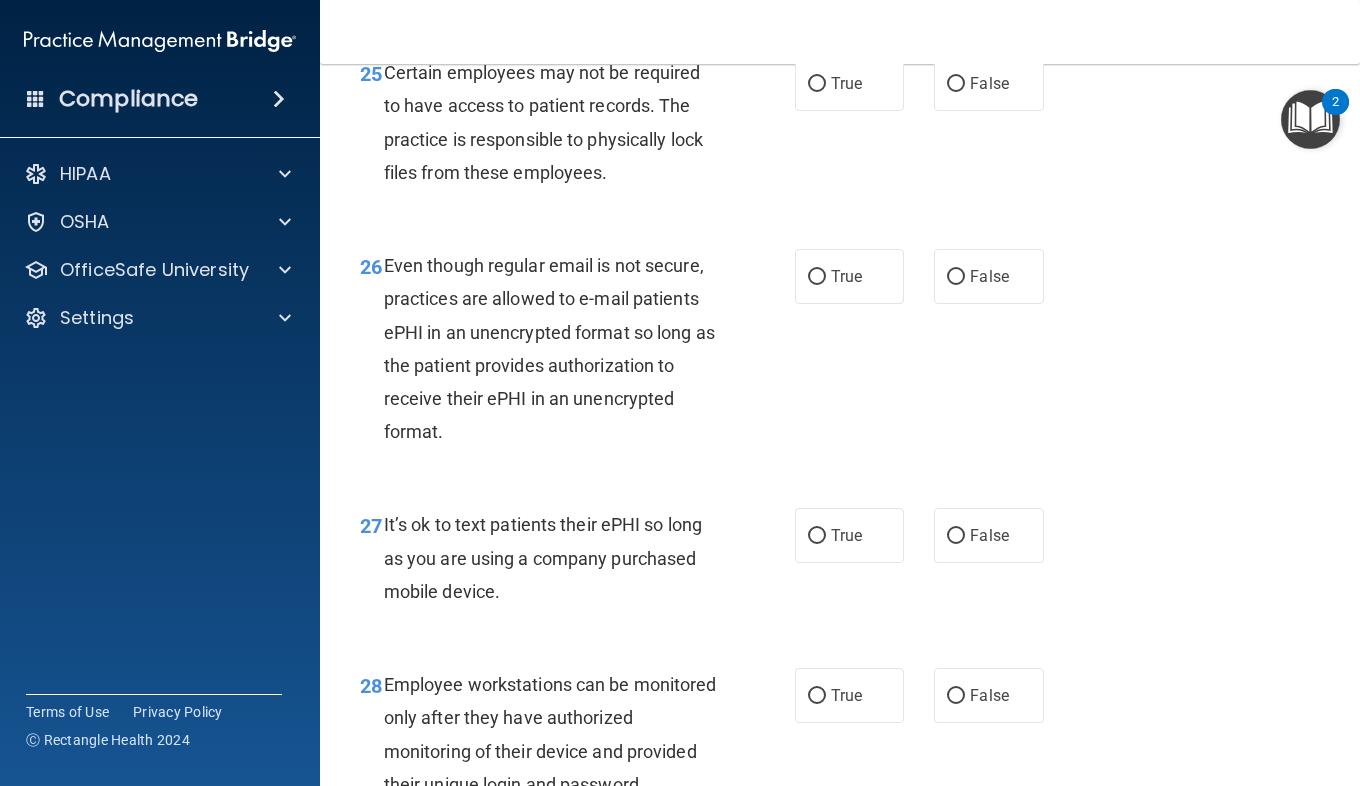 scroll, scrollTop: 5162, scrollLeft: 0, axis: vertical 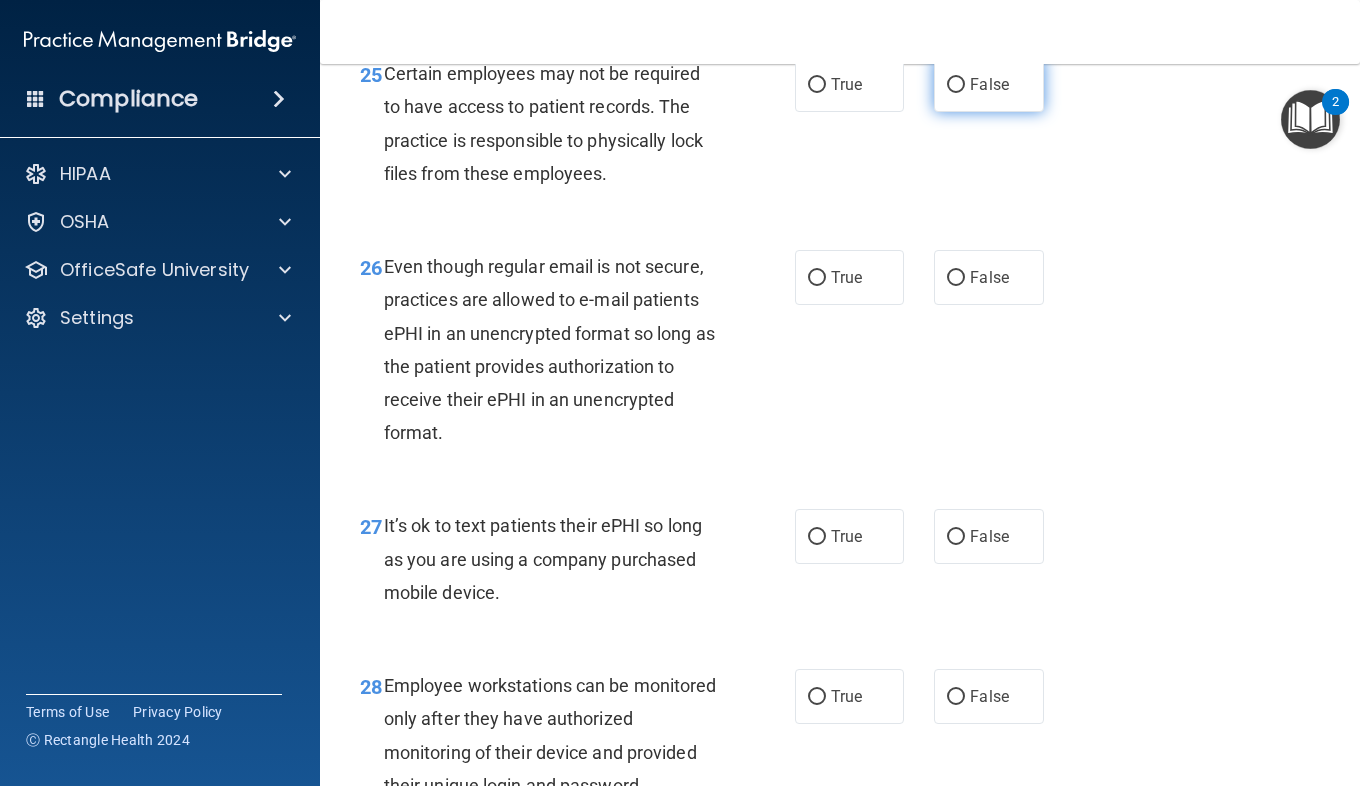 click on "False" at bounding box center [988, 84] 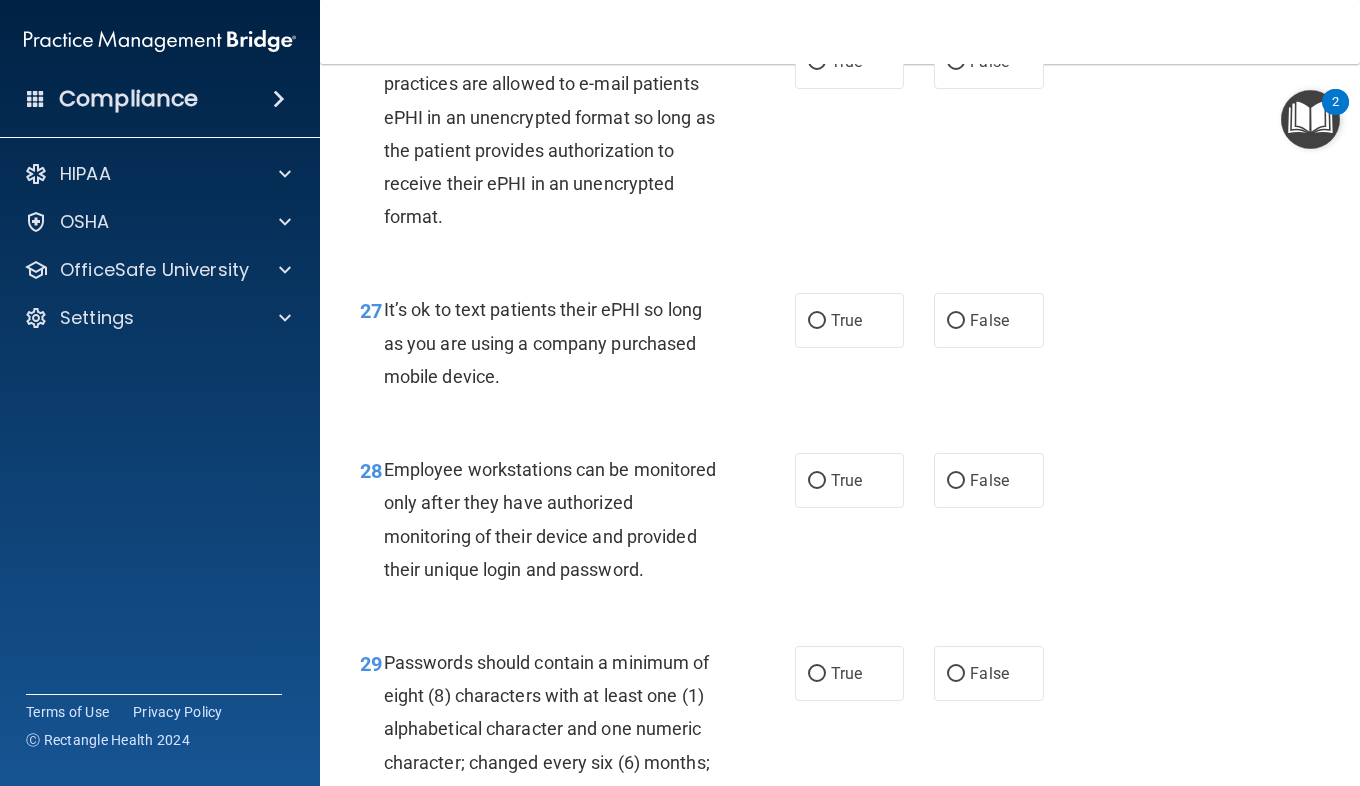 scroll, scrollTop: 5393, scrollLeft: 0, axis: vertical 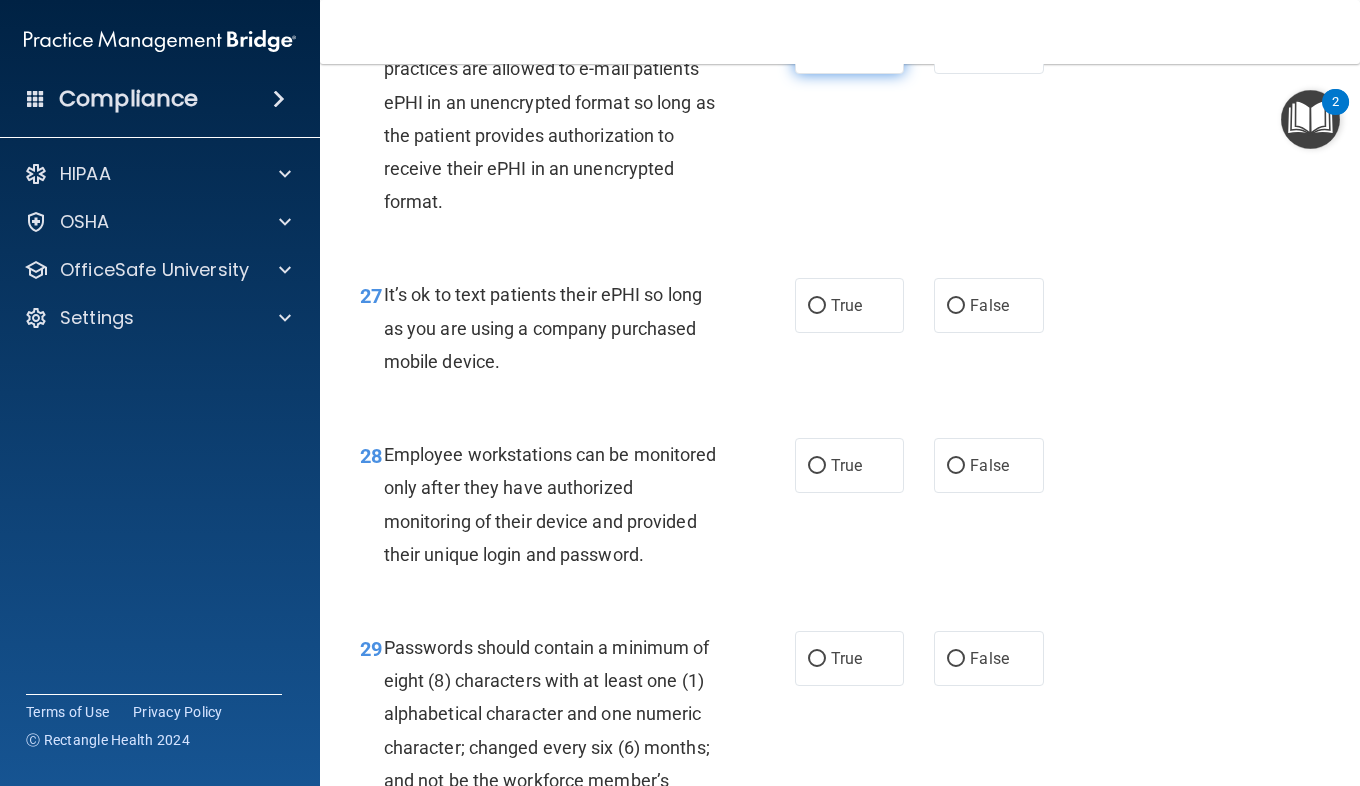 click on "True" at bounding box center [849, 46] 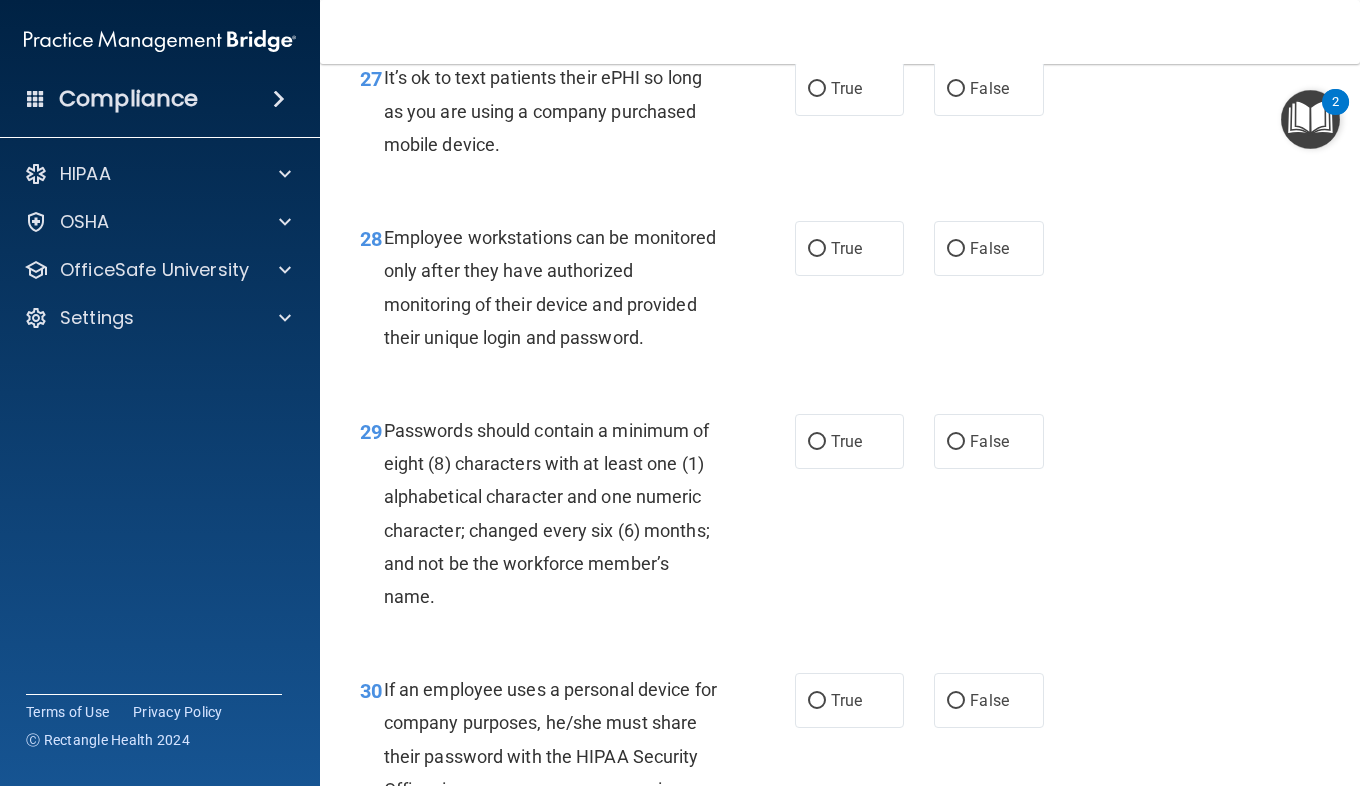 scroll, scrollTop: 5611, scrollLeft: 0, axis: vertical 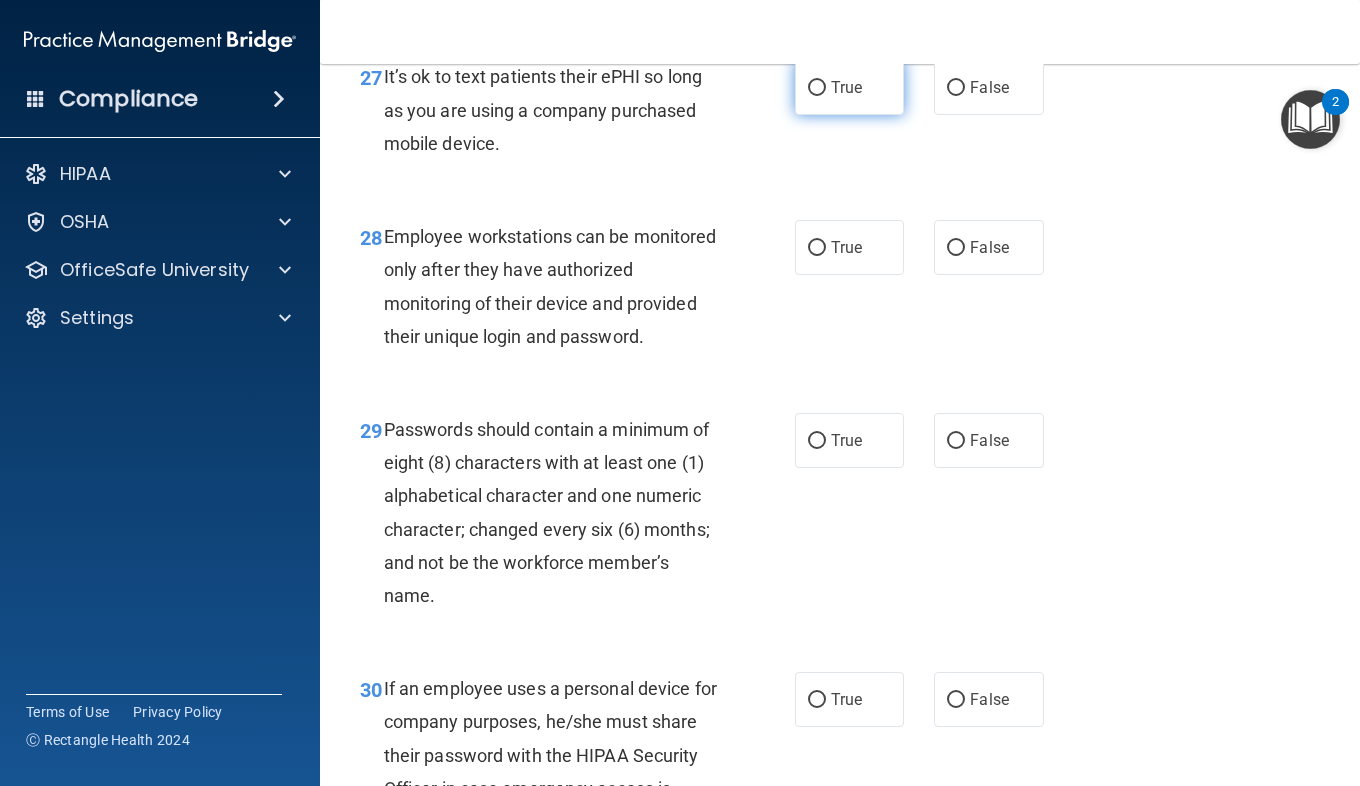 click on "True" at bounding box center [849, 87] 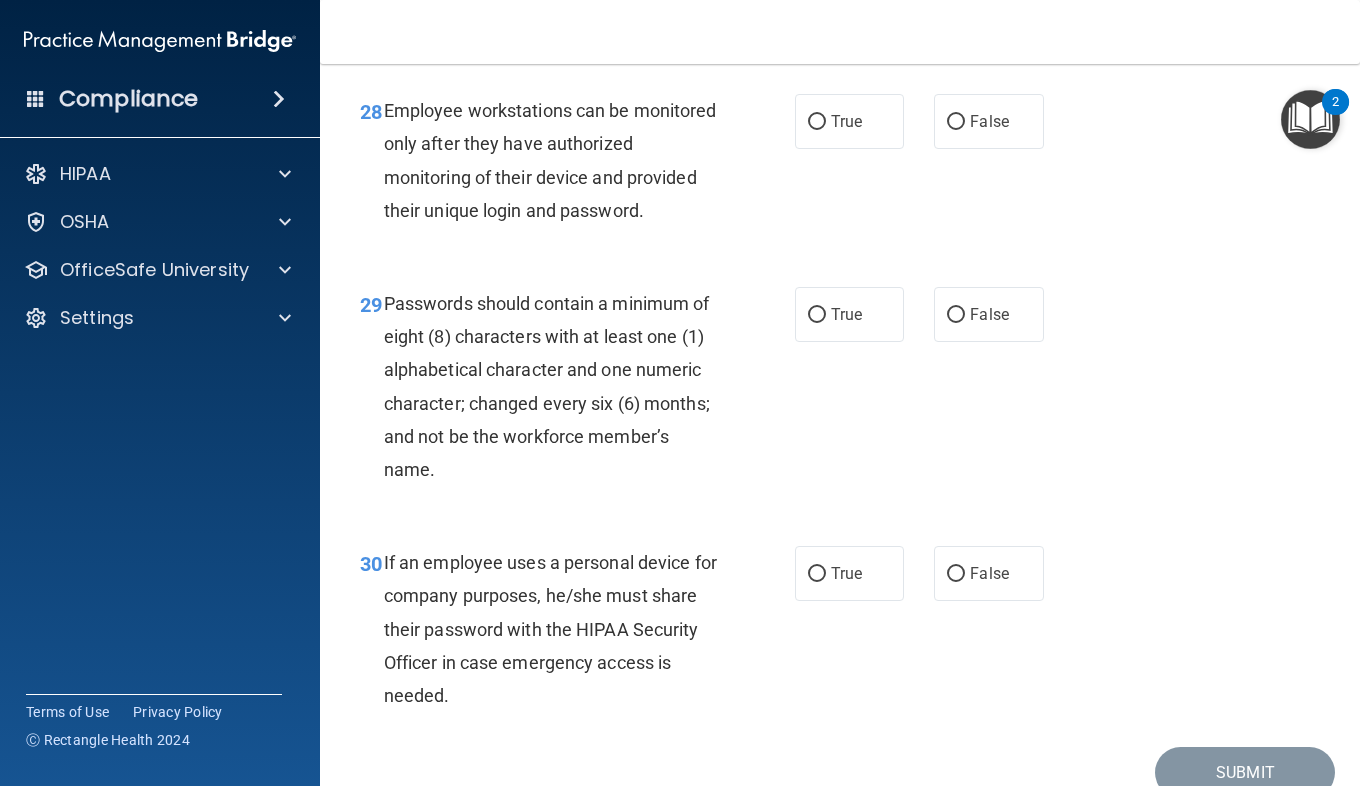 scroll, scrollTop: 5749, scrollLeft: 0, axis: vertical 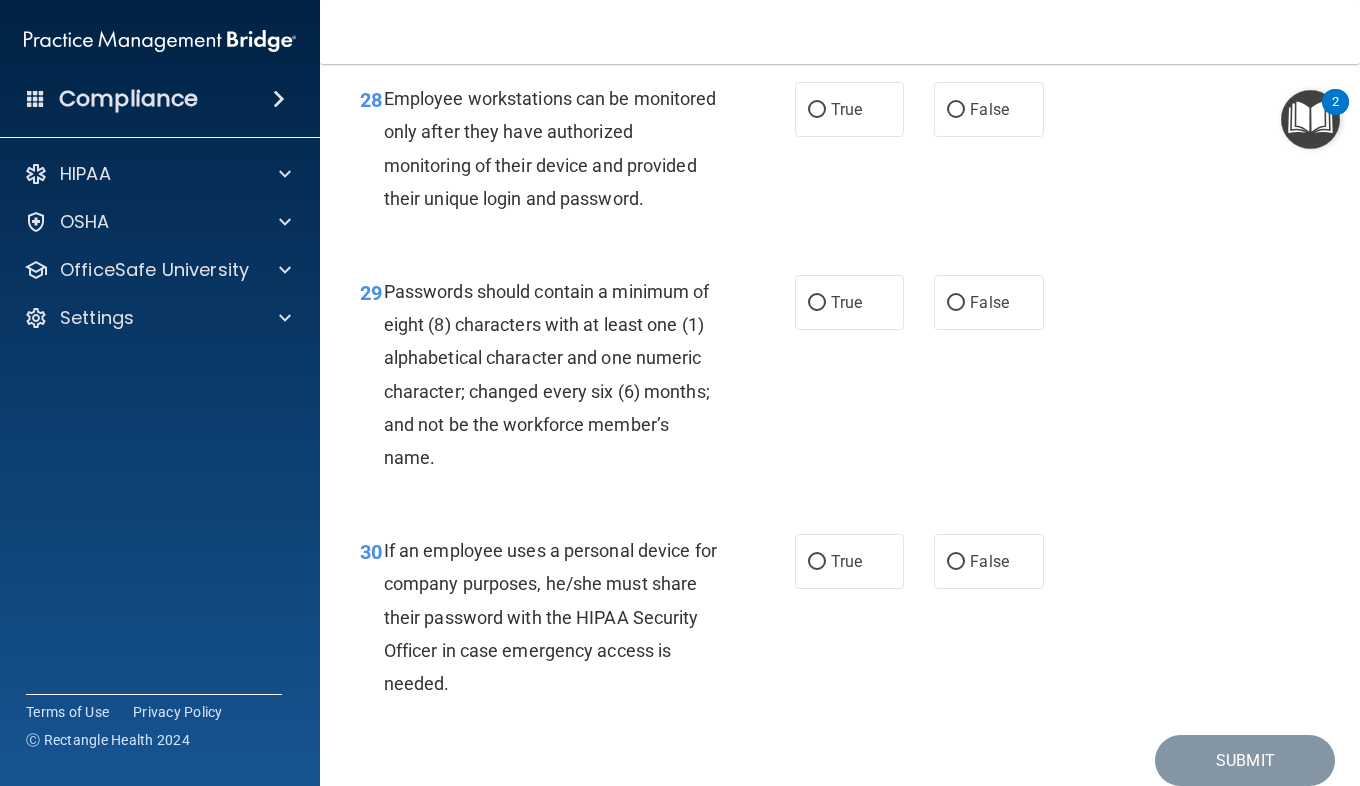 click on "True" at bounding box center [849, 109] 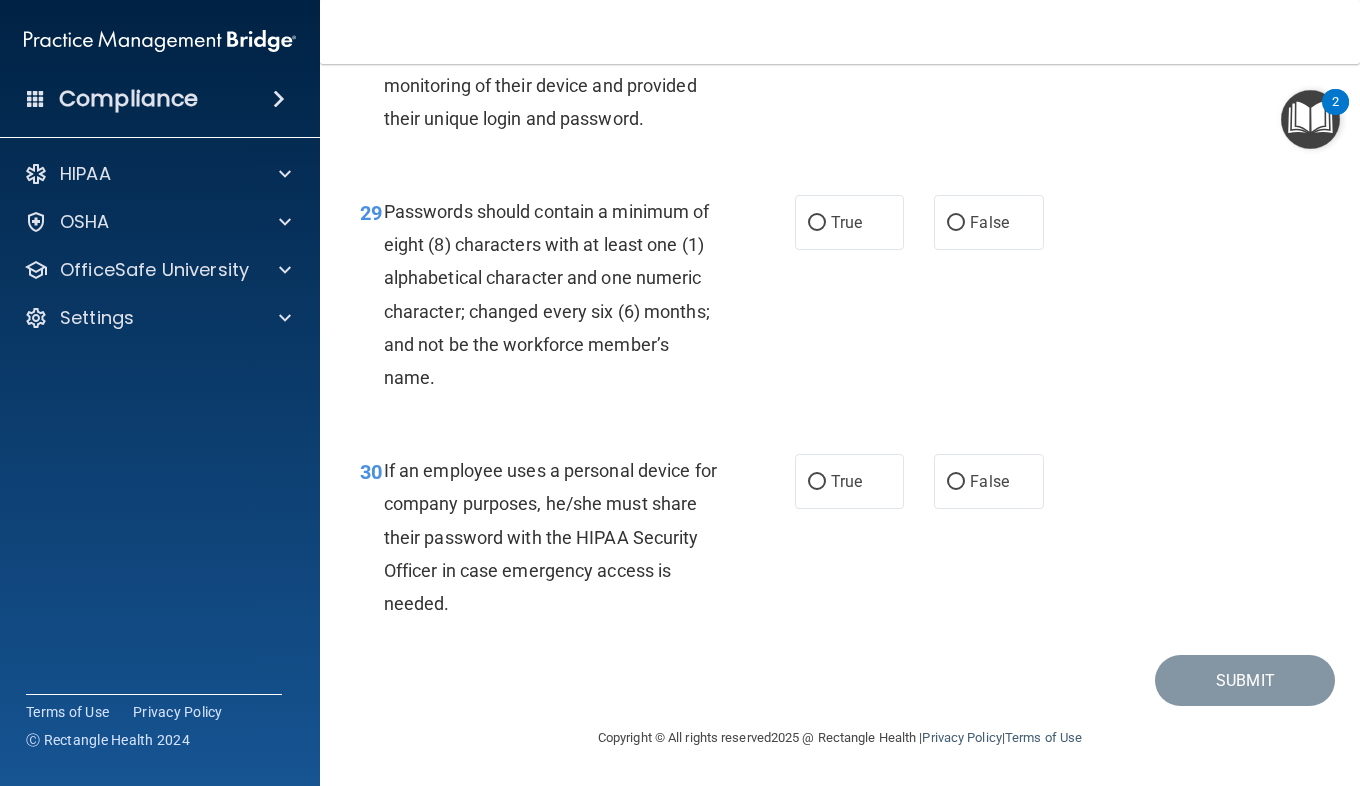 scroll, scrollTop: 5963, scrollLeft: 0, axis: vertical 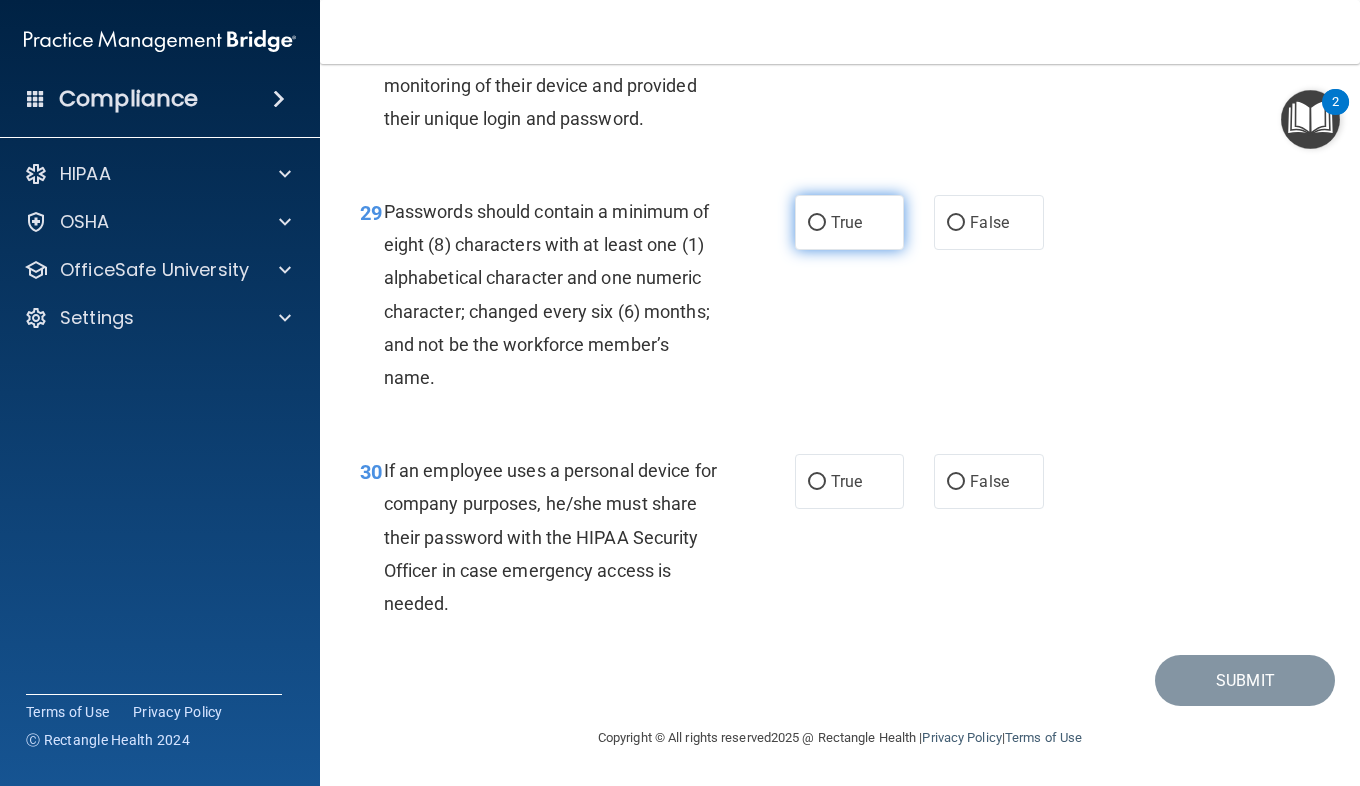 click on "True" at bounding box center (849, 222) 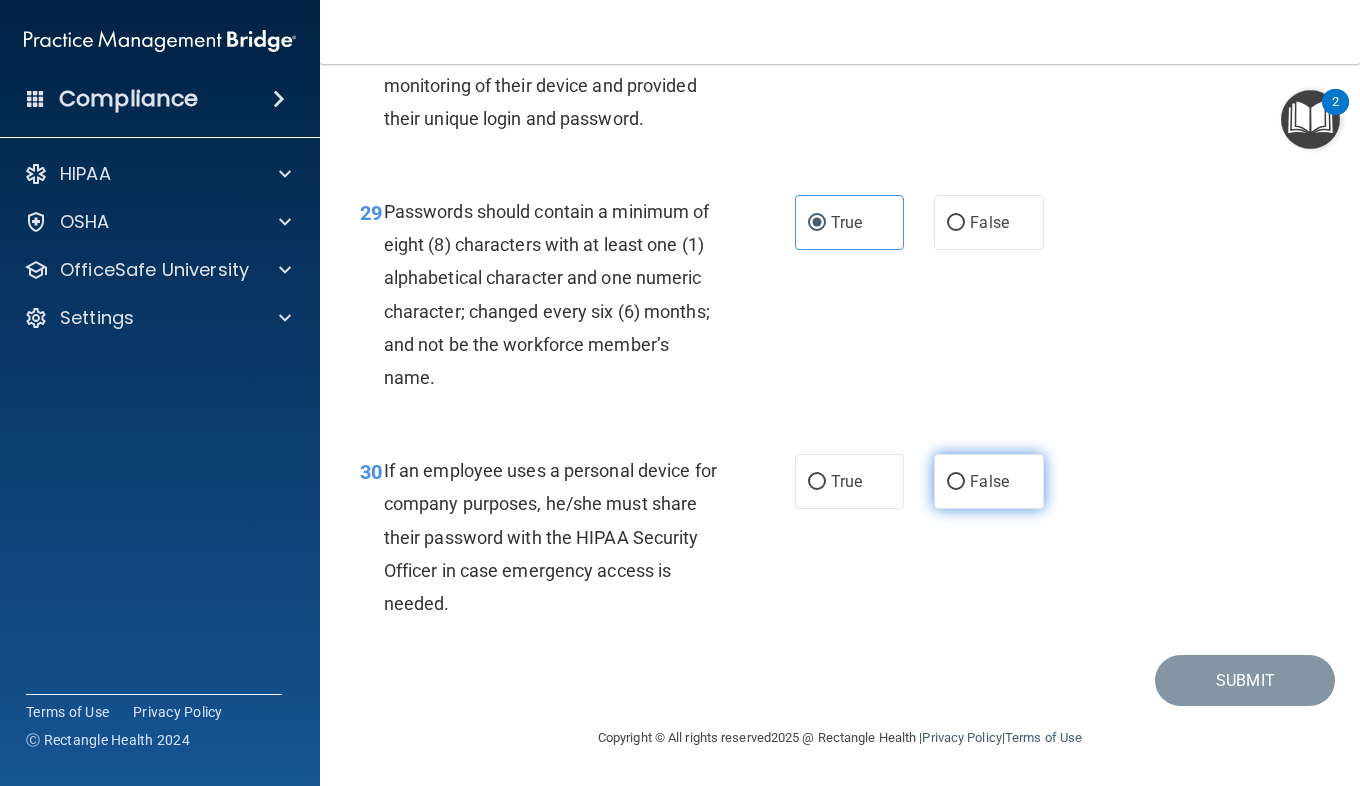 click on "False" at bounding box center (956, 482) 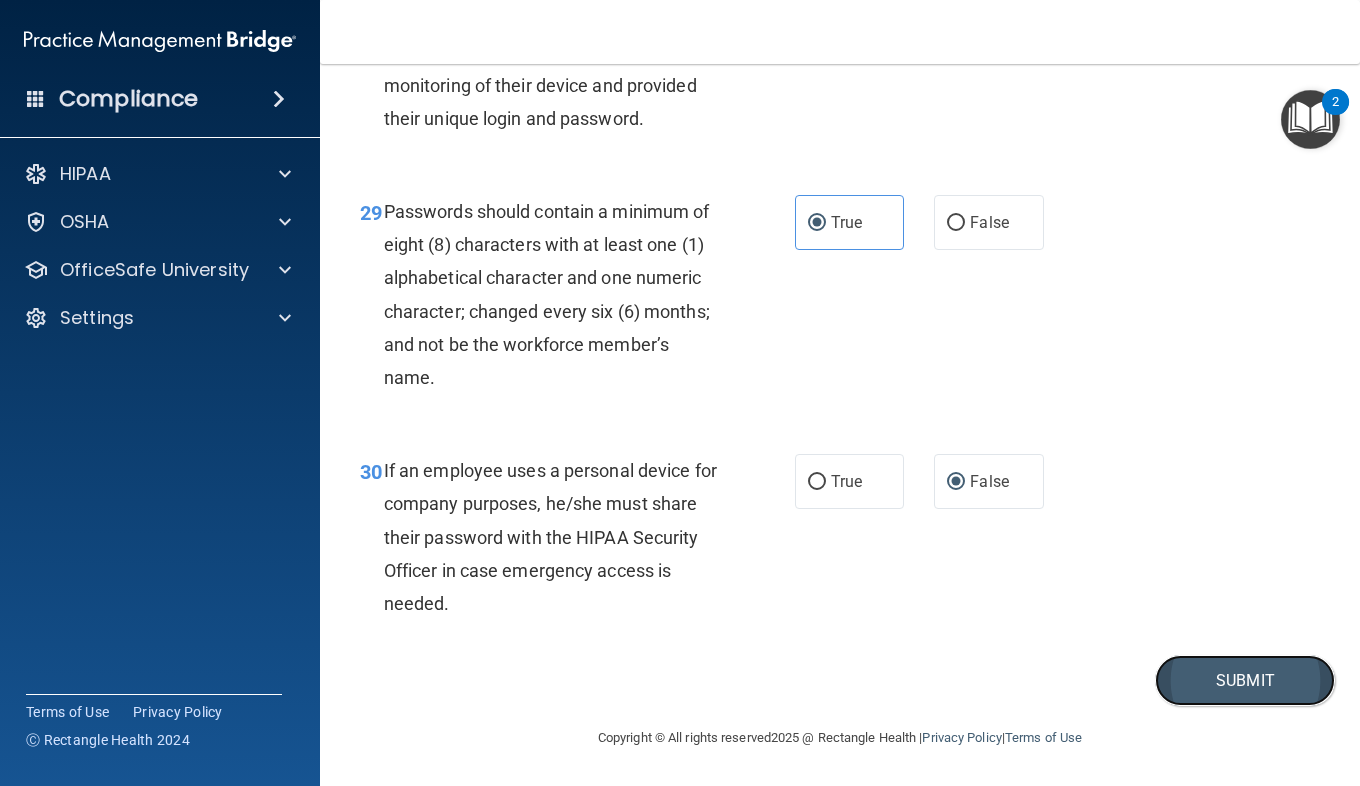 click on "Submit" at bounding box center (1245, 680) 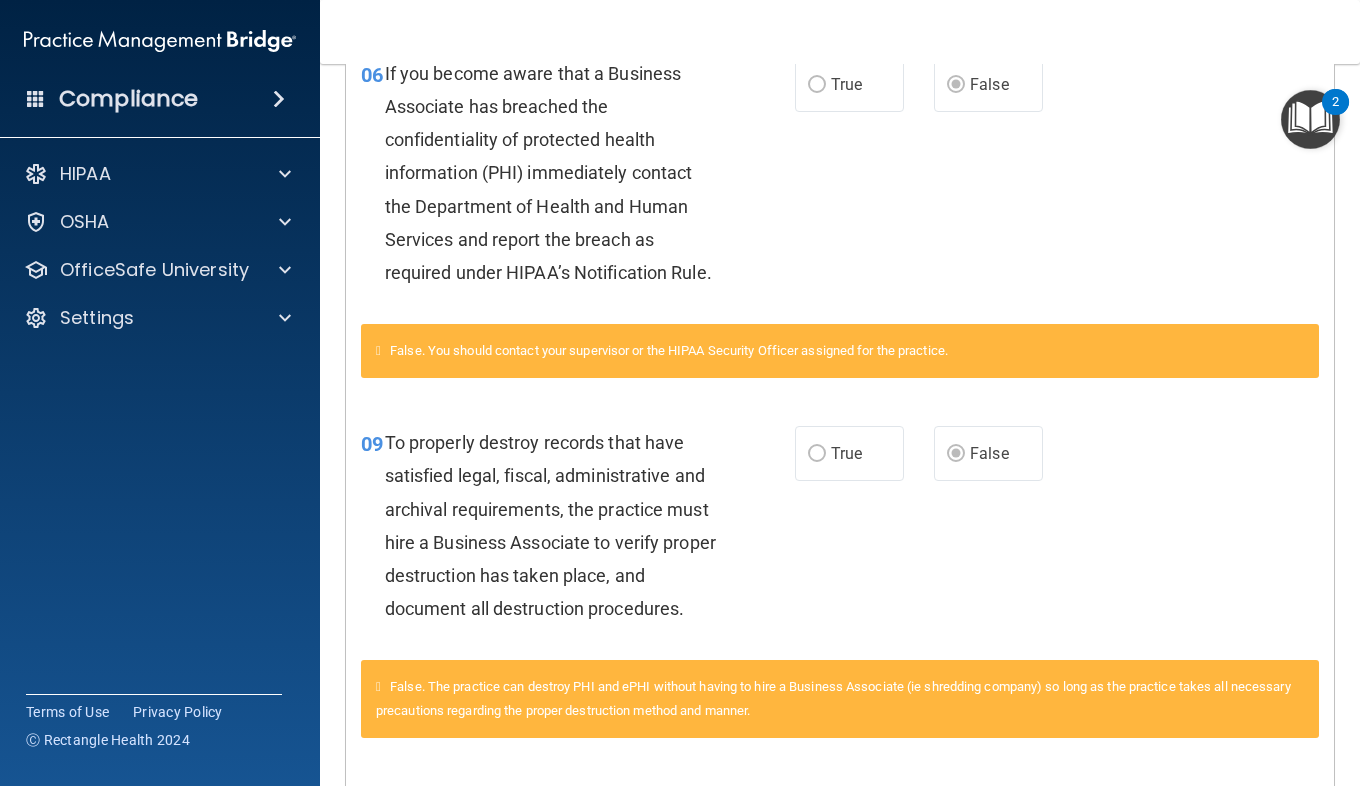 scroll, scrollTop: 494, scrollLeft: 0, axis: vertical 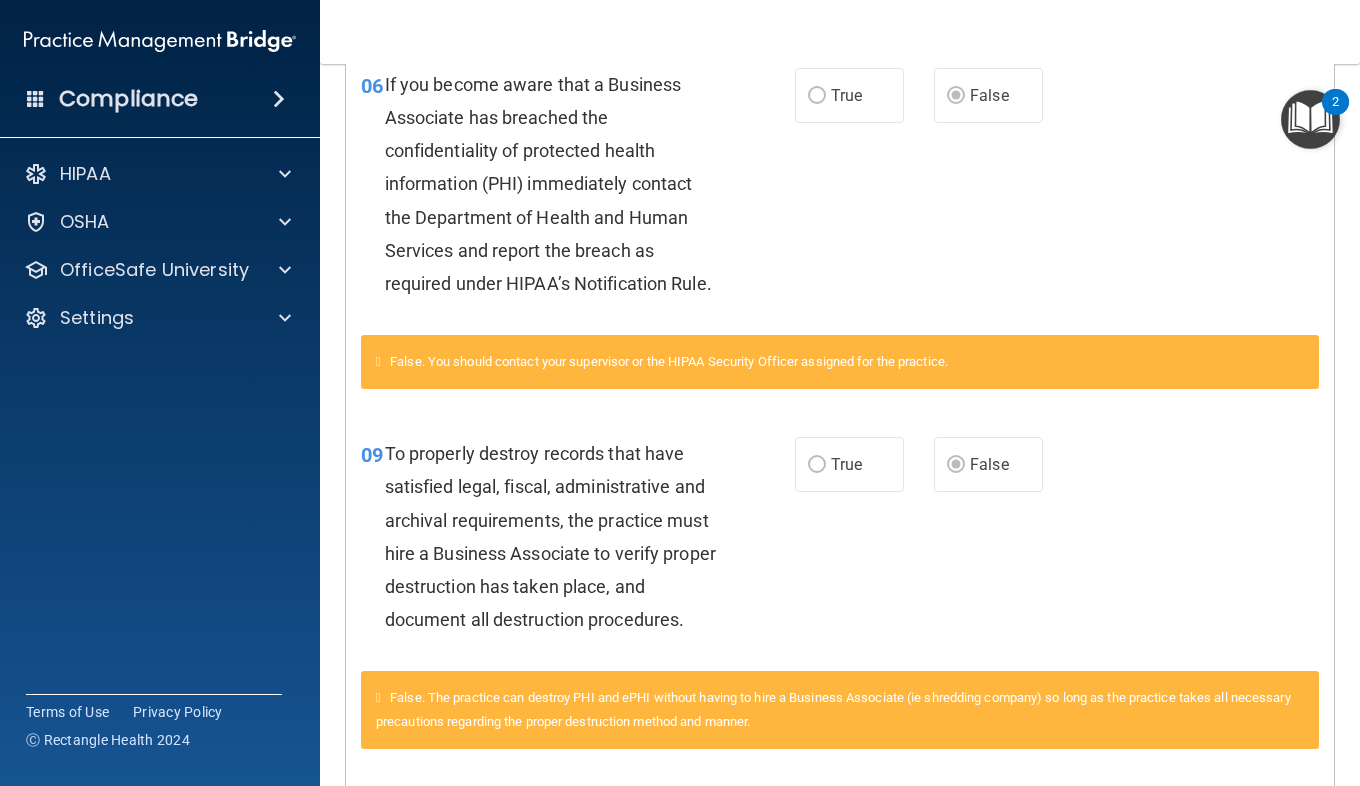 click on "False. The practice can destroy PHI and ePHI without having to hire a Business Associate (ie shredding company) so long as the practice takes all necessary precautions regarding the proper destruction method and manner." at bounding box center (833, 709) 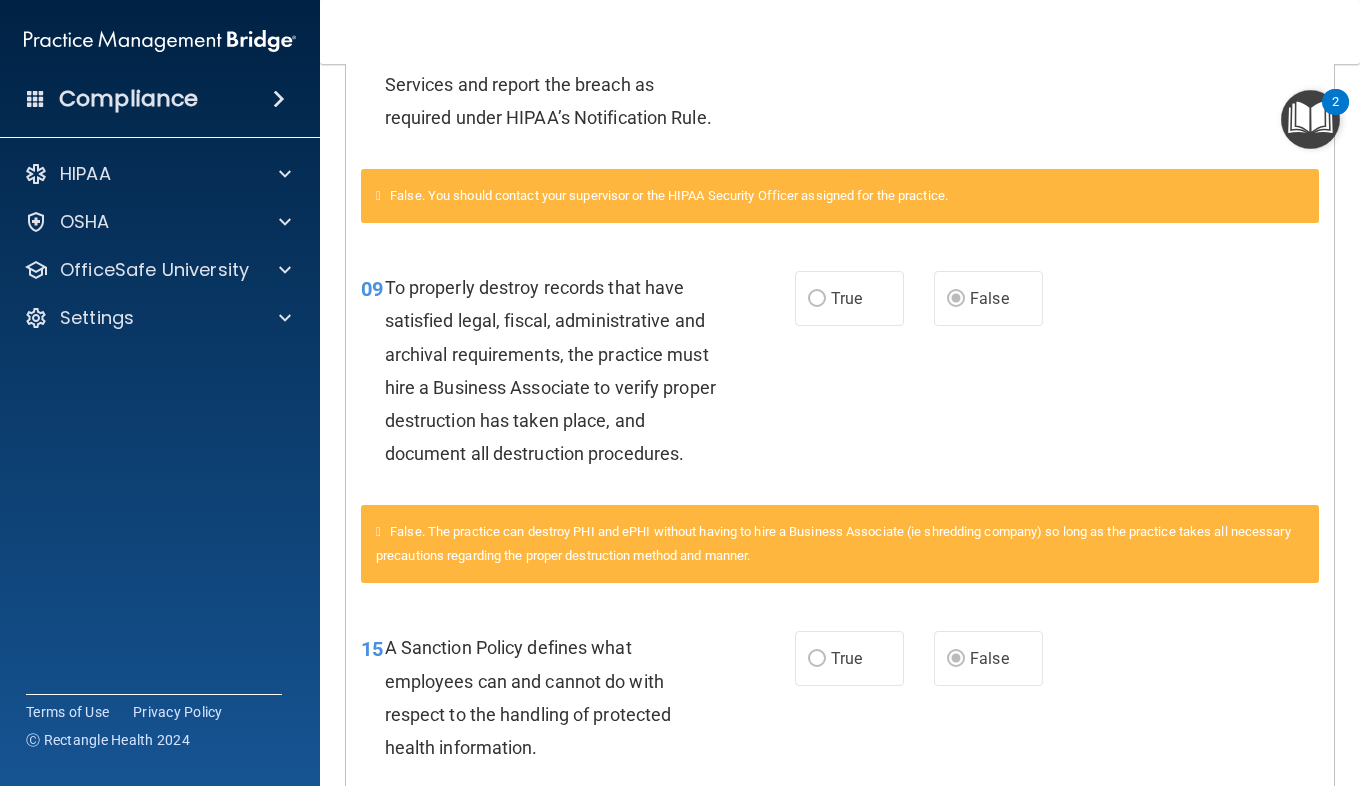 scroll, scrollTop: 0, scrollLeft: 0, axis: both 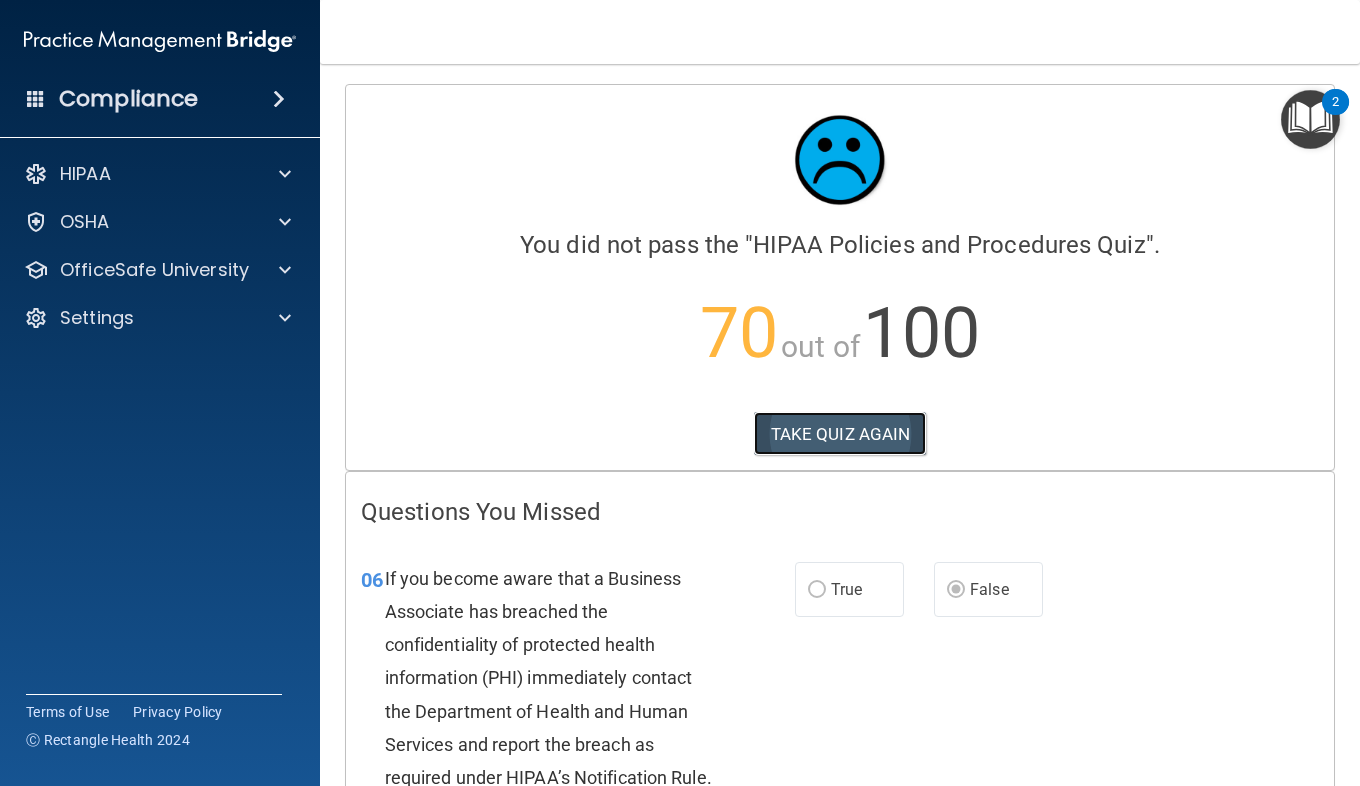 click on "TAKE QUIZ AGAIN" at bounding box center [840, 434] 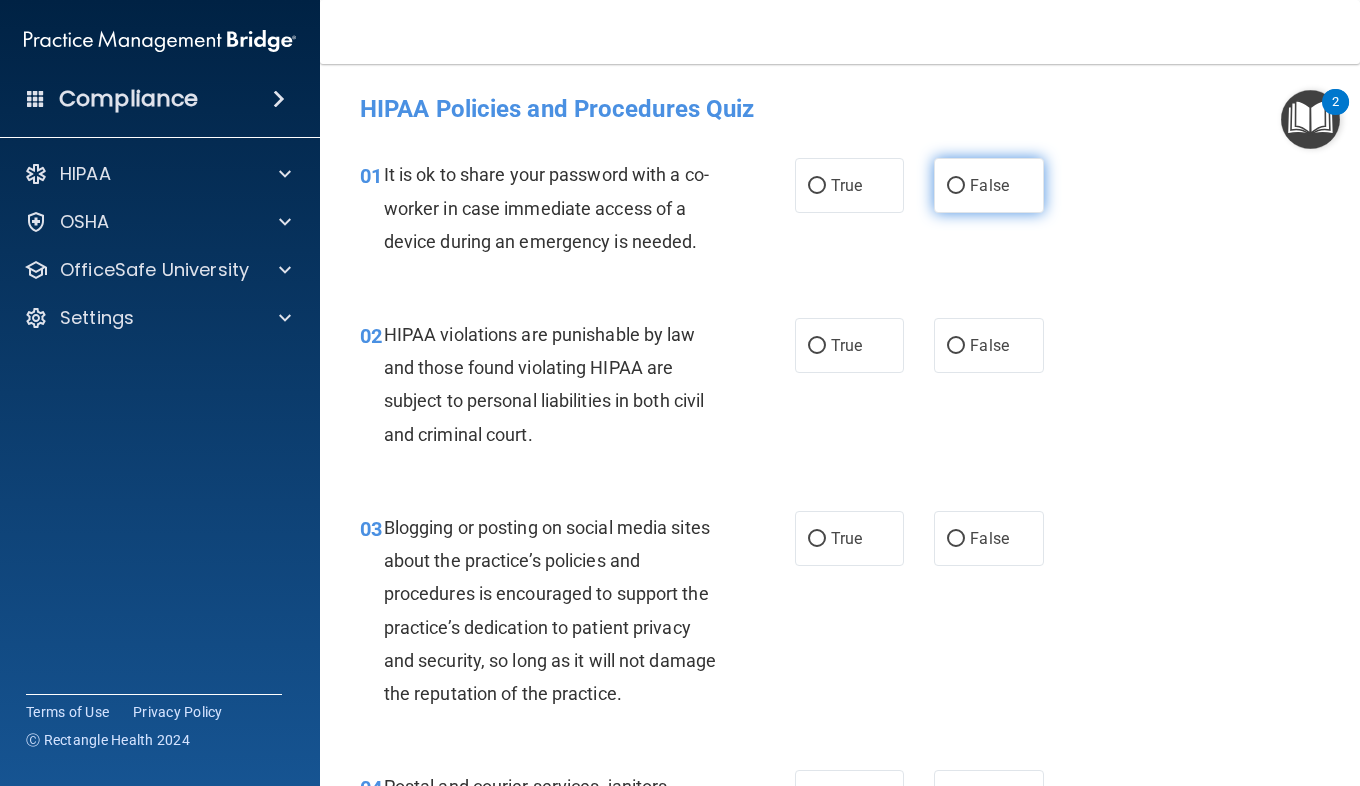 click on "False" at bounding box center [989, 185] 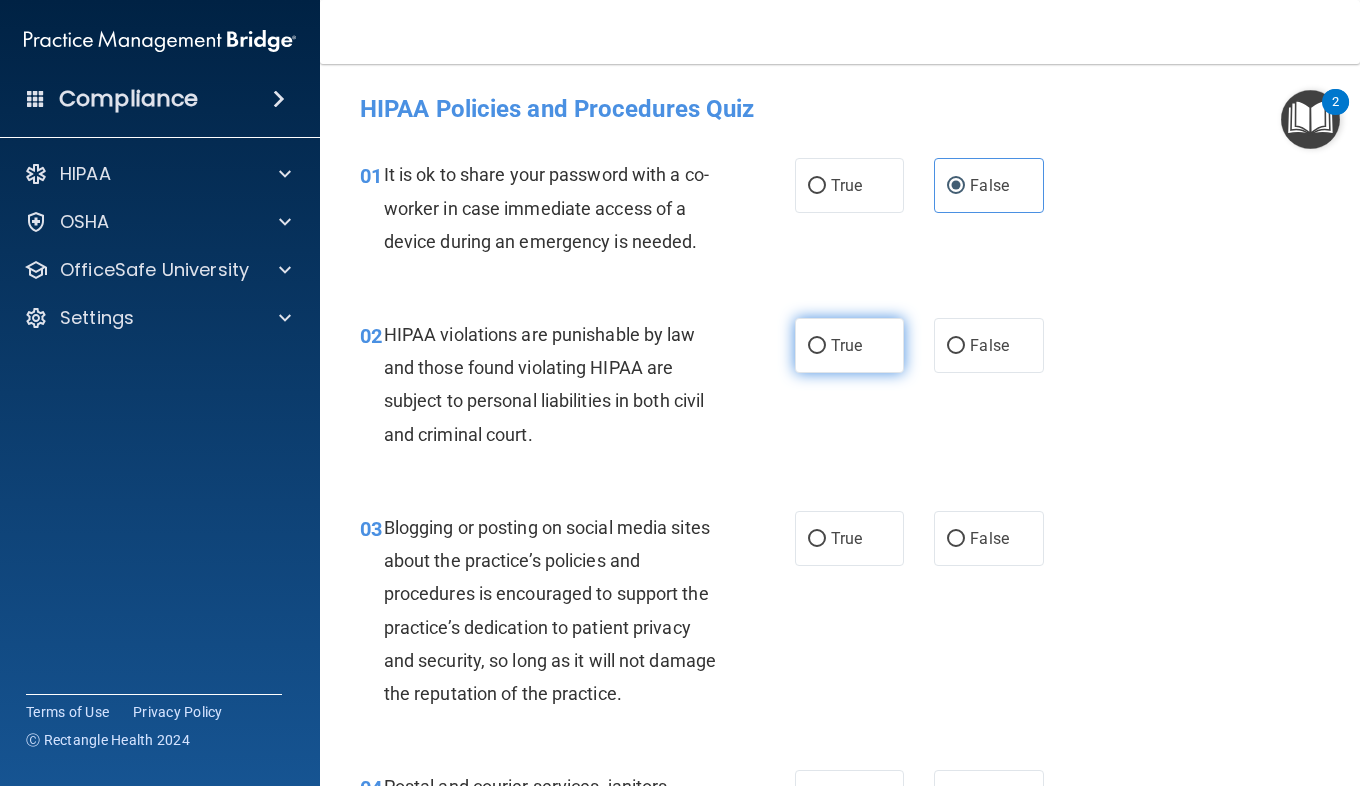 click on "True" at bounding box center (849, 345) 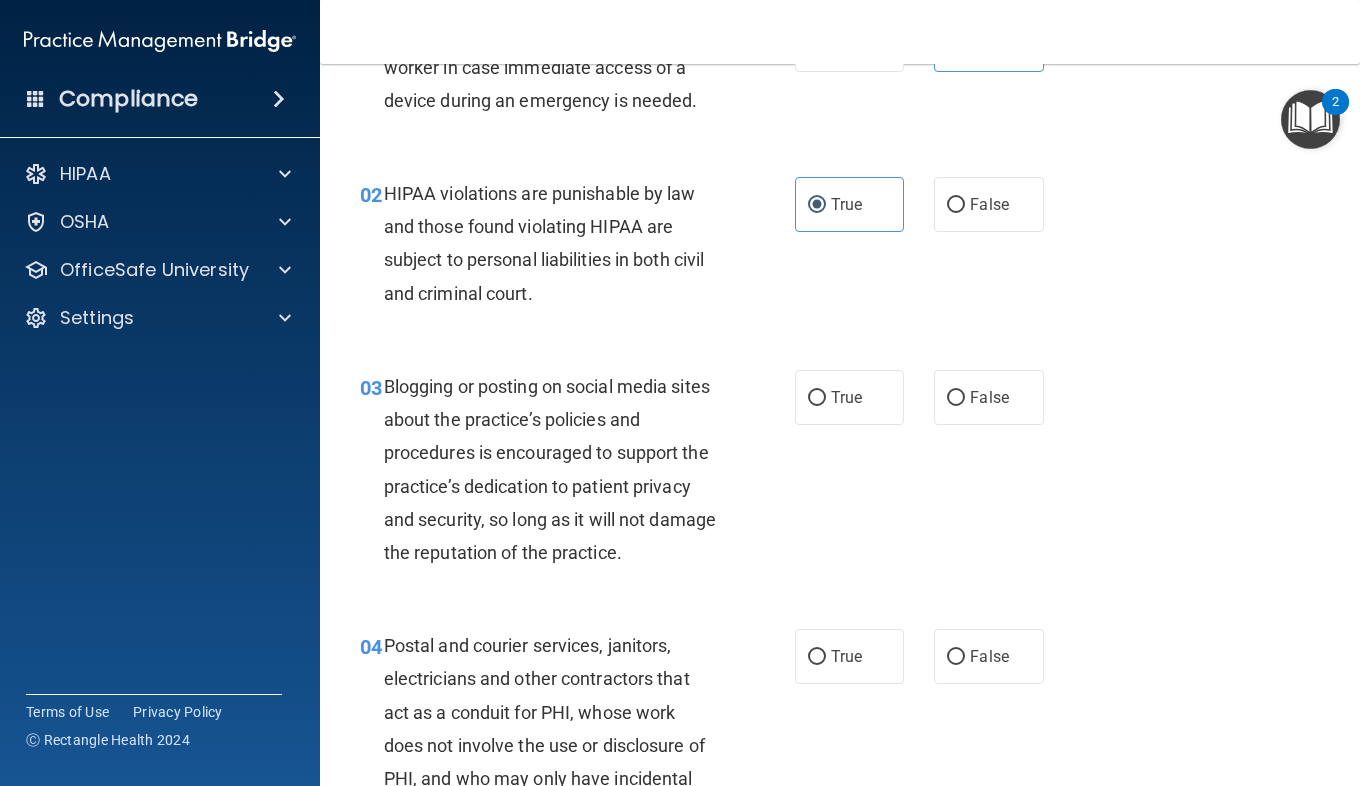scroll, scrollTop: 142, scrollLeft: 0, axis: vertical 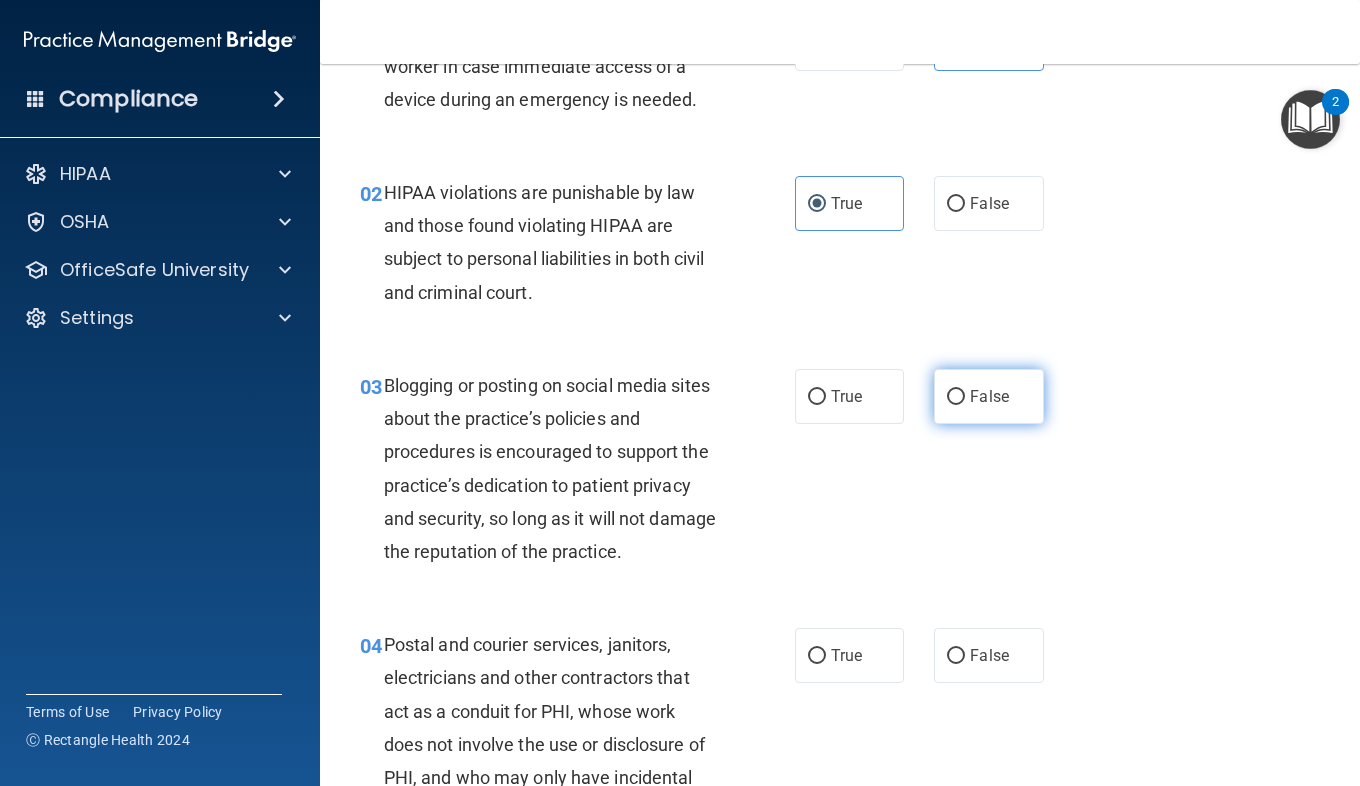 click on "False" at bounding box center [988, 396] 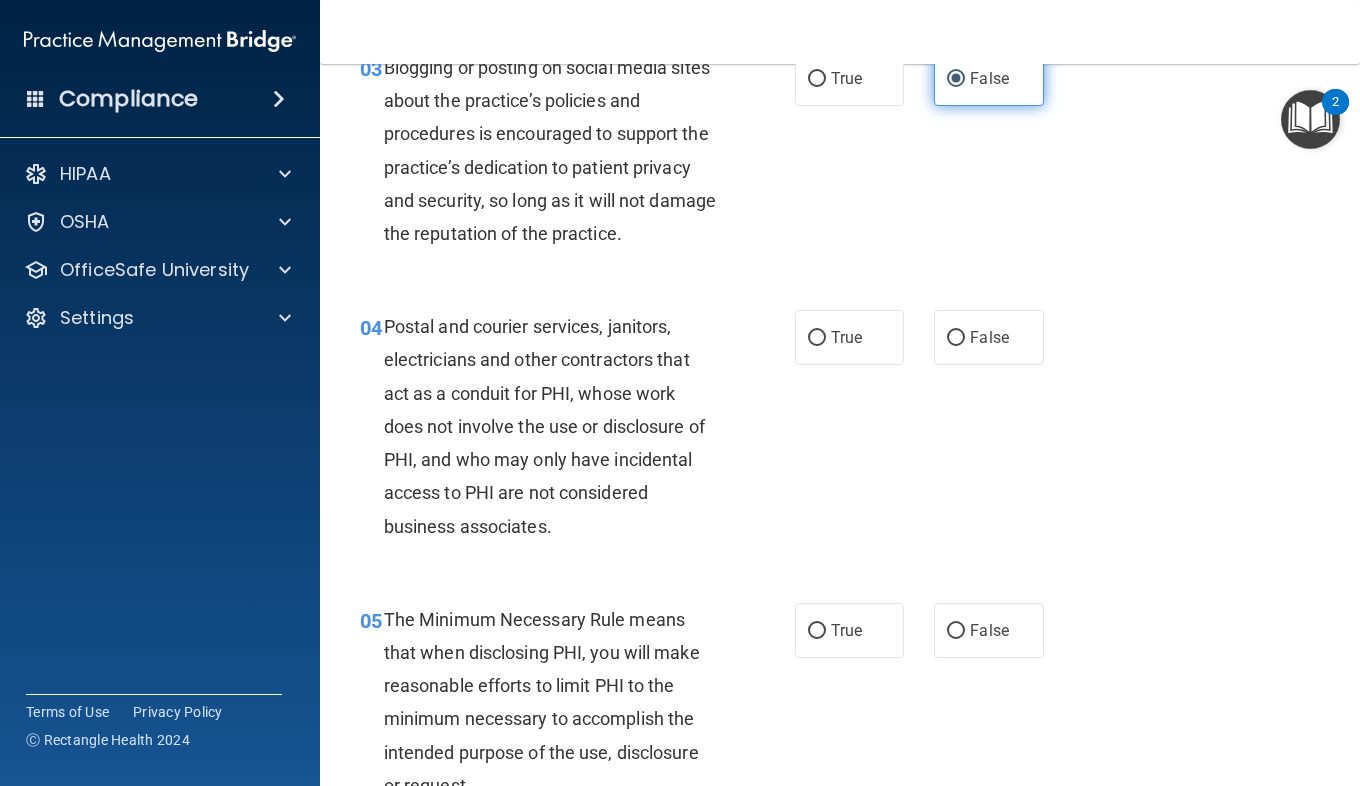 scroll, scrollTop: 462, scrollLeft: 0, axis: vertical 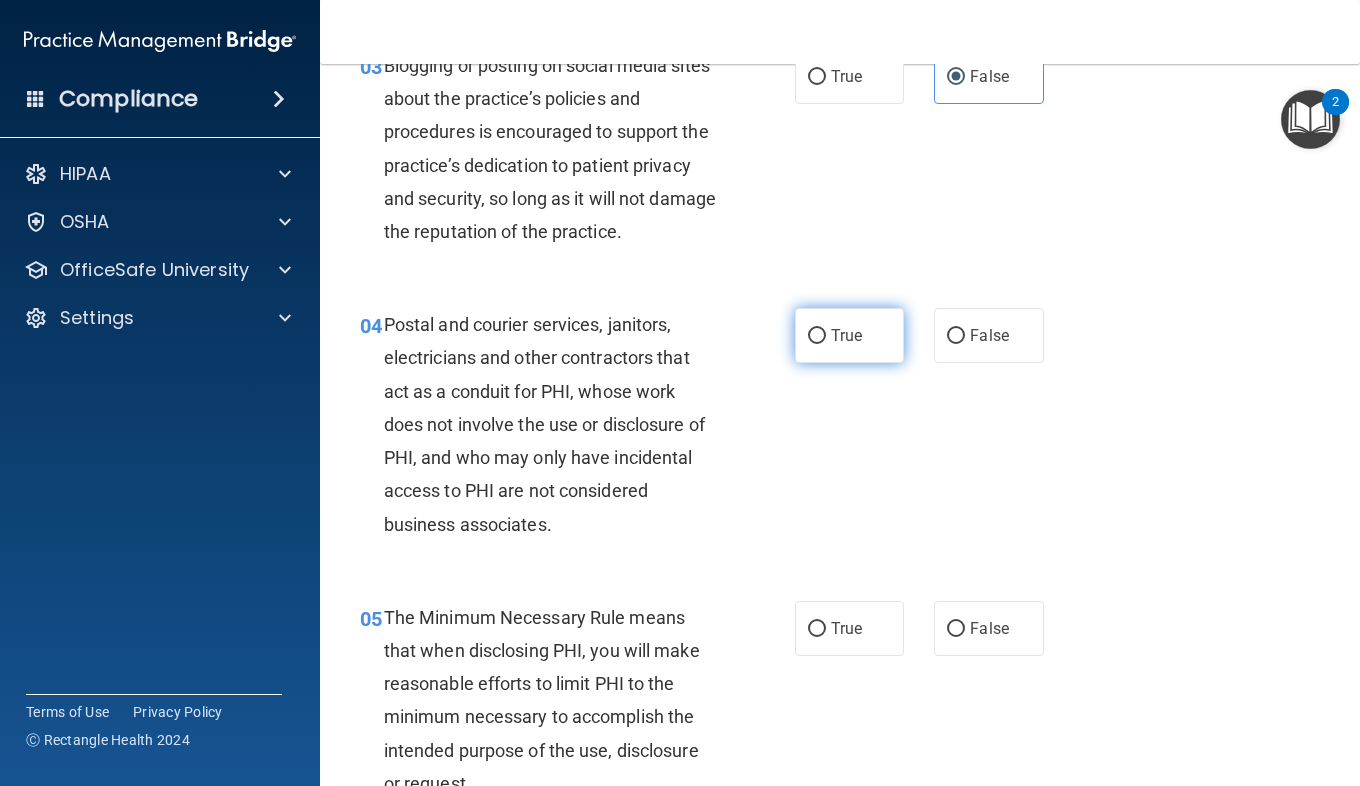 click on "True" at bounding box center [849, 335] 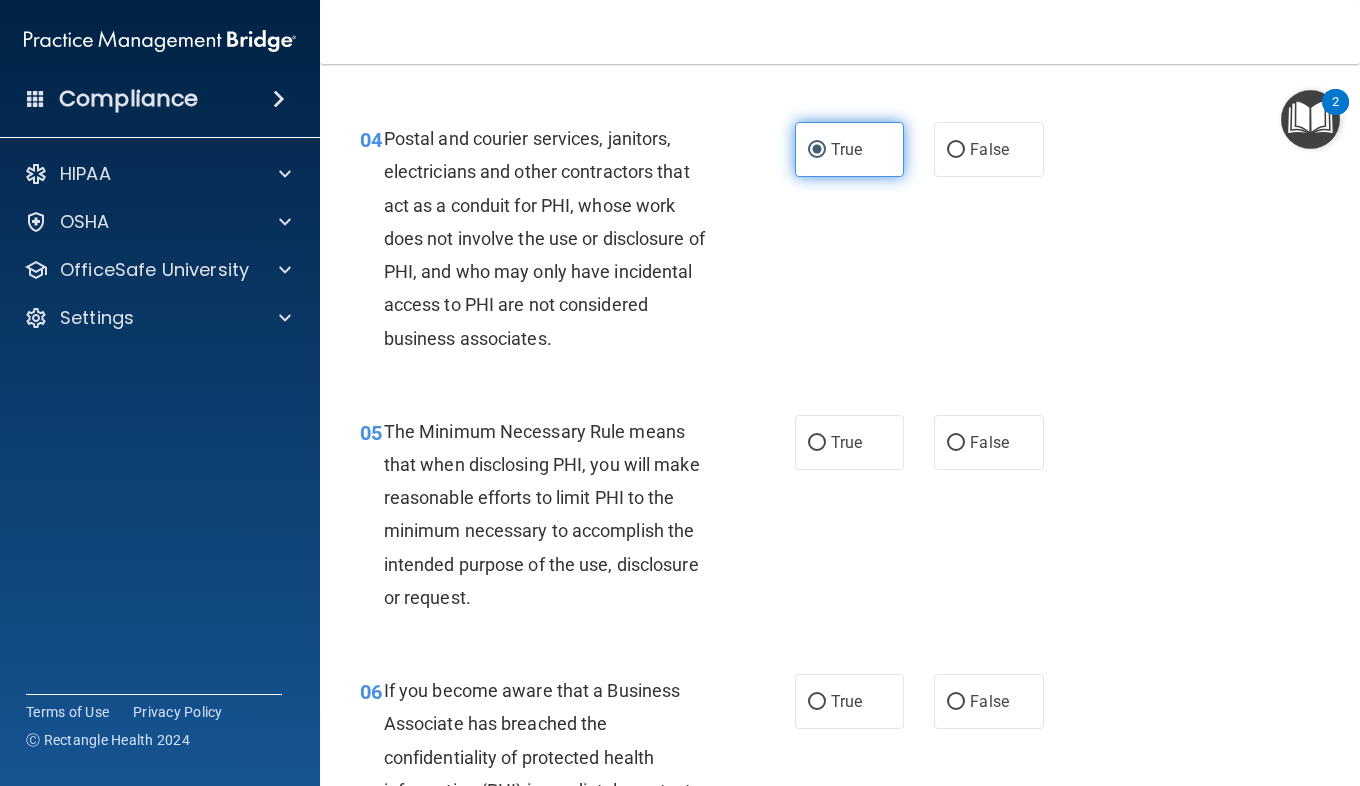 scroll, scrollTop: 650, scrollLeft: 0, axis: vertical 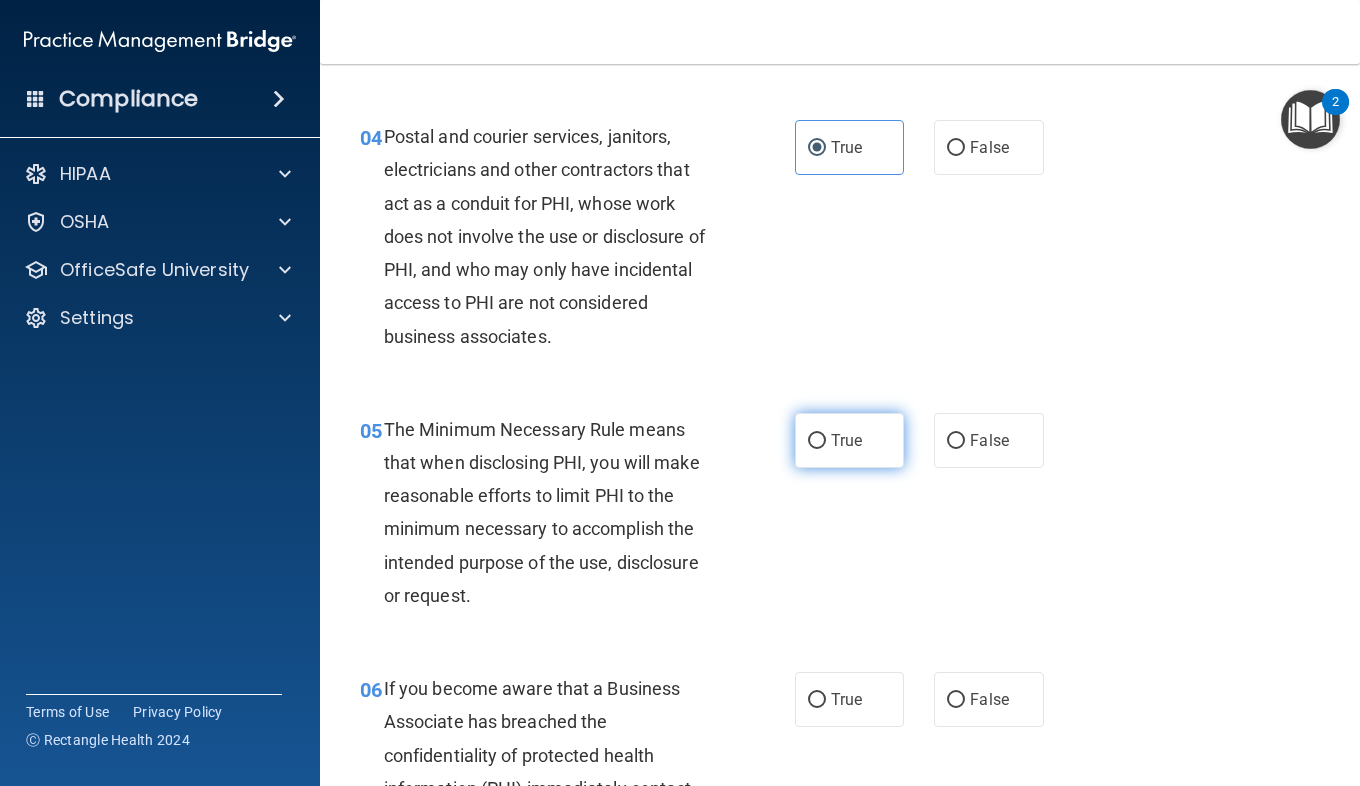 click on "True" at bounding box center [849, 440] 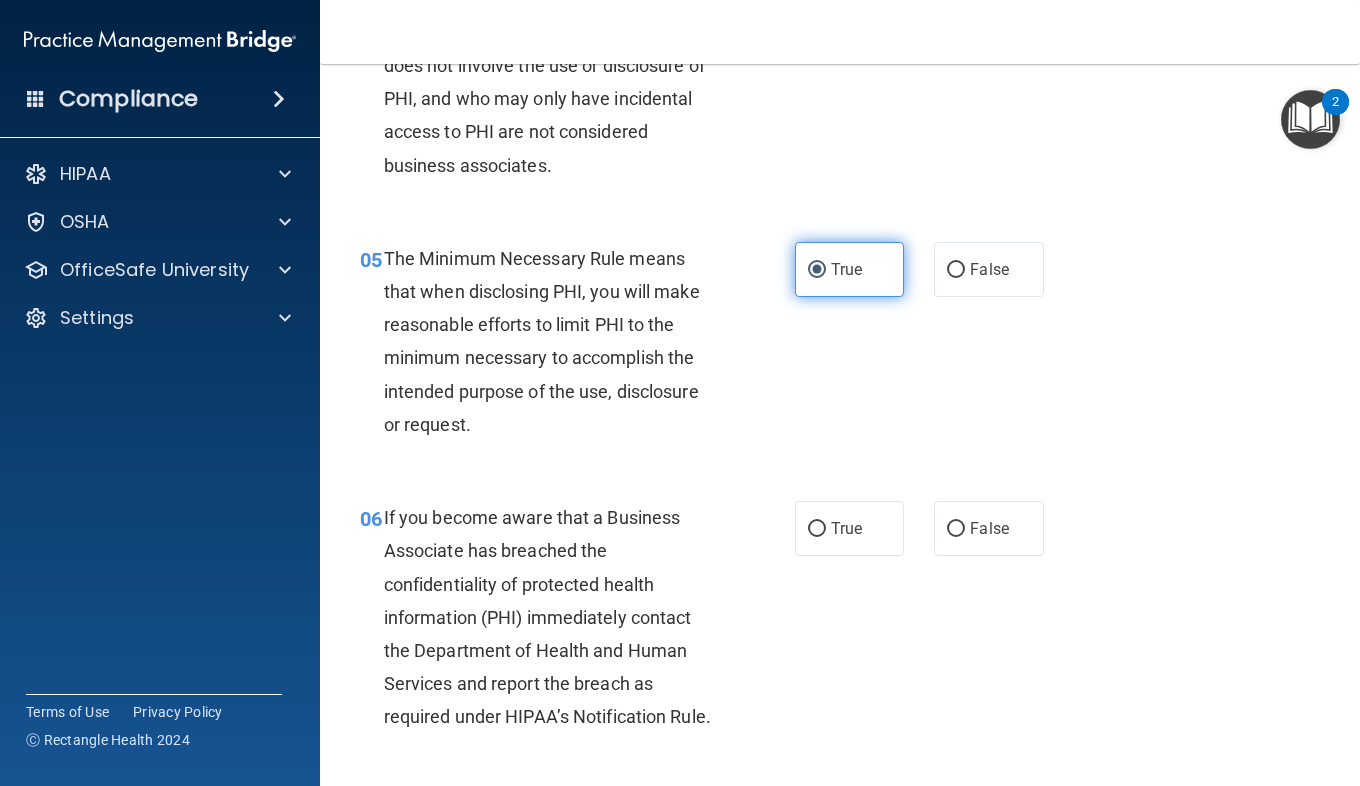 scroll, scrollTop: 822, scrollLeft: 0, axis: vertical 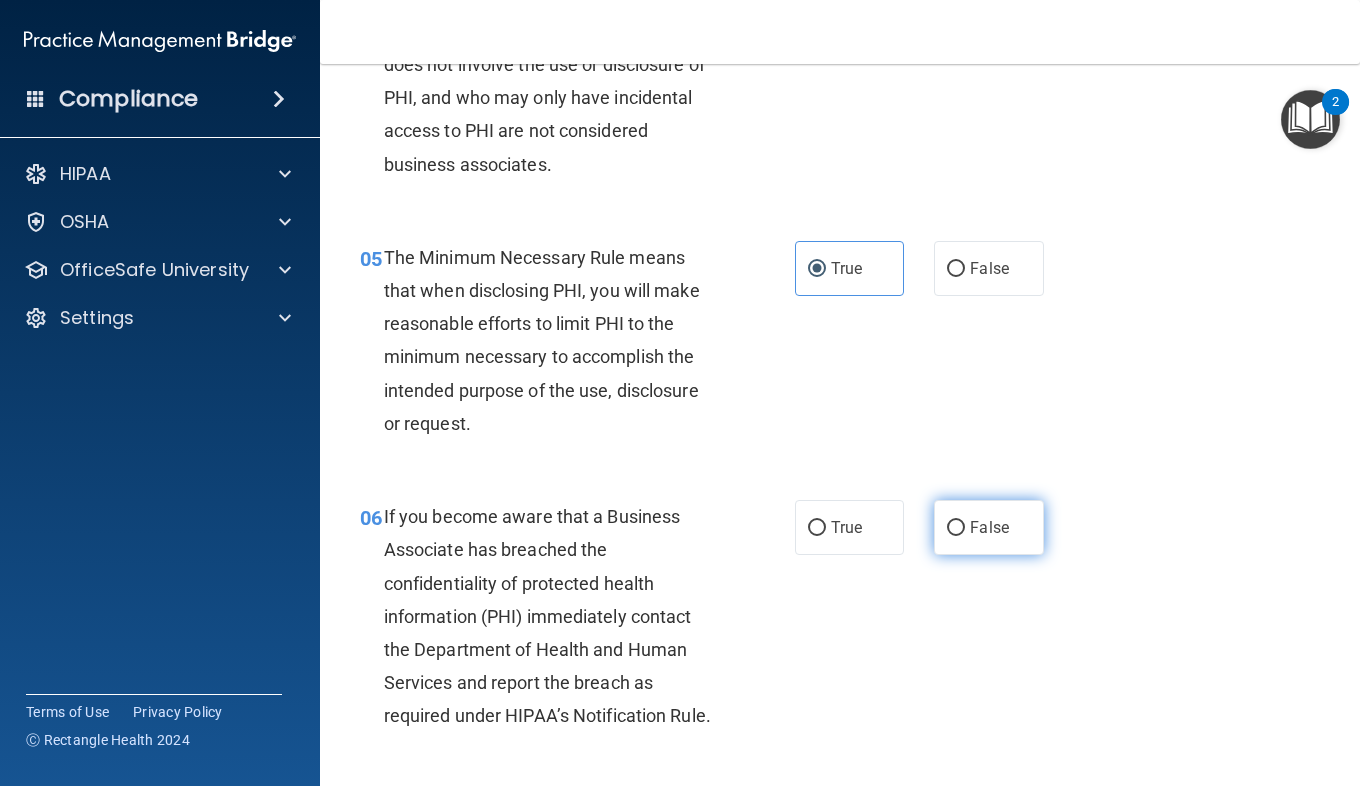 click on "False" at bounding box center (988, 527) 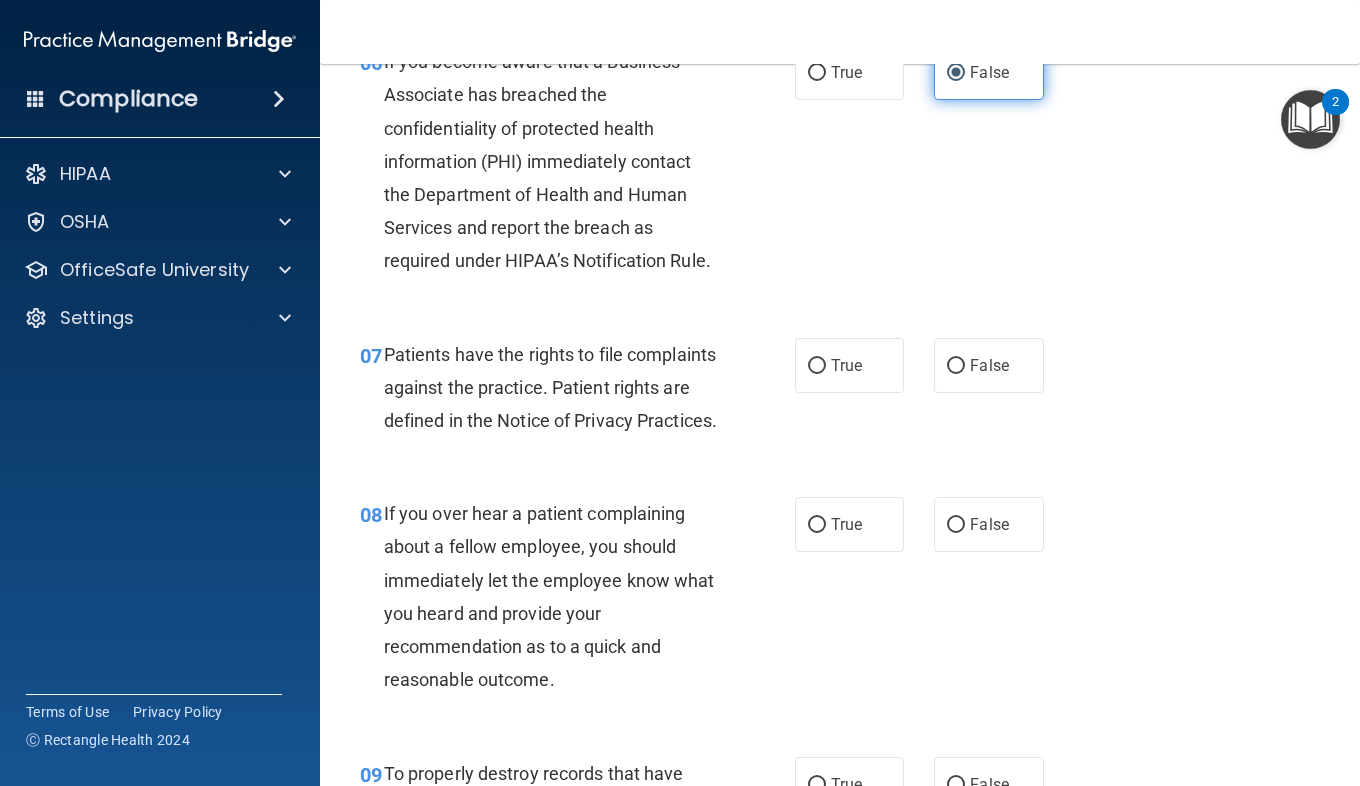 scroll, scrollTop: 1278, scrollLeft: 0, axis: vertical 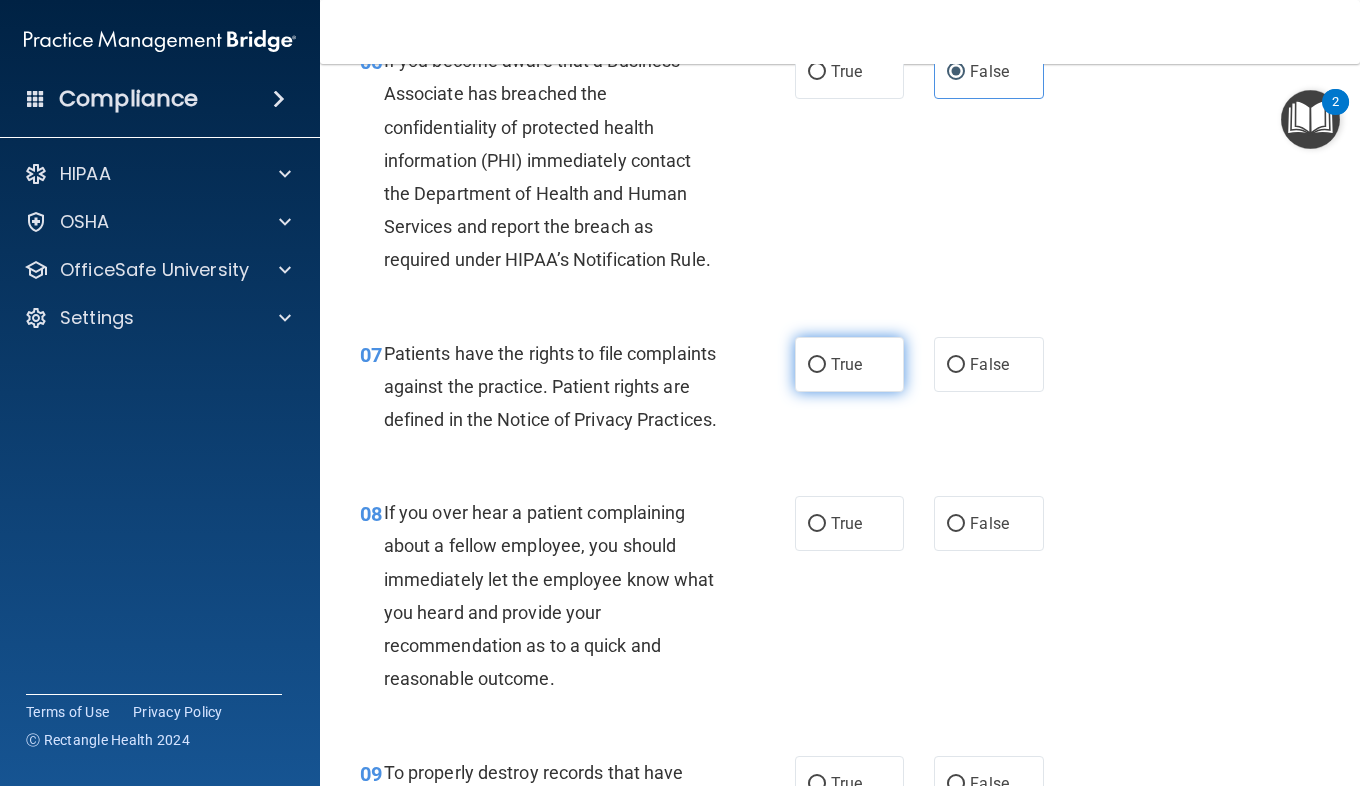 click on "True" at bounding box center [849, 364] 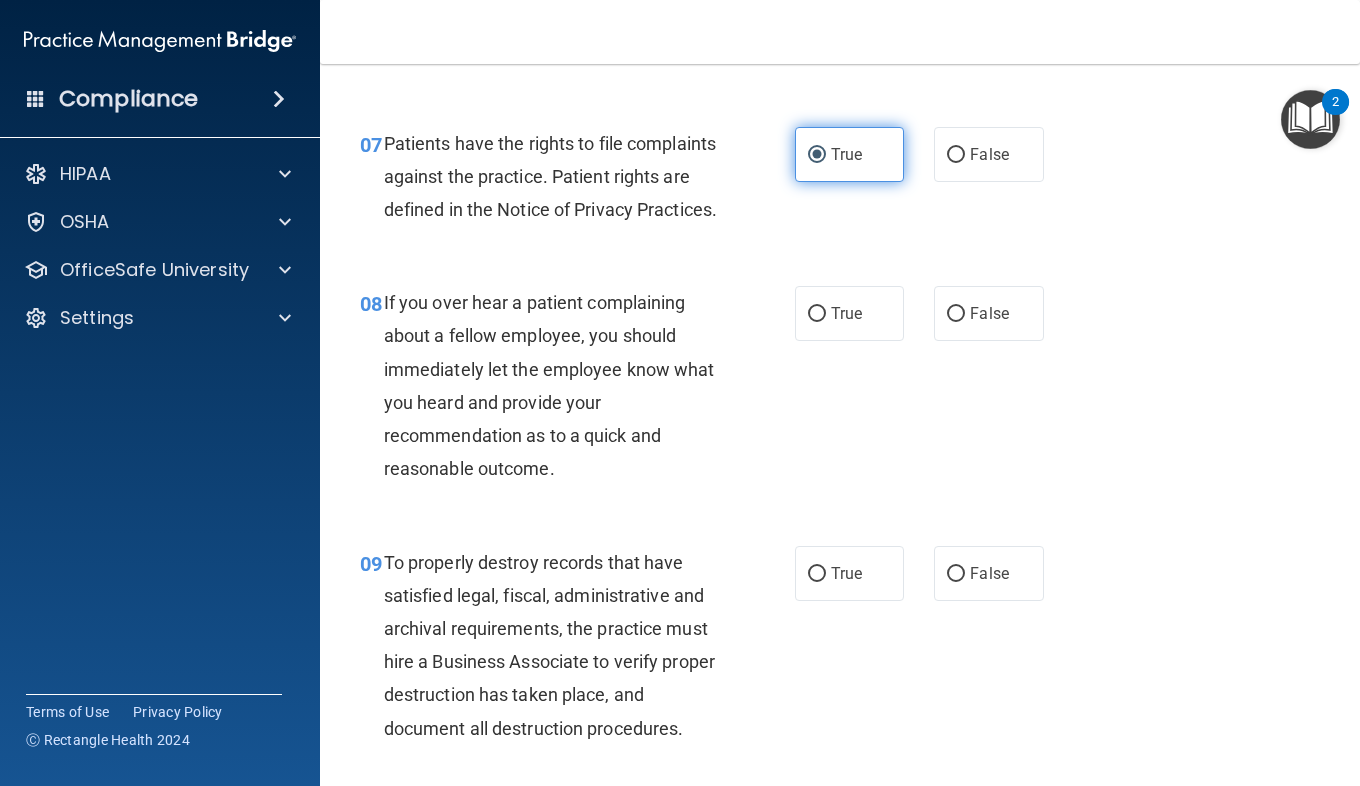 scroll, scrollTop: 1492, scrollLeft: 0, axis: vertical 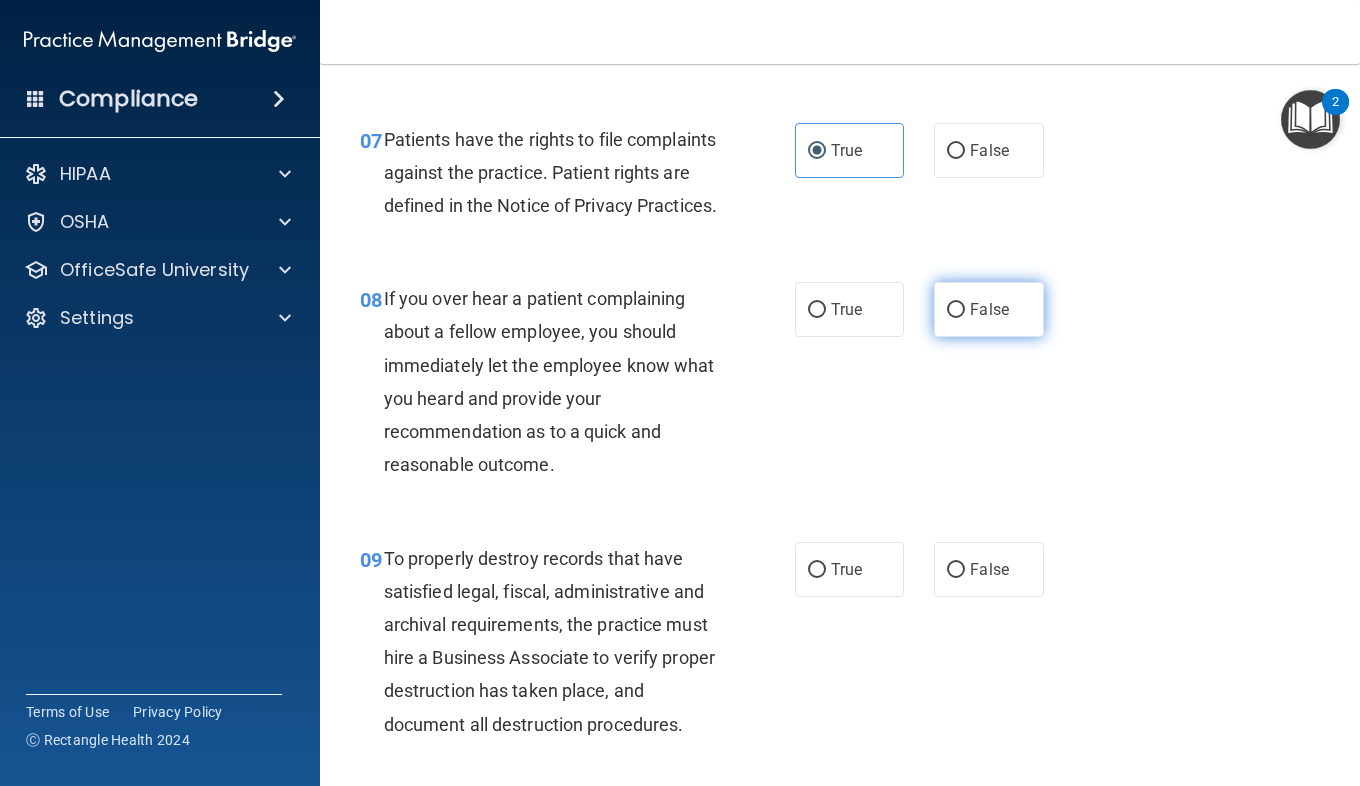click on "False" at bounding box center (988, 309) 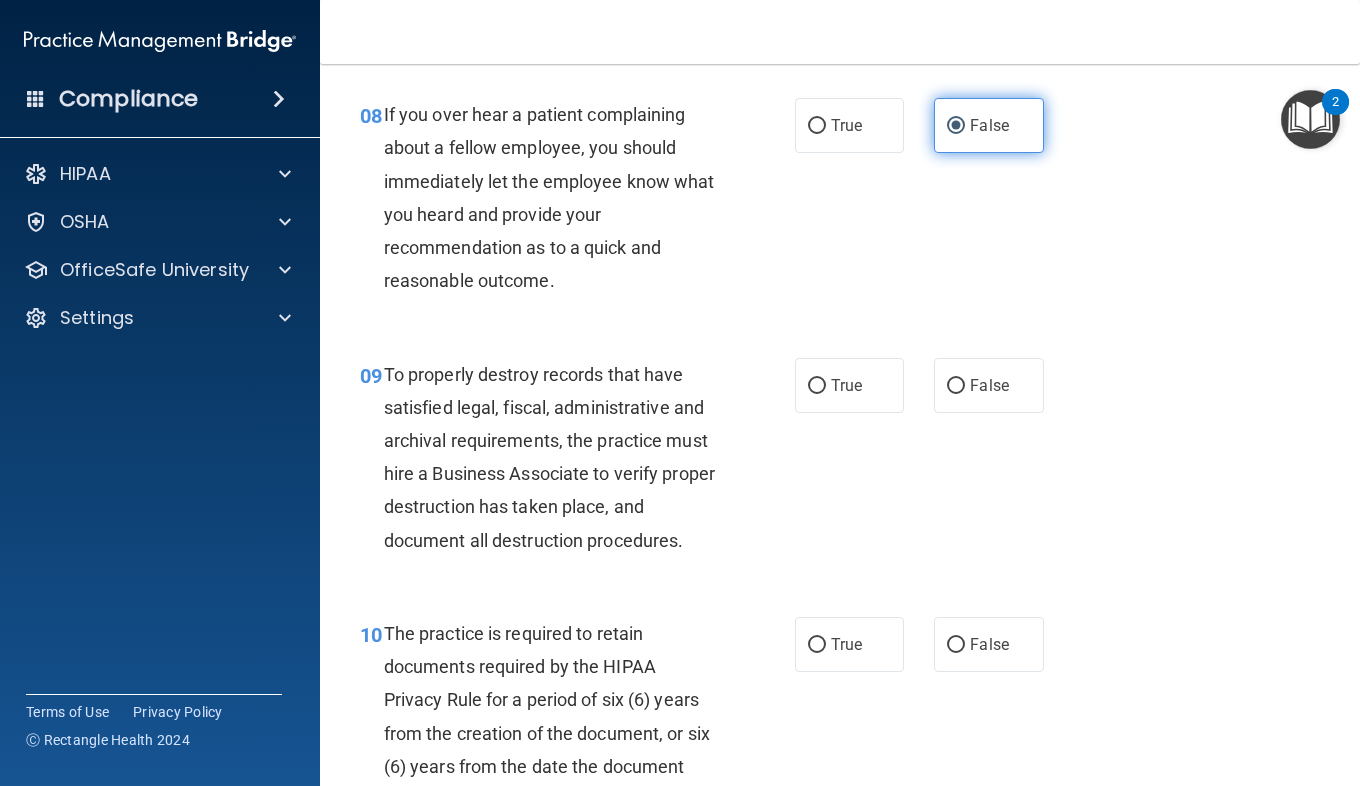 scroll, scrollTop: 1673, scrollLeft: 0, axis: vertical 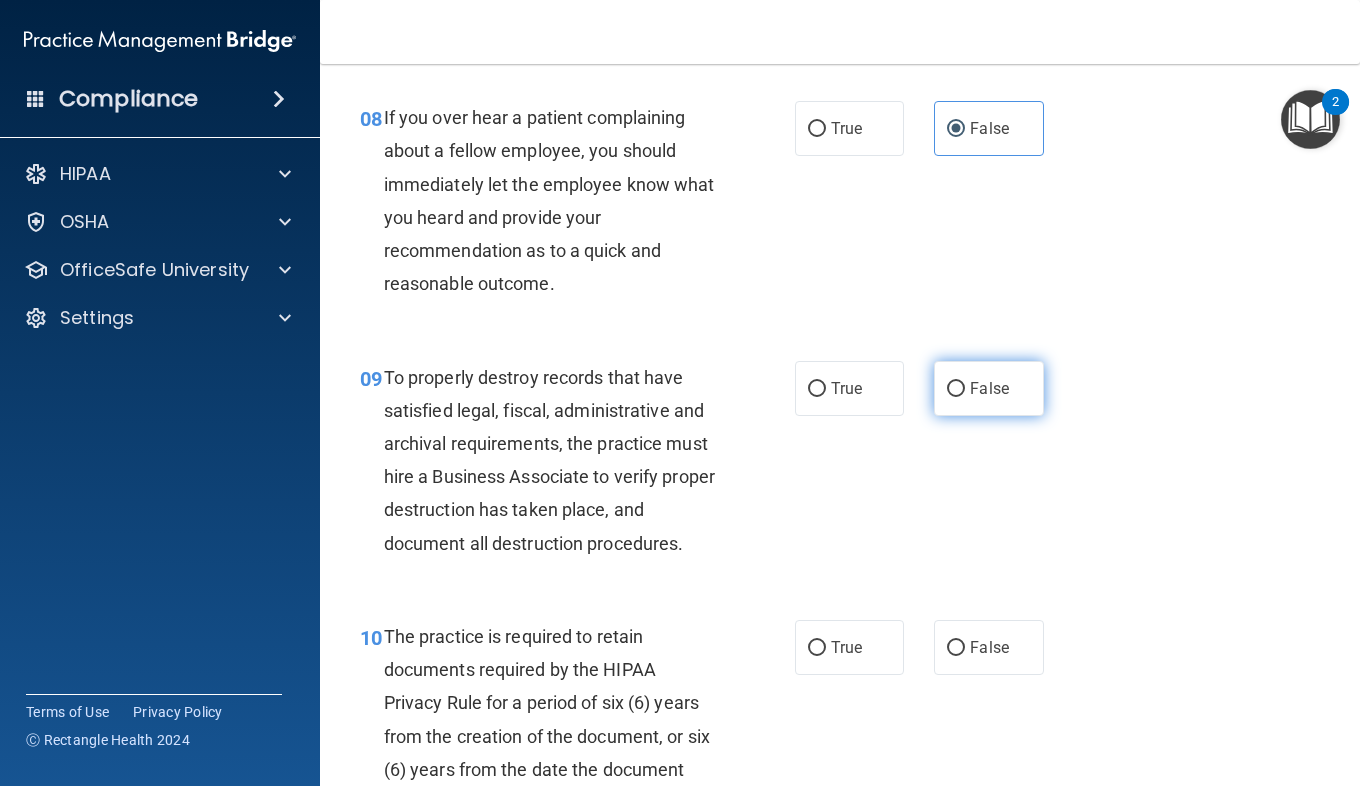 click on "False" at bounding box center [956, 389] 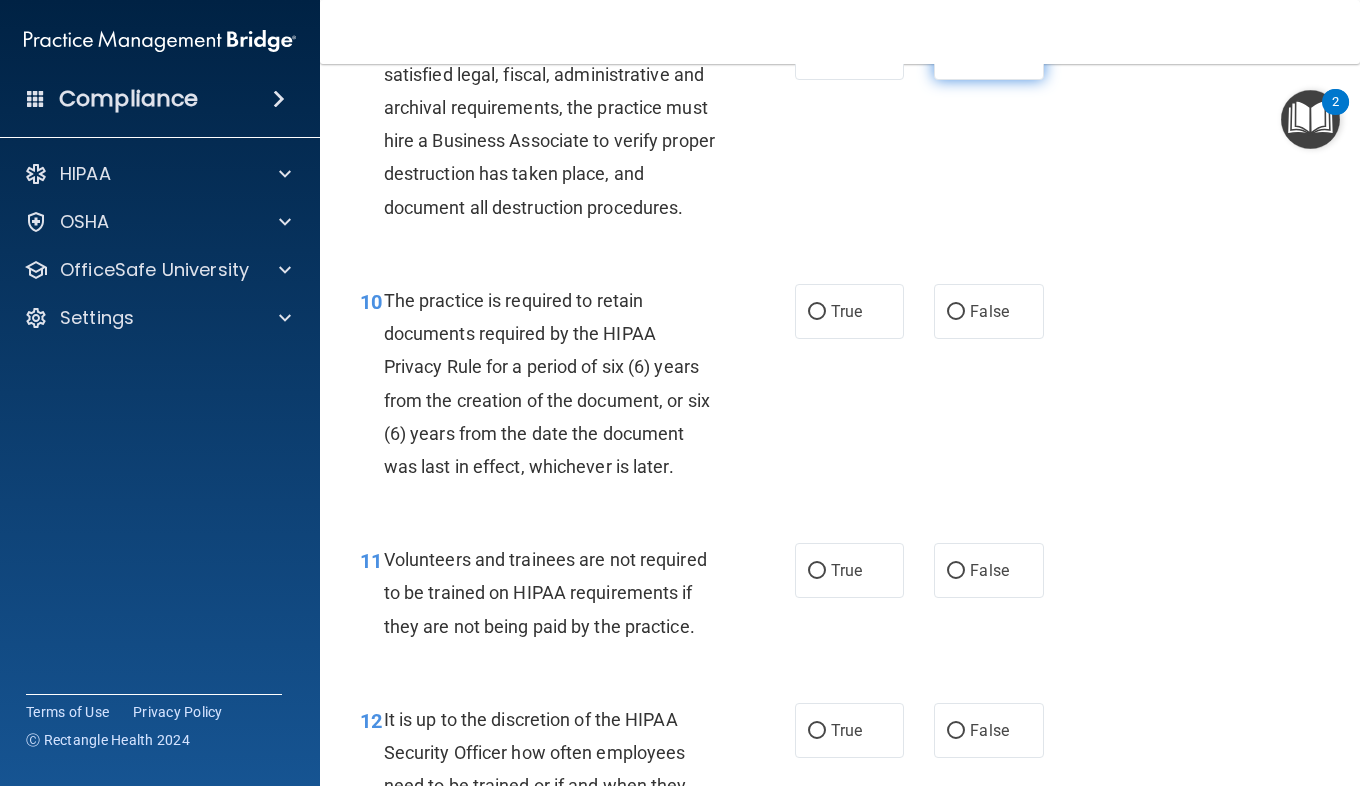 scroll, scrollTop: 2032, scrollLeft: 0, axis: vertical 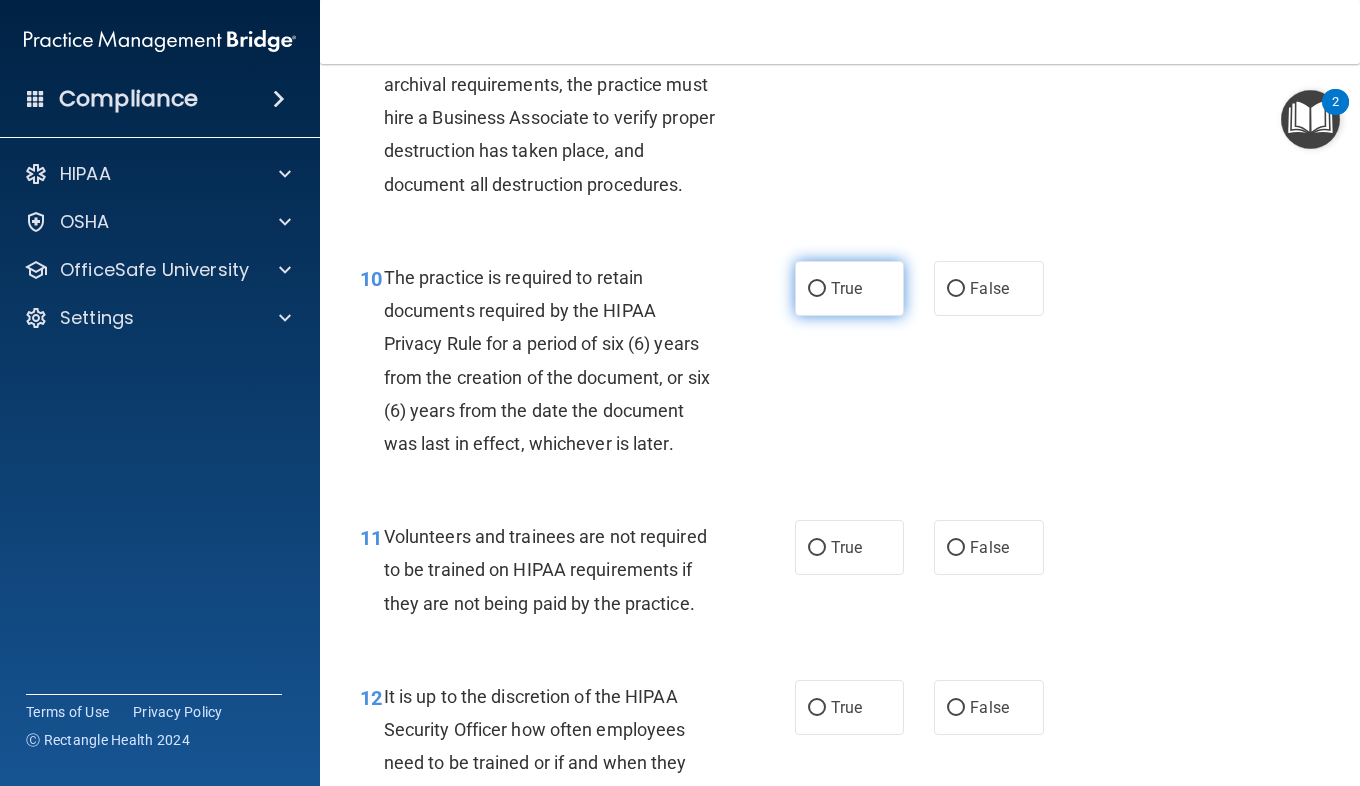 click on "True" at bounding box center [846, 288] 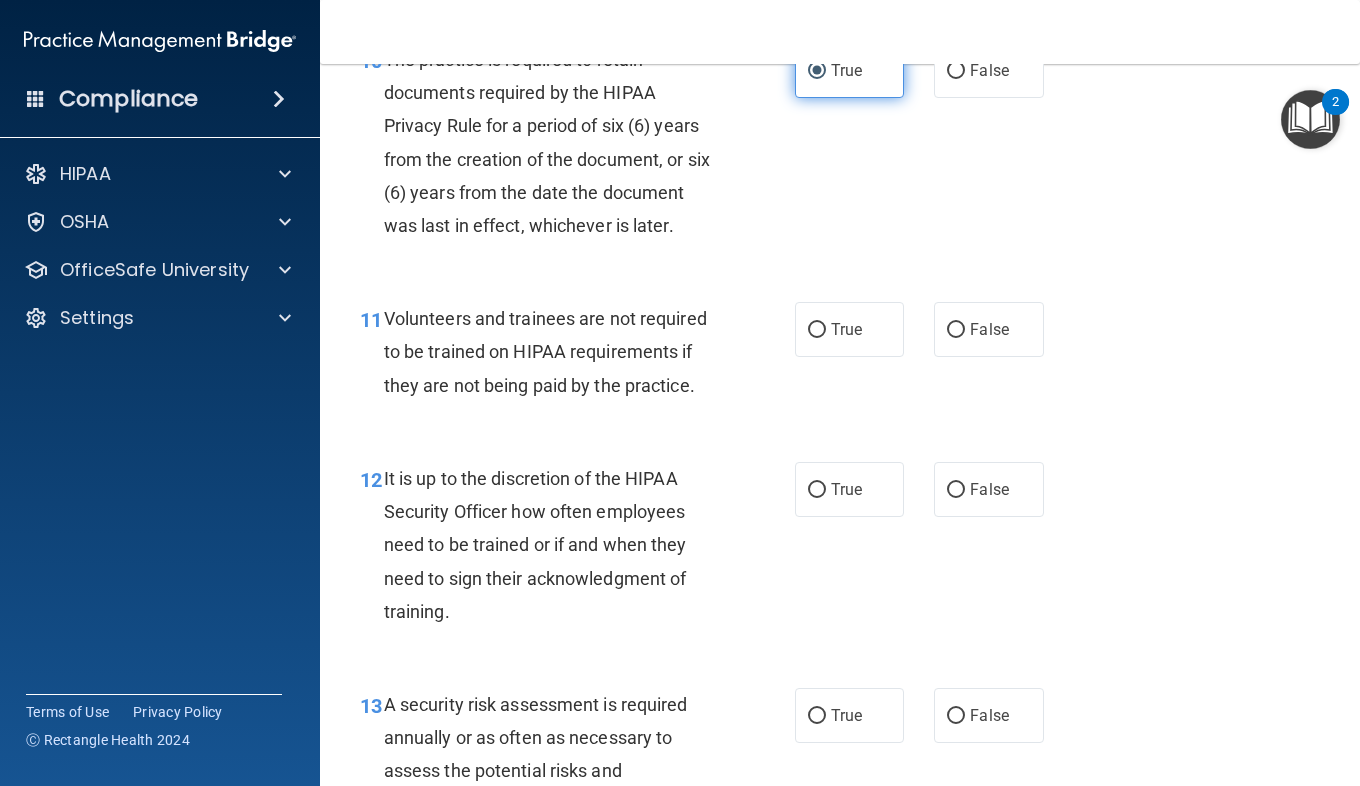 scroll, scrollTop: 2256, scrollLeft: 0, axis: vertical 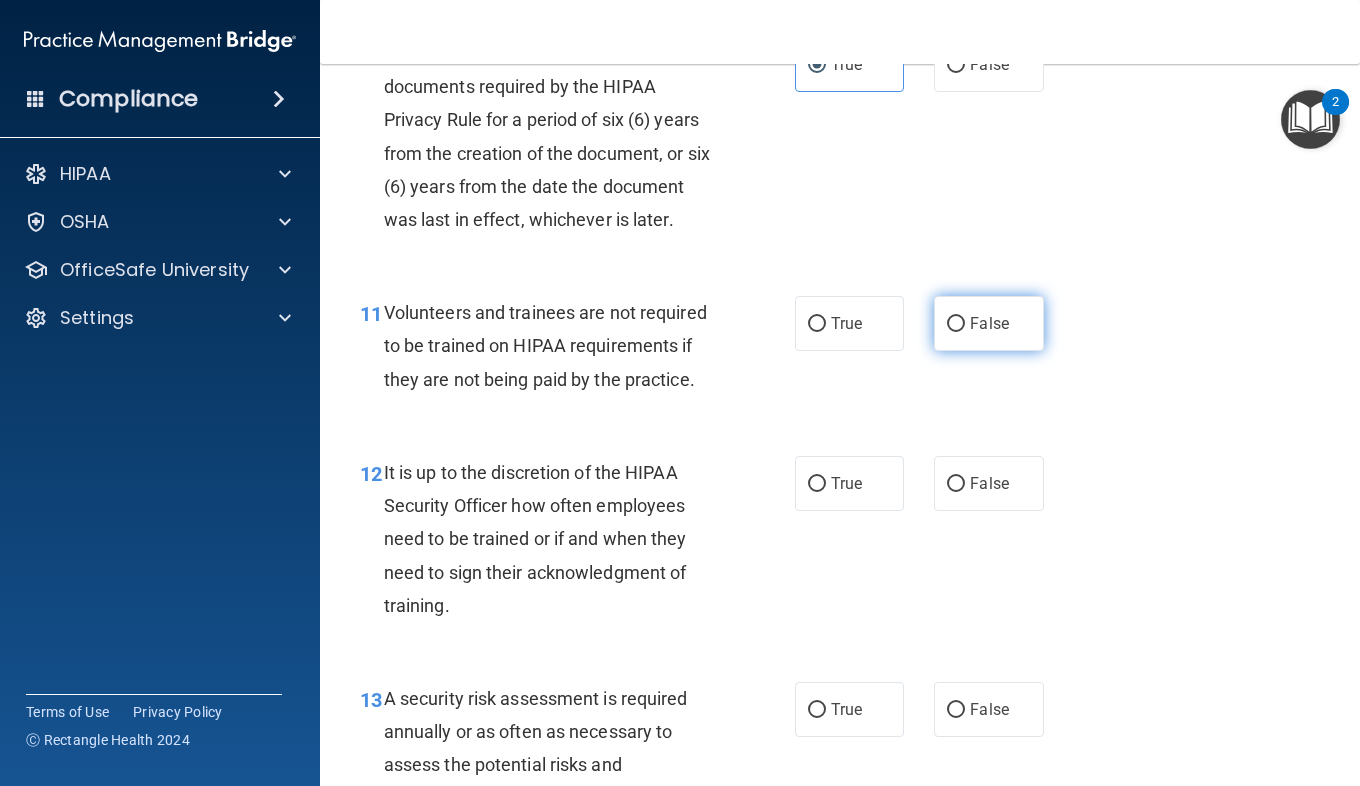 click on "False" at bounding box center (956, 324) 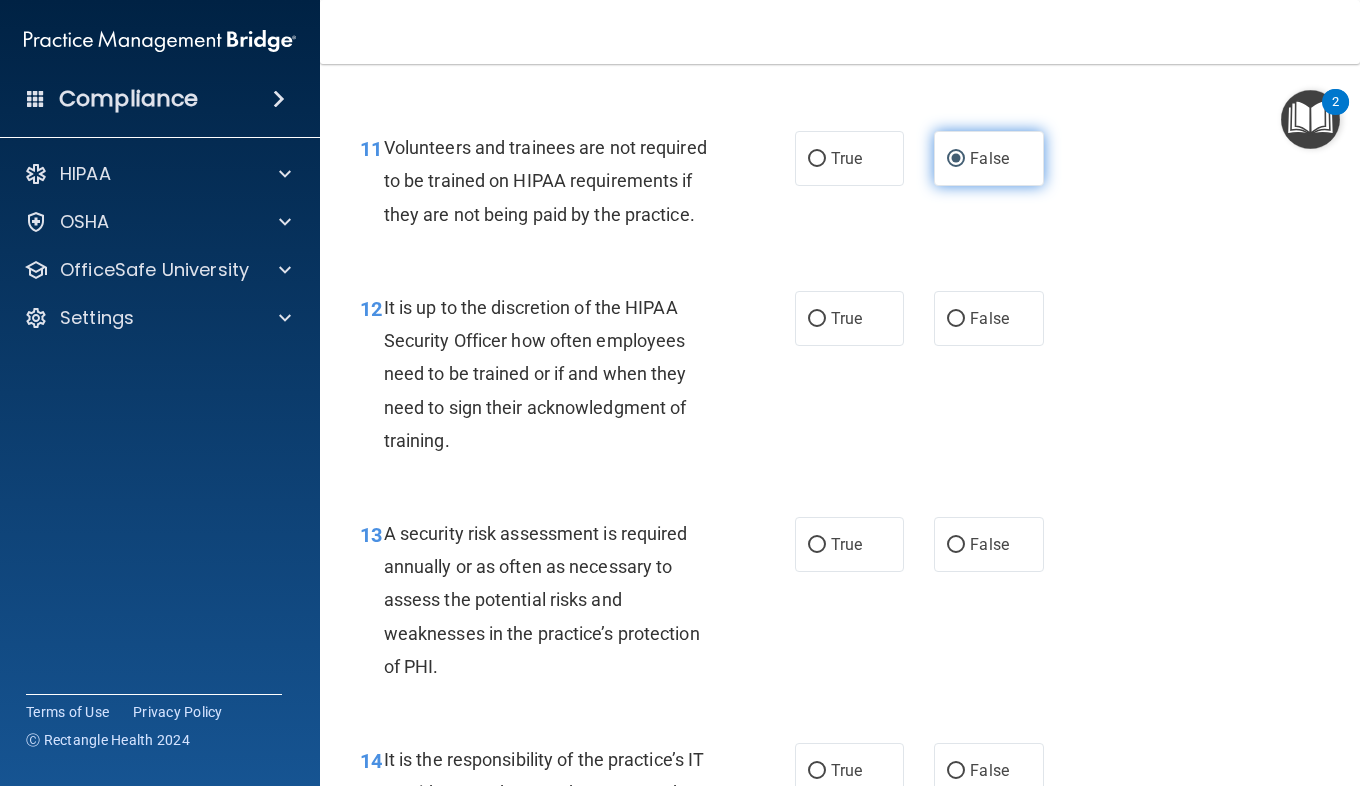 scroll, scrollTop: 2425, scrollLeft: 0, axis: vertical 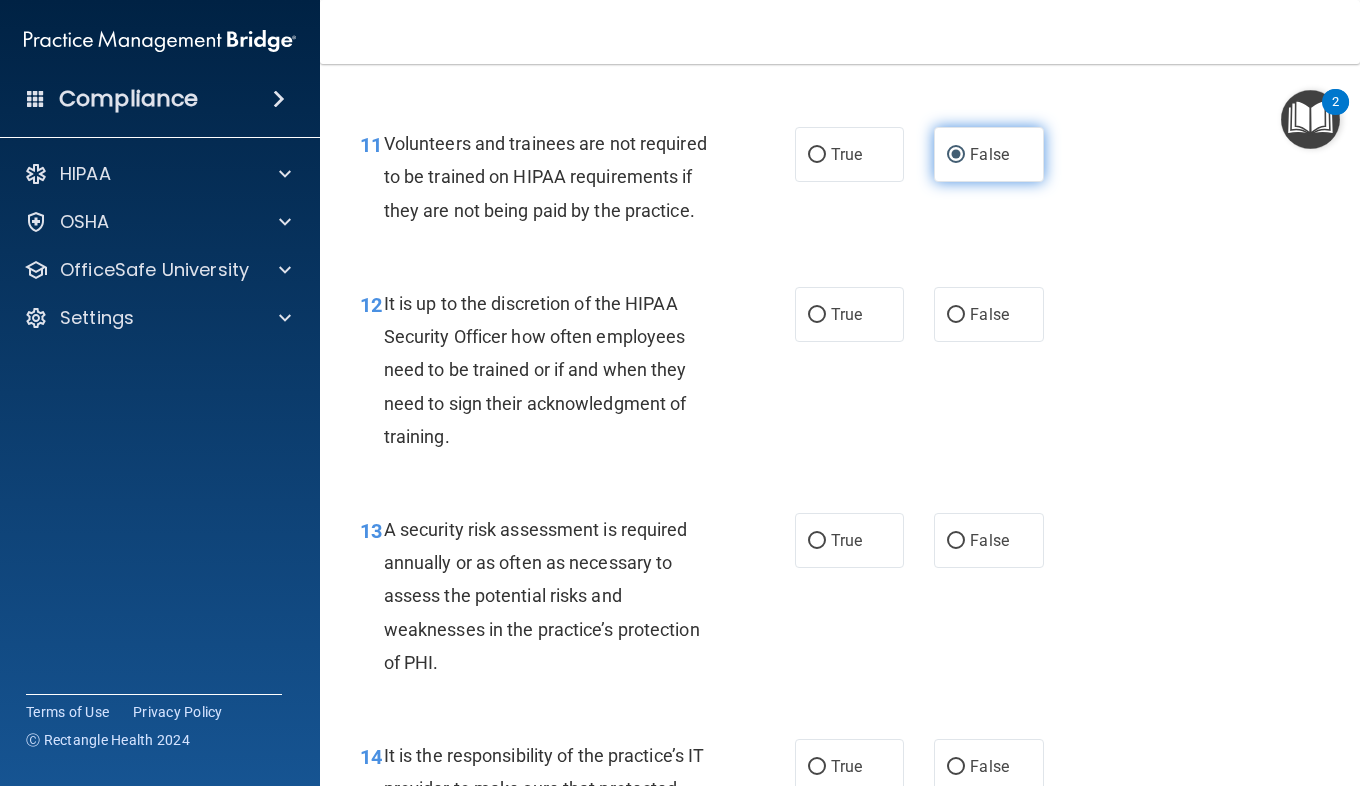 click on "False" at bounding box center (988, 314) 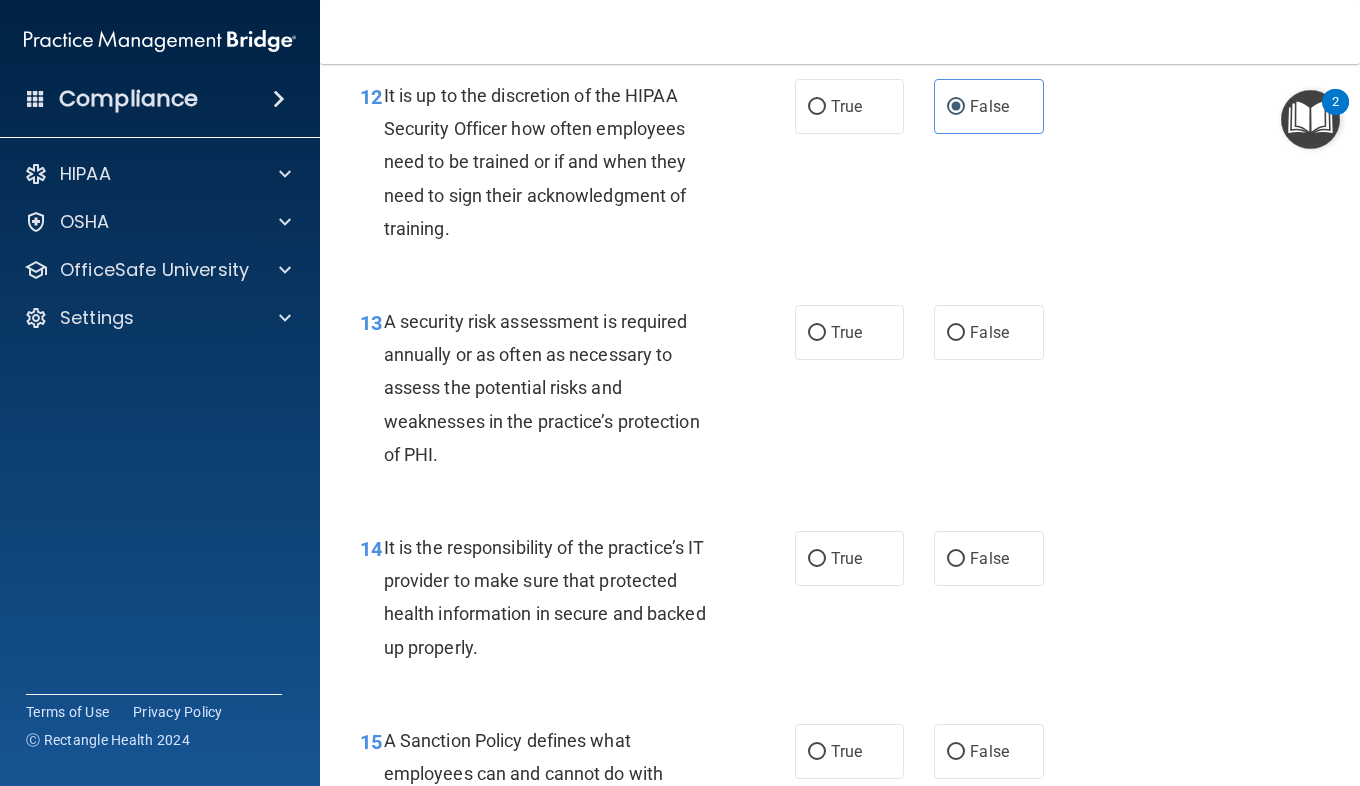 scroll, scrollTop: 2634, scrollLeft: 0, axis: vertical 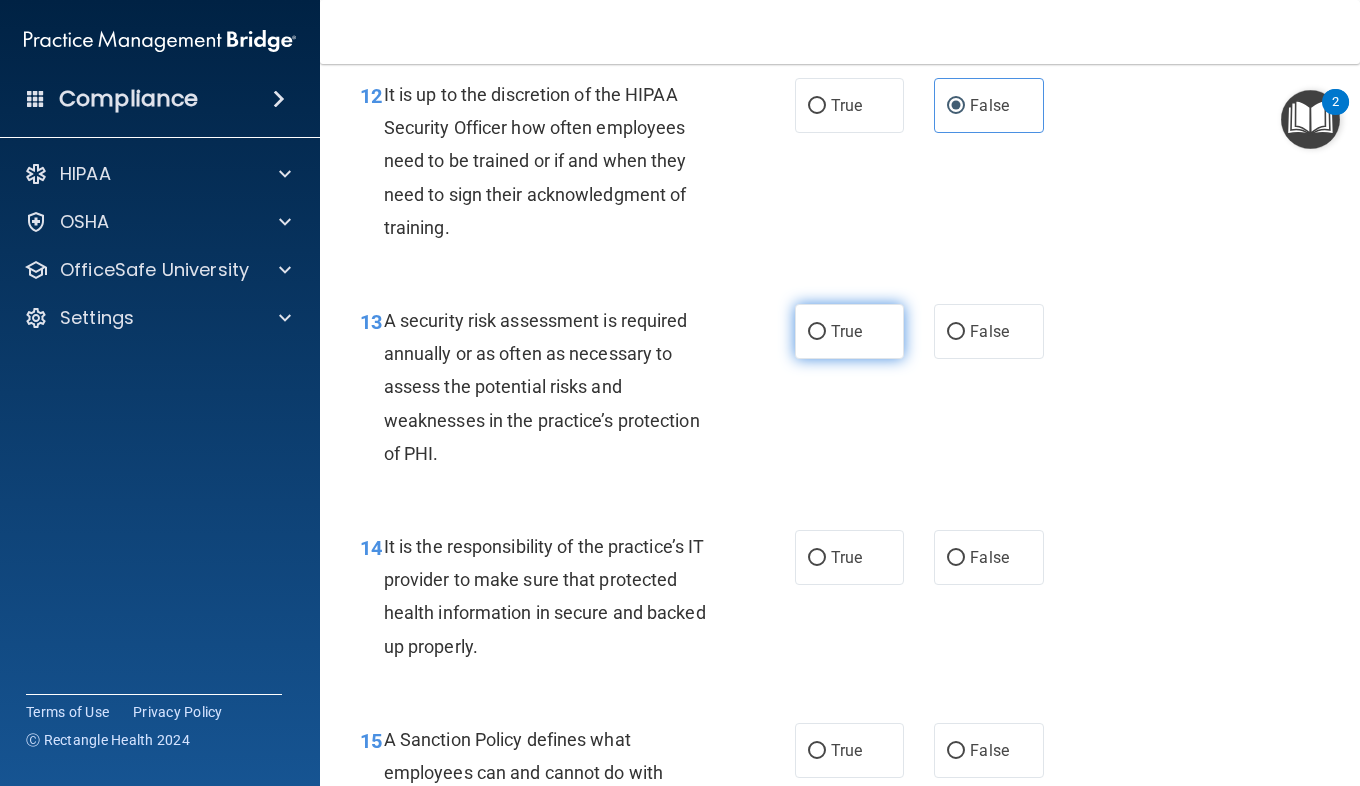 click on "True" at bounding box center [846, 331] 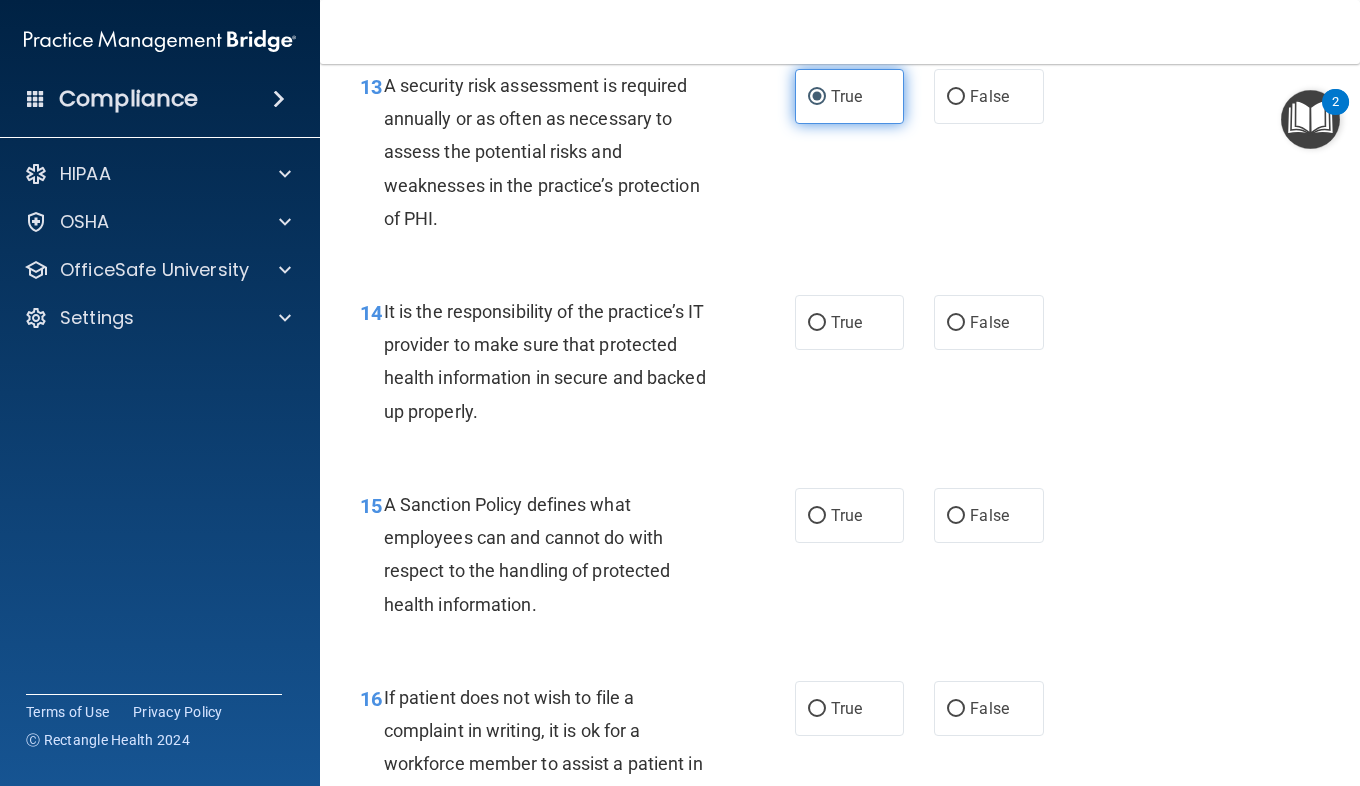 scroll, scrollTop: 2873, scrollLeft: 0, axis: vertical 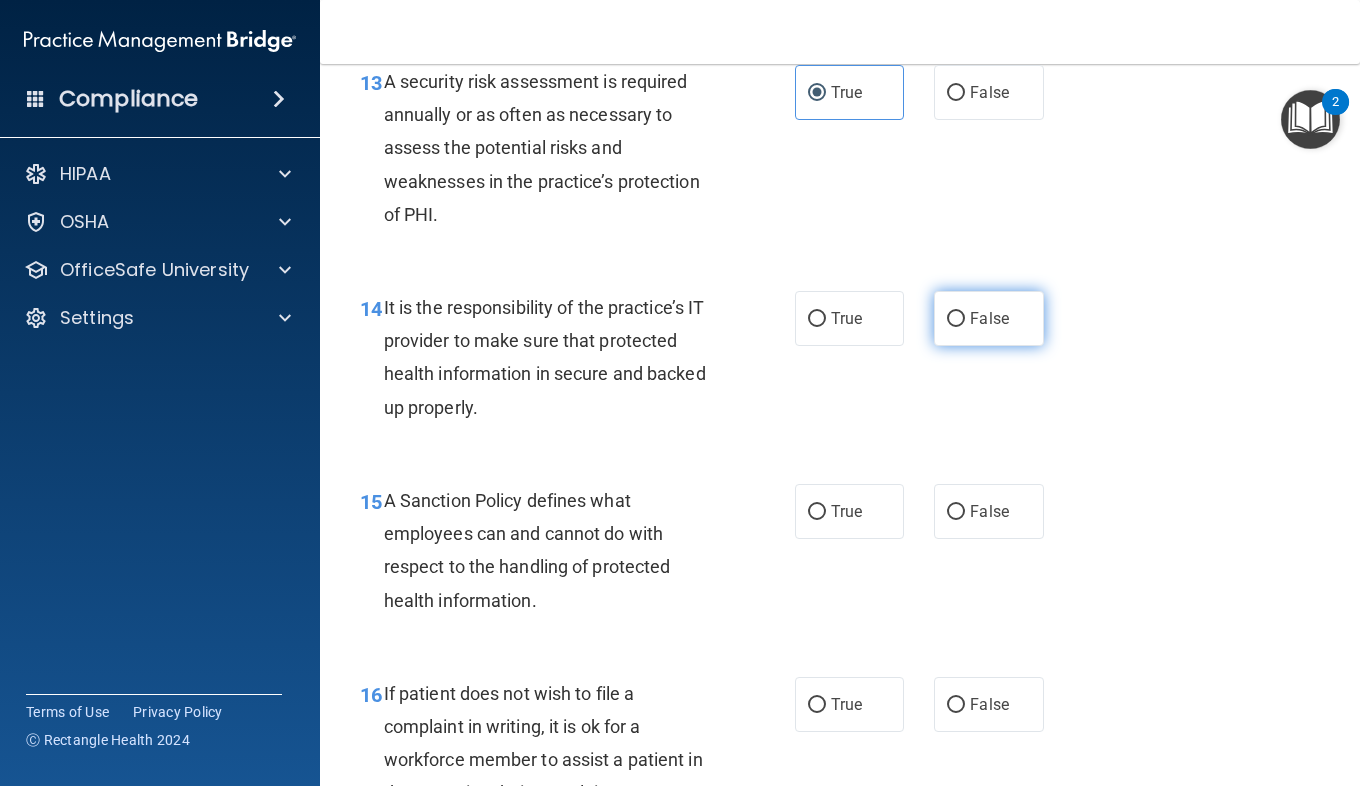 click on "False" at bounding box center [989, 318] 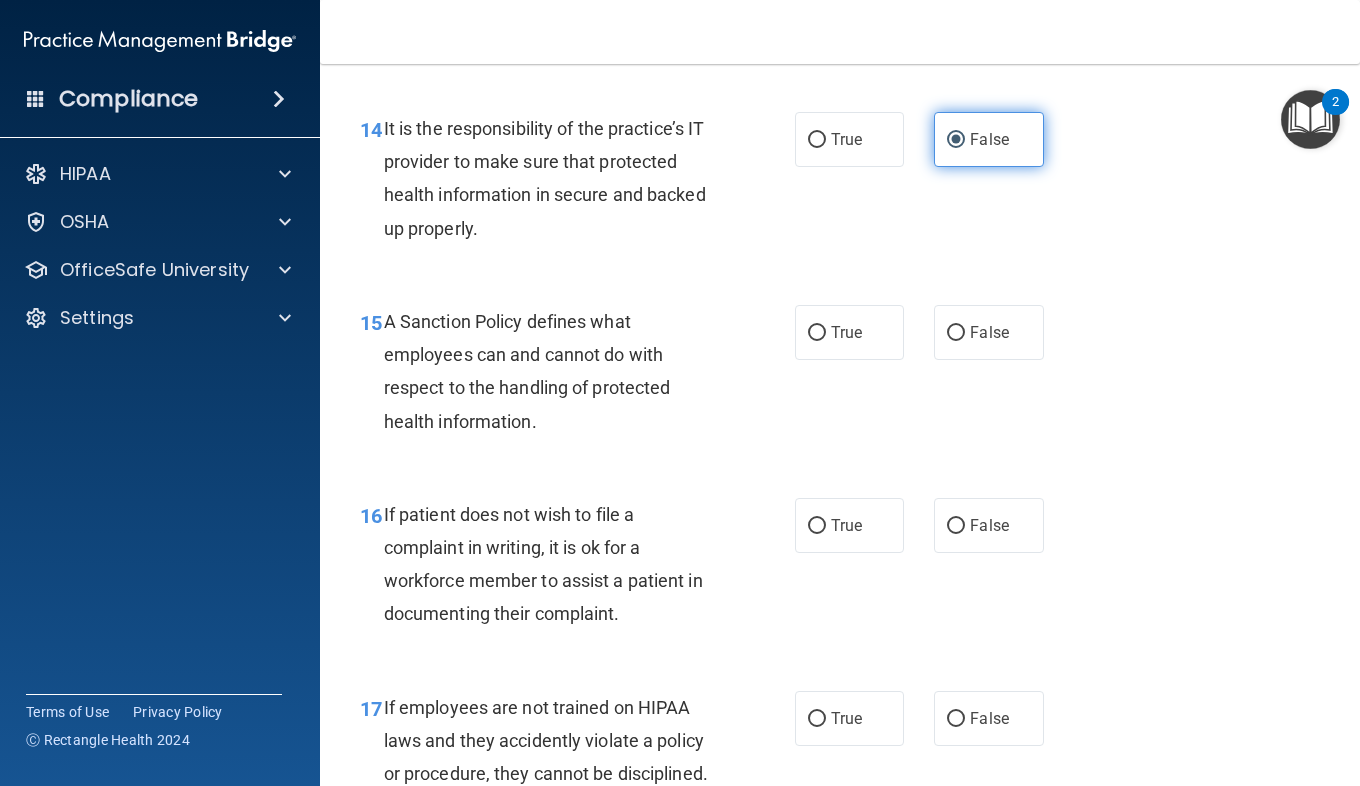 scroll, scrollTop: 3055, scrollLeft: 0, axis: vertical 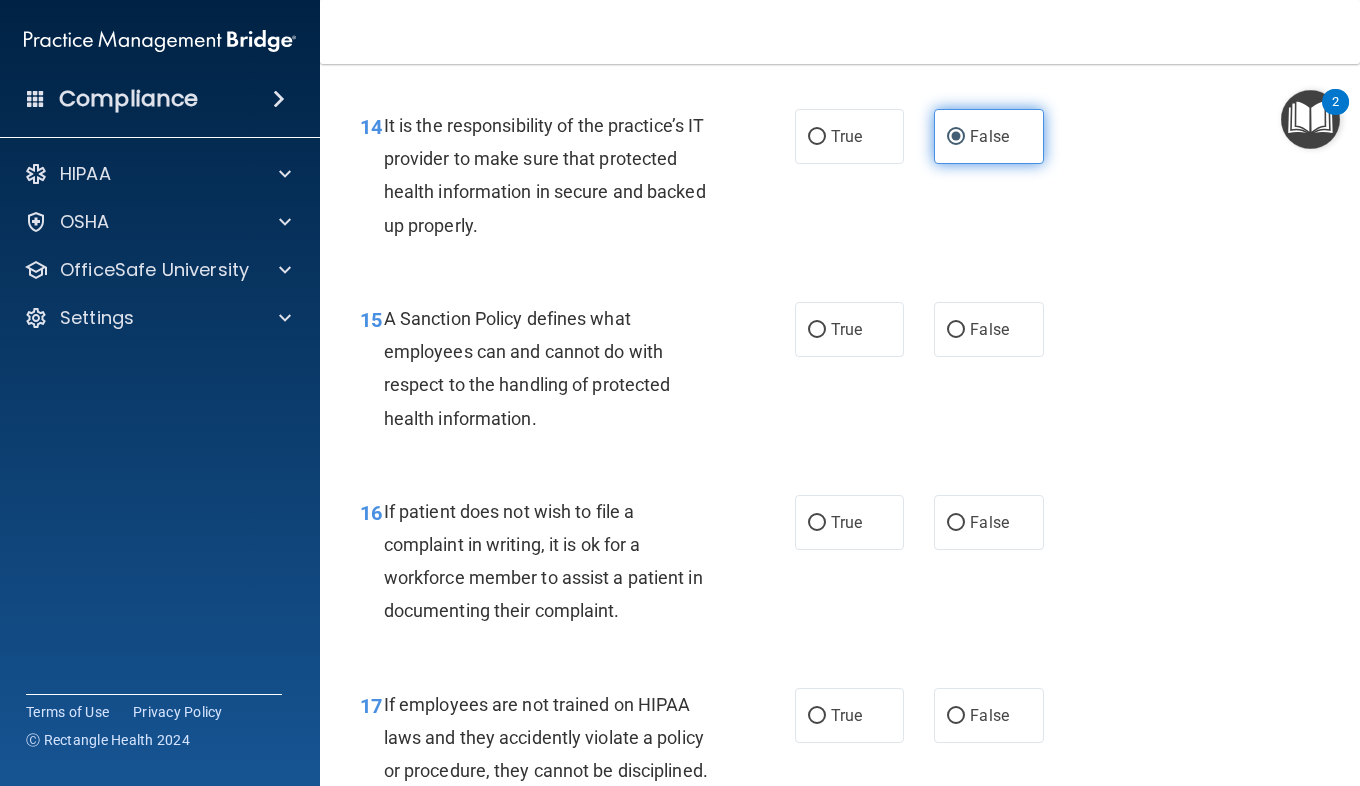 click on "False" at bounding box center (989, 329) 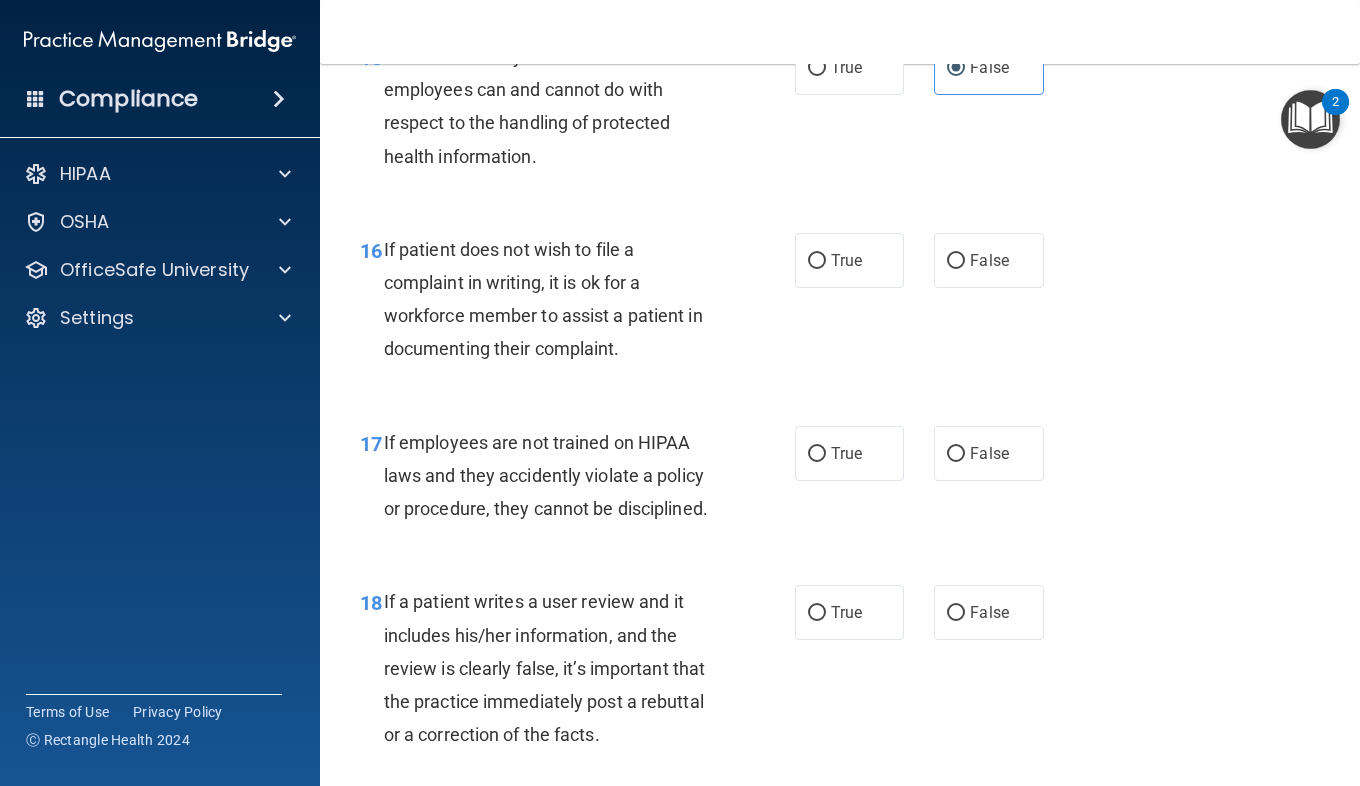 scroll, scrollTop: 3318, scrollLeft: 0, axis: vertical 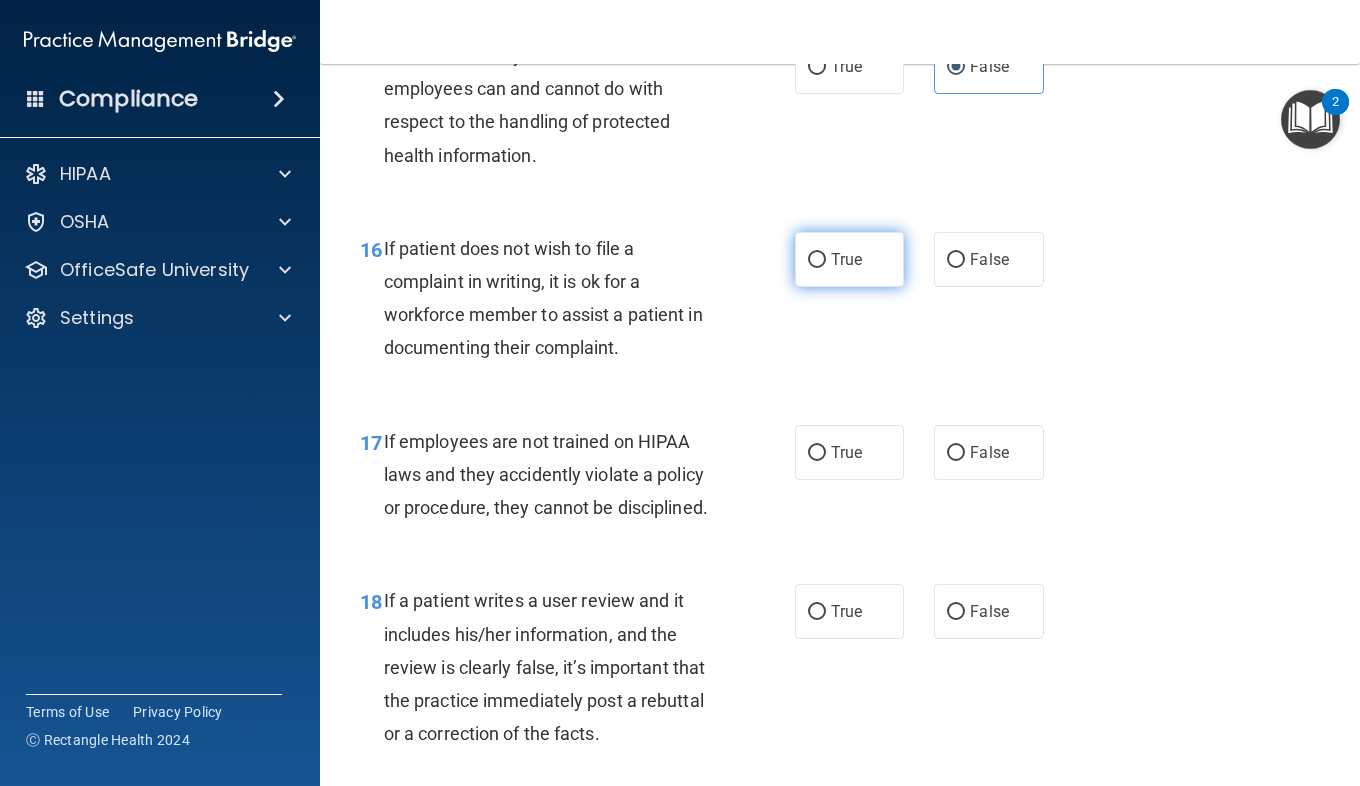 click on "True" at bounding box center [849, 259] 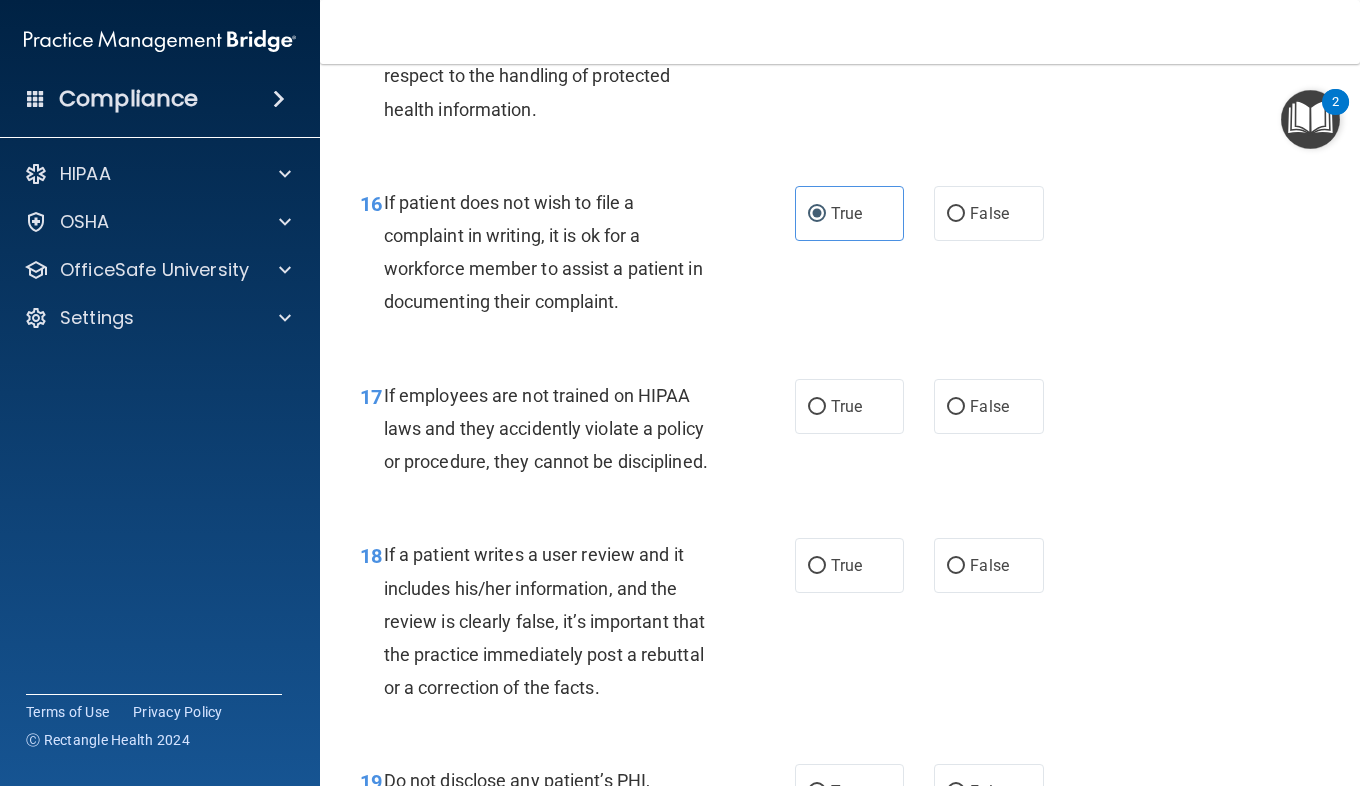 scroll, scrollTop: 3365, scrollLeft: 0, axis: vertical 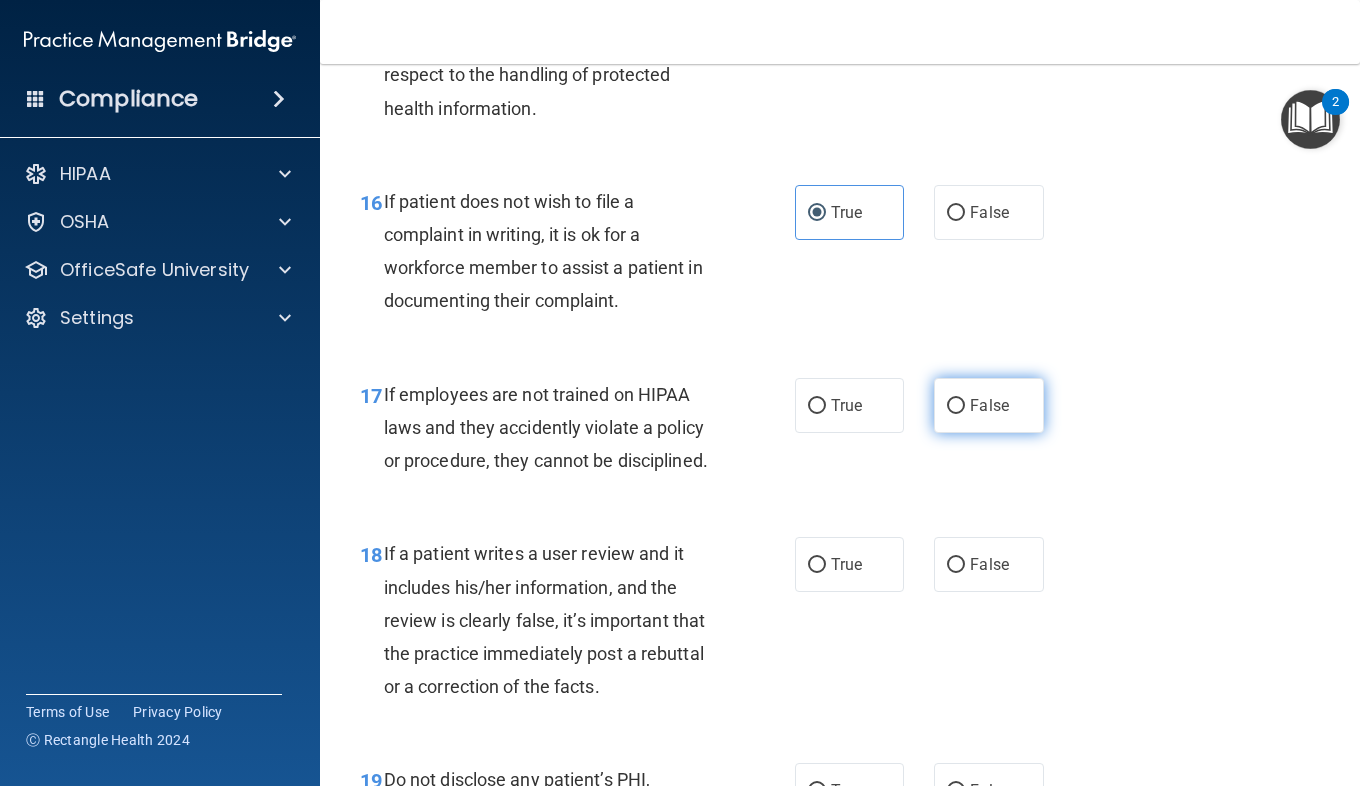 click on "False" at bounding box center (989, 405) 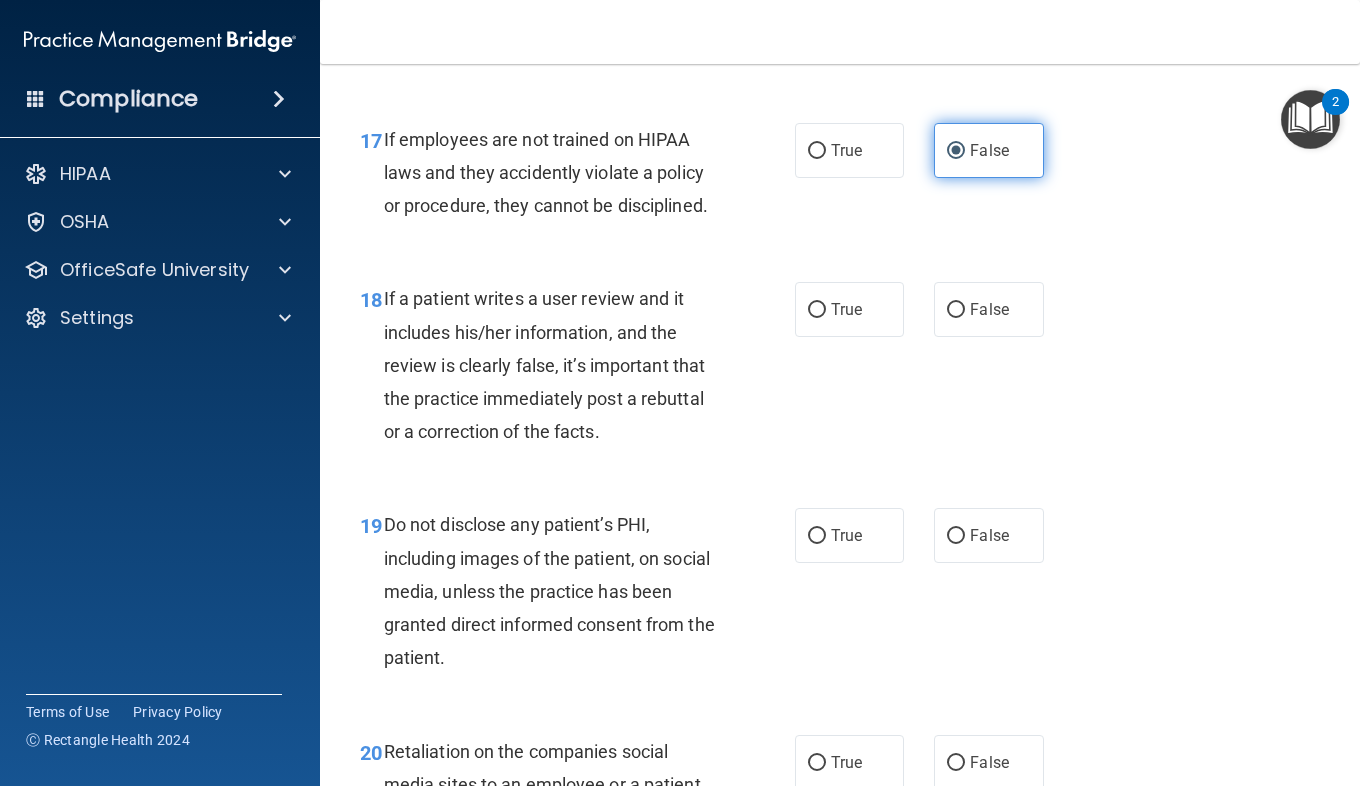 scroll, scrollTop: 3621, scrollLeft: 0, axis: vertical 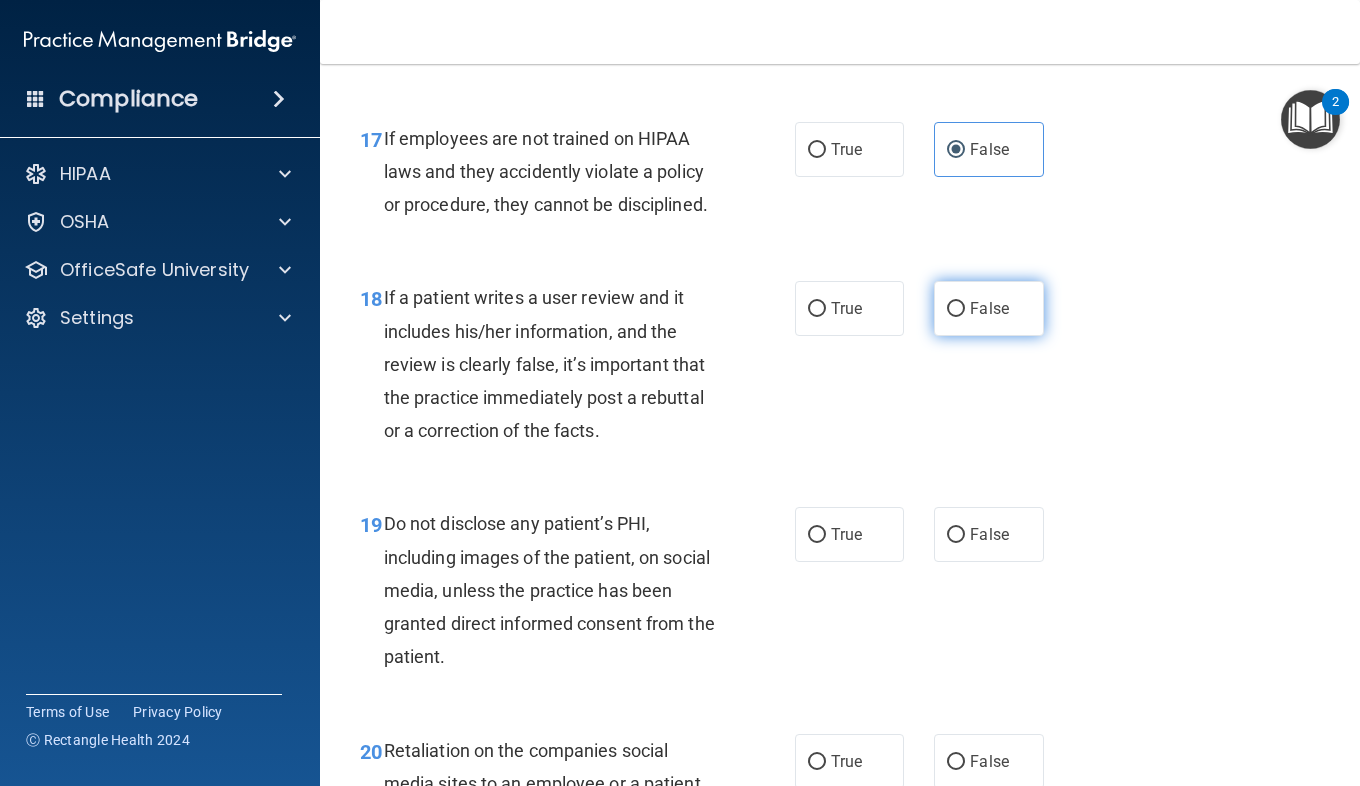 click on "False" at bounding box center (988, 308) 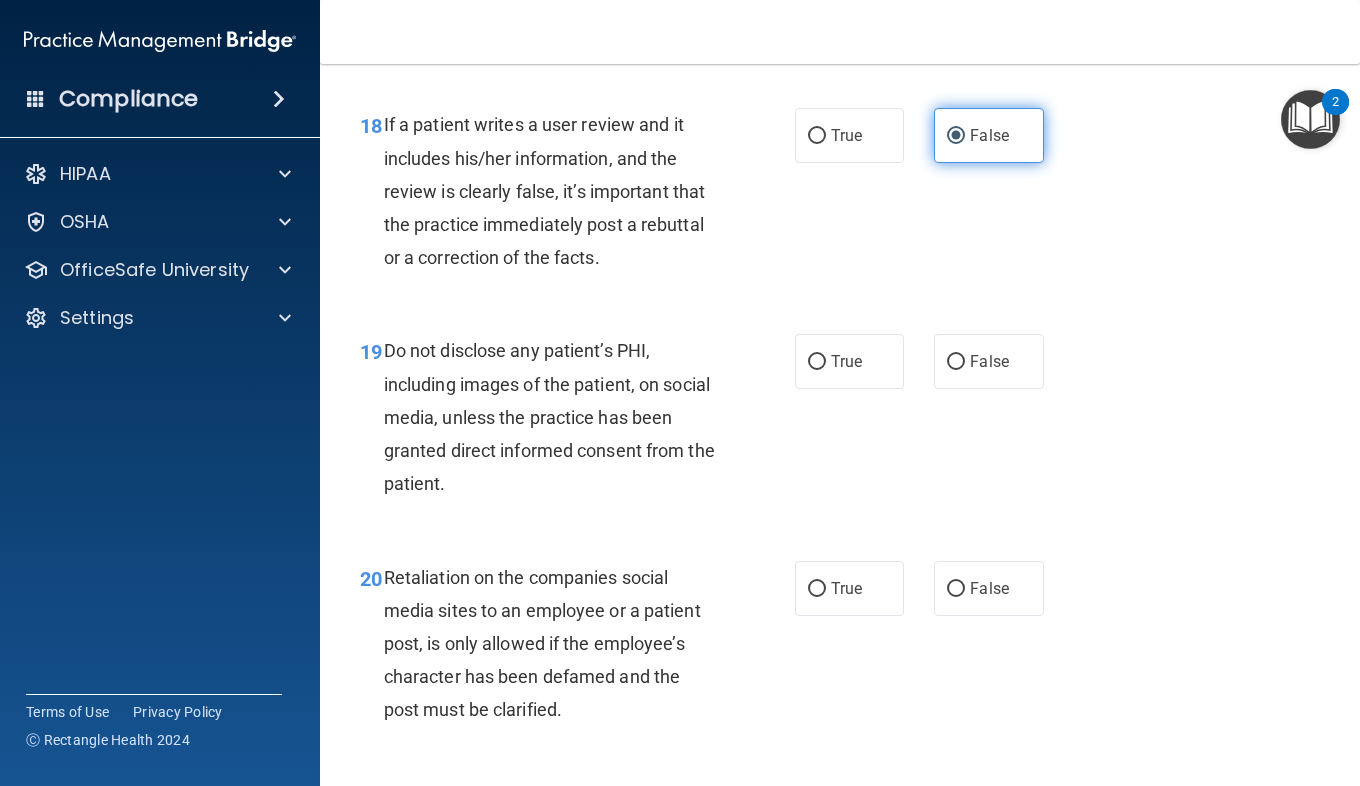 scroll, scrollTop: 3810, scrollLeft: 0, axis: vertical 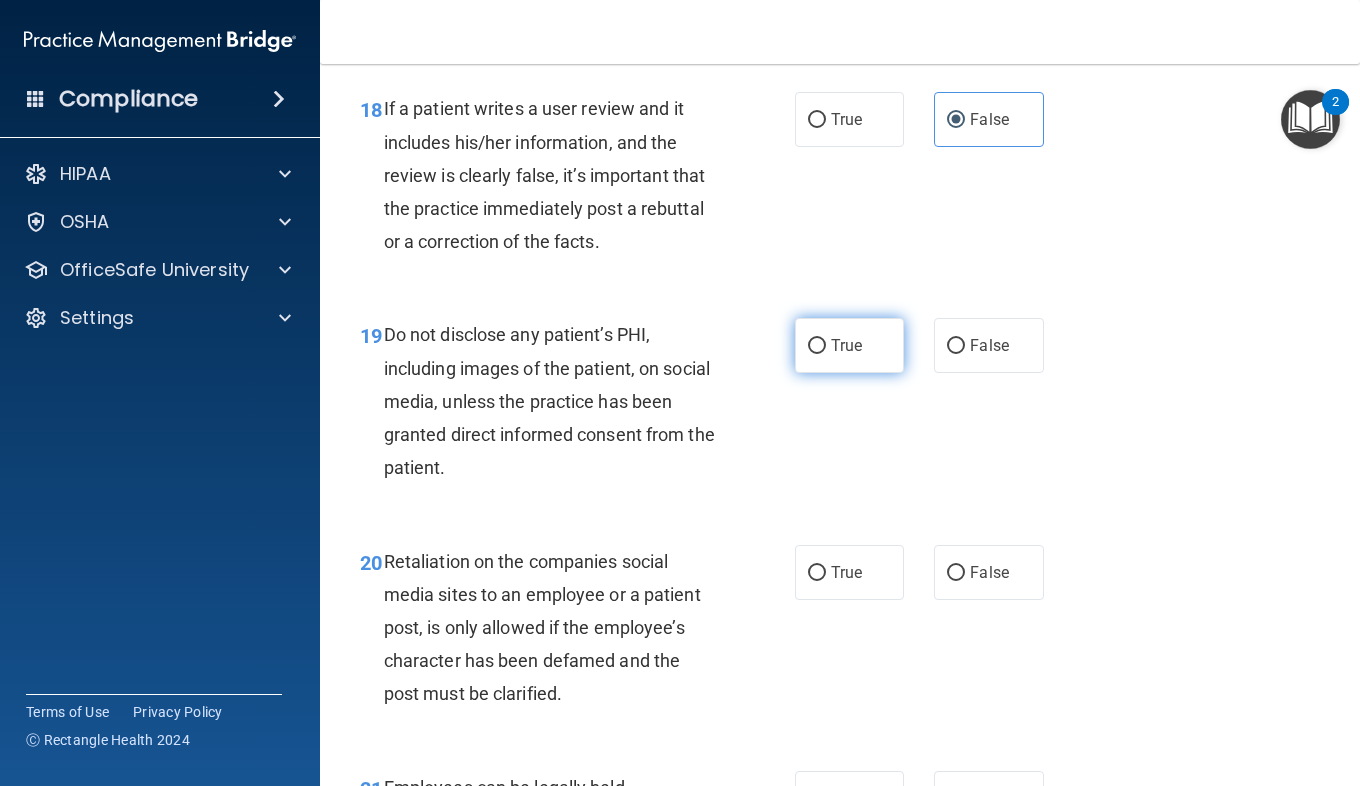 click on "True" at bounding box center (849, 345) 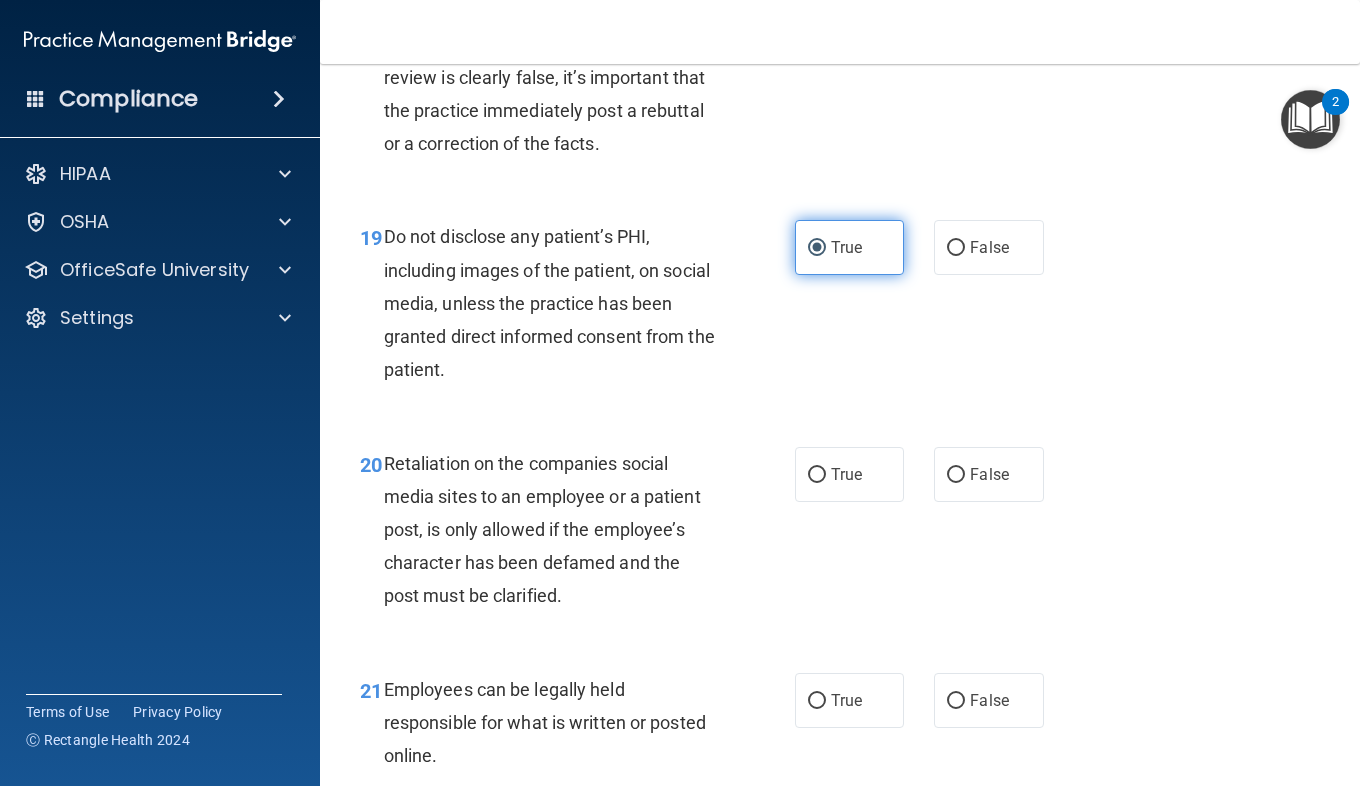 scroll, scrollTop: 3909, scrollLeft: 0, axis: vertical 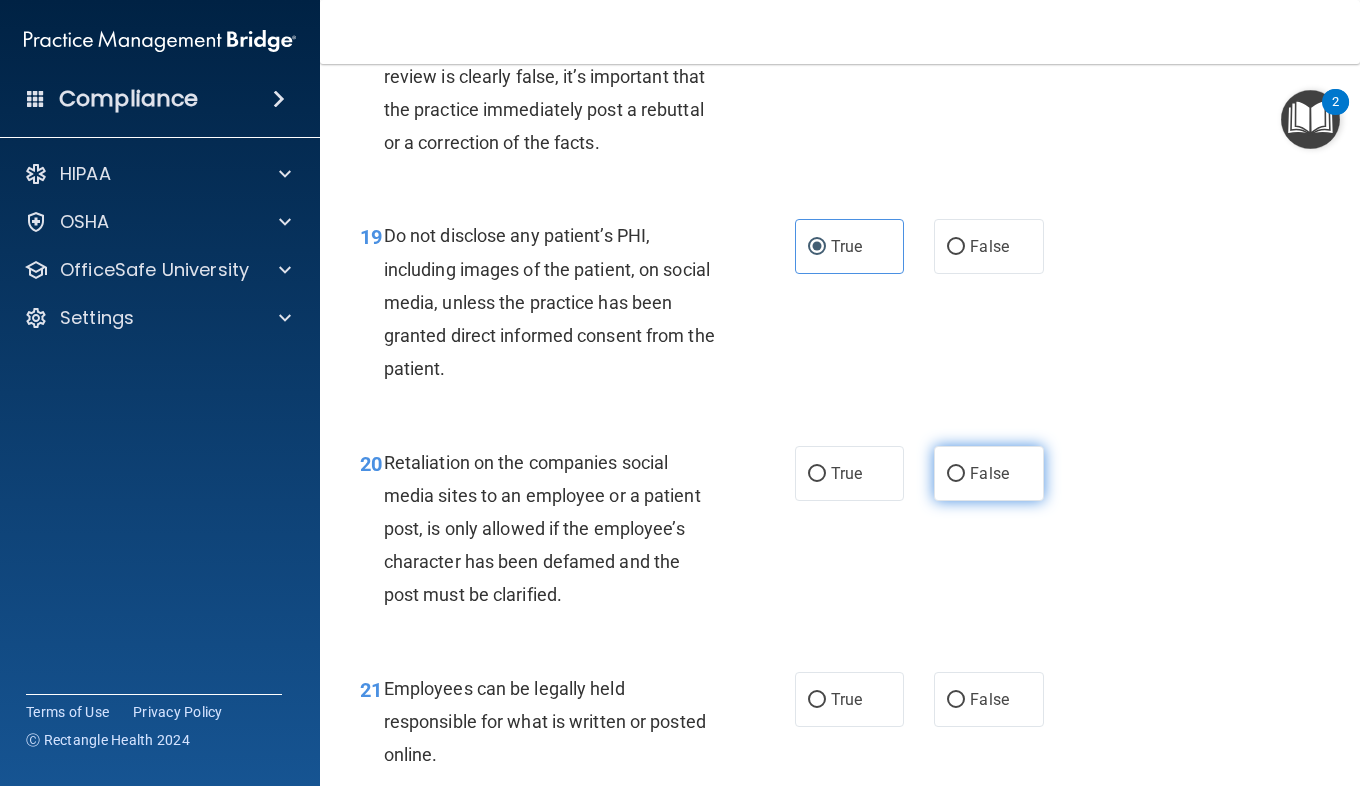 click on "False" at bounding box center [989, 473] 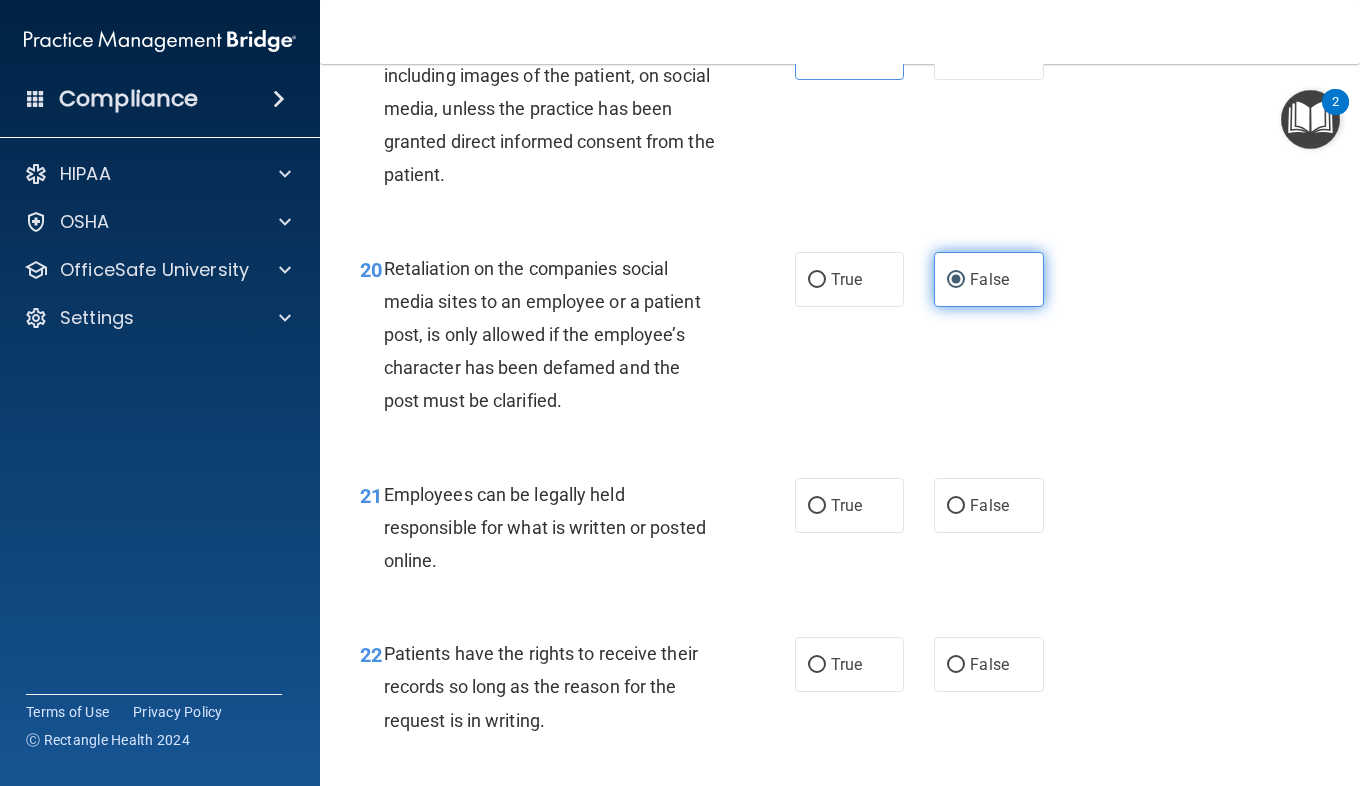 scroll, scrollTop: 4104, scrollLeft: 0, axis: vertical 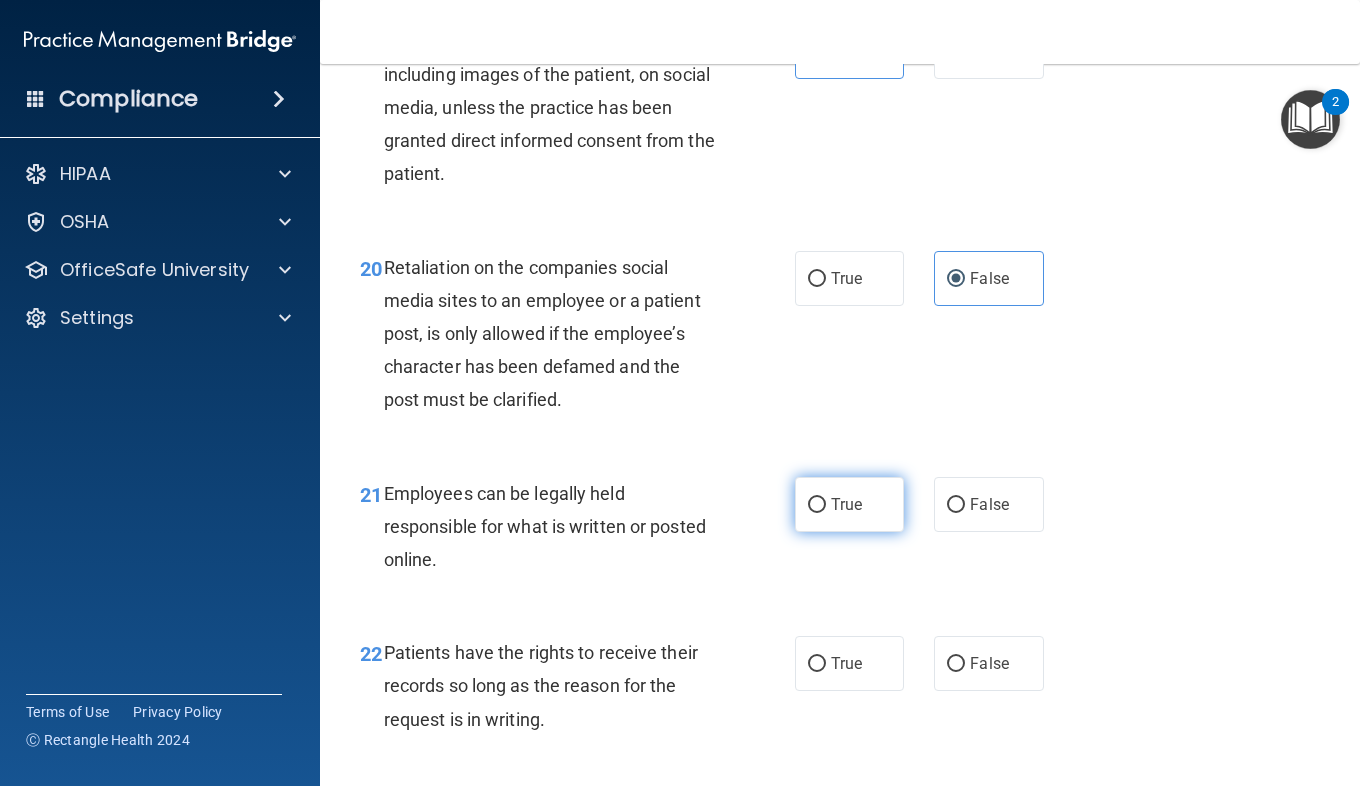 click on "True" at bounding box center [846, 504] 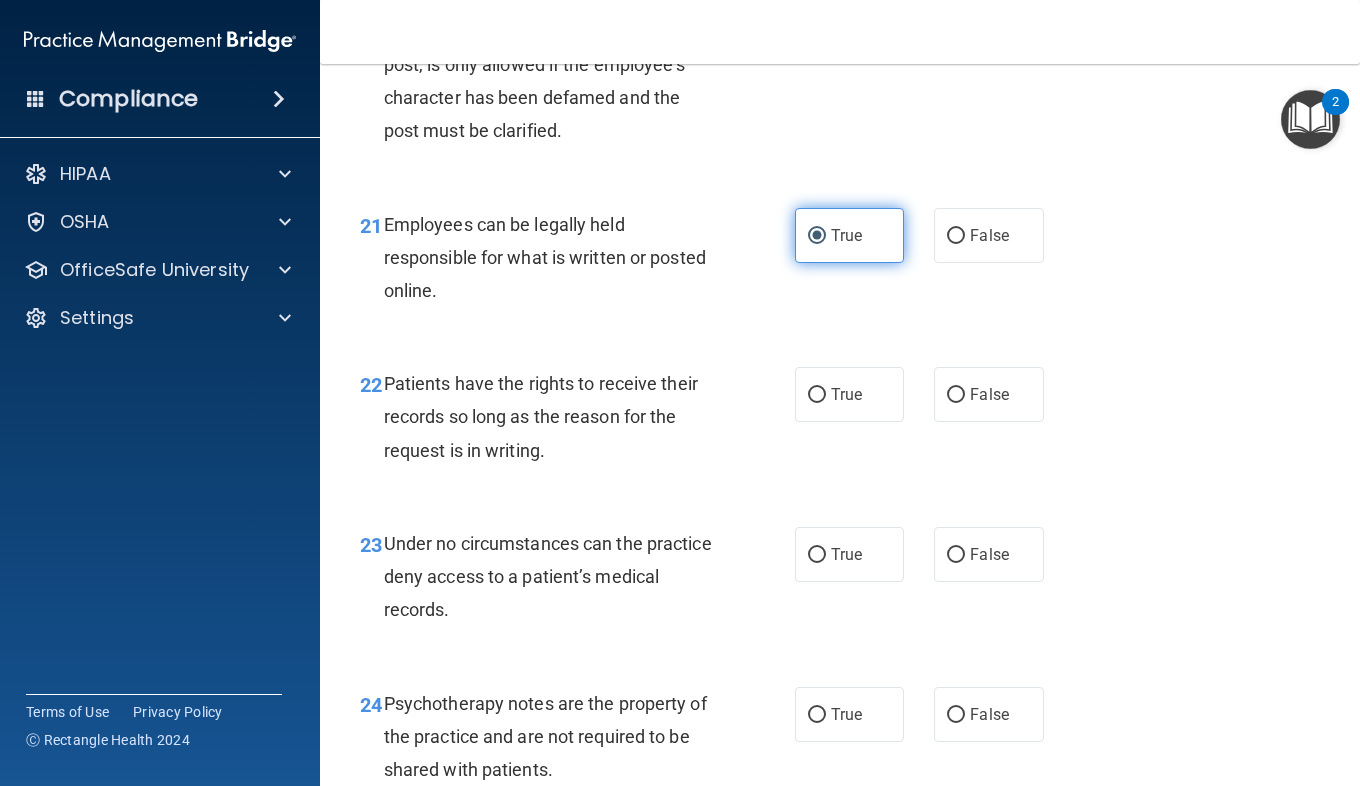 scroll, scrollTop: 4377, scrollLeft: 0, axis: vertical 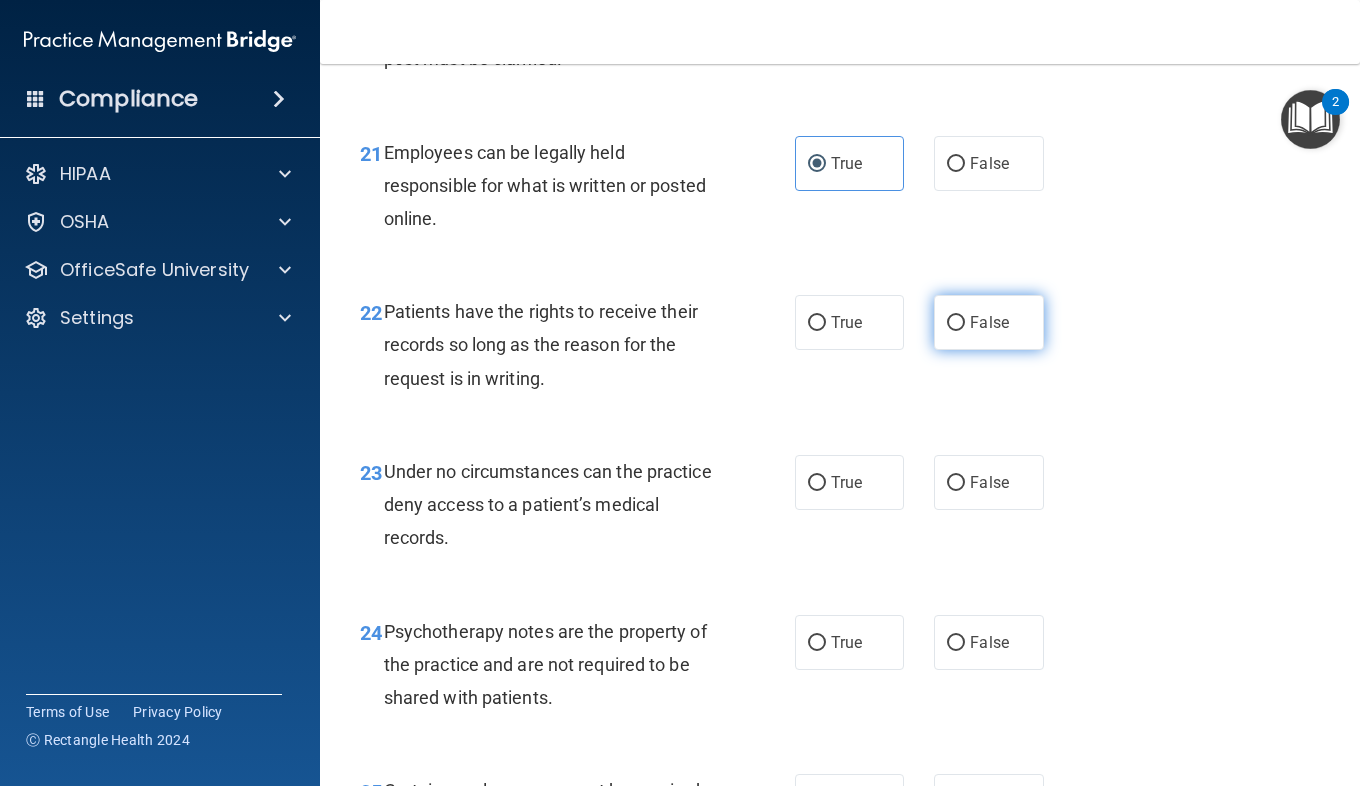 click on "False" at bounding box center (989, 322) 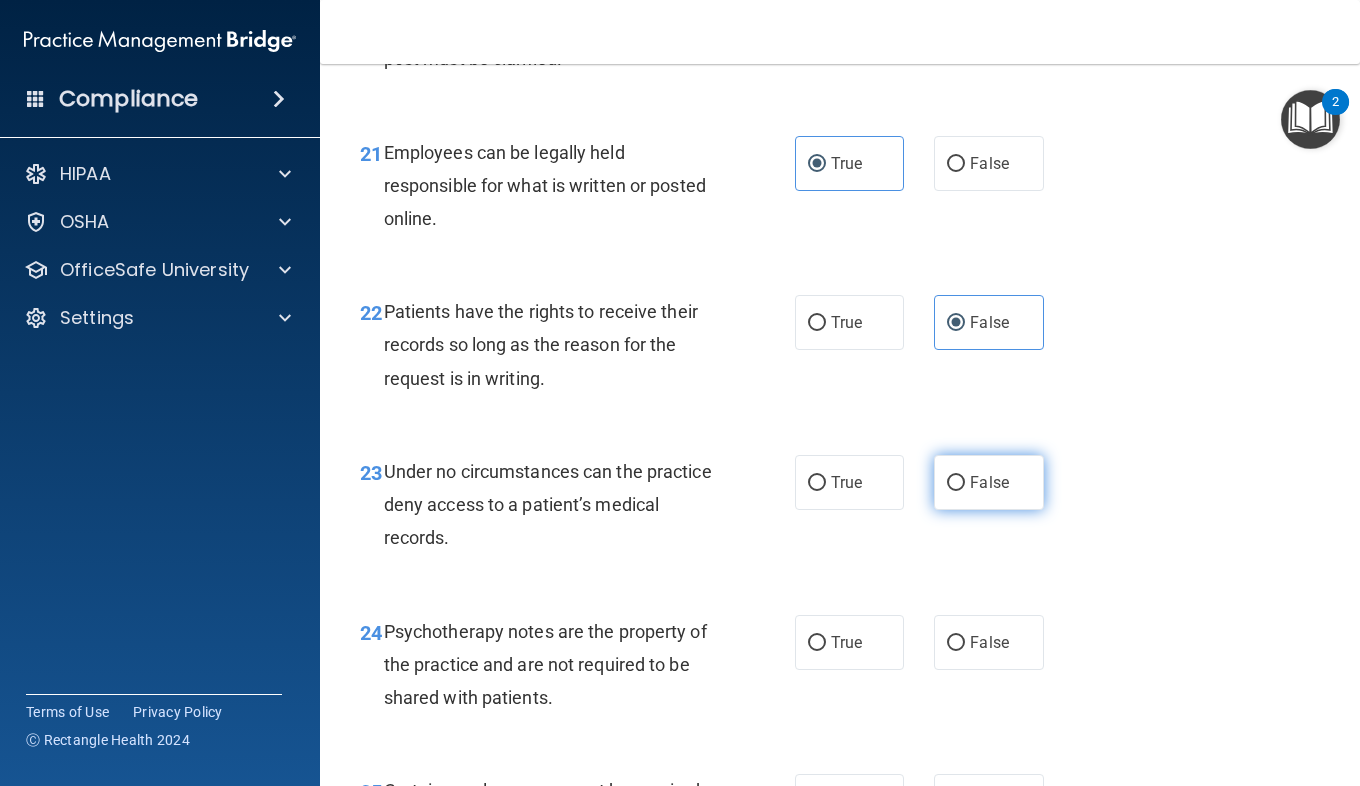 scroll, scrollTop: 4448, scrollLeft: 0, axis: vertical 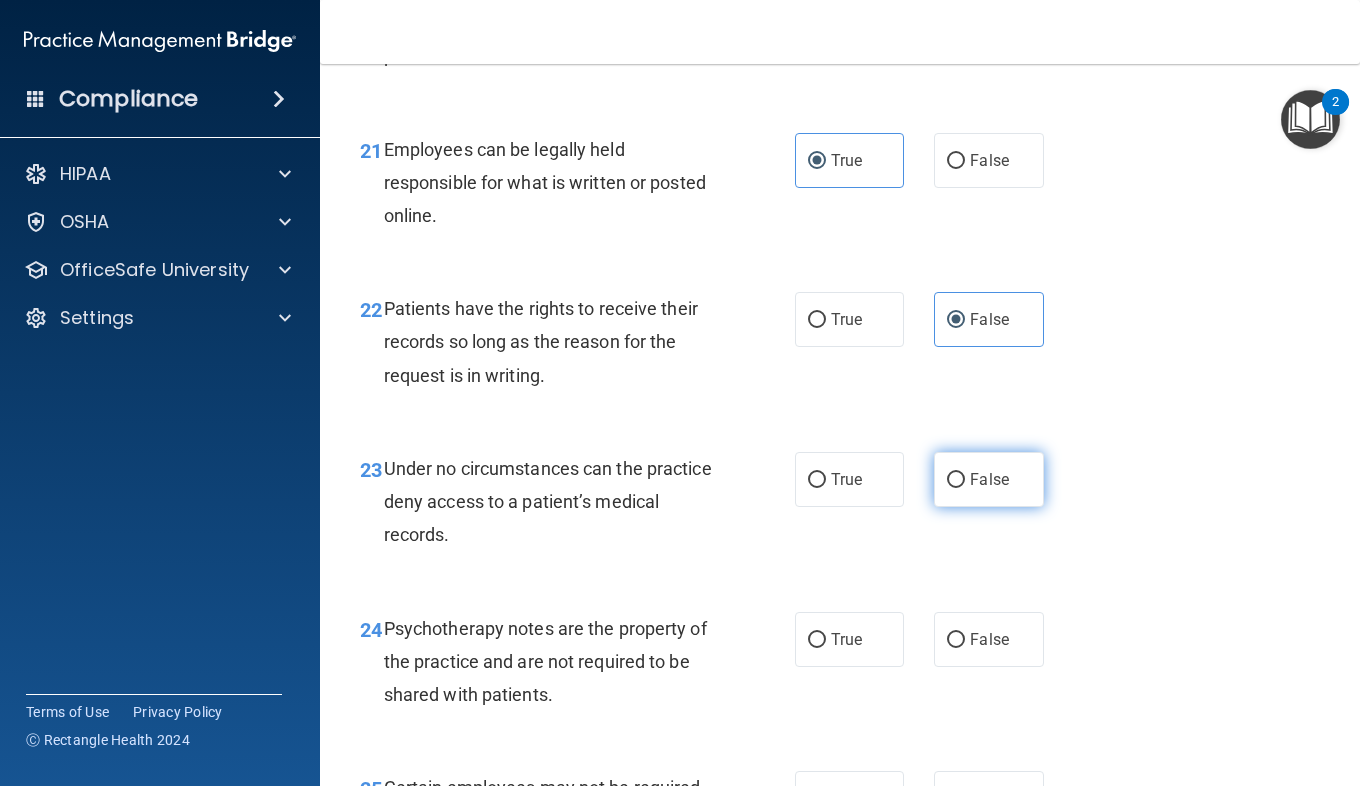 click on "False" at bounding box center (956, 480) 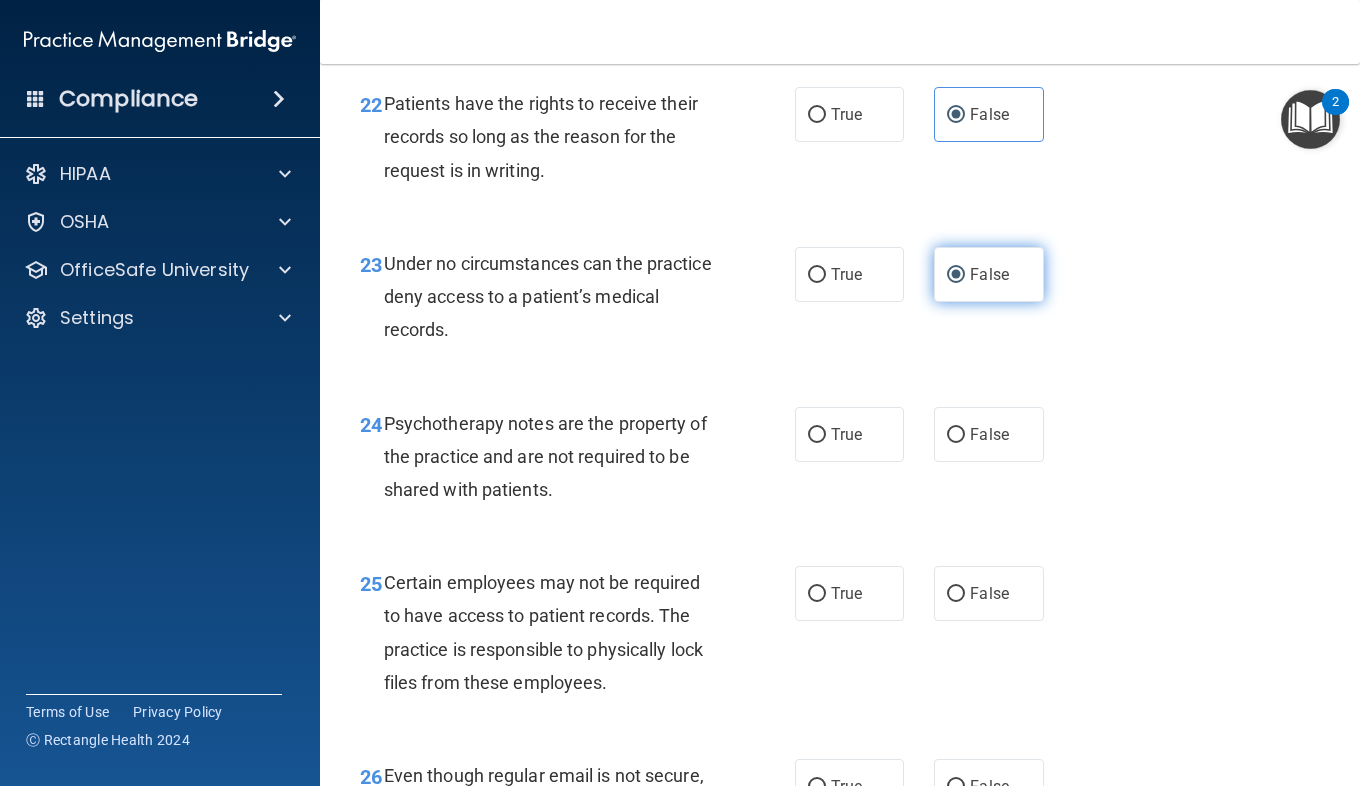 scroll, scrollTop: 4668, scrollLeft: 0, axis: vertical 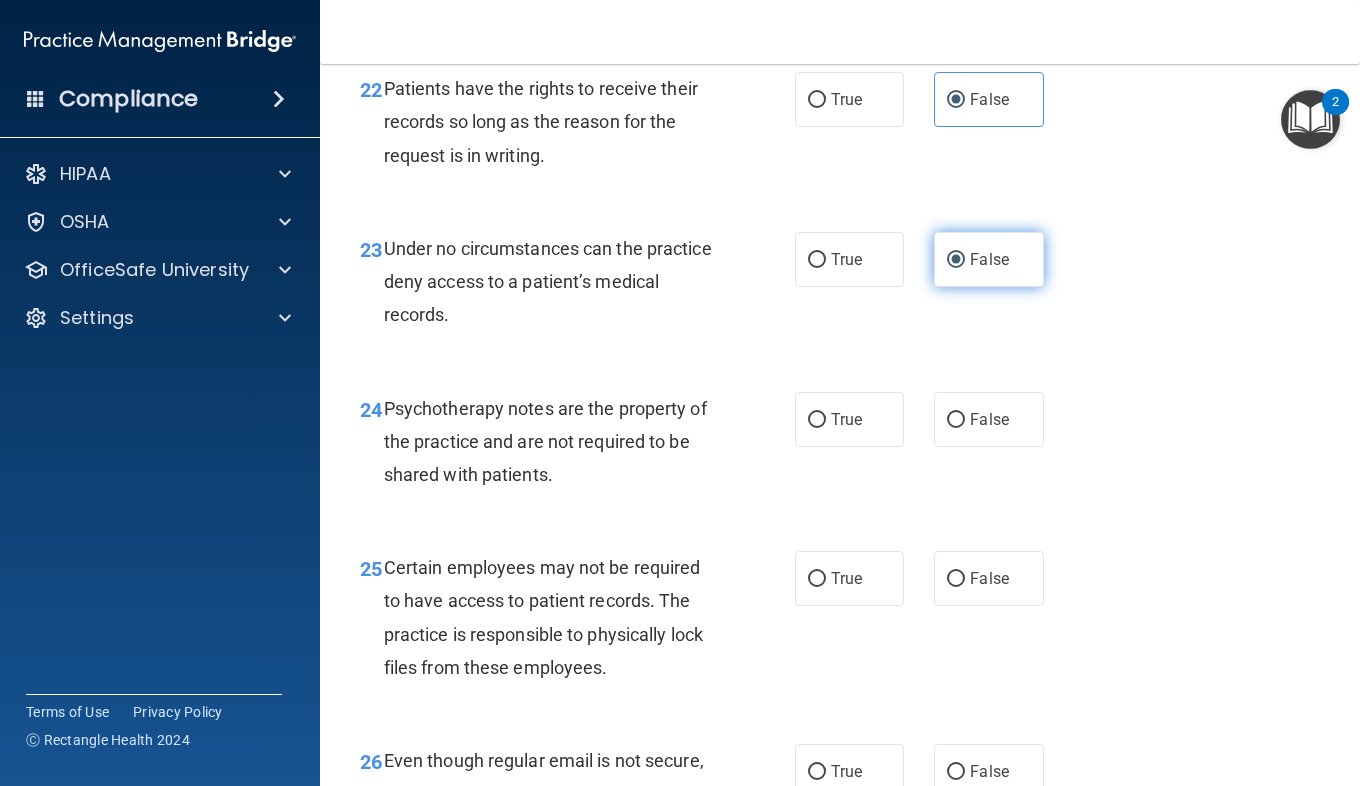 click on "24       Psychotherapy notes are the property of the practice and are not required to be shared with patients.                  True           False" at bounding box center (840, 447) 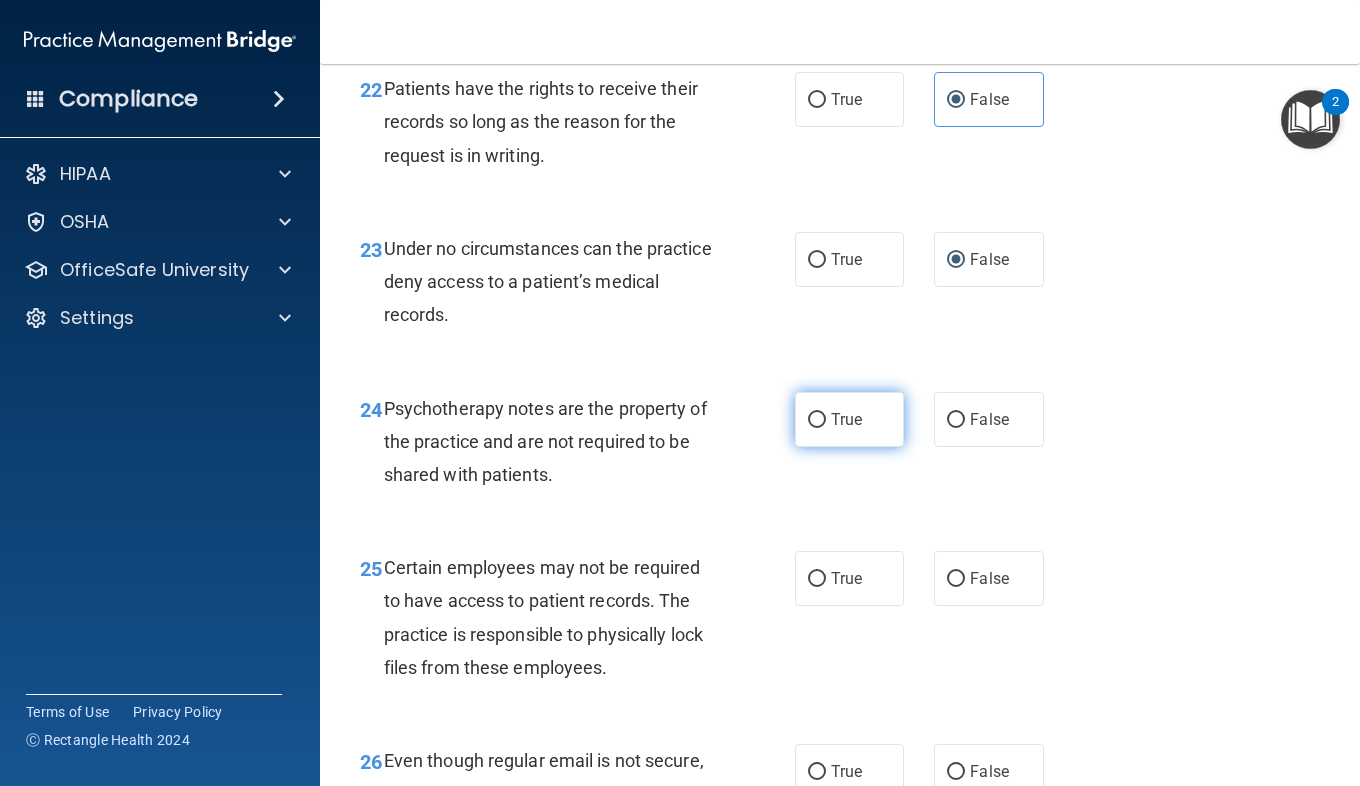 click on "True" at bounding box center (846, 419) 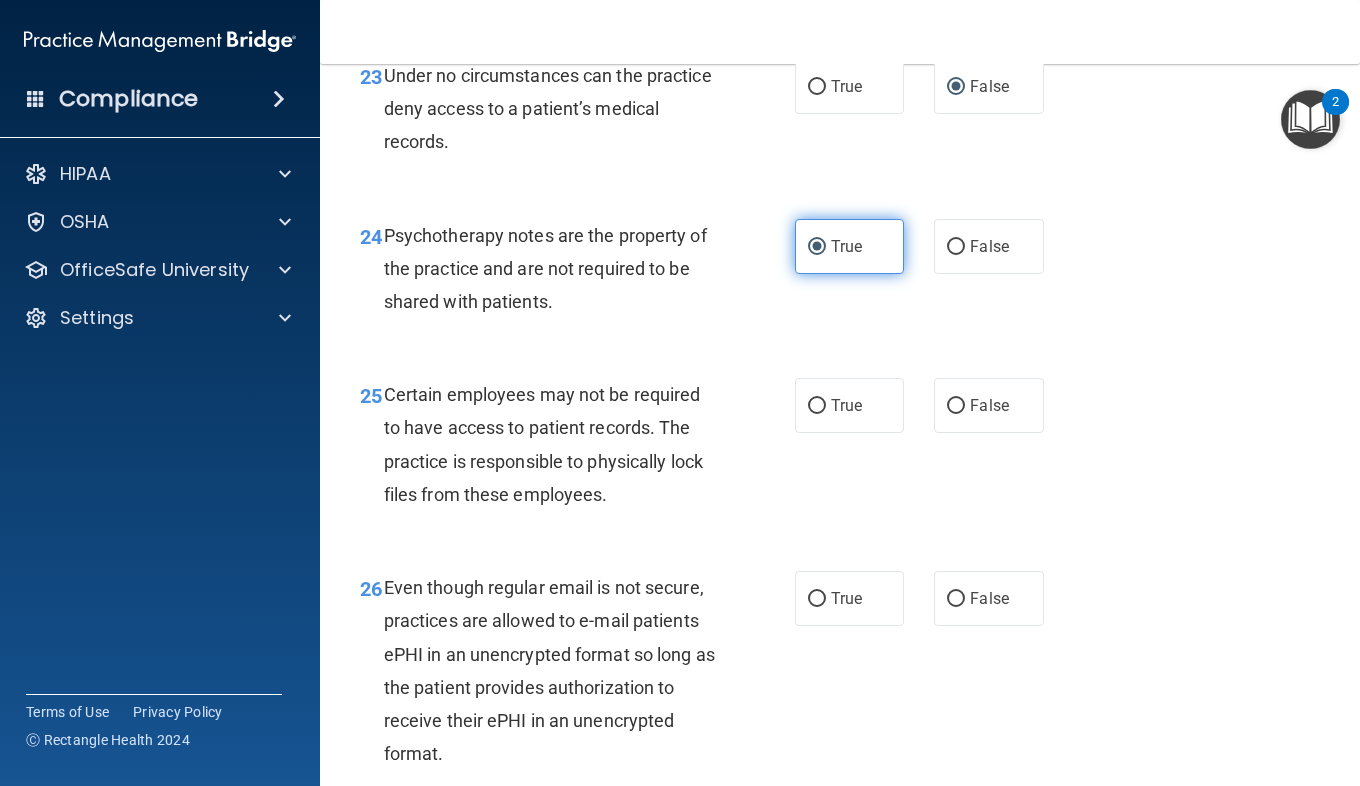 scroll, scrollTop: 4866, scrollLeft: 0, axis: vertical 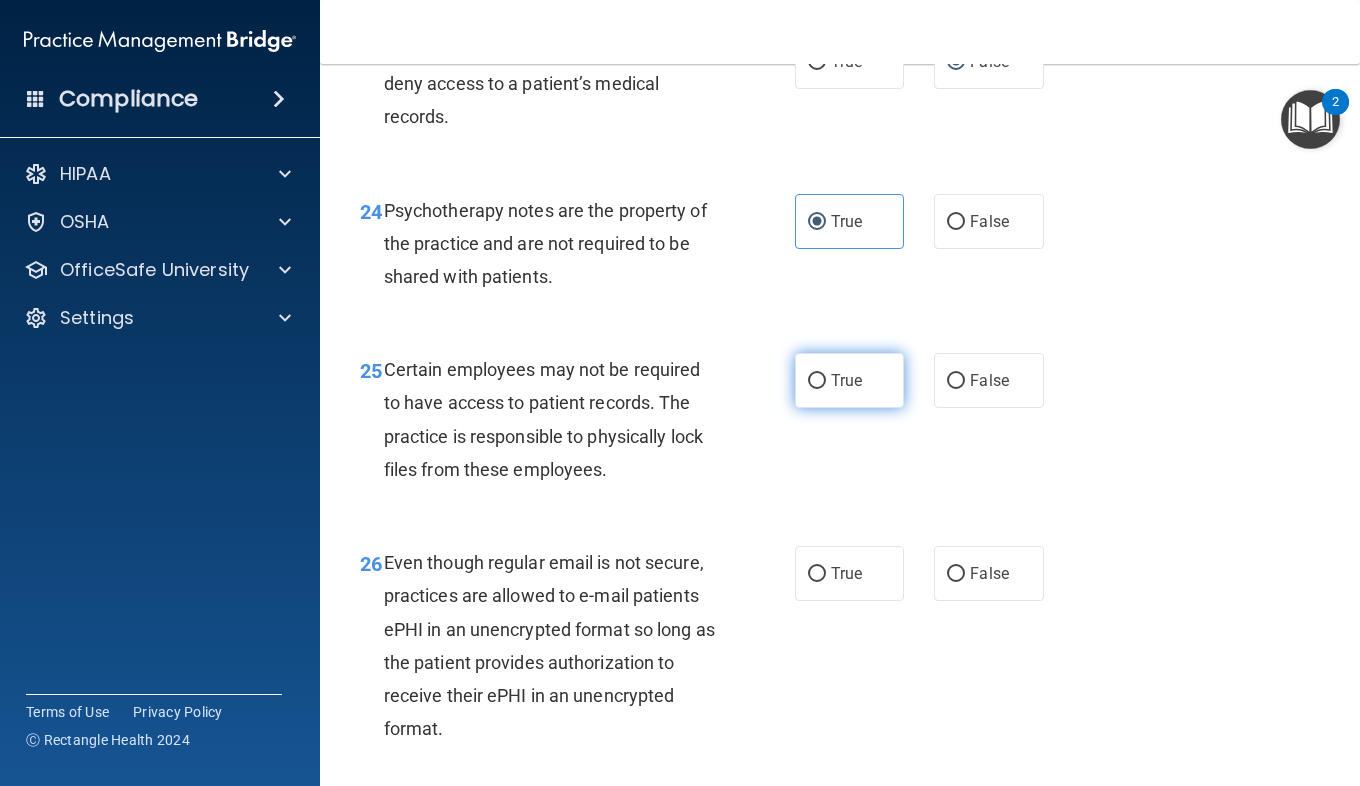 click on "True" at bounding box center [846, 380] 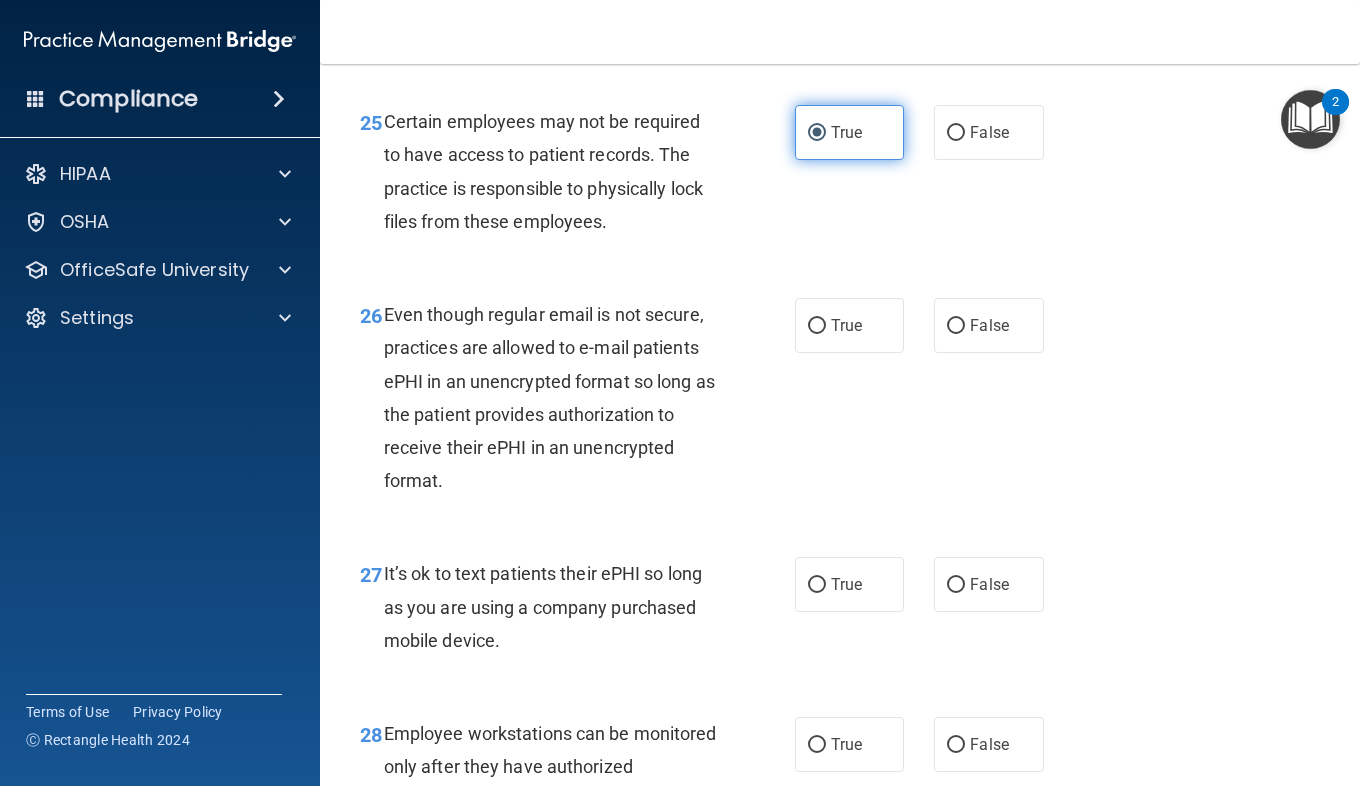 scroll, scrollTop: 5109, scrollLeft: 0, axis: vertical 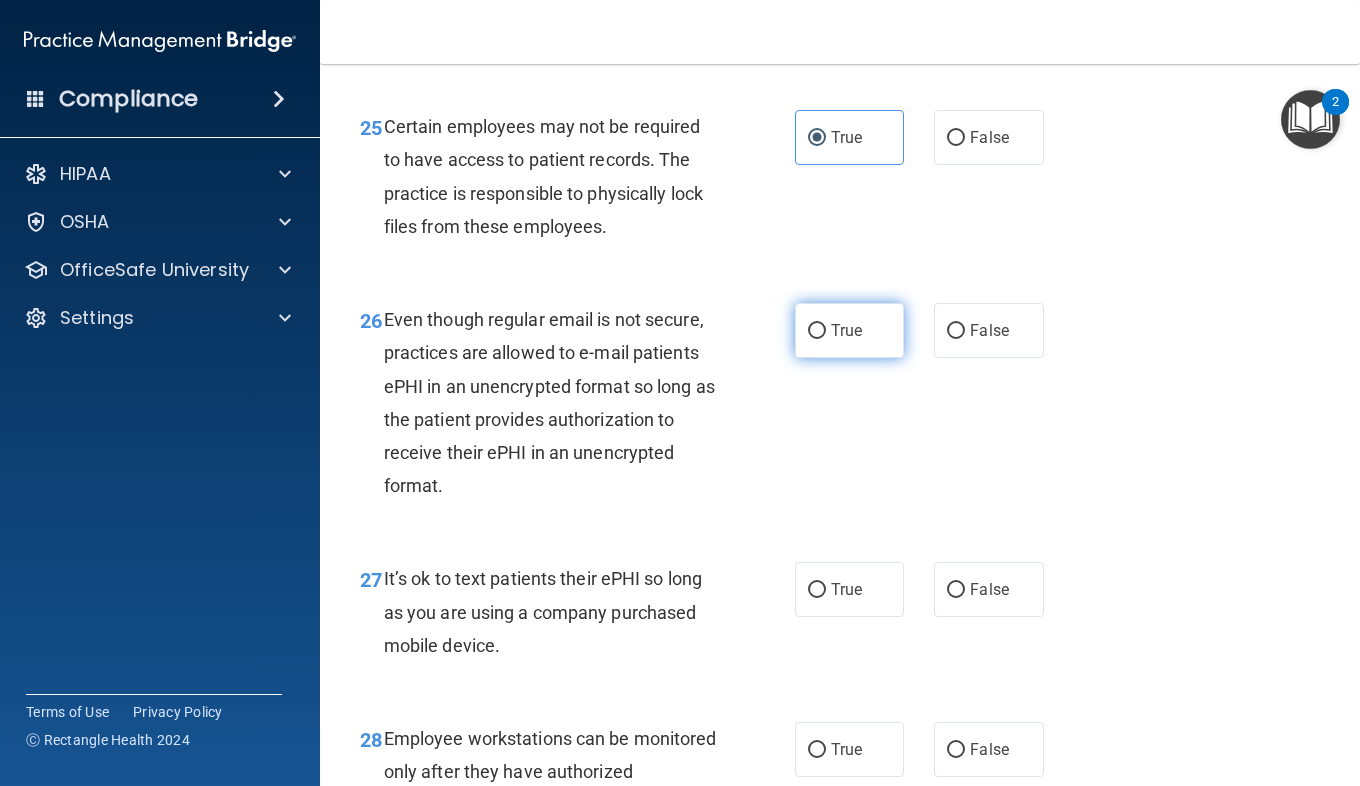 click on "True" at bounding box center [846, 330] 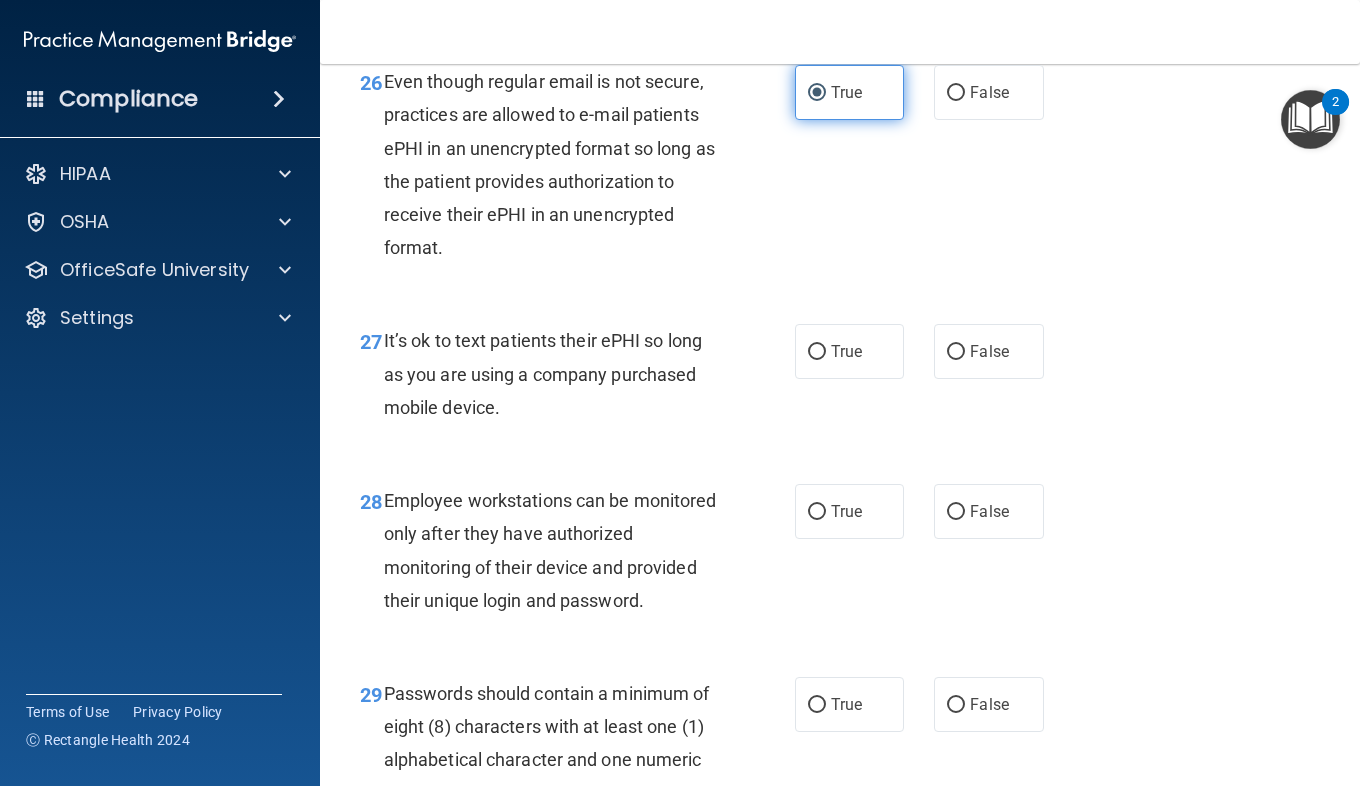 scroll, scrollTop: 5349, scrollLeft: 0, axis: vertical 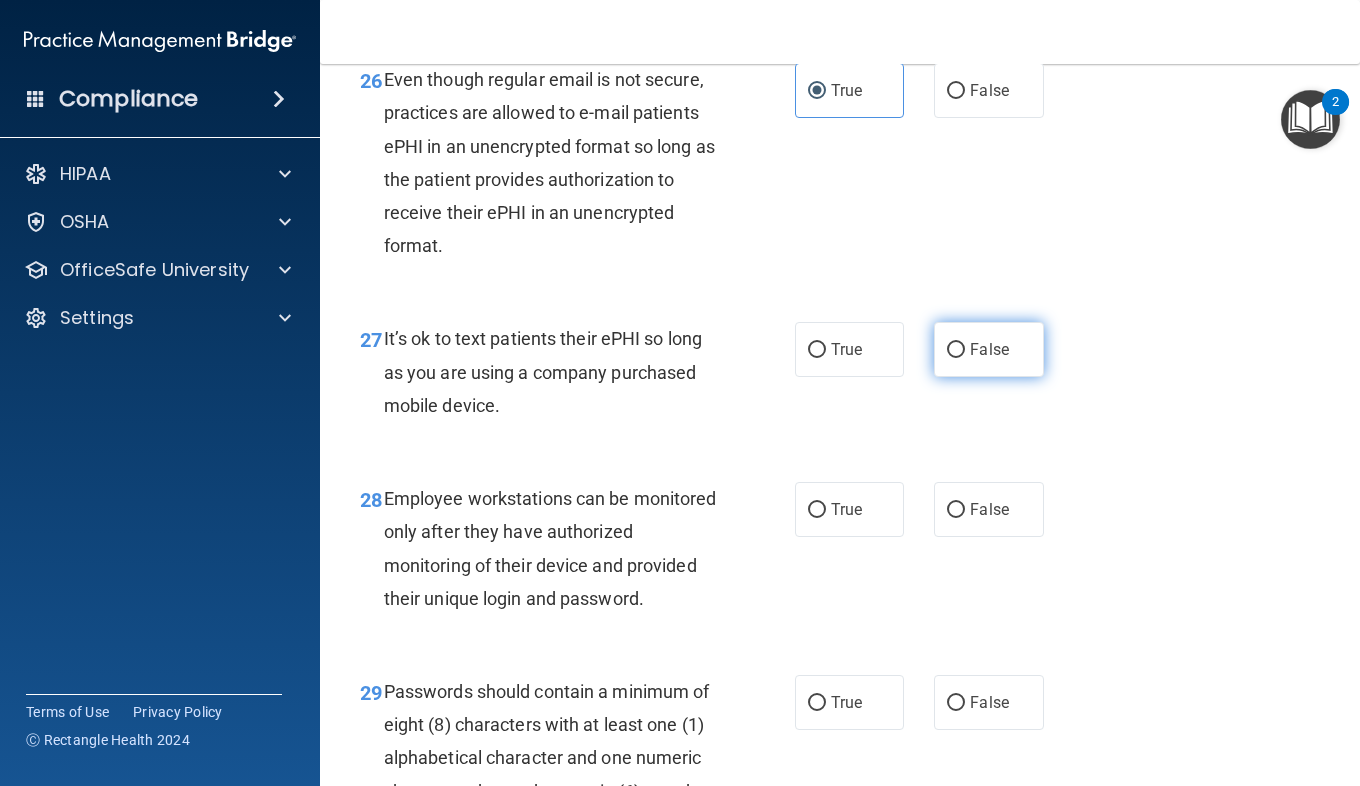click on "False" at bounding box center [989, 349] 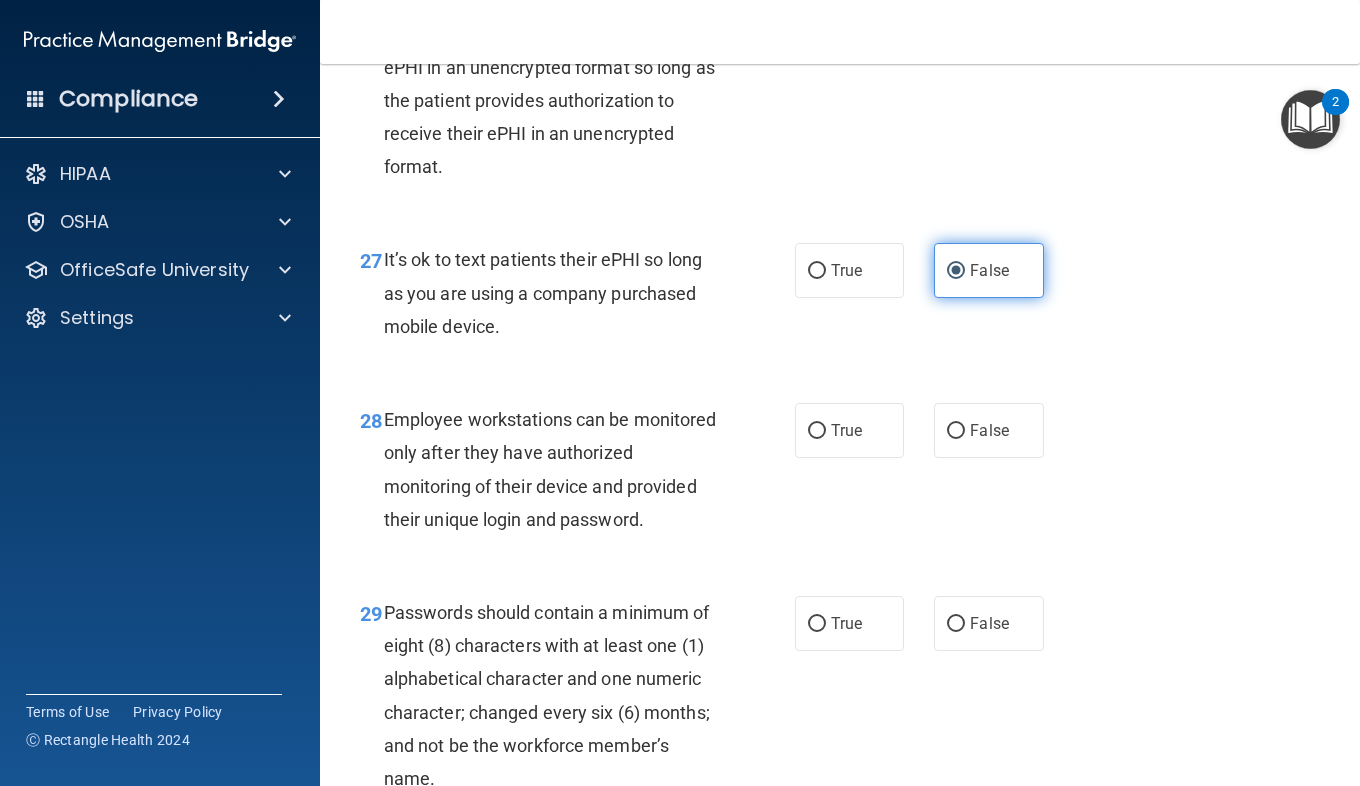 scroll, scrollTop: 5440, scrollLeft: 0, axis: vertical 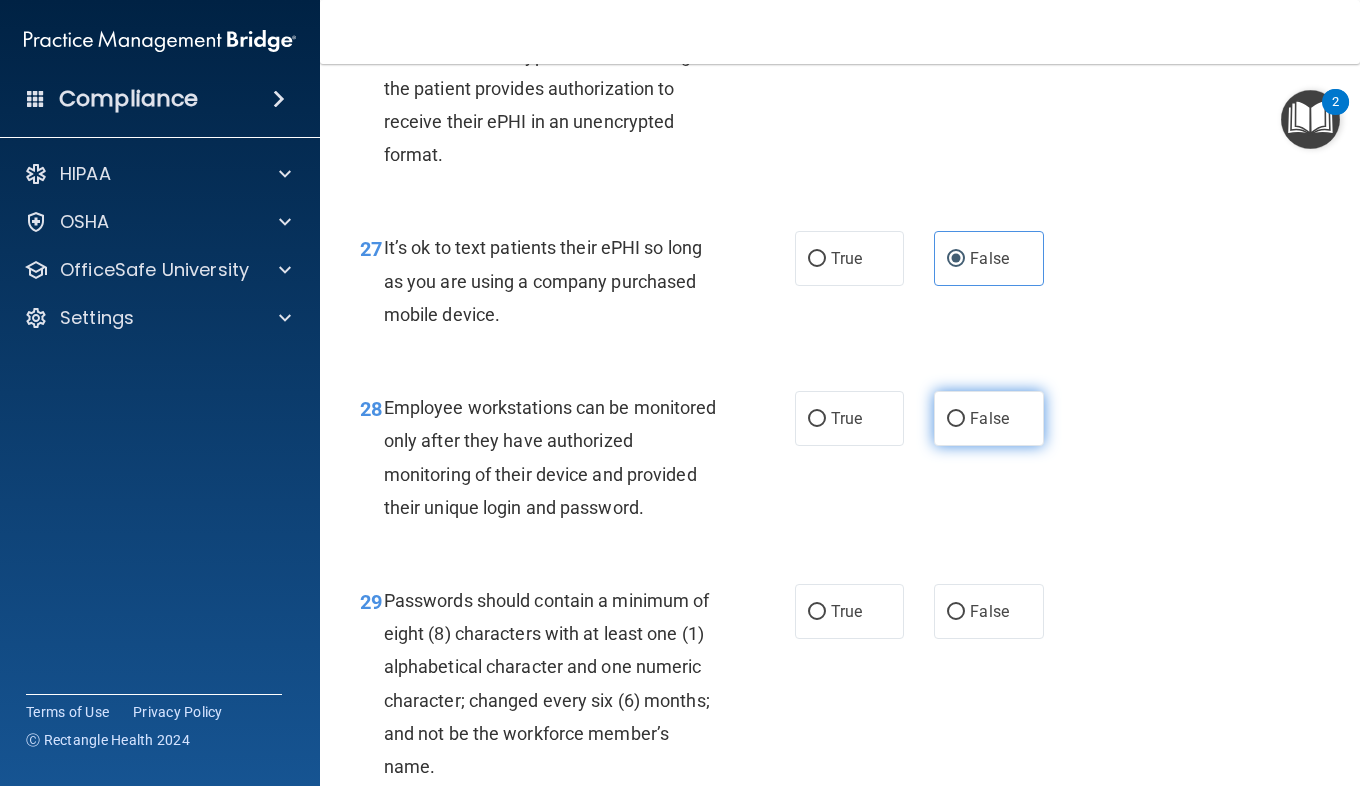 click on "False" at bounding box center [988, 418] 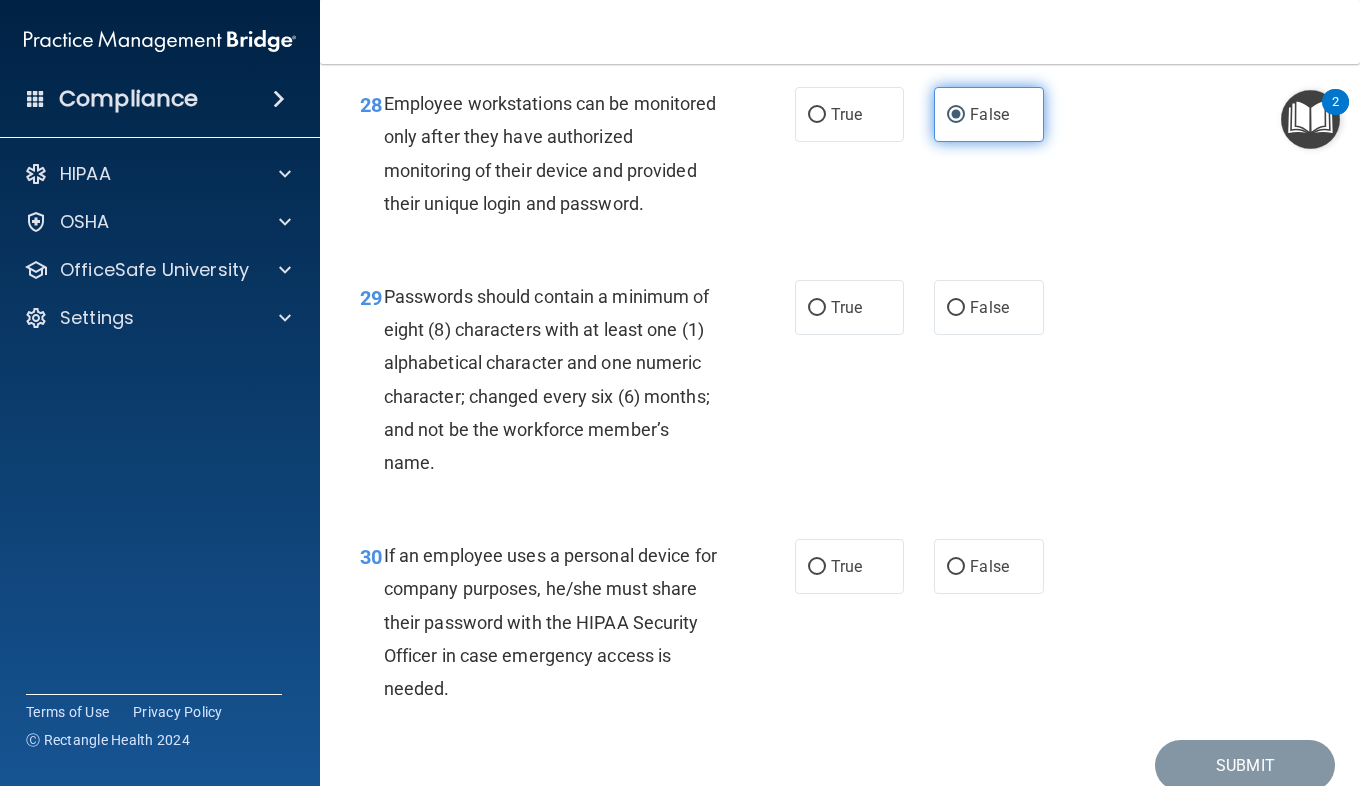 scroll, scrollTop: 5743, scrollLeft: 0, axis: vertical 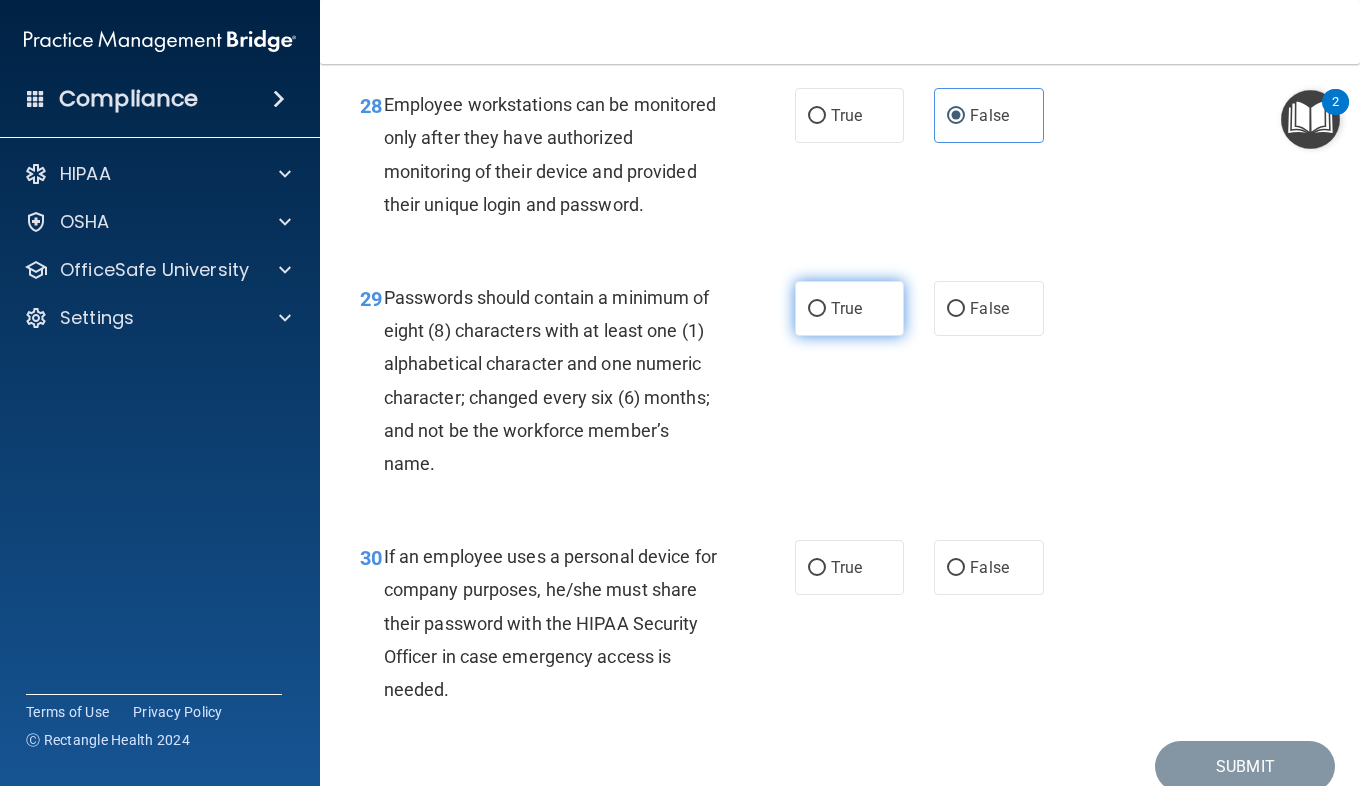 click on "True" at bounding box center [846, 308] 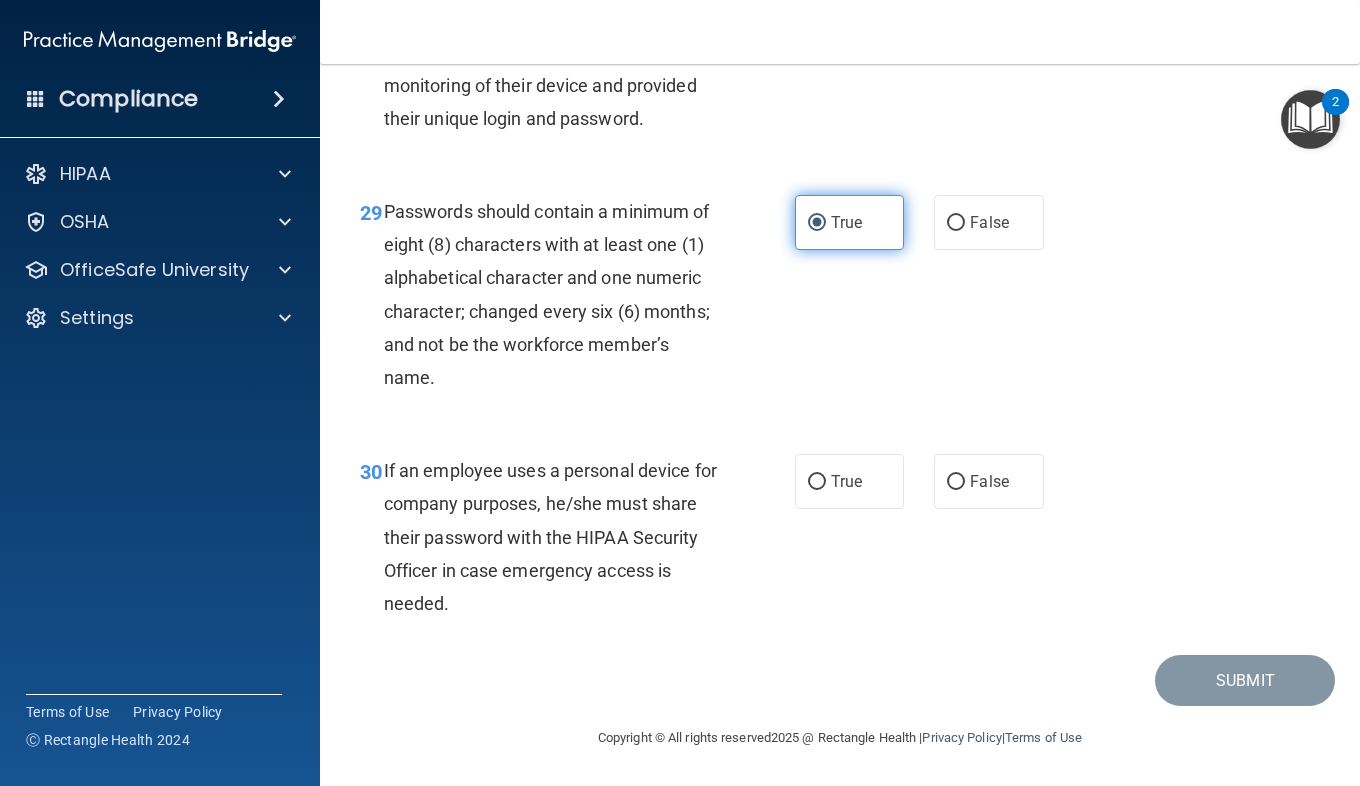 scroll, scrollTop: 5955, scrollLeft: 0, axis: vertical 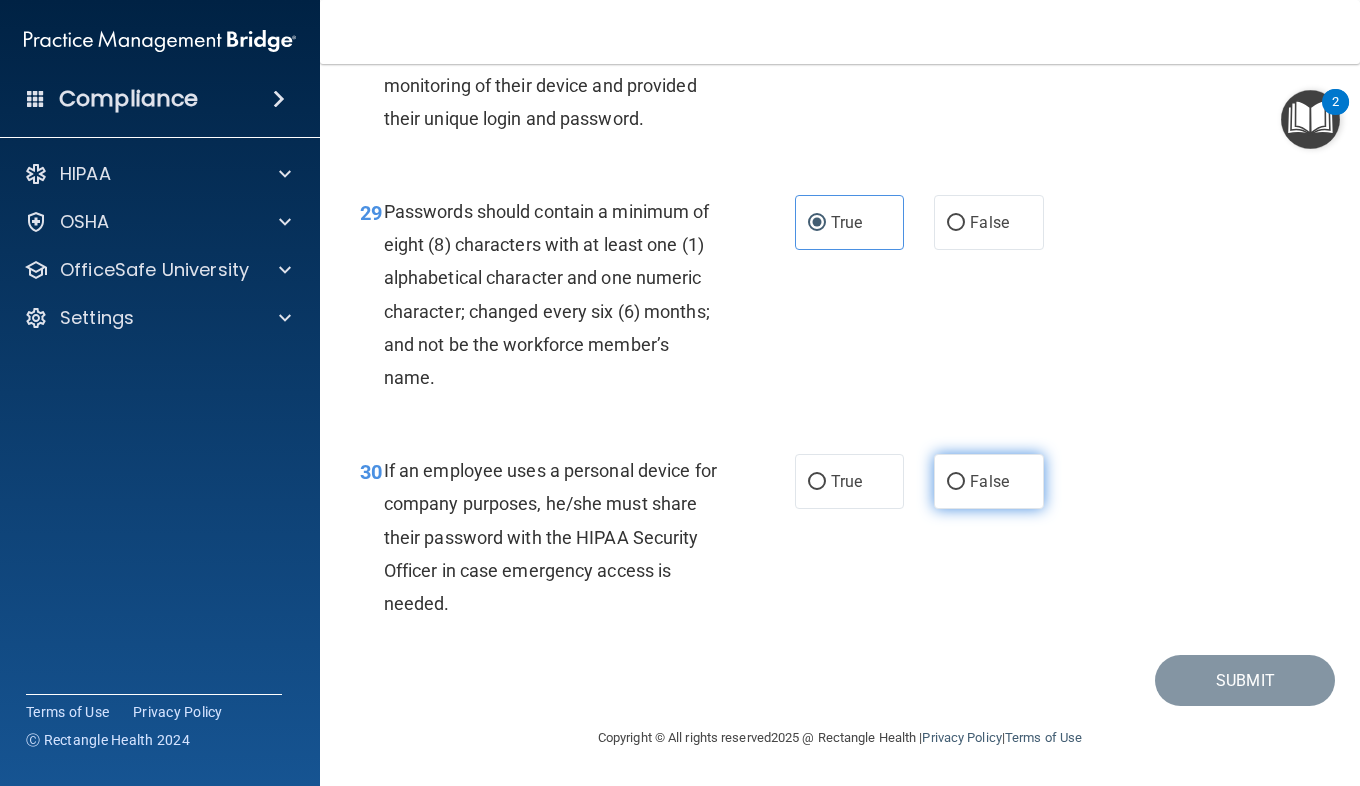 click on "False" at bounding box center [988, 481] 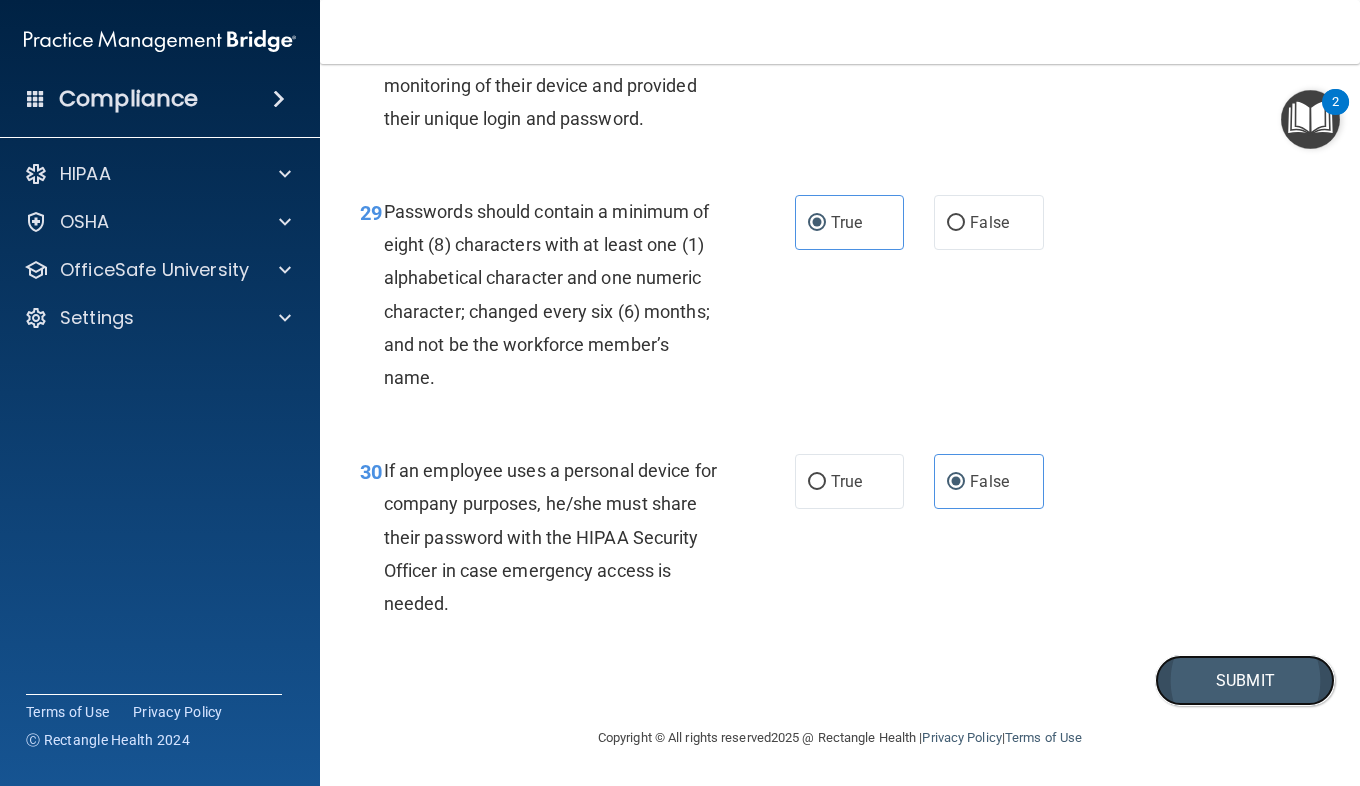 click on "Submit" at bounding box center [1245, 680] 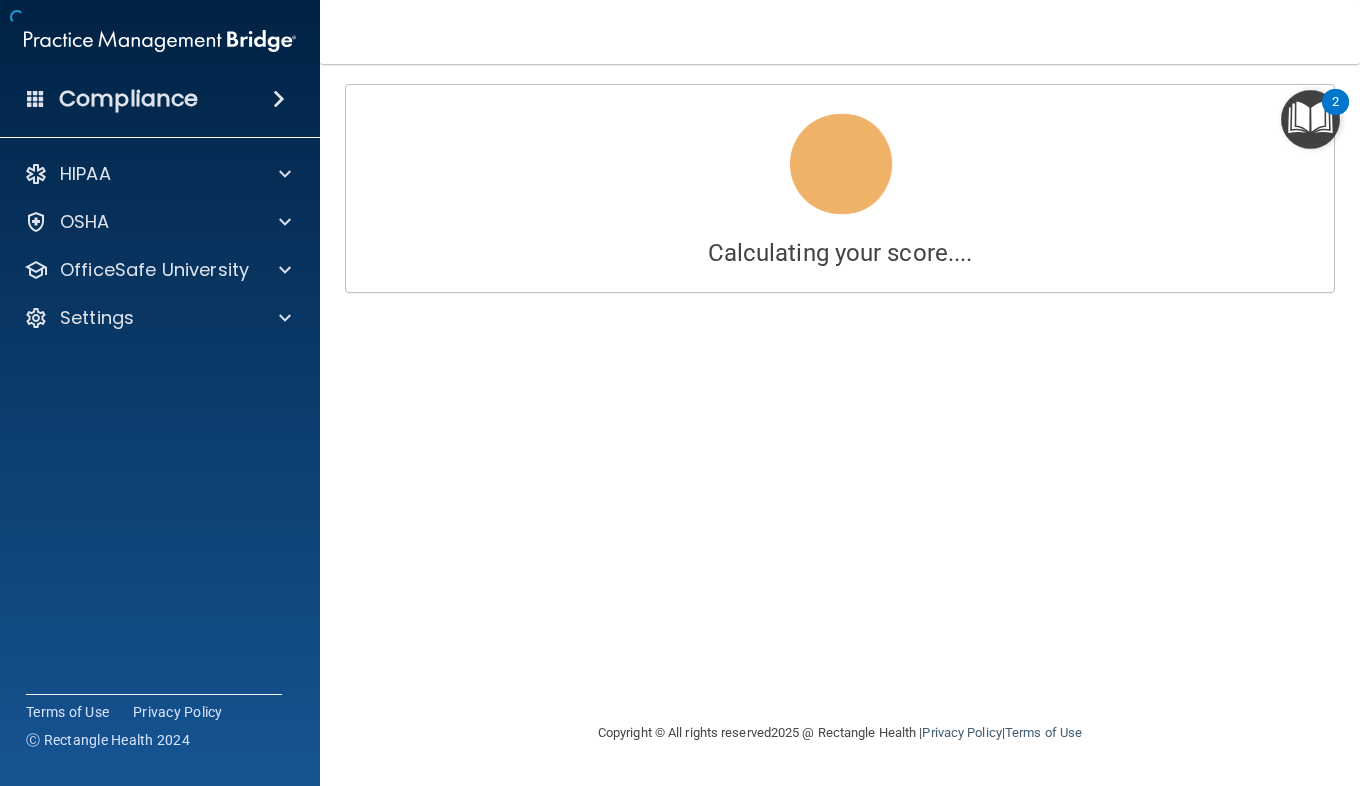 scroll, scrollTop: 0, scrollLeft: 0, axis: both 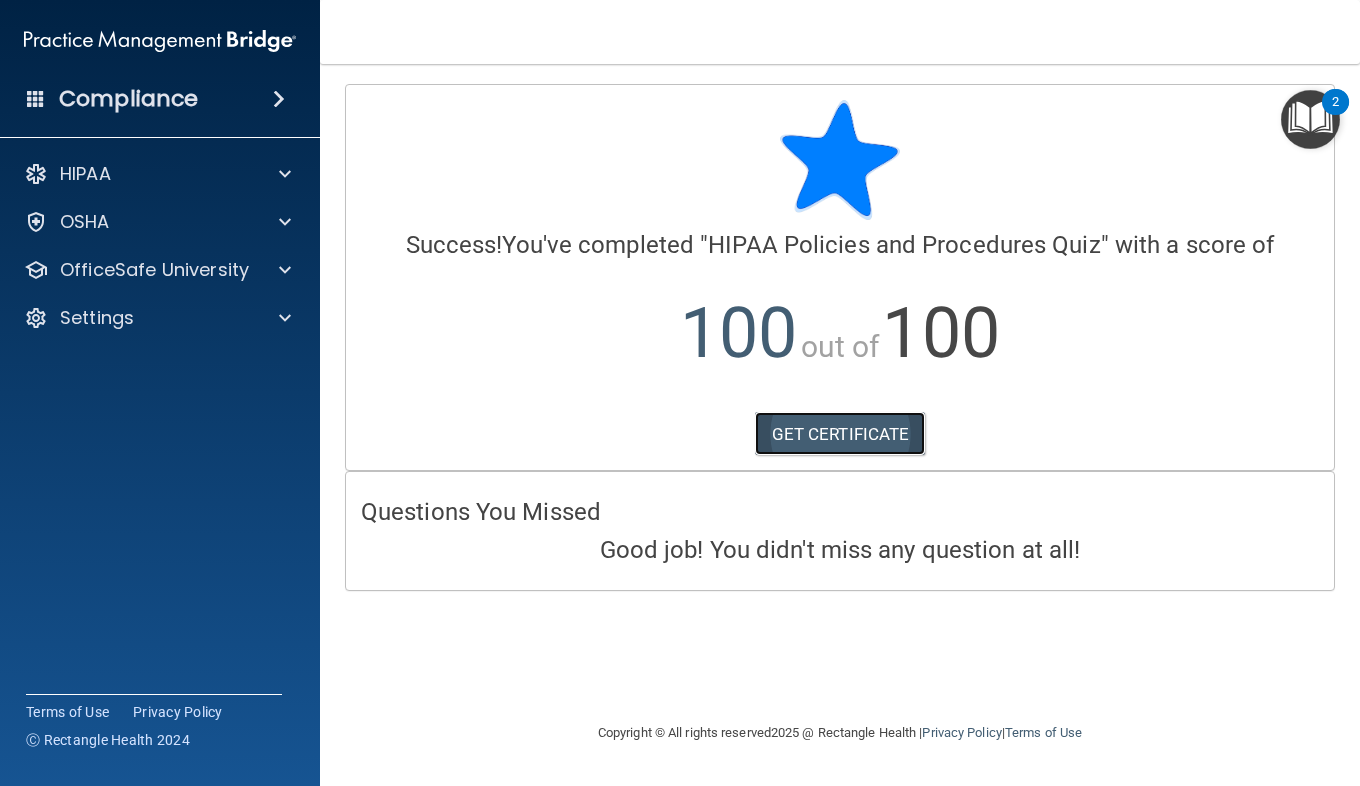 click on "GET CERTIFICATE" at bounding box center [840, 434] 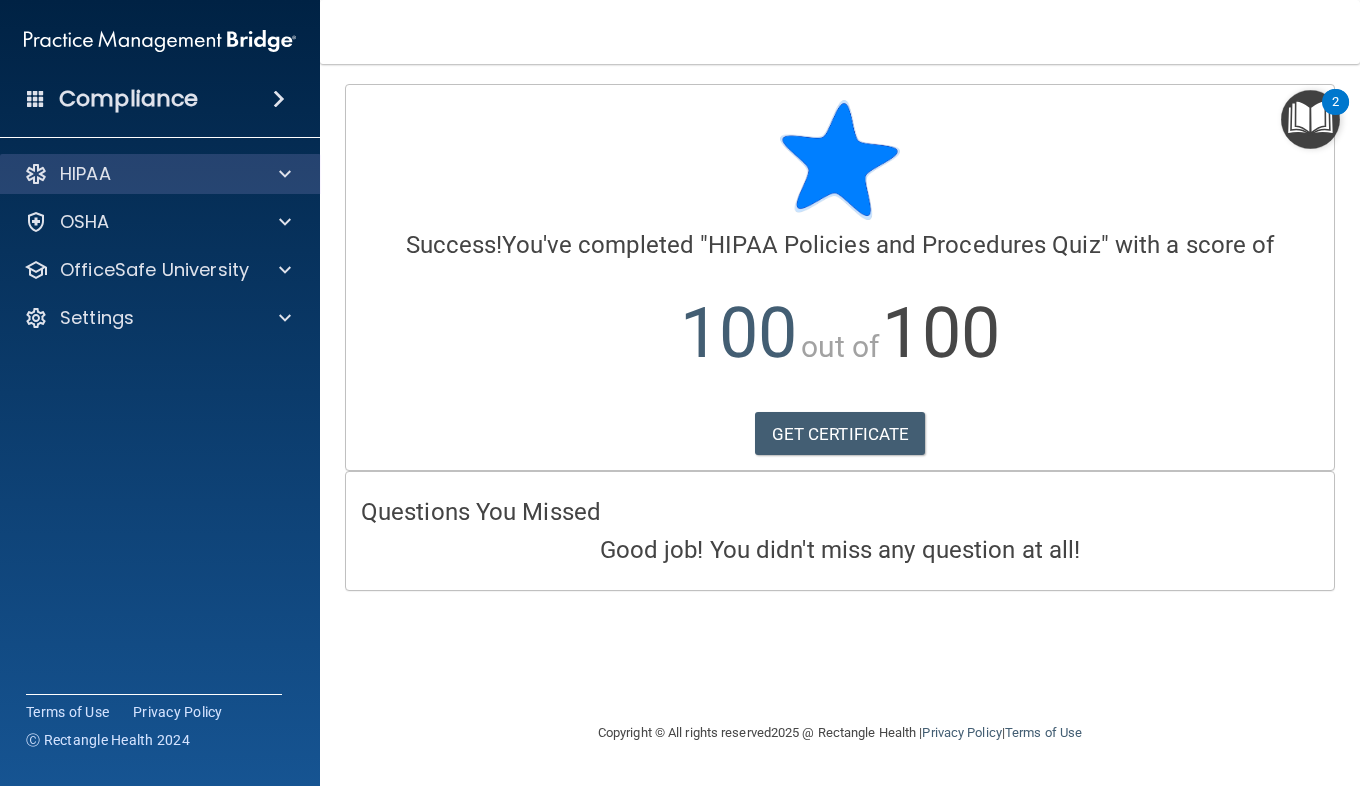 click on "HIPAA" at bounding box center [160, 174] 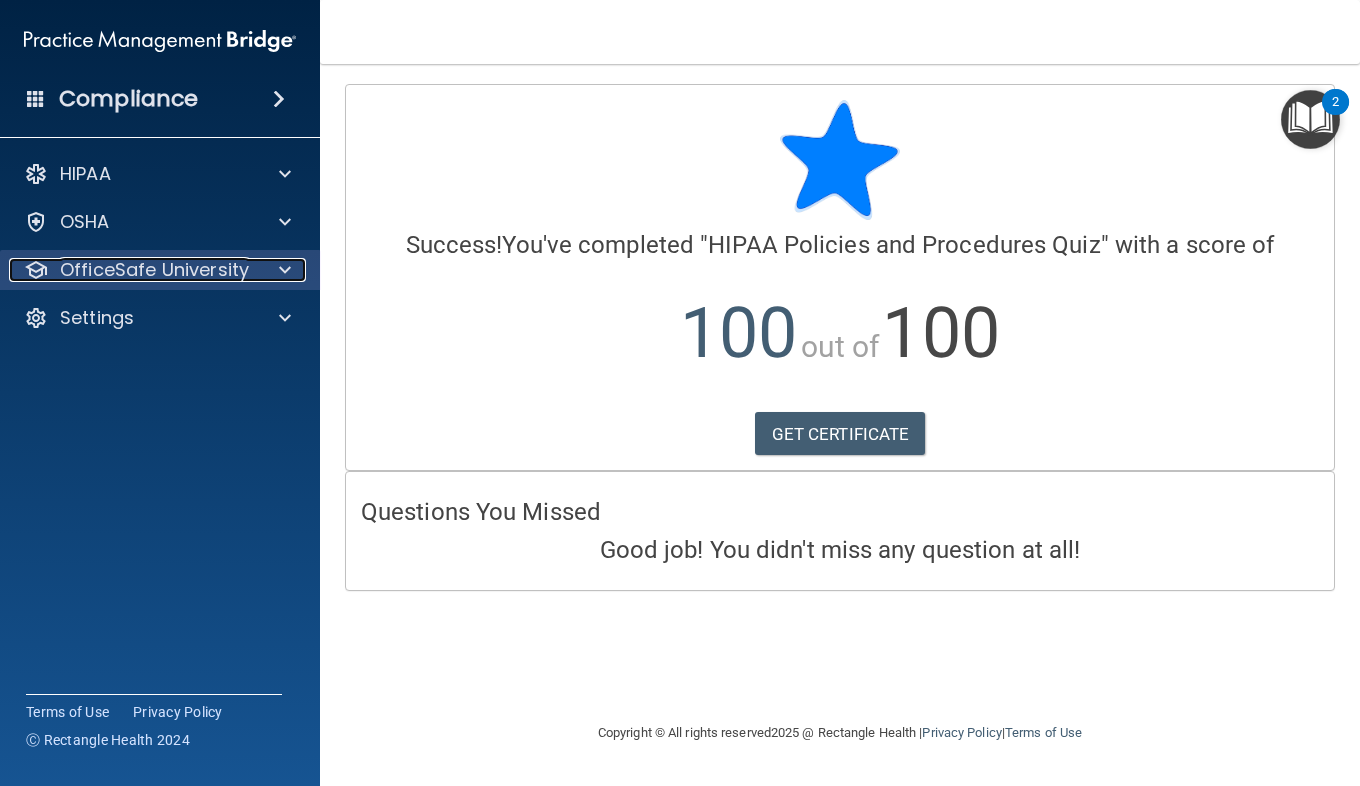 click at bounding box center (285, 270) 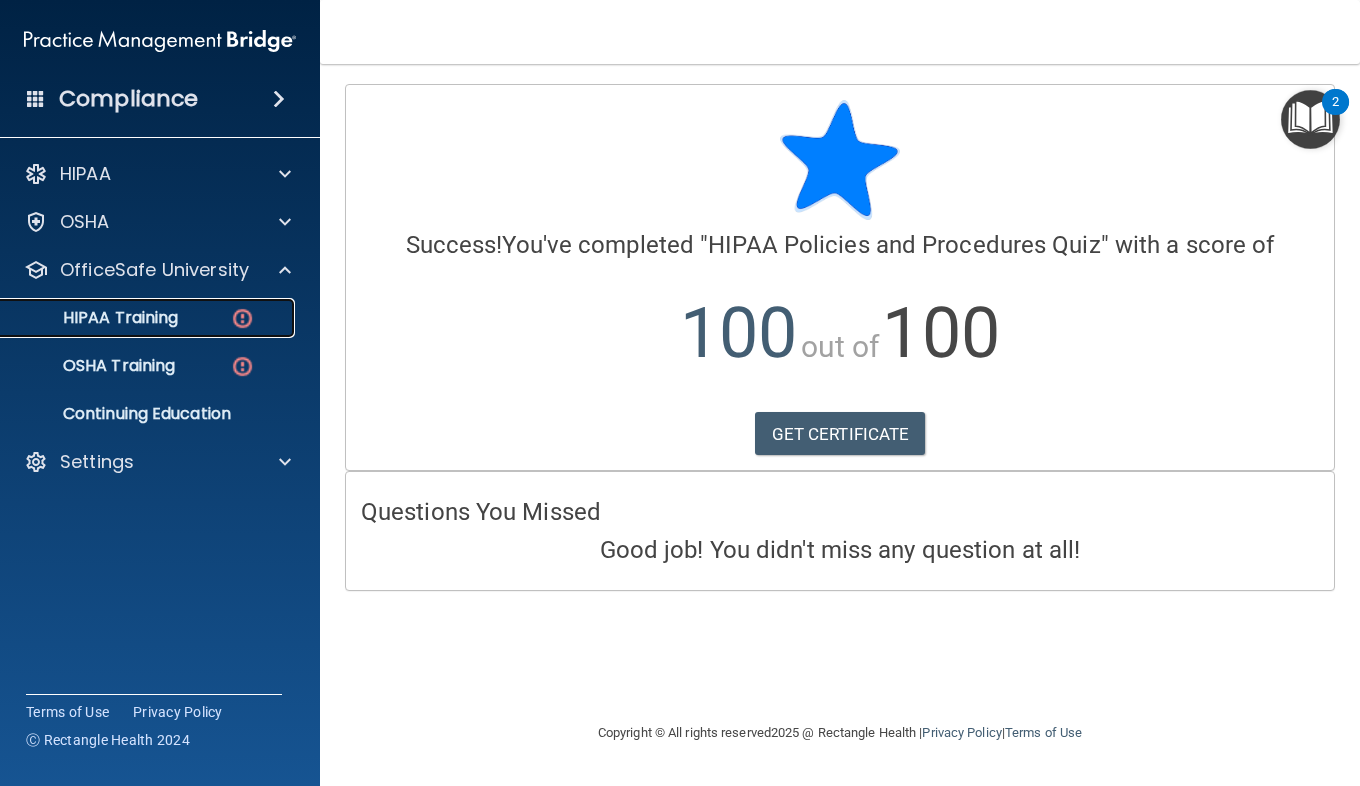 click on "HIPAA Training" at bounding box center (149, 318) 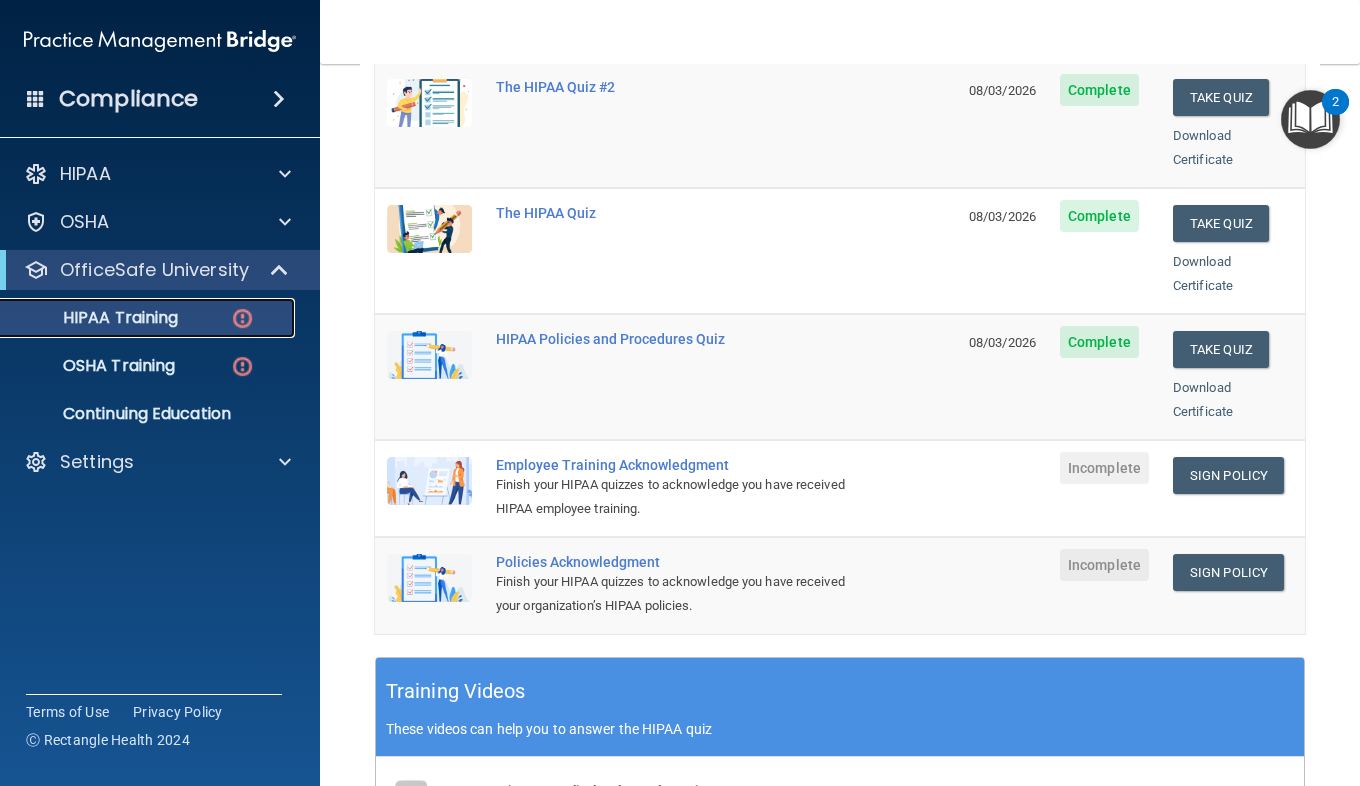 scroll, scrollTop: 298, scrollLeft: 0, axis: vertical 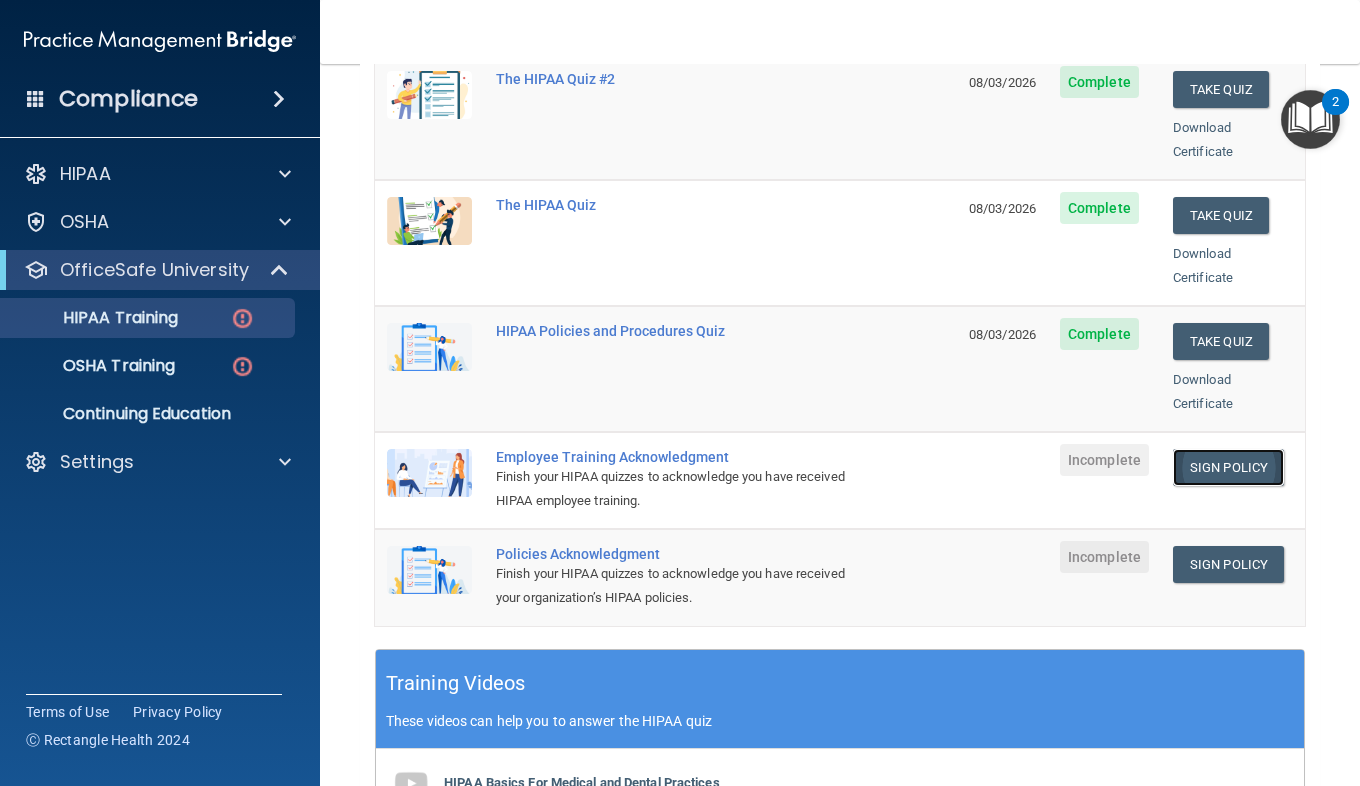 click on "Sign Policy" at bounding box center [1228, 467] 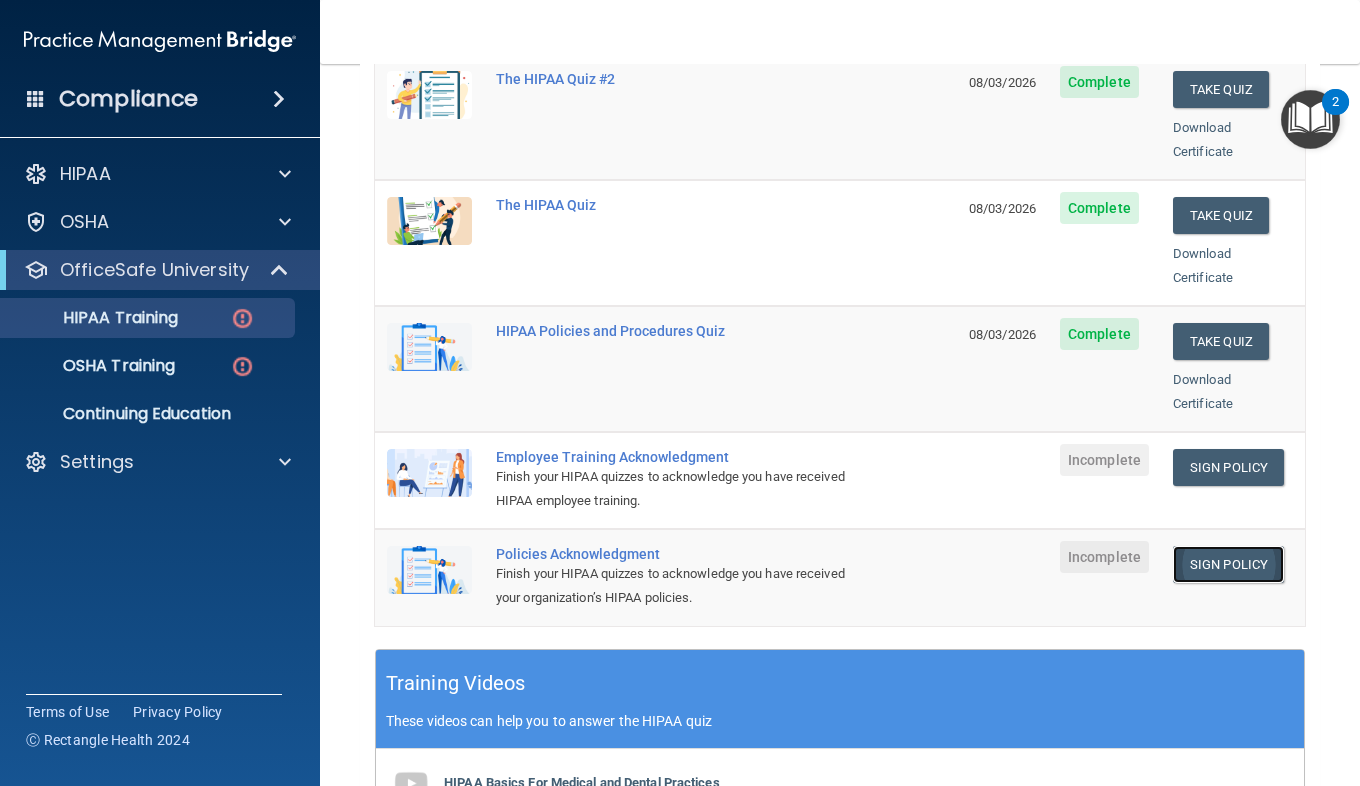 click on "Sign Policy" at bounding box center (1228, 564) 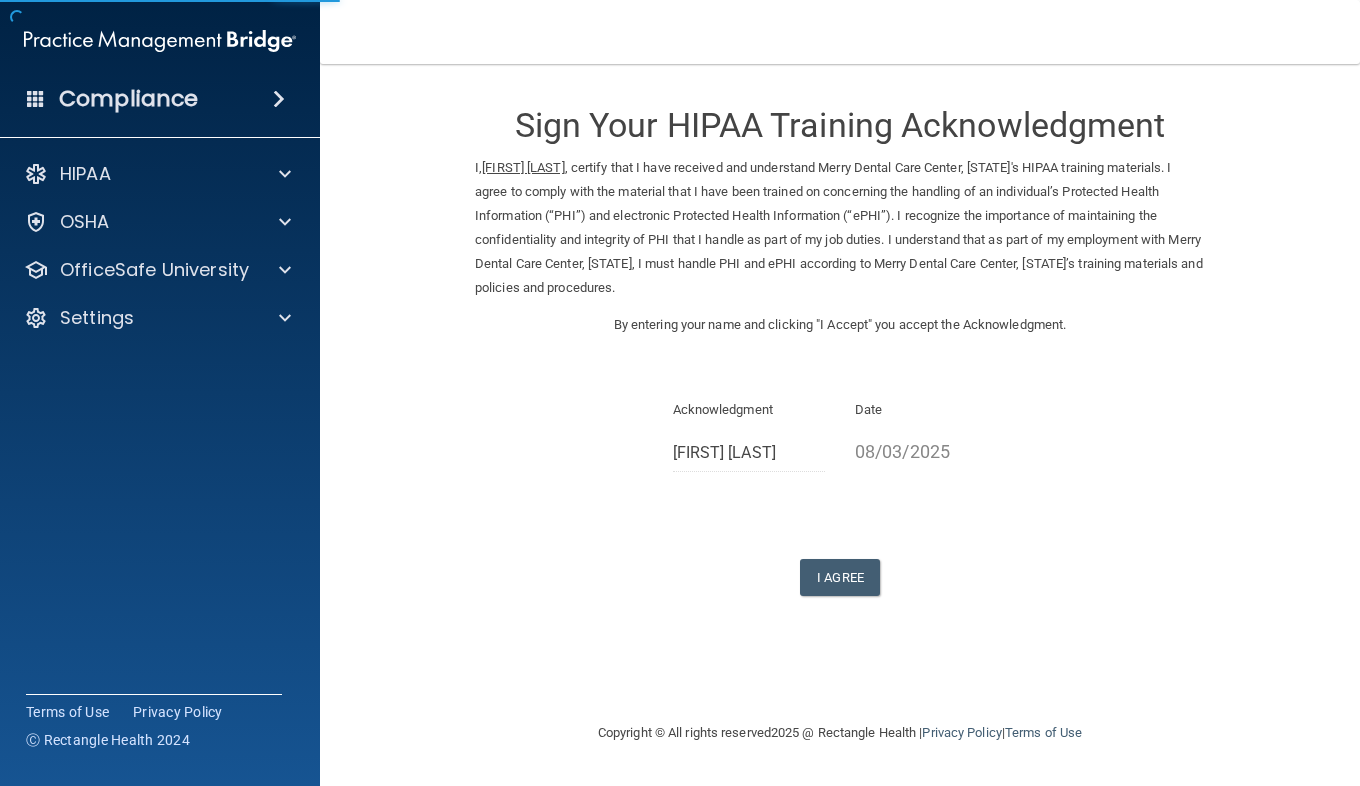 scroll, scrollTop: 0, scrollLeft: 0, axis: both 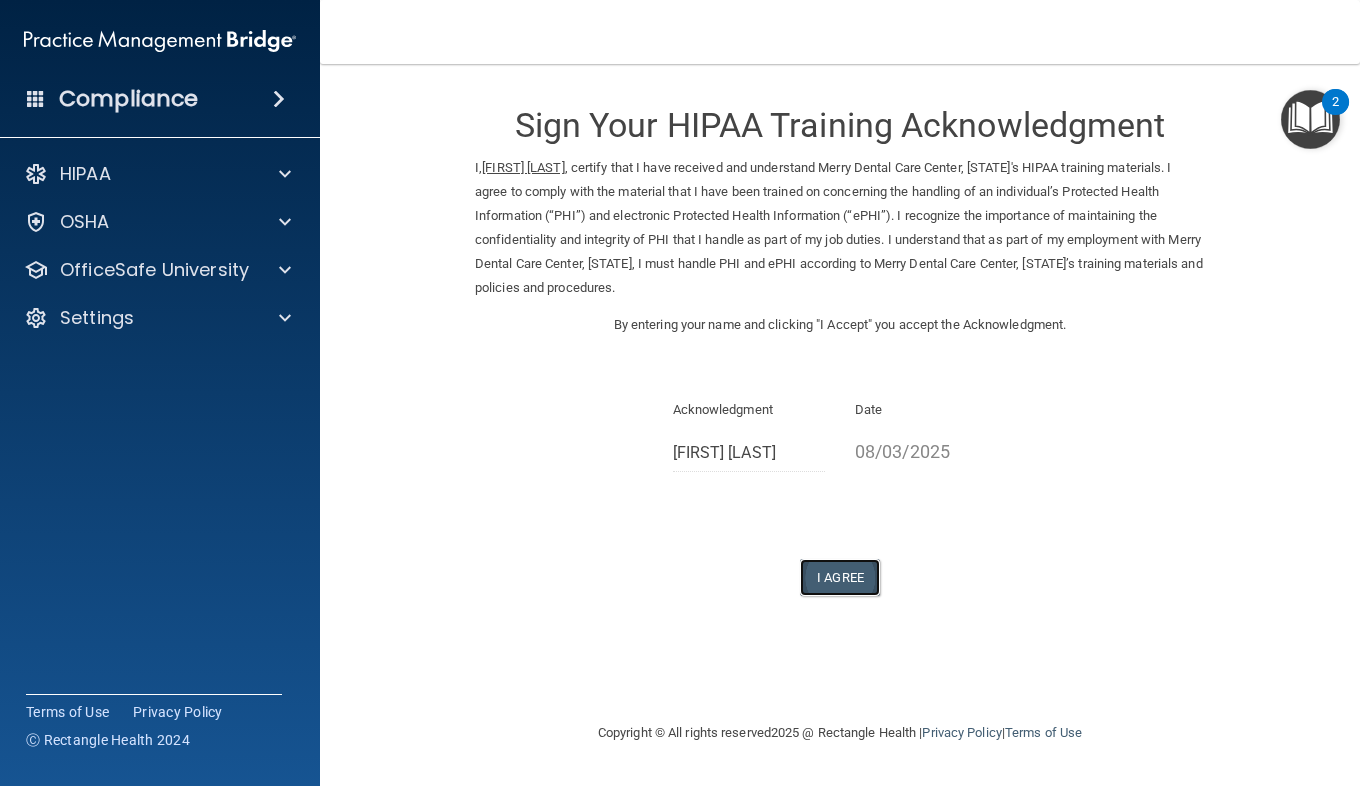 click on "I Agree" at bounding box center (840, 577) 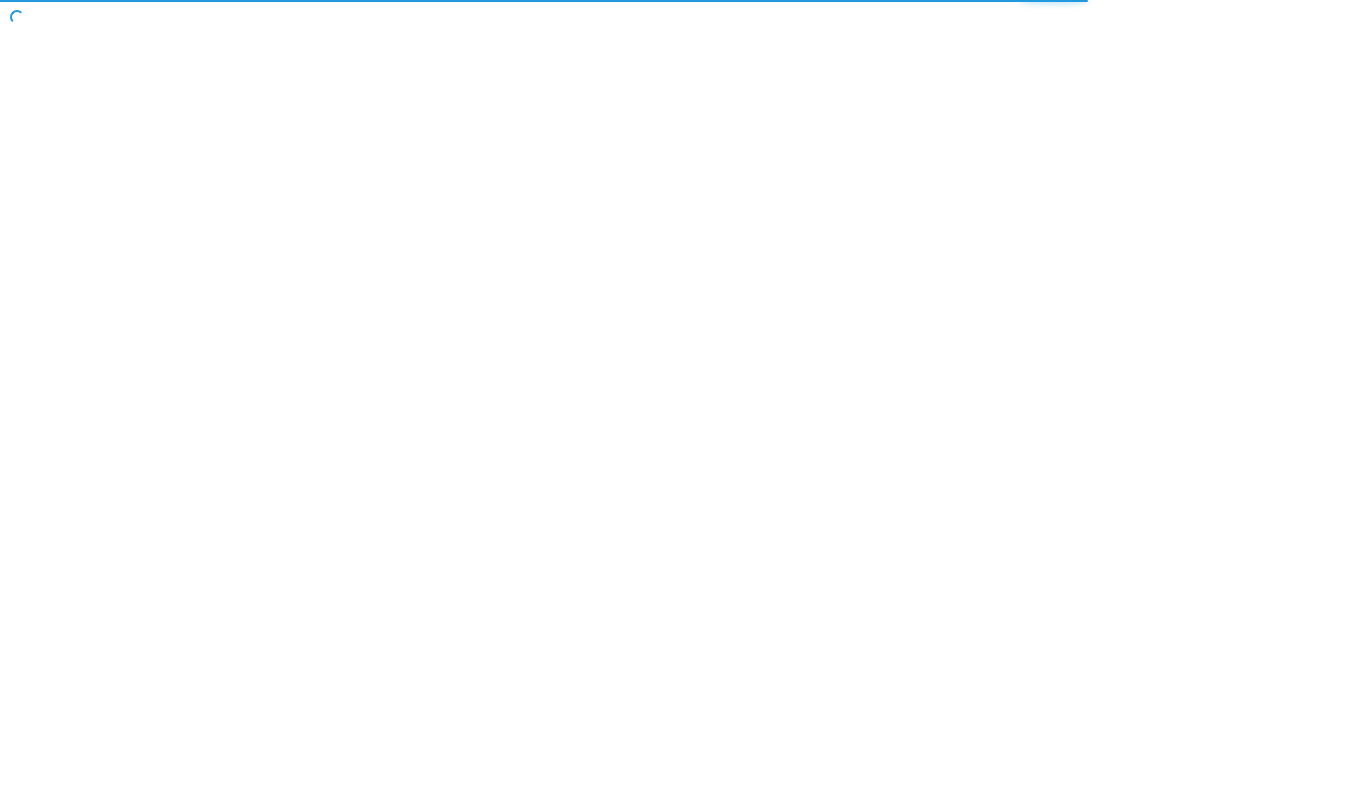 scroll, scrollTop: 0, scrollLeft: 0, axis: both 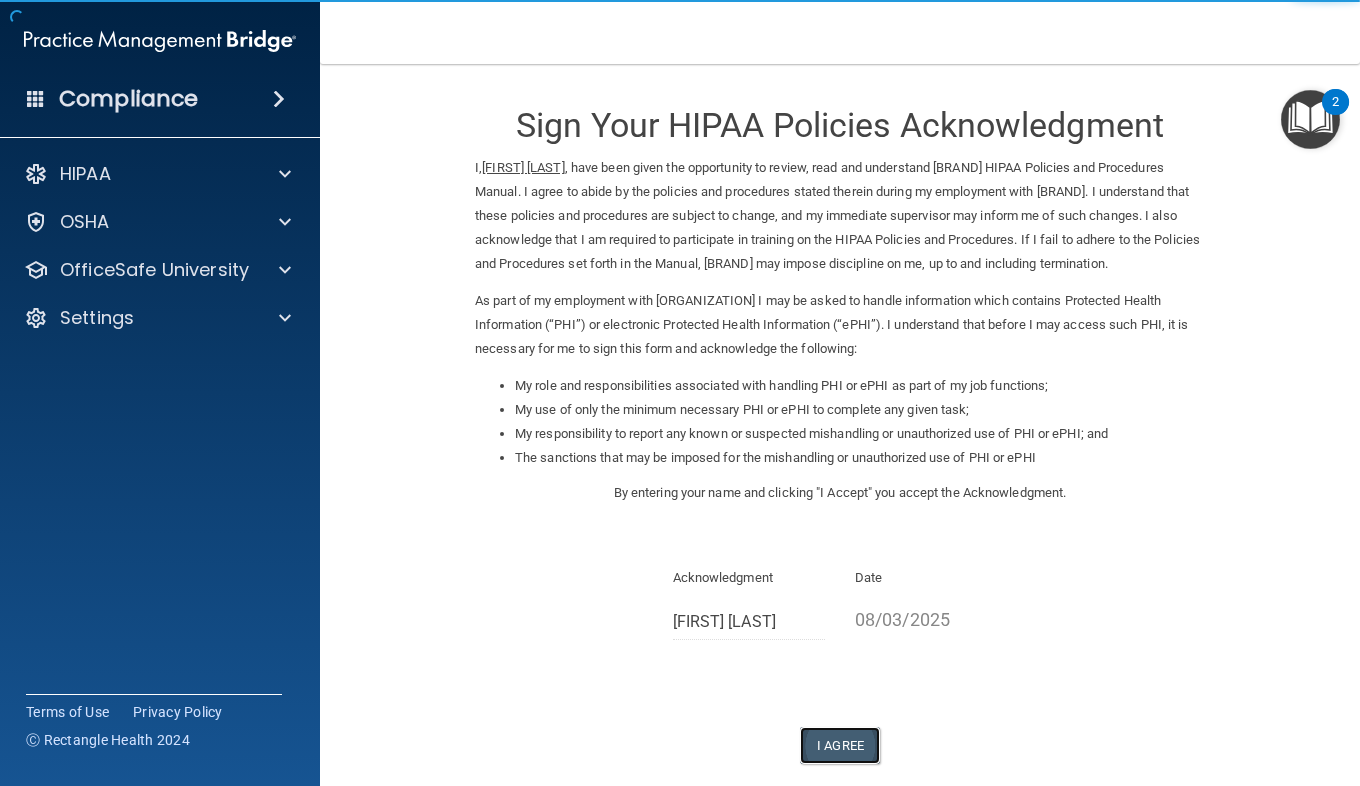 click on "I Agree" at bounding box center [840, 745] 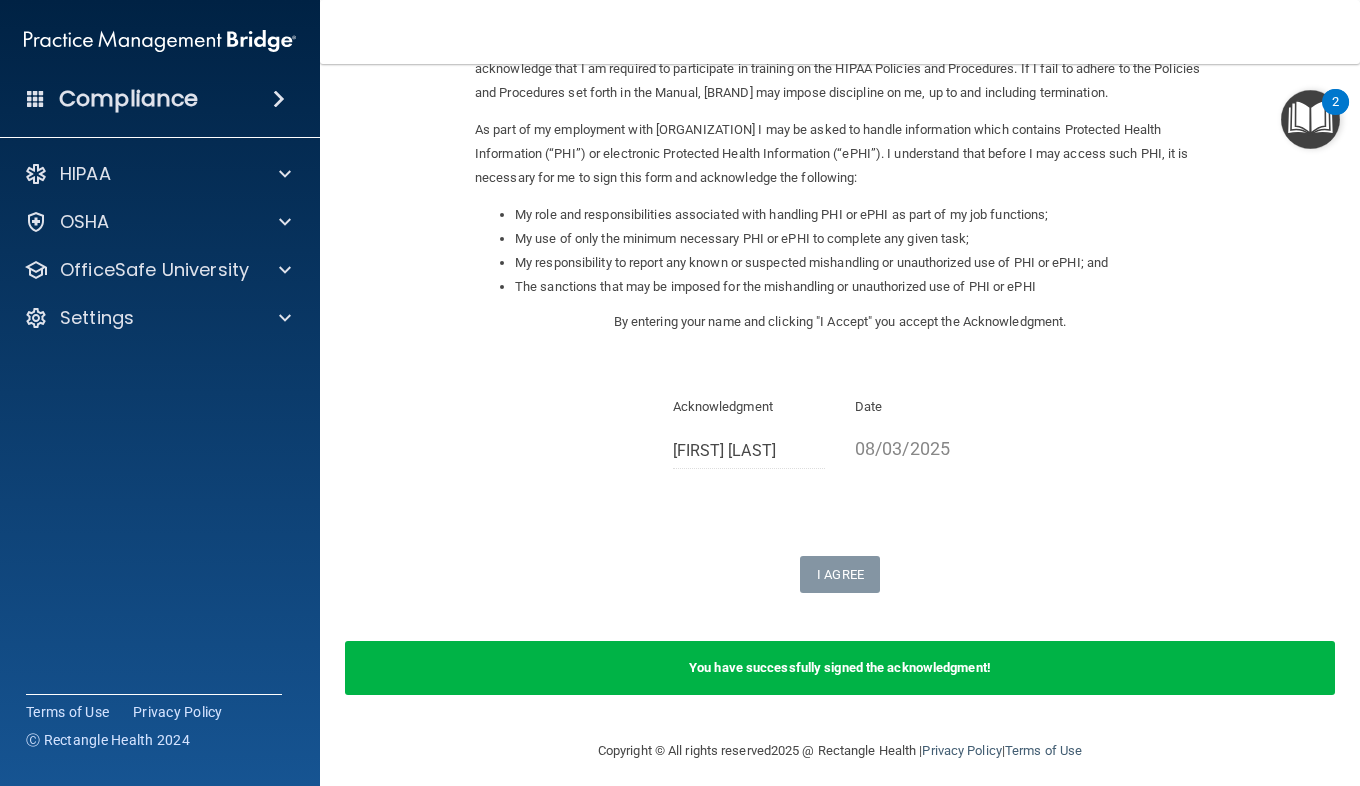 scroll, scrollTop: 208, scrollLeft: 0, axis: vertical 